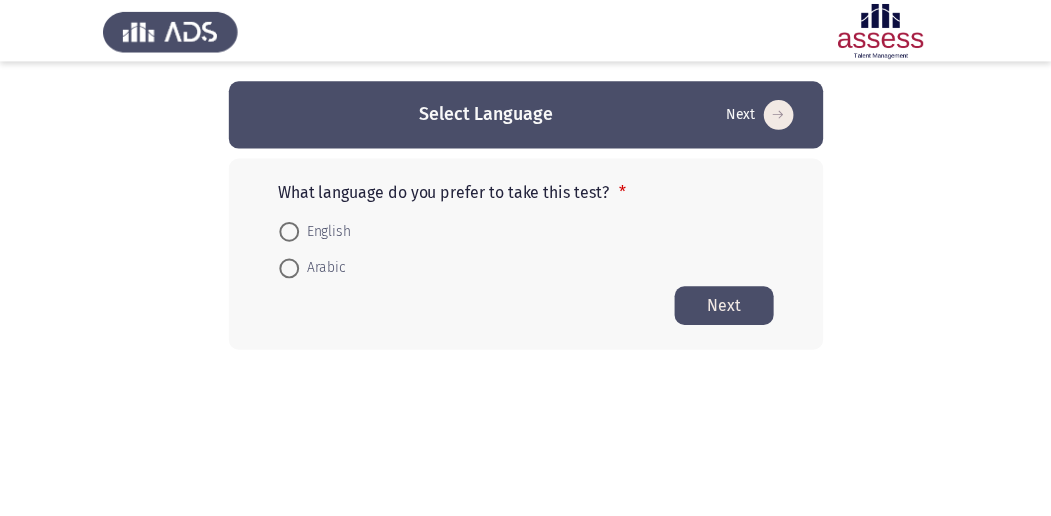 scroll, scrollTop: 0, scrollLeft: 0, axis: both 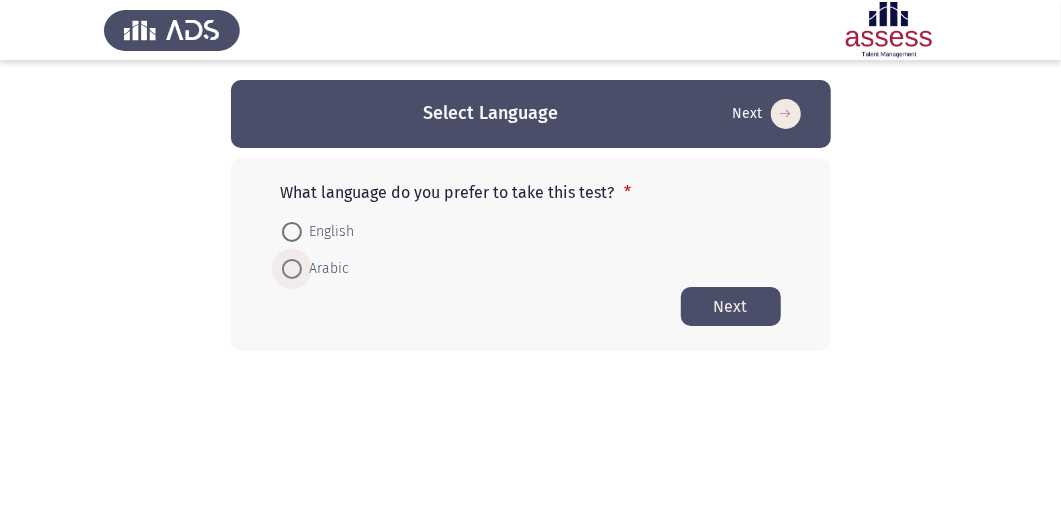 click at bounding box center [292, 269] 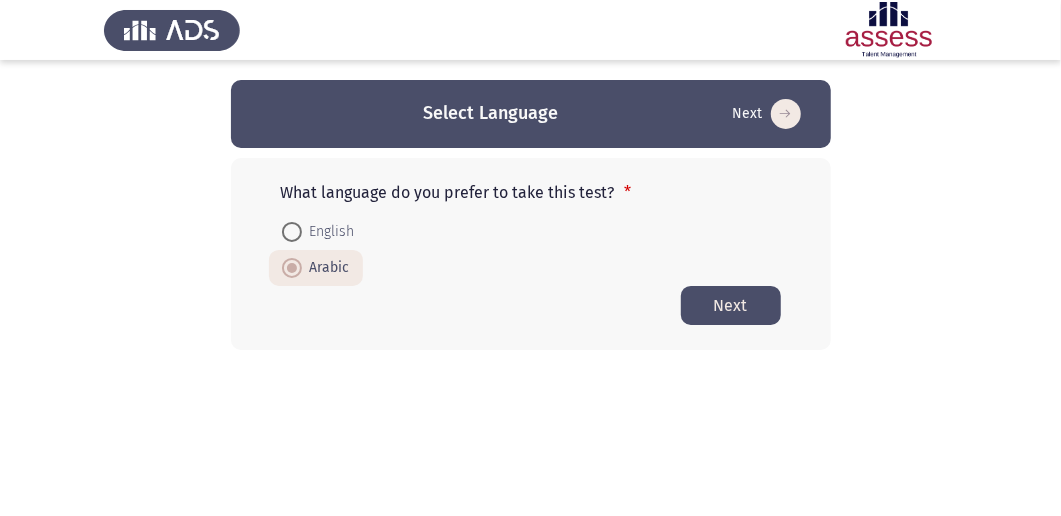 click on "Next" 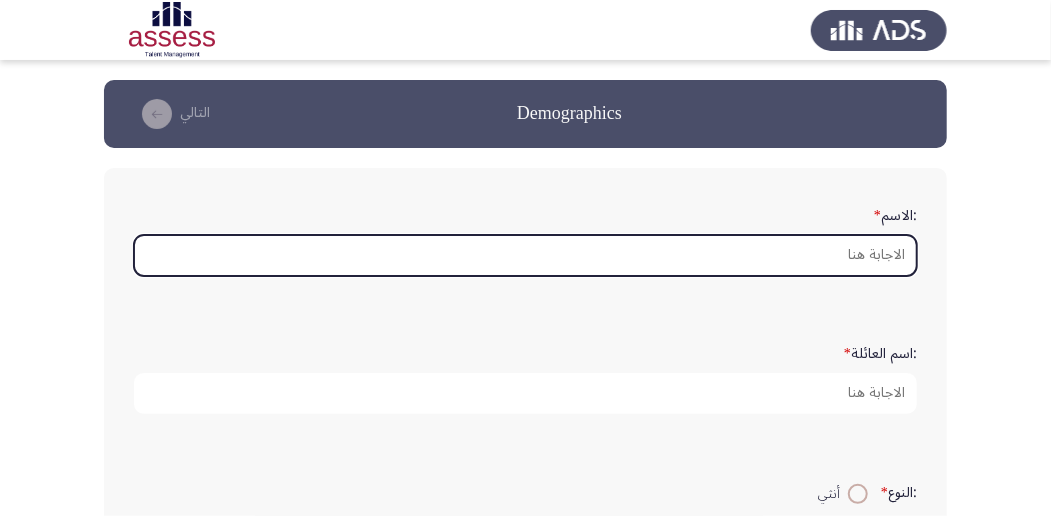 click on ":الاسم   *" at bounding box center [525, 255] 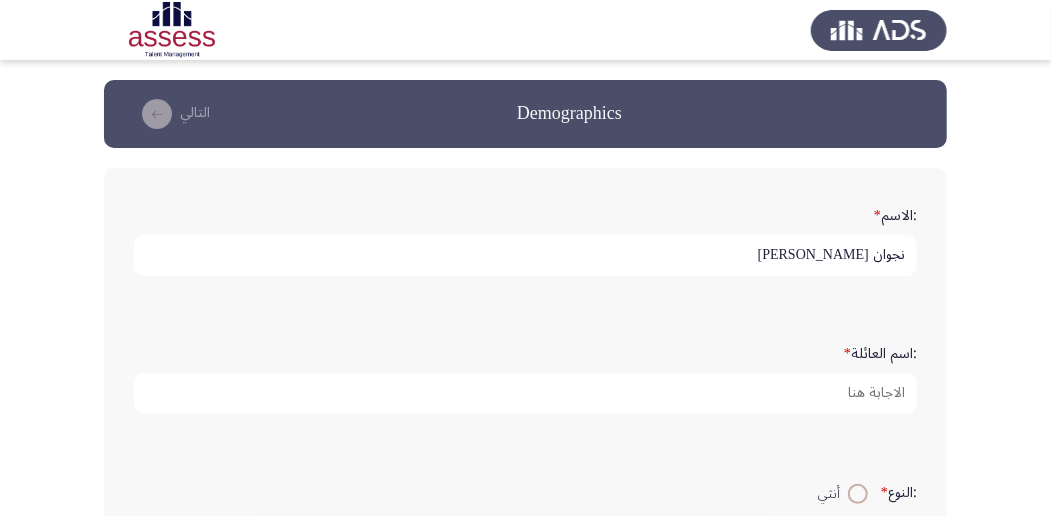 type on "نجوان [PERSON_NAME]" 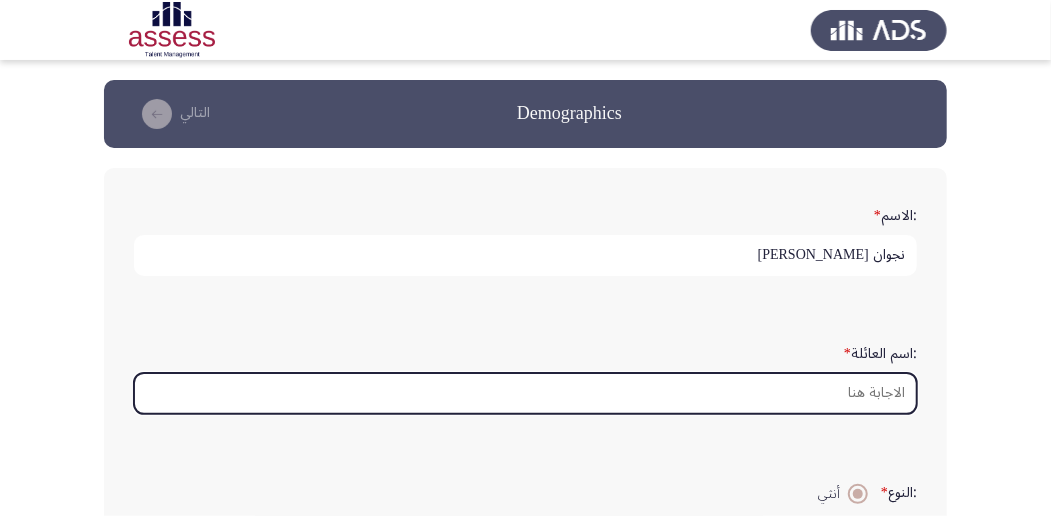 click on ":اسم العائلة   *" at bounding box center [525, 393] 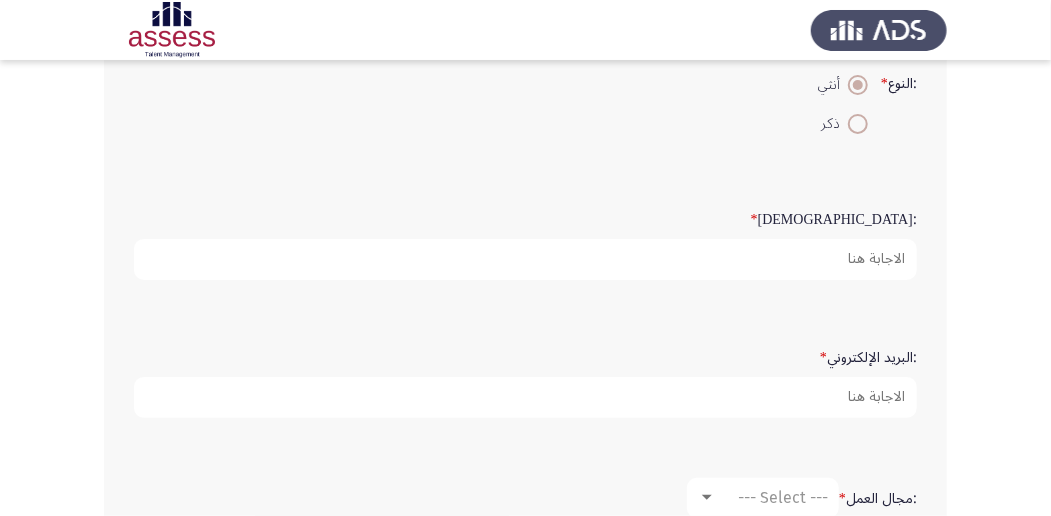 scroll, scrollTop: 408, scrollLeft: 0, axis: vertical 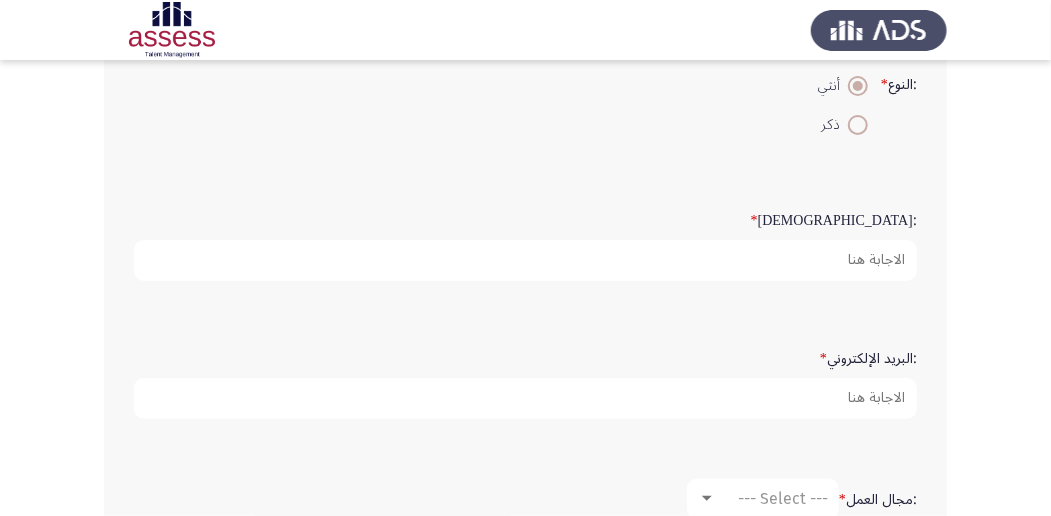 type on "28009182102906" 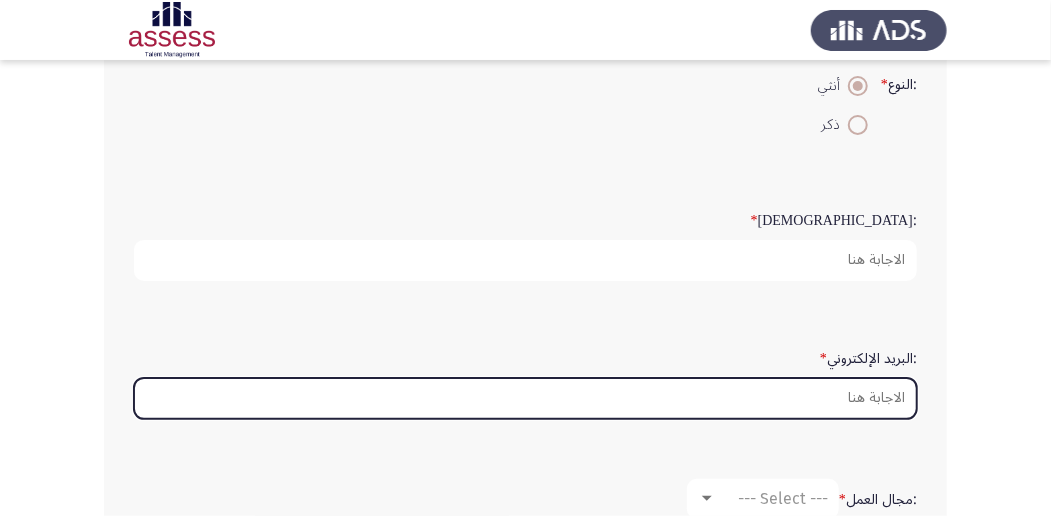 click on ":البريد الإلكتروني   *" at bounding box center [525, 398] 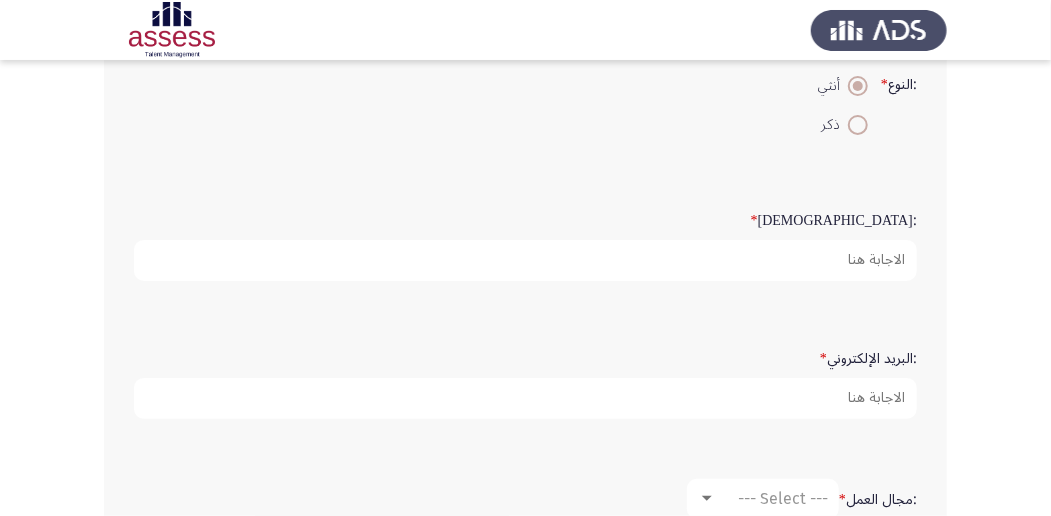 click on "Demographics   التالي  :الاسم   * [PERSON_NAME]  :اسم العائلة   * 28009182102906 :النوع   *    أنثي     ذكر  :السن   * :البريد الإلكتروني   * :مجال العمل   * --- Select --- :المسمى الوظيفى   *  ١ / ١ الصفحات   التالي" 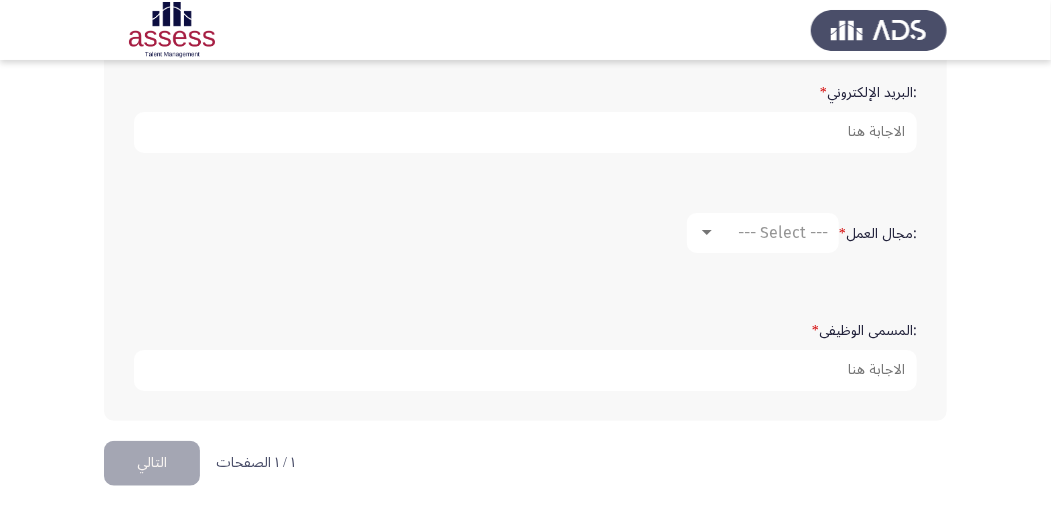 scroll, scrollTop: 674, scrollLeft: 0, axis: vertical 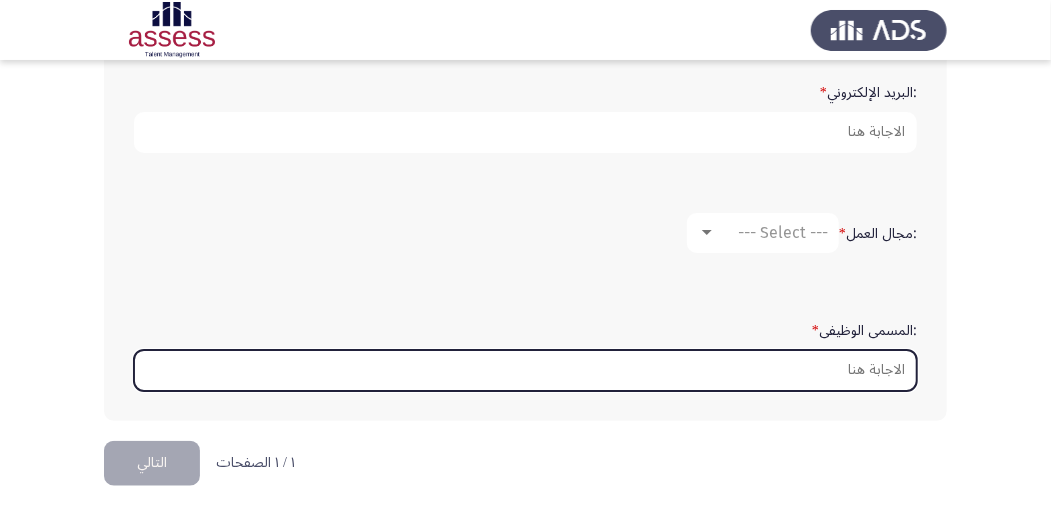 click on ":المسمى الوظيفى   *" at bounding box center [525, 370] 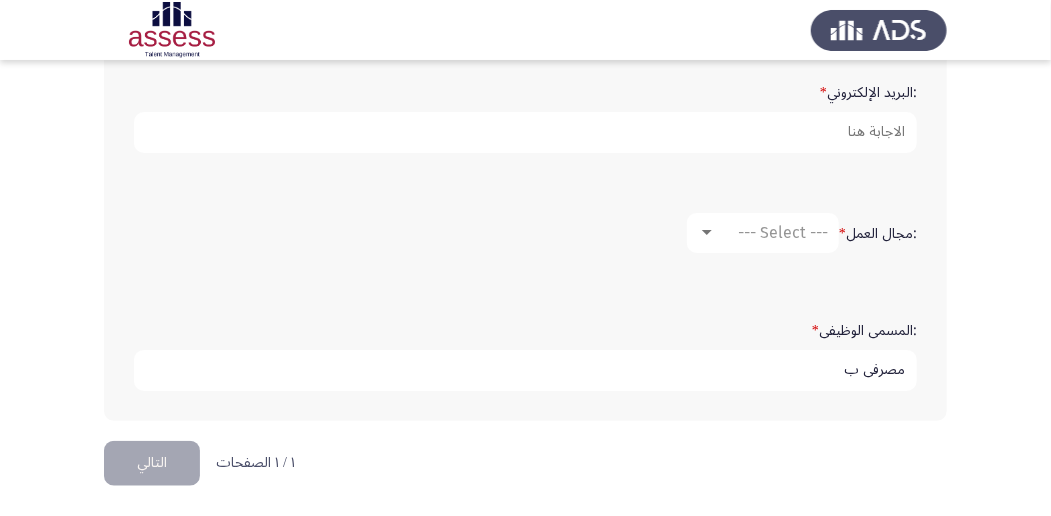 type on "مصرفي ب" 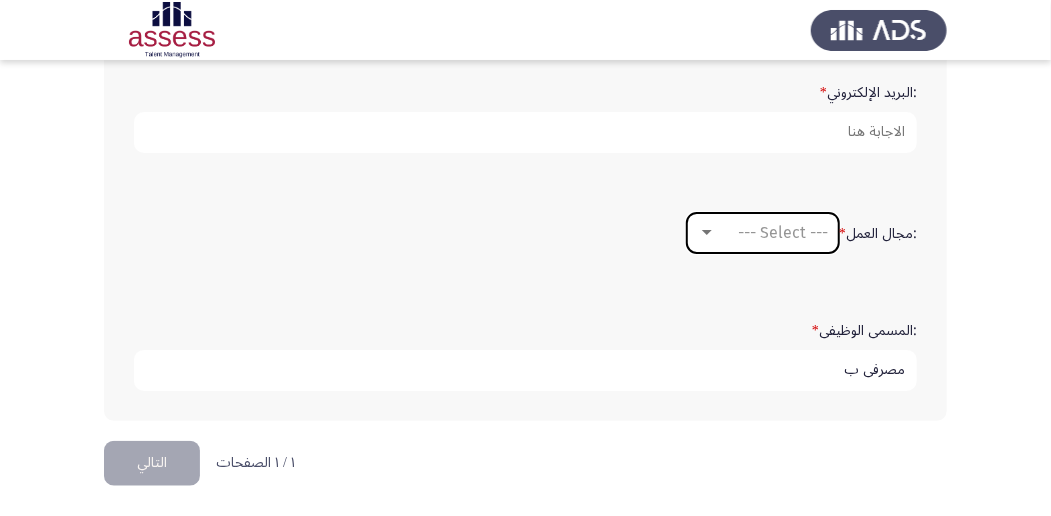 click at bounding box center (707, 232) 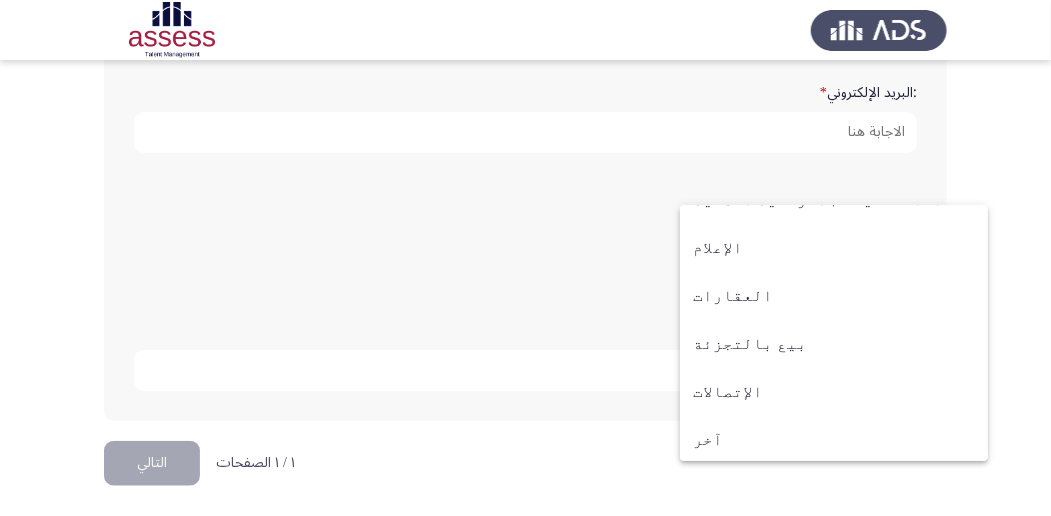 scroll, scrollTop: 656, scrollLeft: 0, axis: vertical 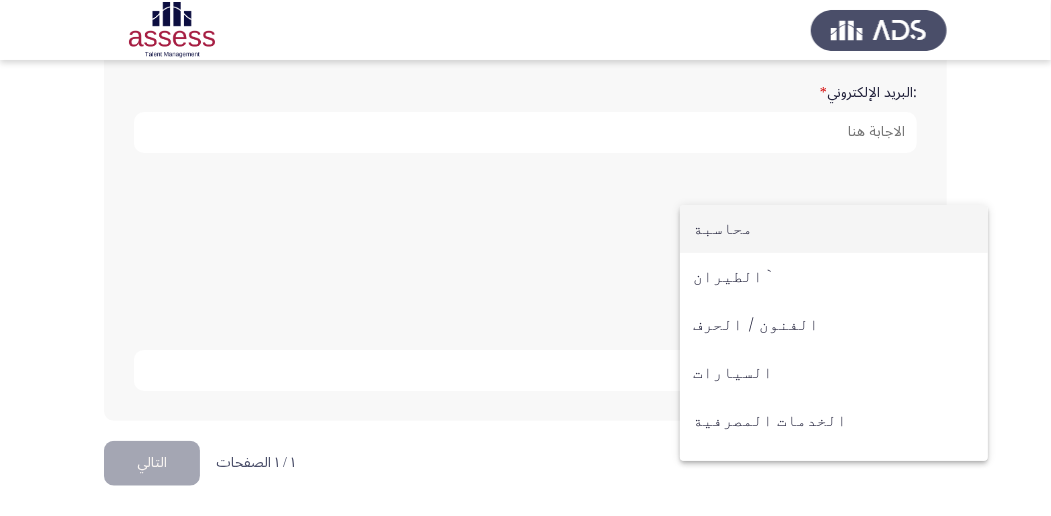click at bounding box center (525, 258) 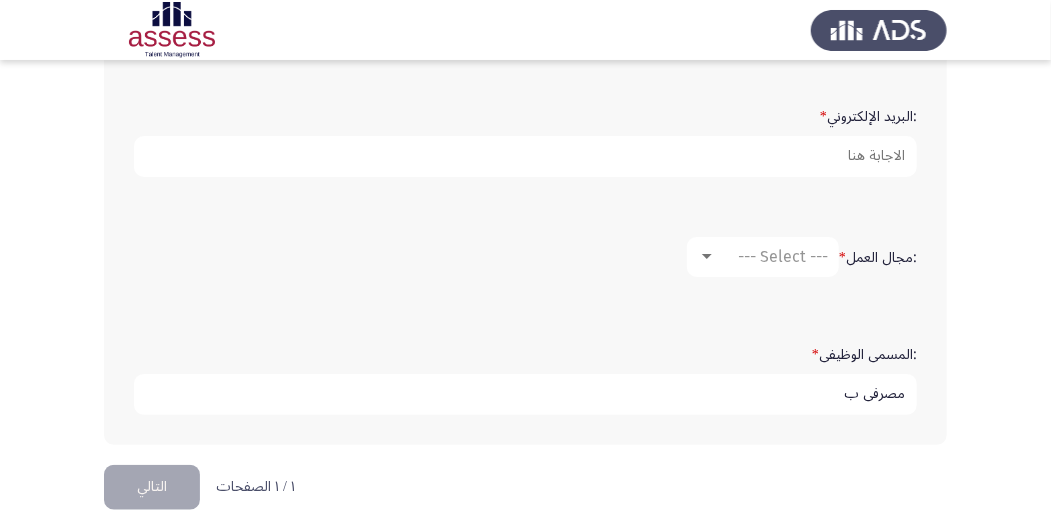 scroll, scrollTop: 608, scrollLeft: 0, axis: vertical 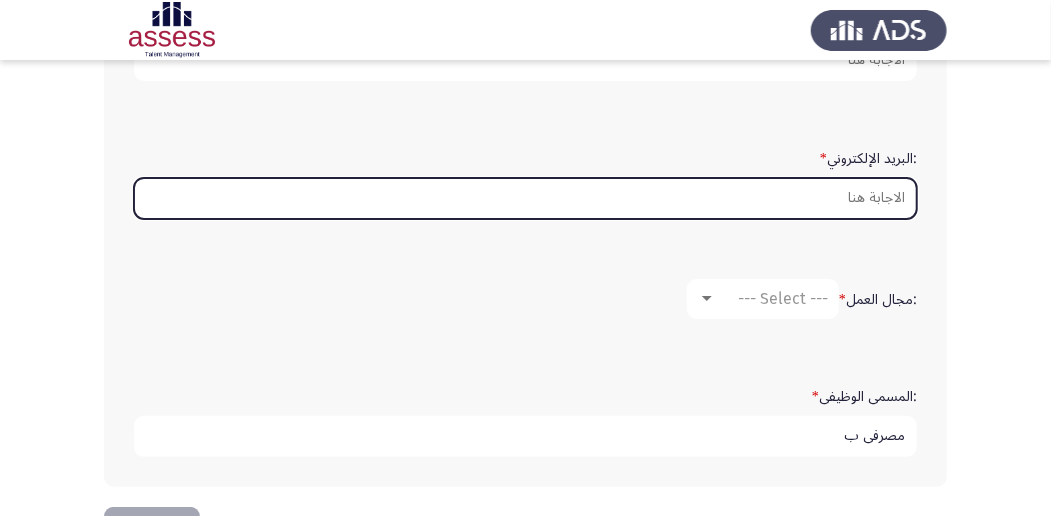 click on ":البريد الإلكتروني   *" at bounding box center [525, 198] 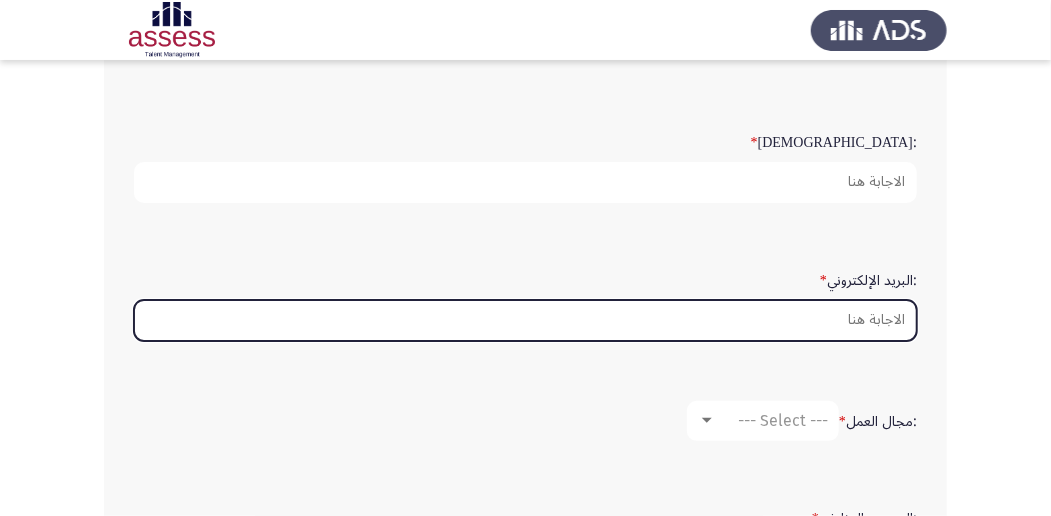 scroll, scrollTop: 474, scrollLeft: 0, axis: vertical 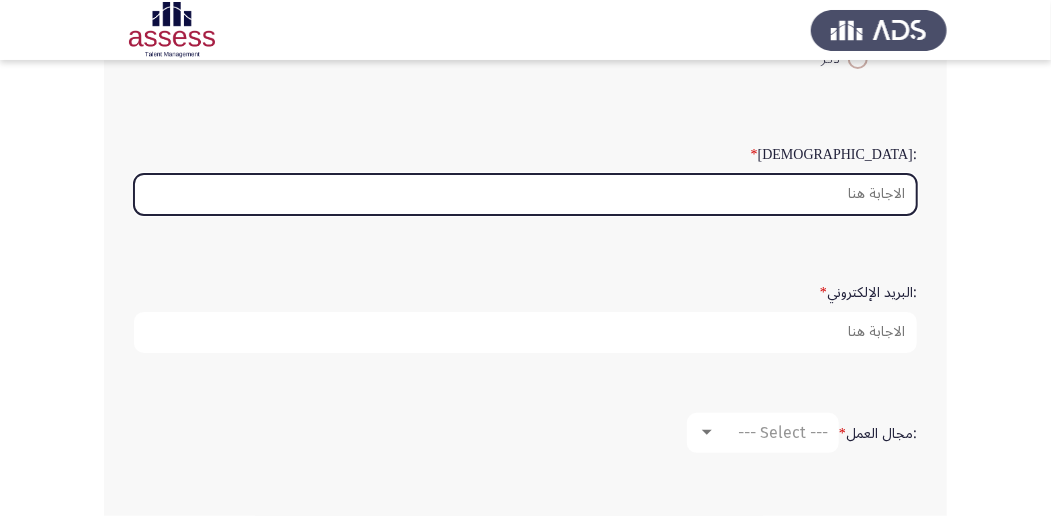 click on ":السن   *" at bounding box center [525, 194] 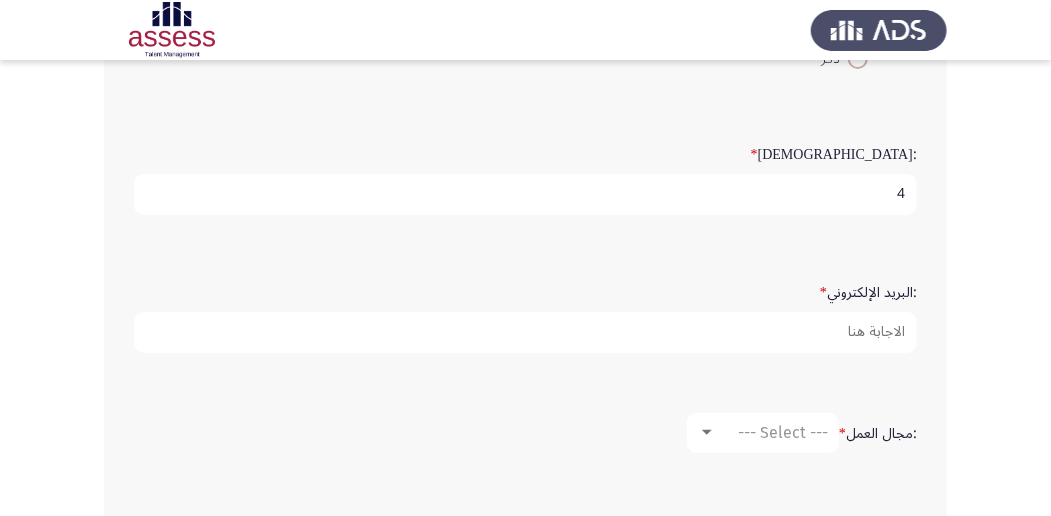type on "40" 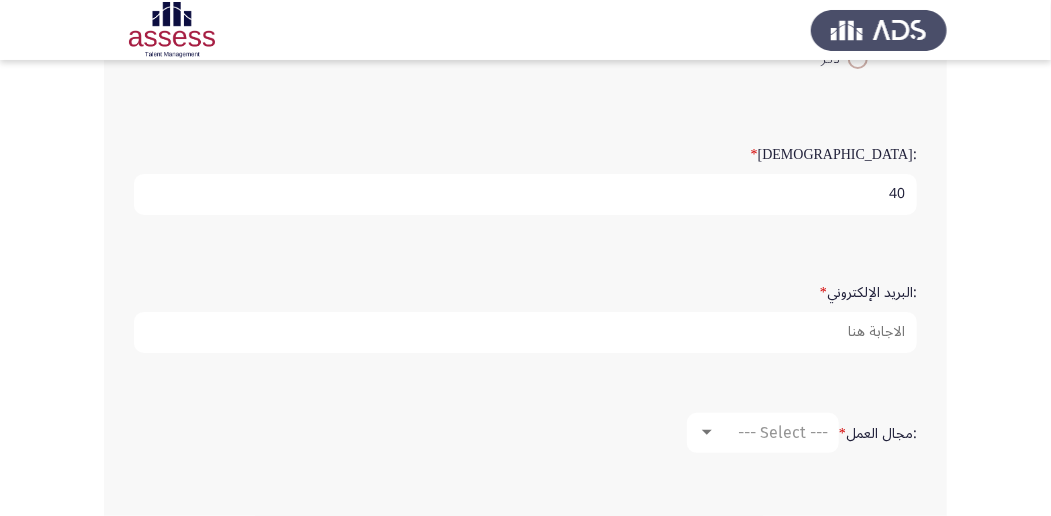 click on "40" at bounding box center [525, 194] 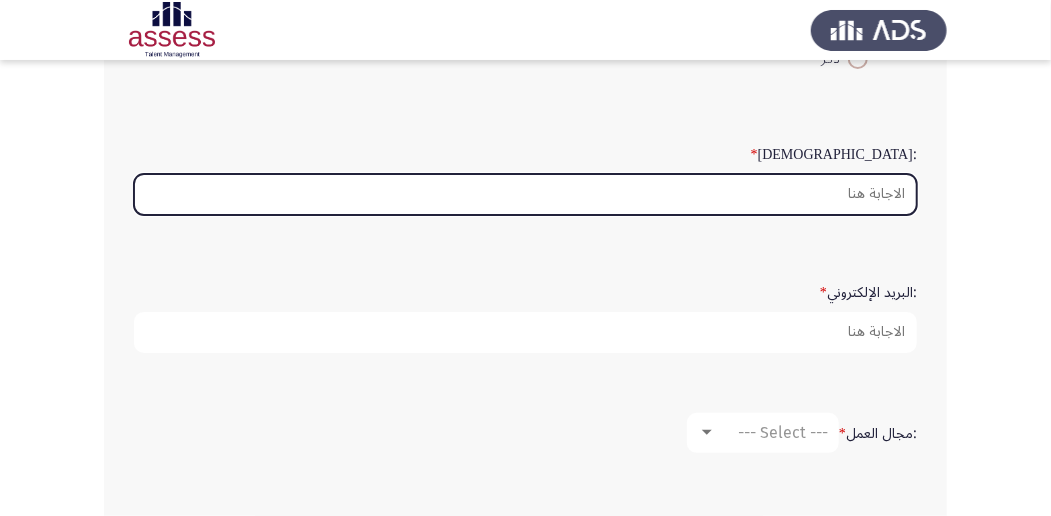 click on ":السن   *" at bounding box center (525, 194) 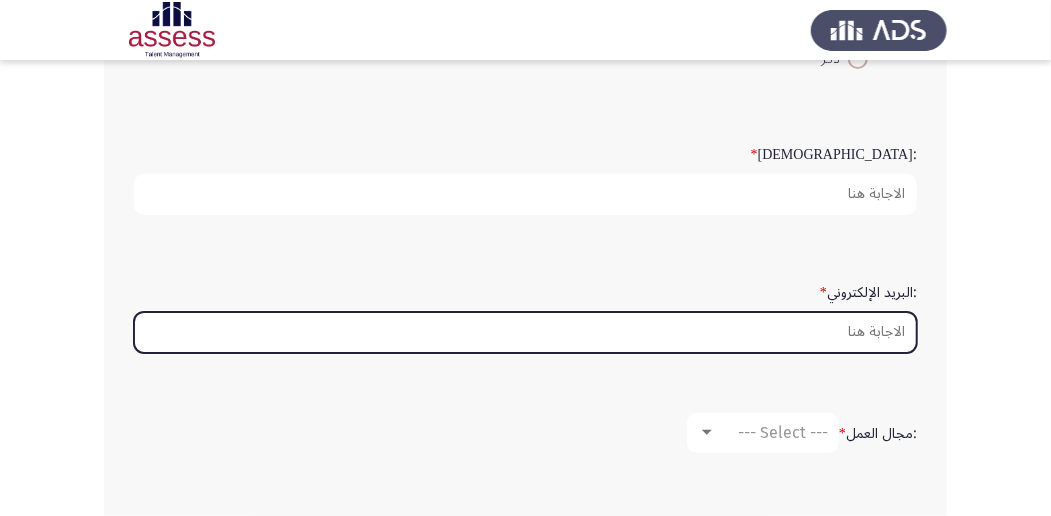 click on ":البريد الإلكتروني   *" at bounding box center (525, 332) 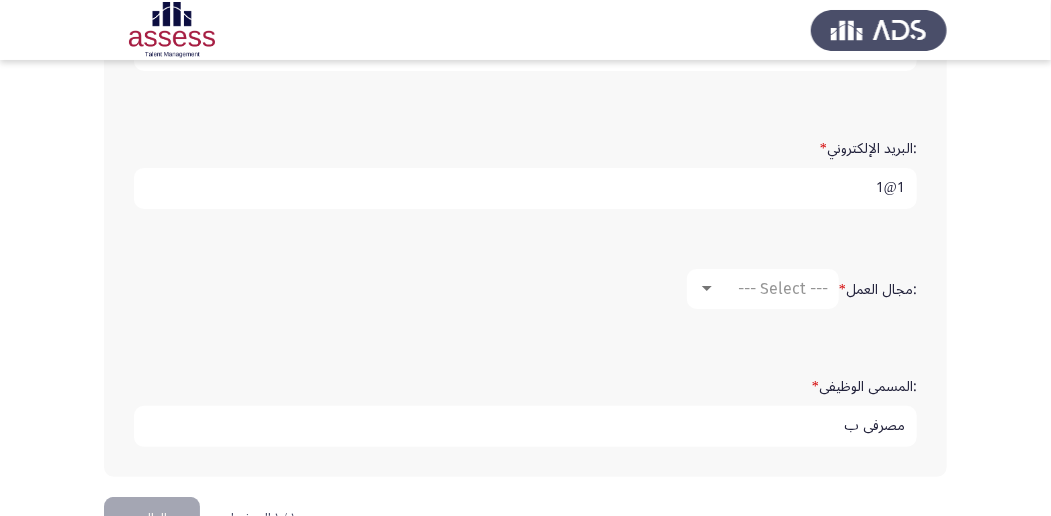 scroll, scrollTop: 541, scrollLeft: 0, axis: vertical 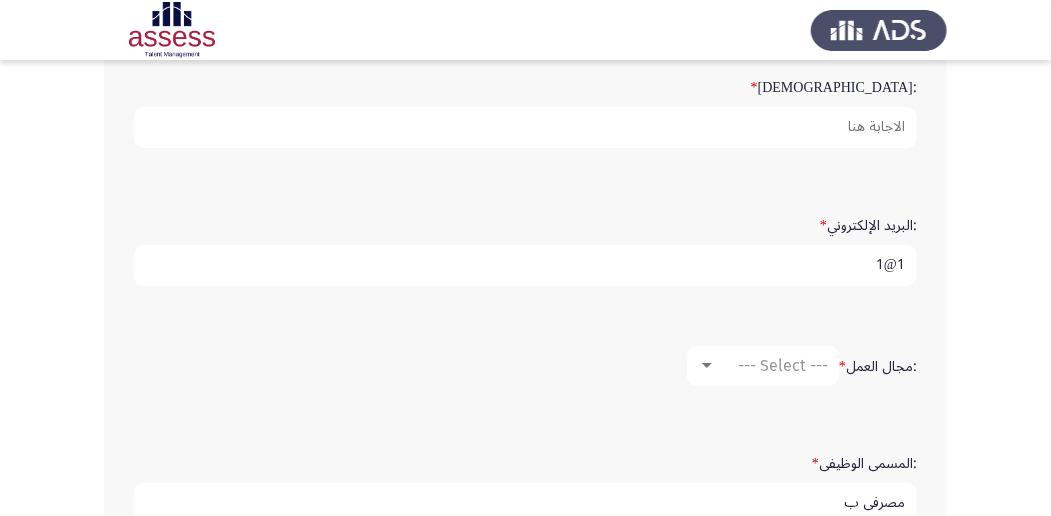 type on "1@1" 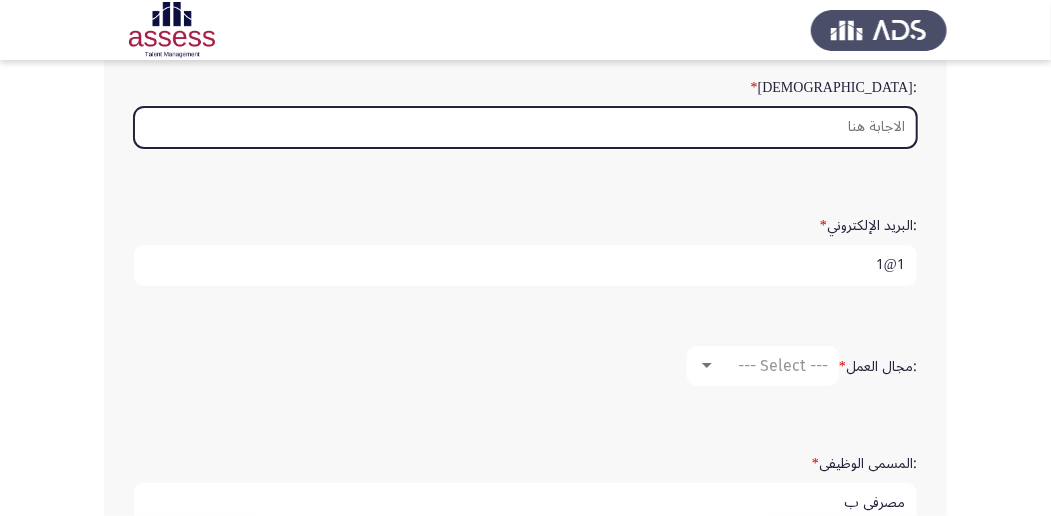 click on ":السن   *" at bounding box center [525, 127] 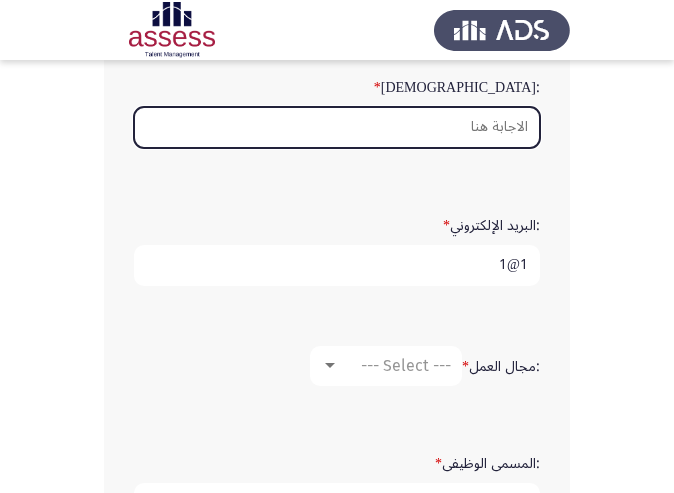 click on ":السن   *" at bounding box center [337, 127] 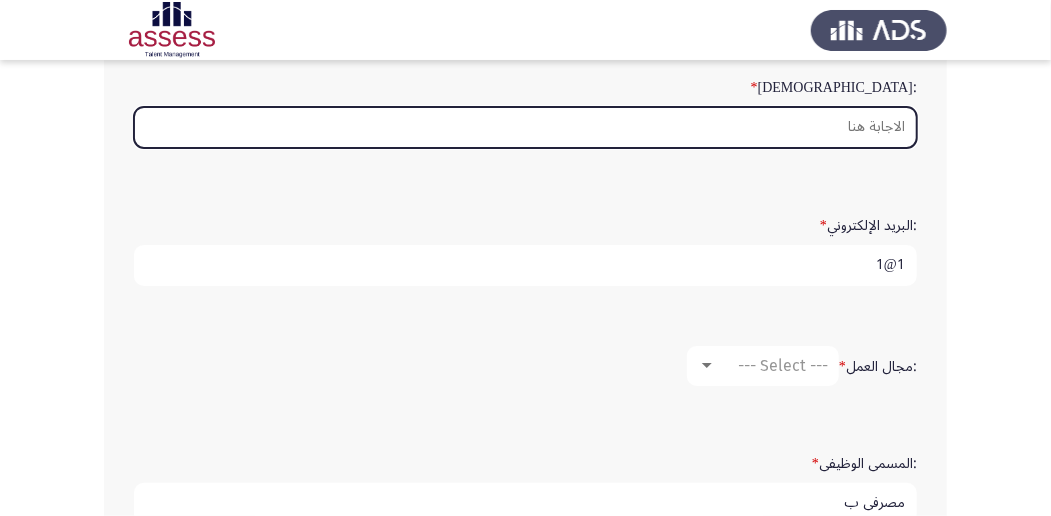 click on ":السن   *" at bounding box center [525, 127] 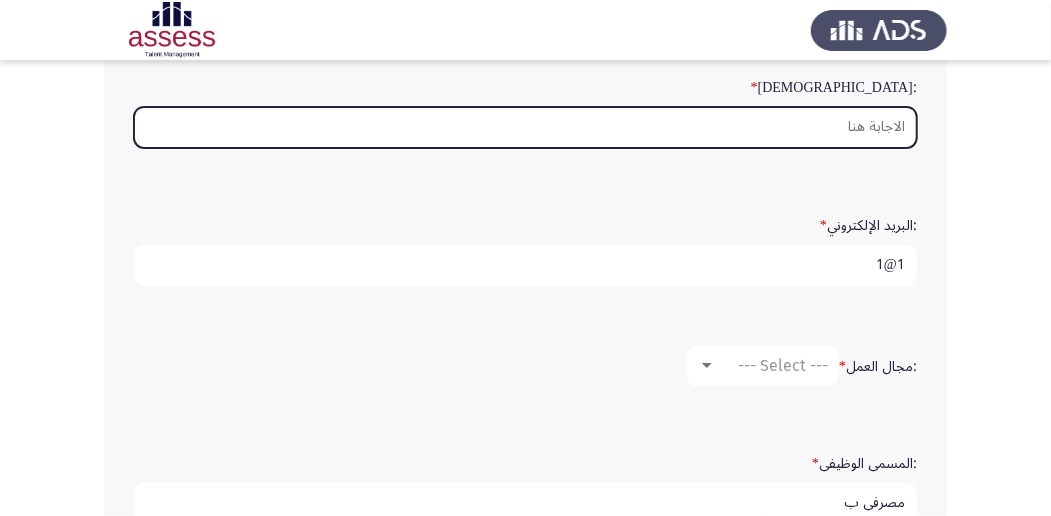 drag, startPoint x: 881, startPoint y: 126, endPoint x: 904, endPoint y: 122, distance: 23.345236 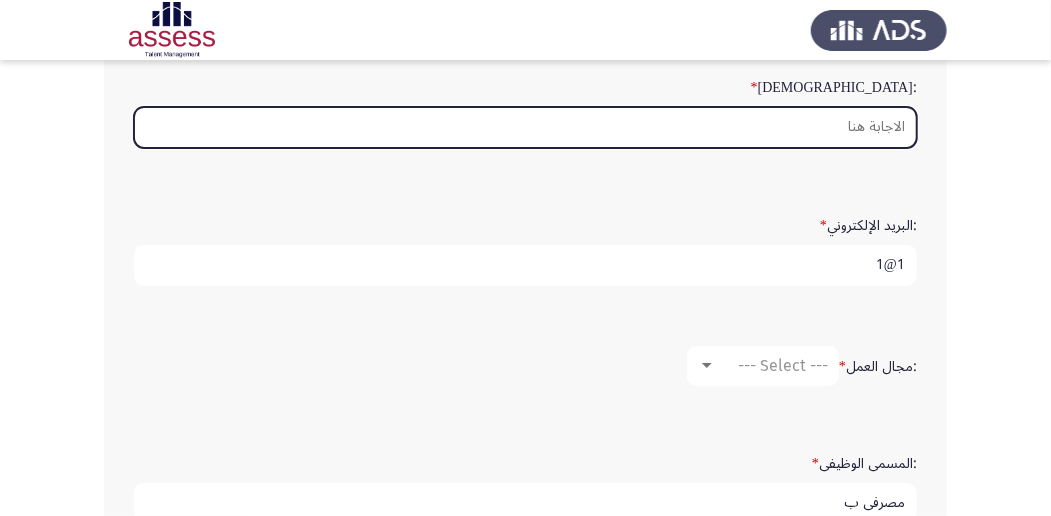 click on ":السن   *" at bounding box center (525, 127) 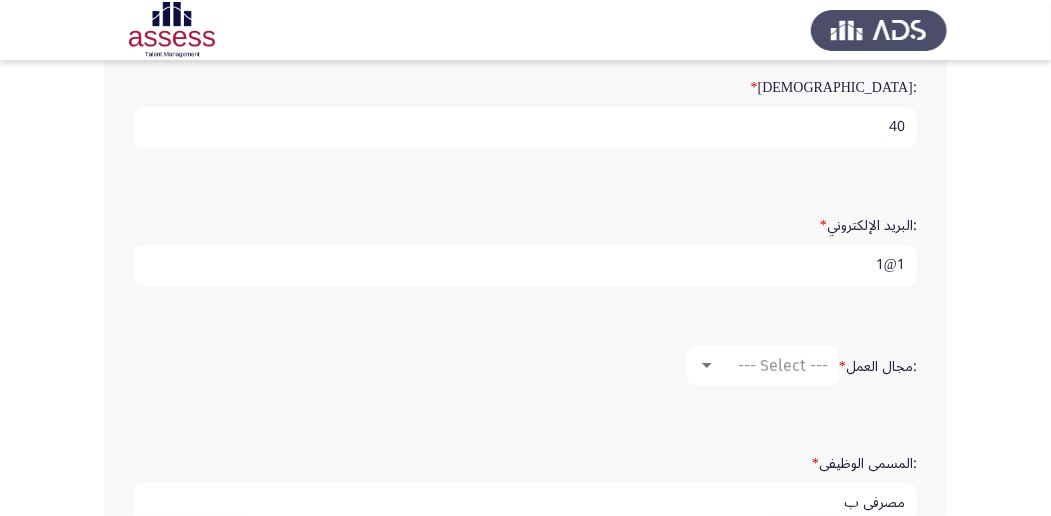 type on "4" 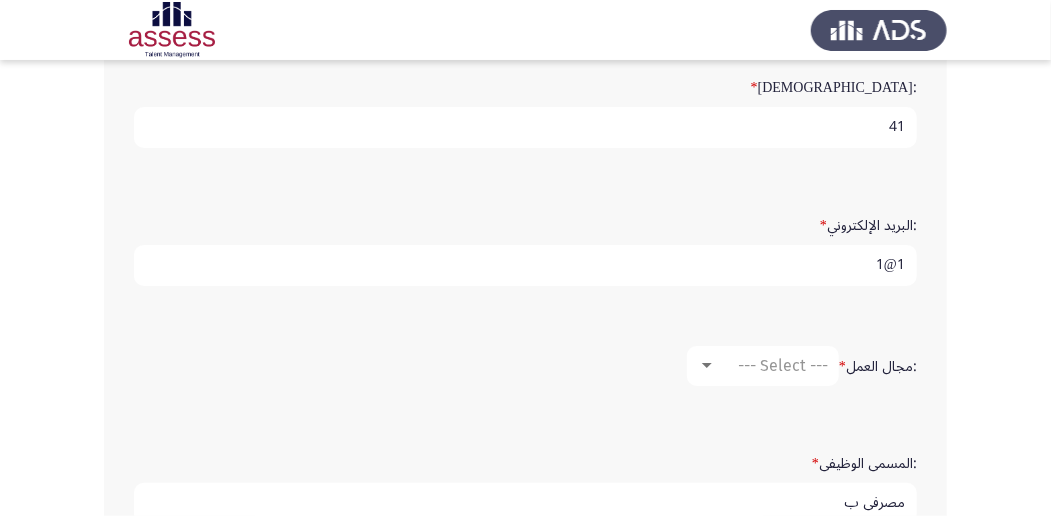 type on "41" 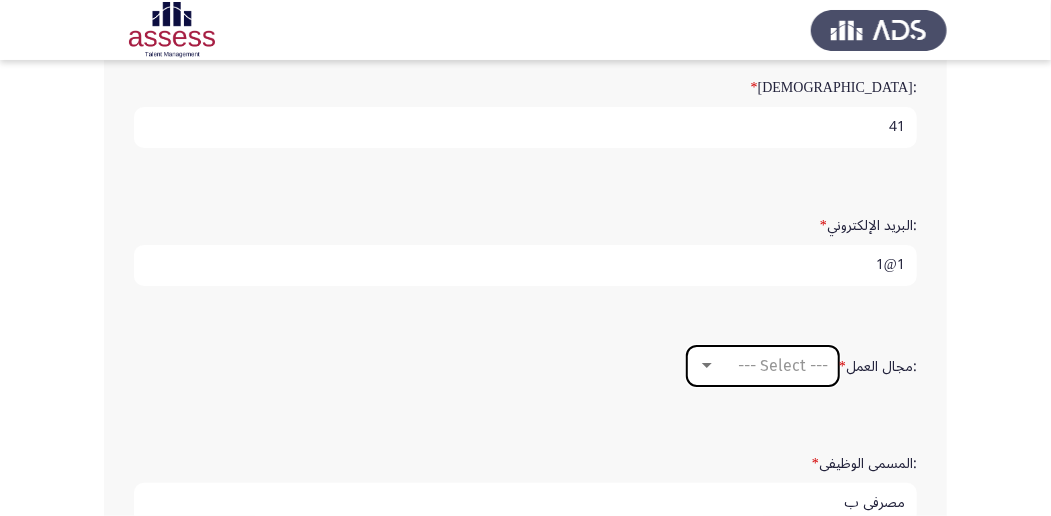 click on "--- Select ---" at bounding box center [783, 365] 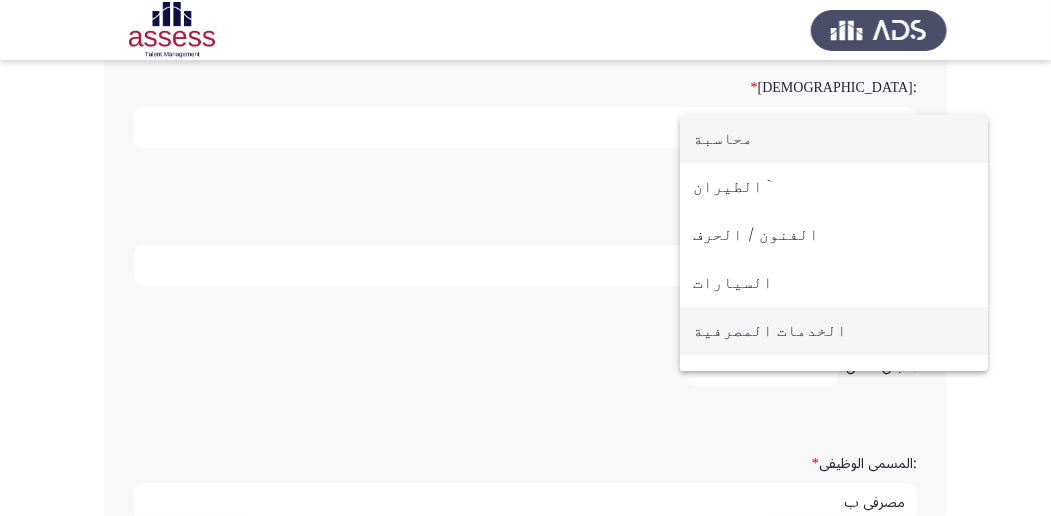 click on "الخدمات المصرفية" at bounding box center (834, 331) 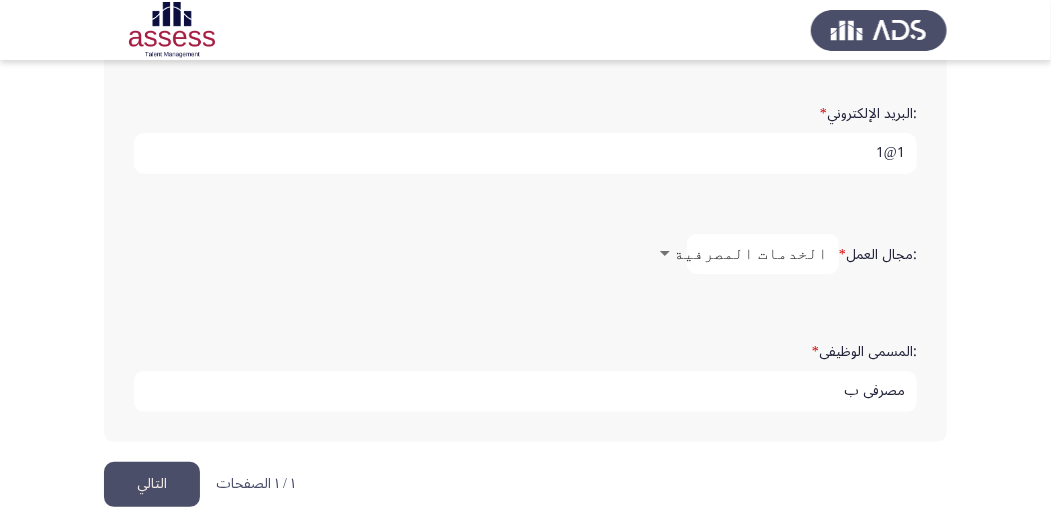 scroll, scrollTop: 674, scrollLeft: 0, axis: vertical 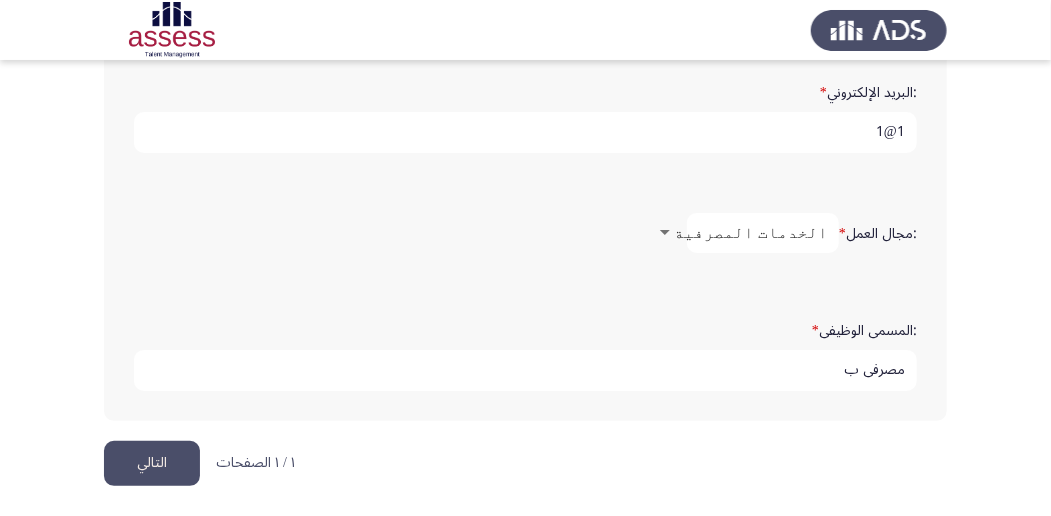 click on "التالي" 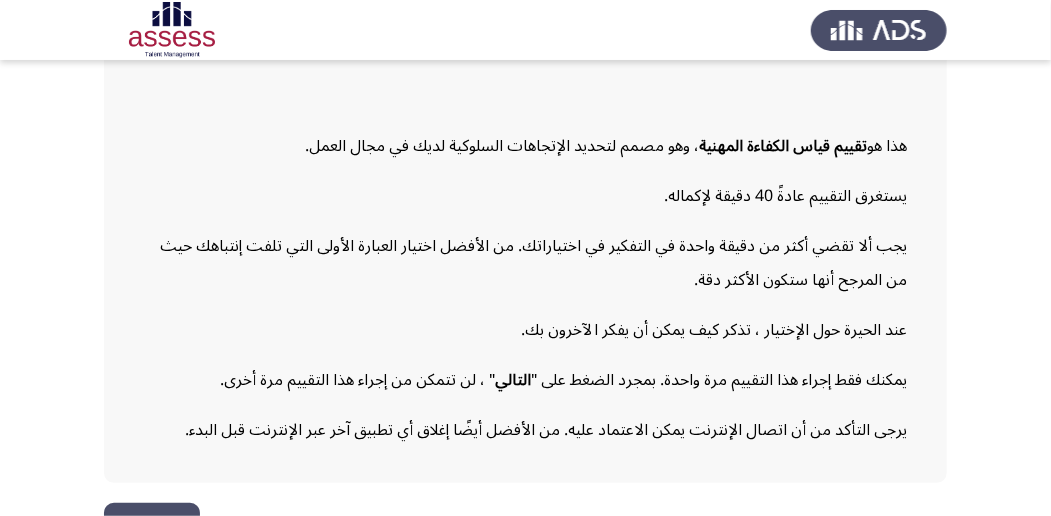 scroll, scrollTop: 252, scrollLeft: 0, axis: vertical 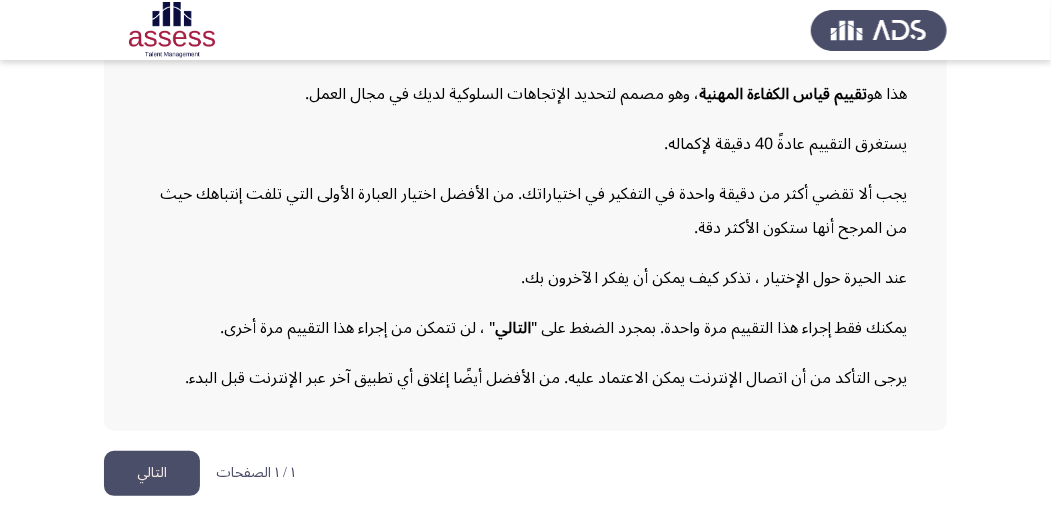 click on "التالي" 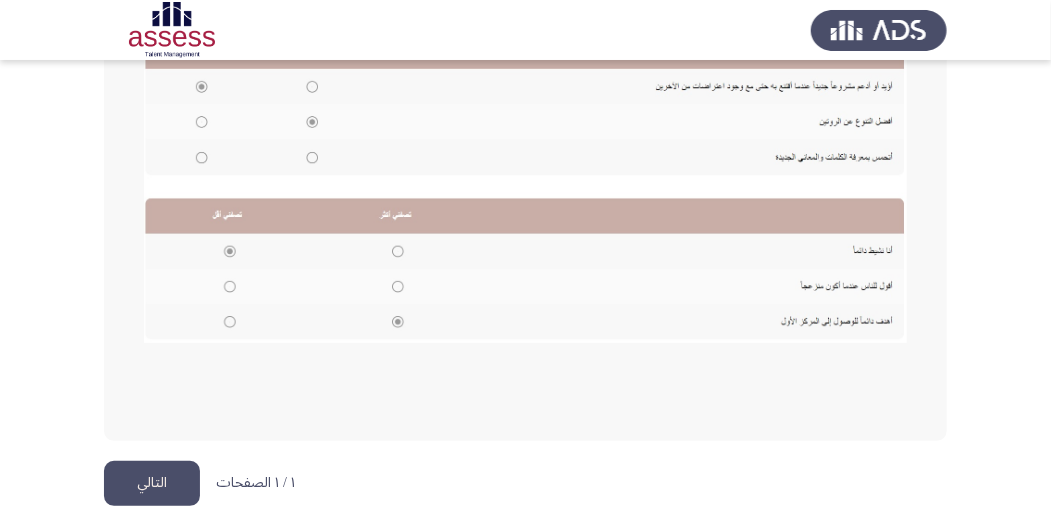 scroll, scrollTop: 542, scrollLeft: 0, axis: vertical 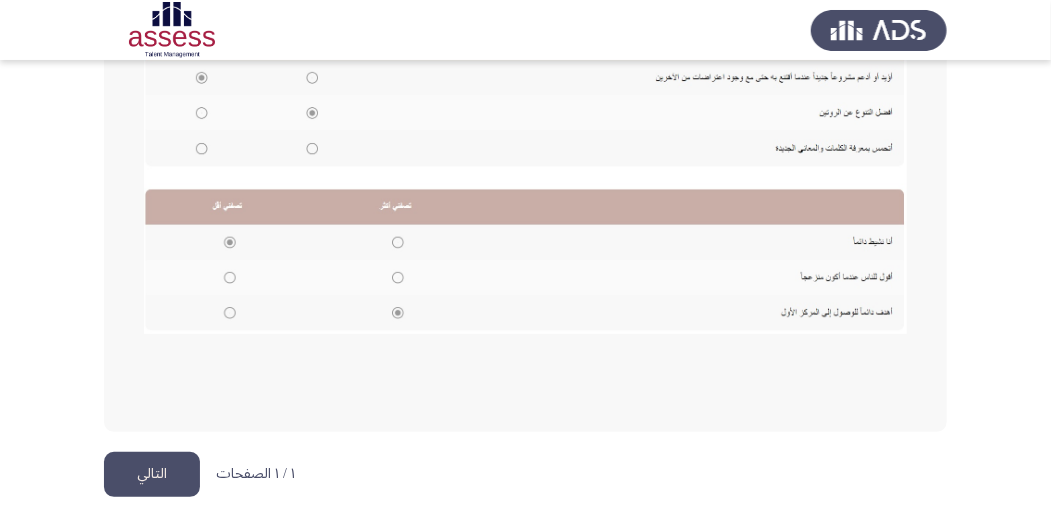 click on "التالي" 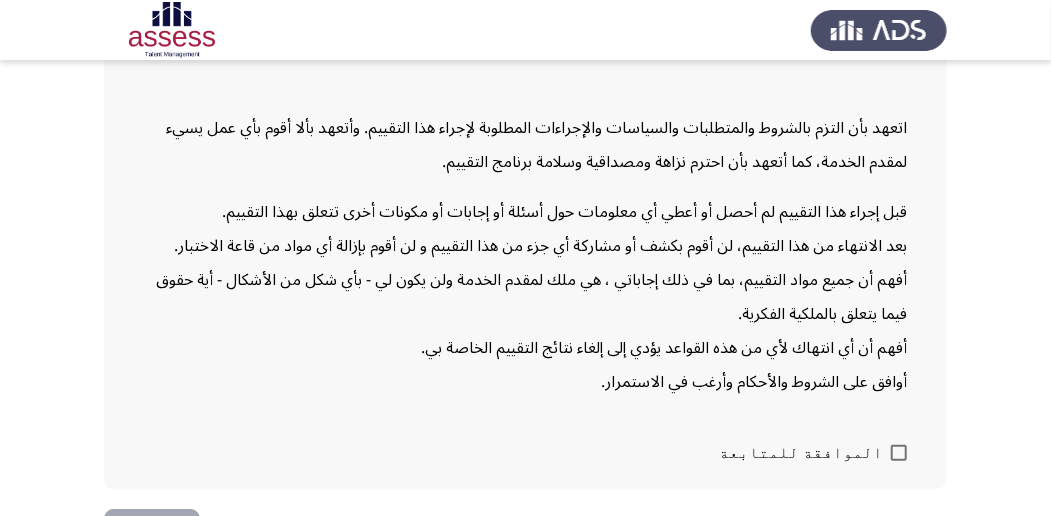 scroll, scrollTop: 258, scrollLeft: 0, axis: vertical 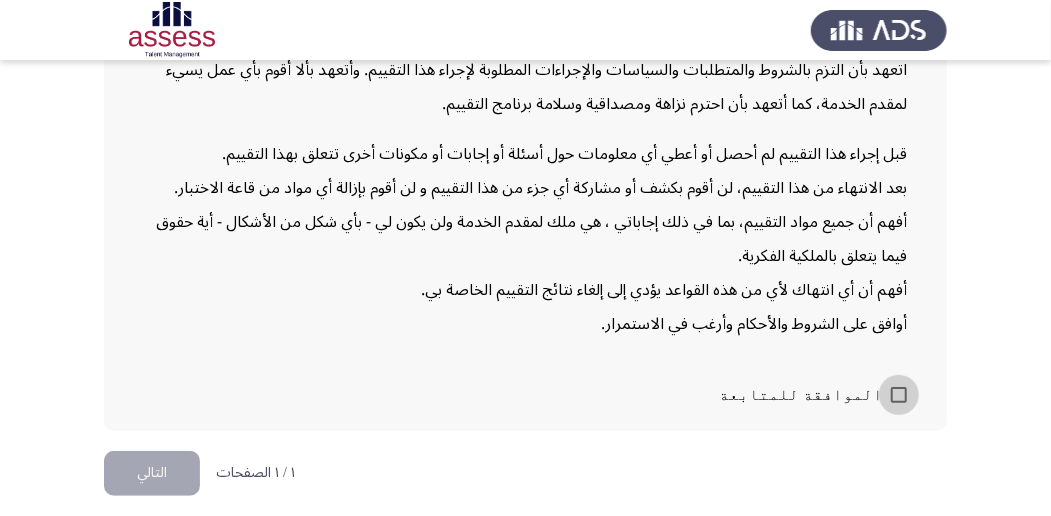 click at bounding box center (899, 395) 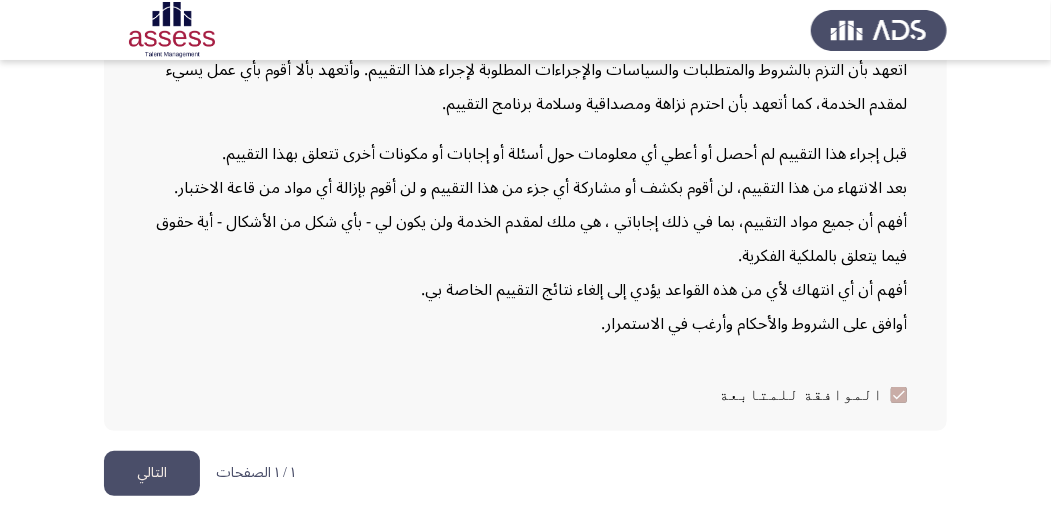 click on "التالي" 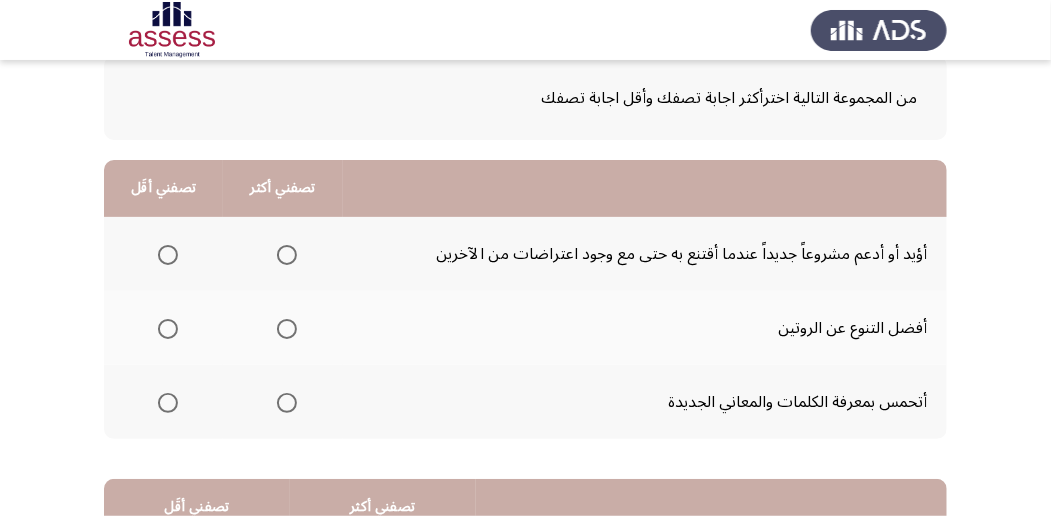 scroll, scrollTop: 133, scrollLeft: 0, axis: vertical 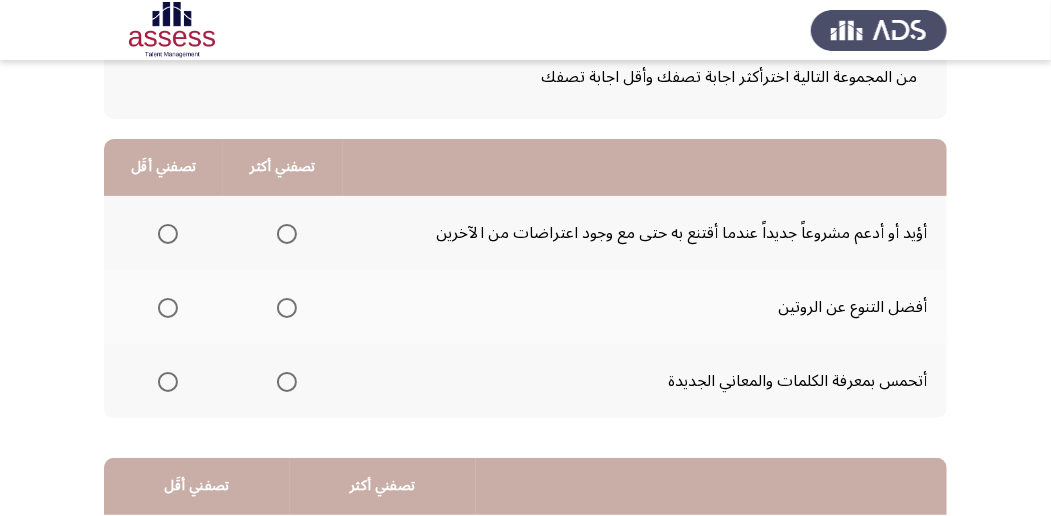 click at bounding box center [287, 234] 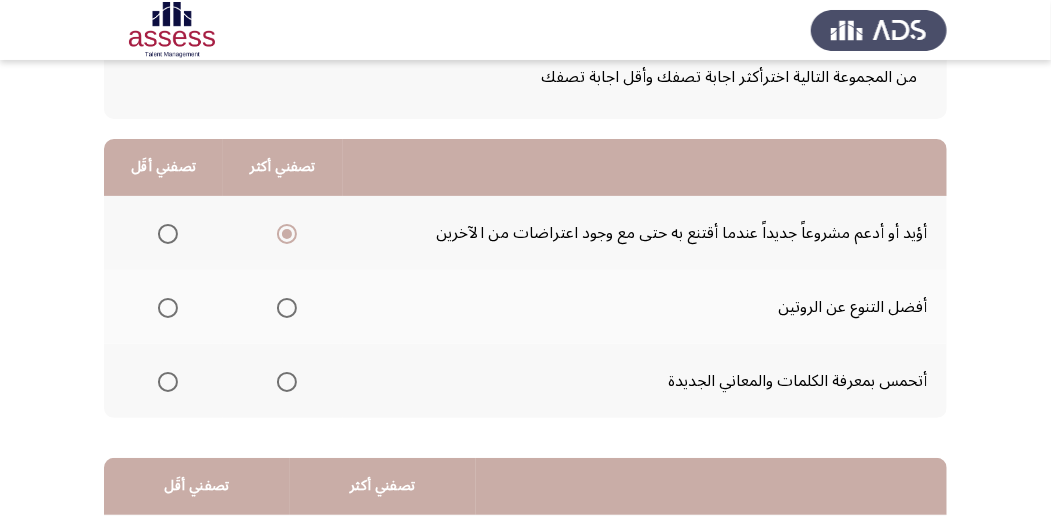 click at bounding box center (168, 308) 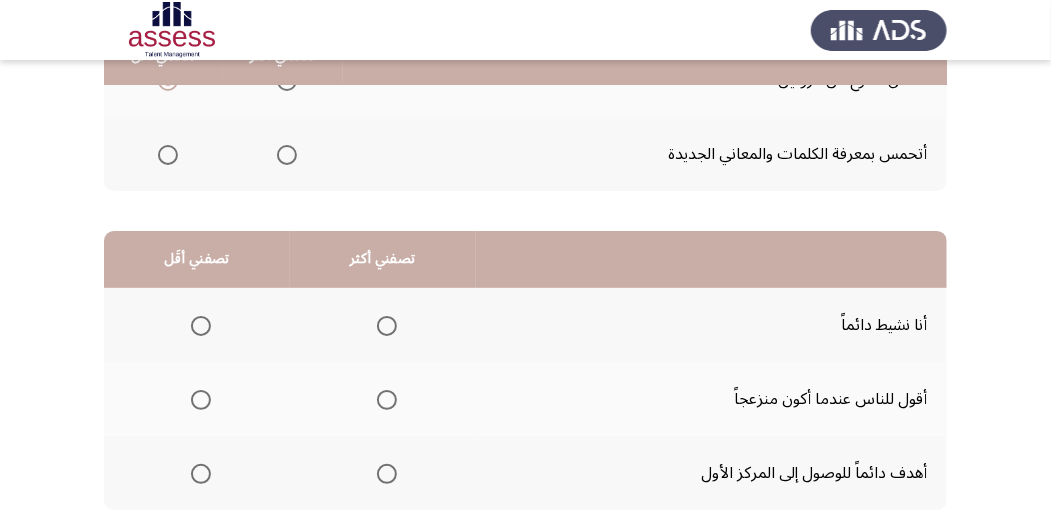 scroll, scrollTop: 400, scrollLeft: 0, axis: vertical 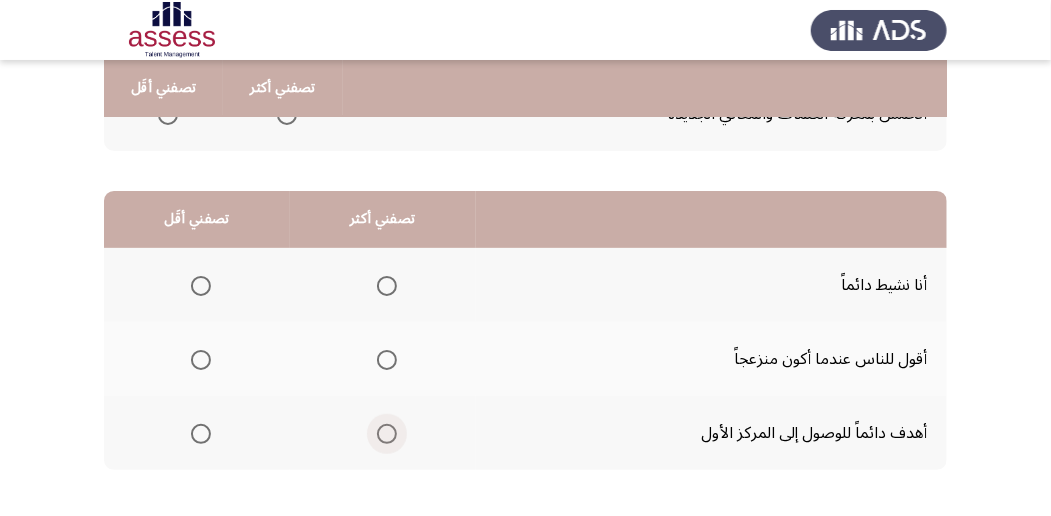 click at bounding box center [387, 434] 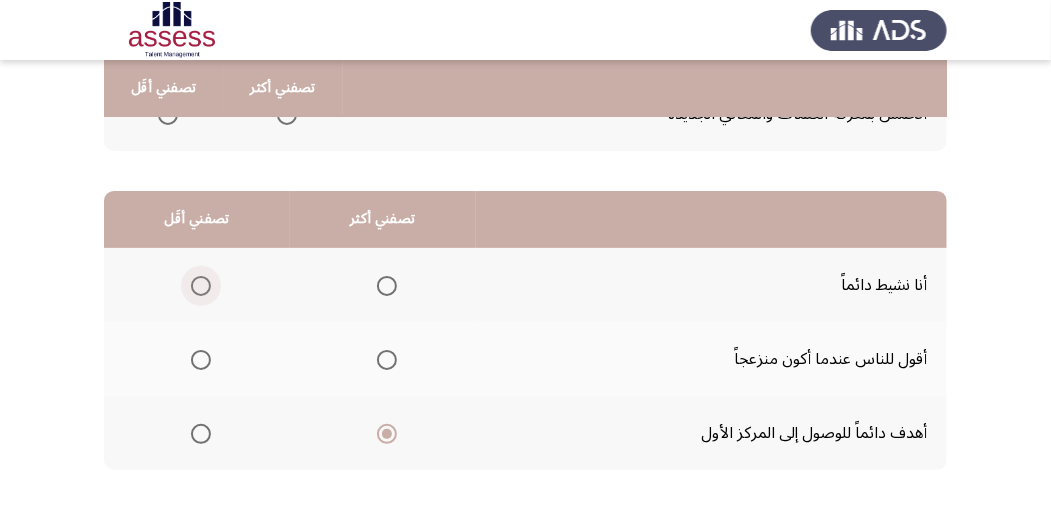 click at bounding box center [201, 286] 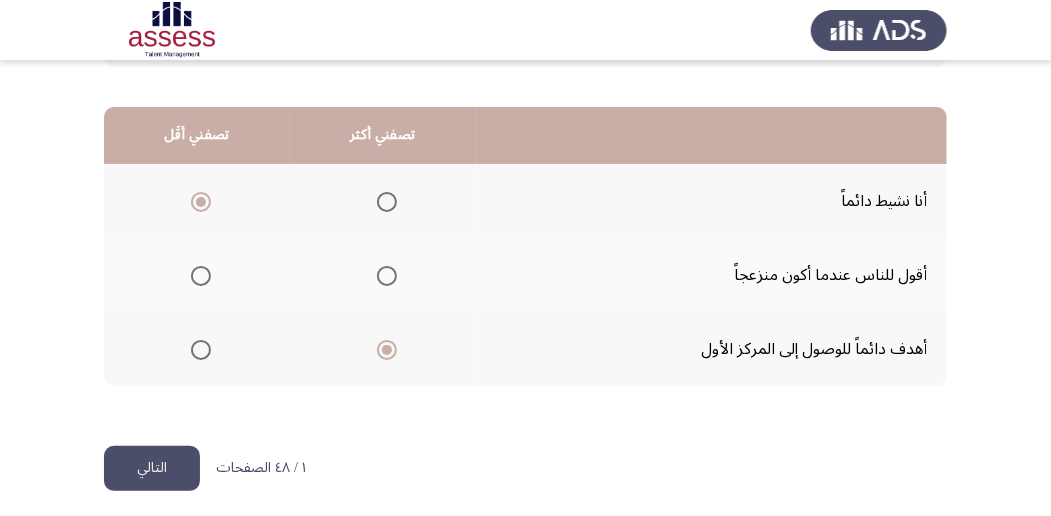 scroll, scrollTop: 494, scrollLeft: 0, axis: vertical 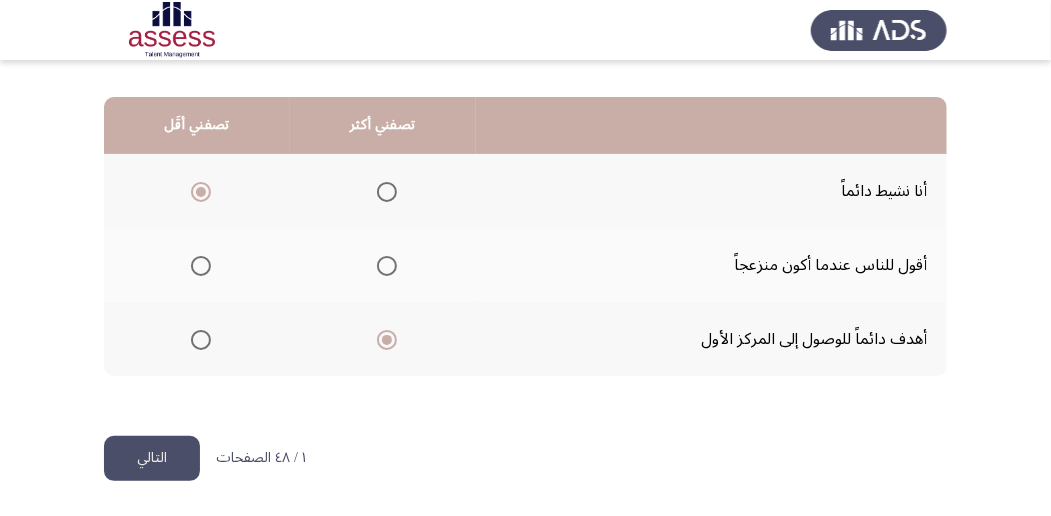 click on "التالي" 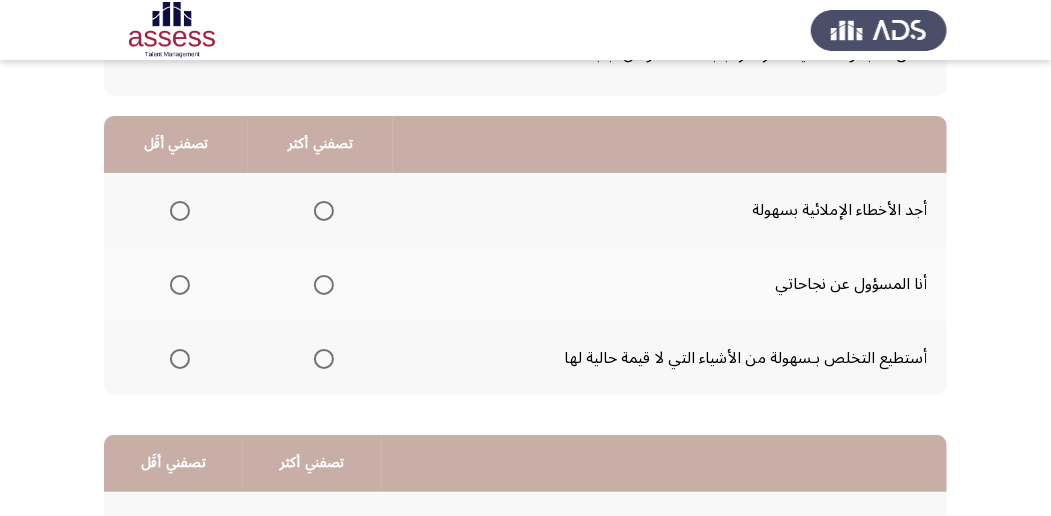 scroll, scrollTop: 133, scrollLeft: 0, axis: vertical 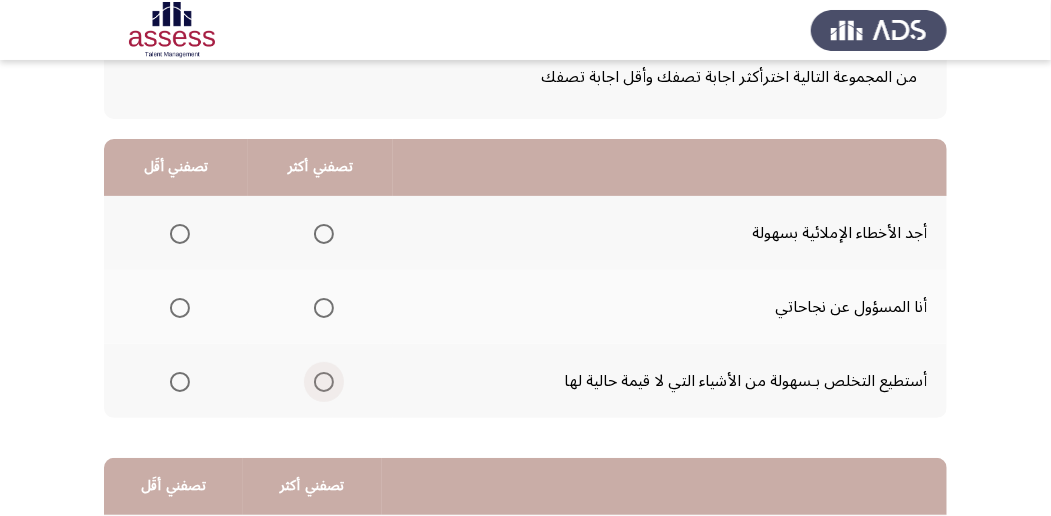 click at bounding box center [324, 382] 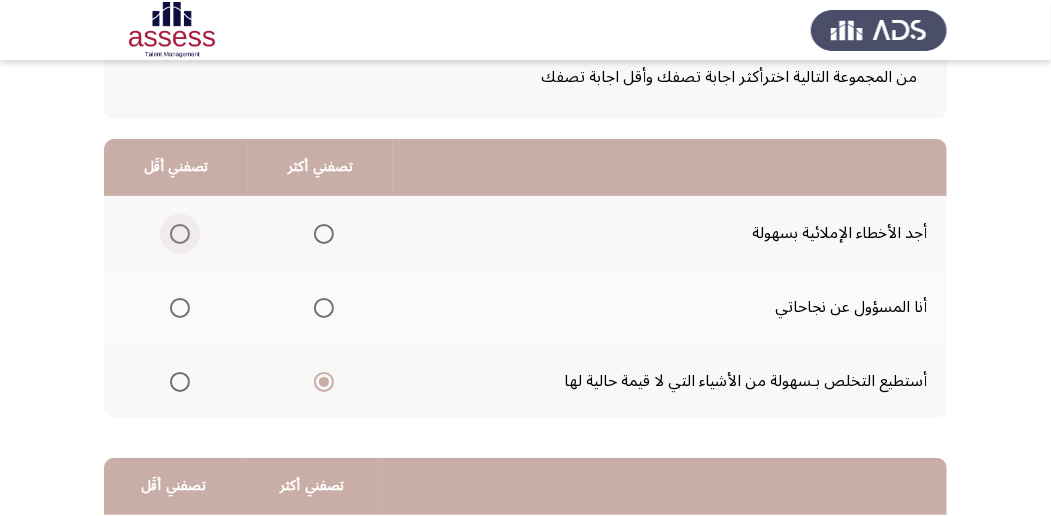 click at bounding box center [180, 234] 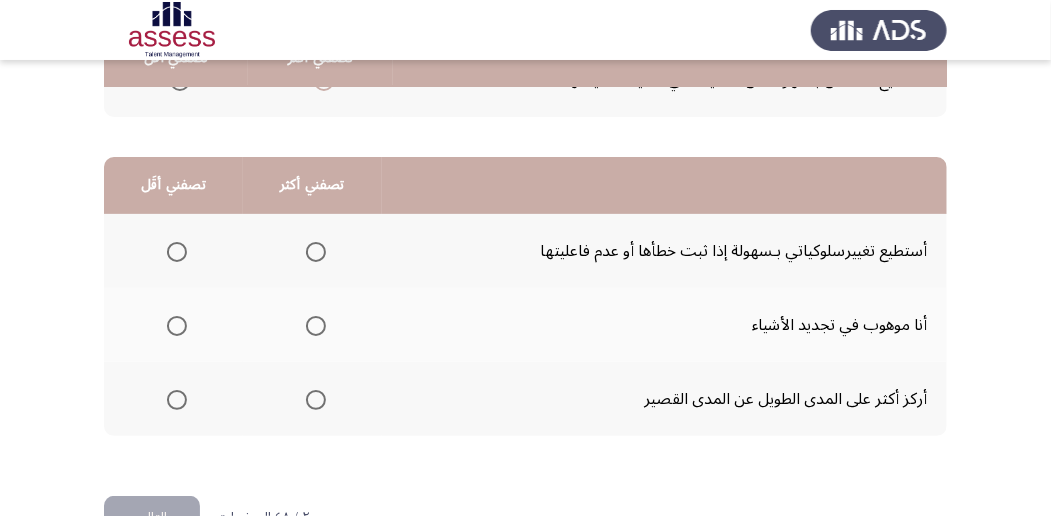 scroll, scrollTop: 466, scrollLeft: 0, axis: vertical 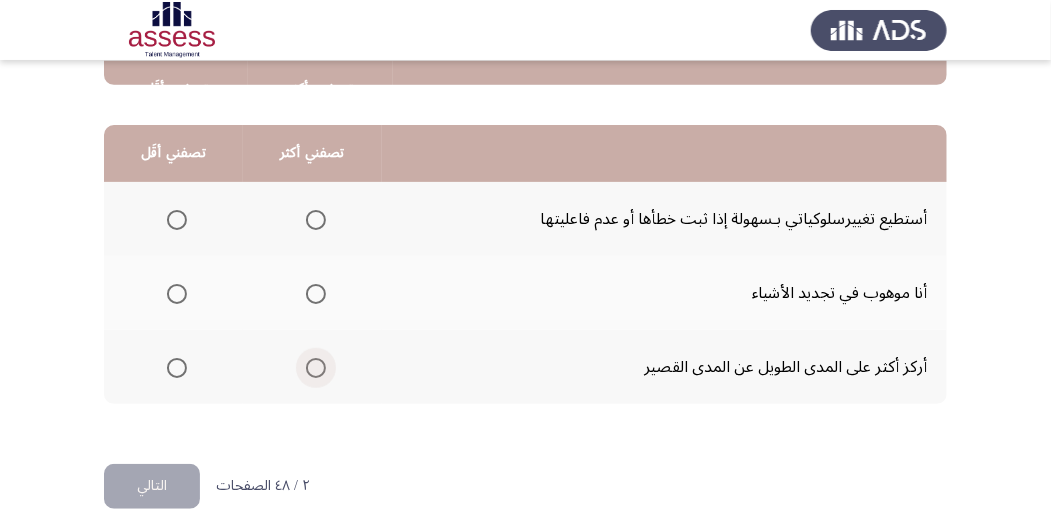 click at bounding box center [316, 368] 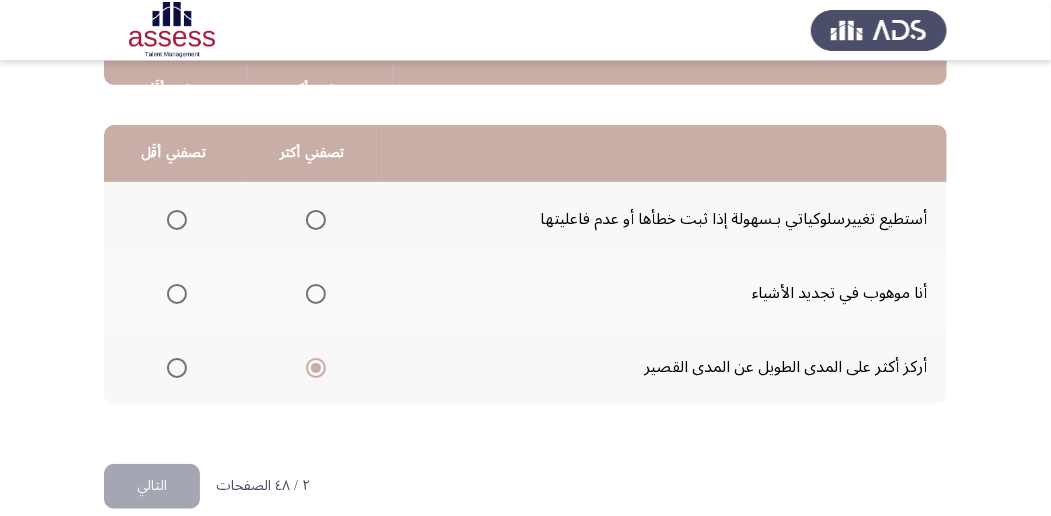 click at bounding box center [177, 220] 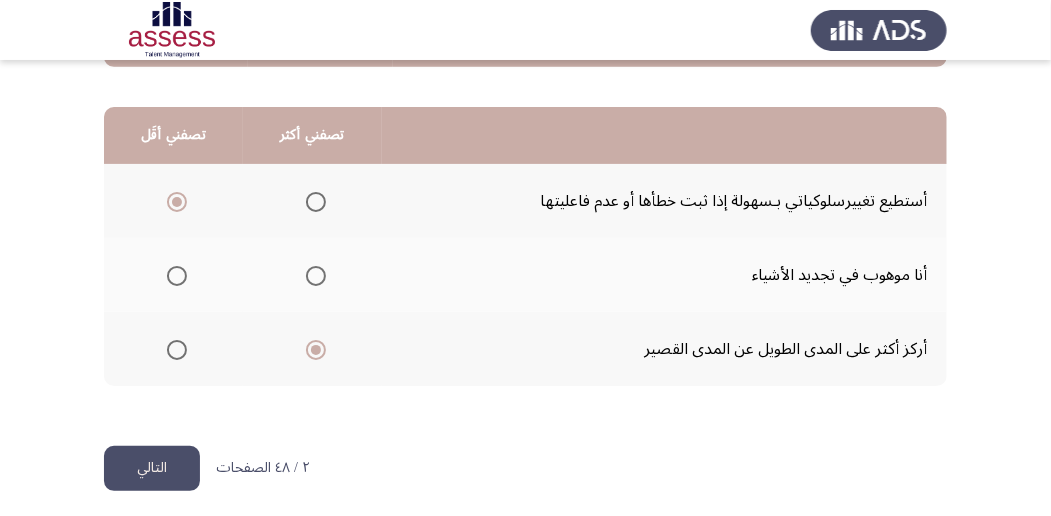 scroll, scrollTop: 494, scrollLeft: 0, axis: vertical 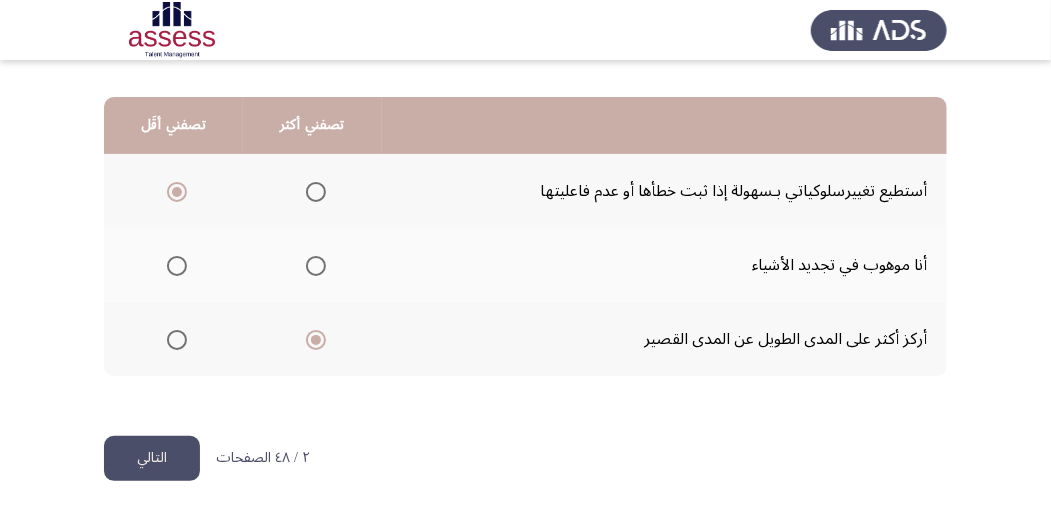 click on "التالي" 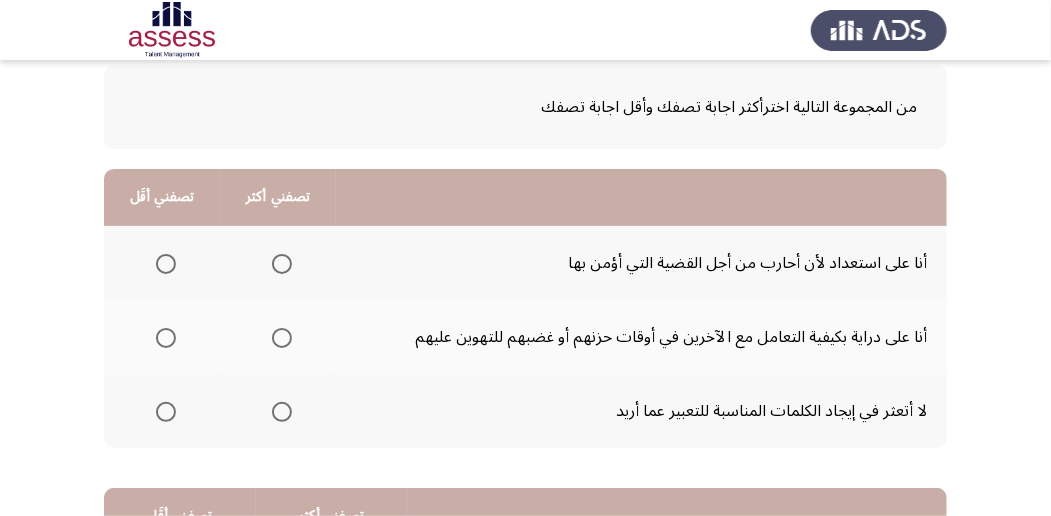 scroll, scrollTop: 133, scrollLeft: 0, axis: vertical 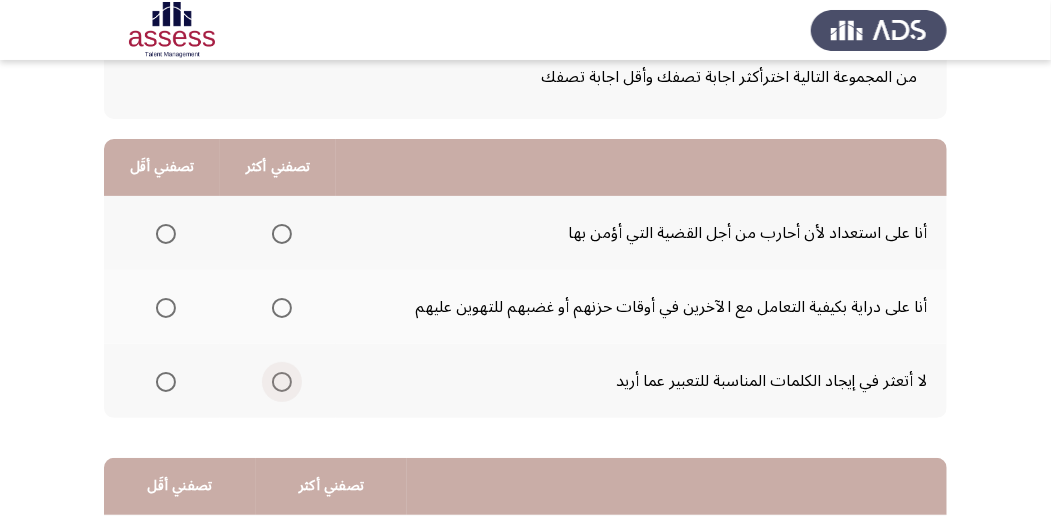 click at bounding box center [282, 382] 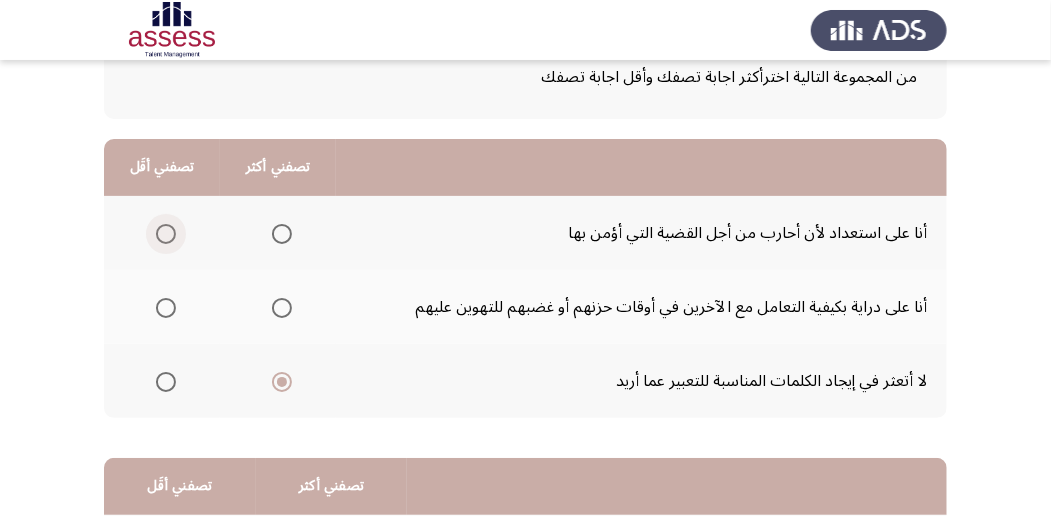 click at bounding box center (166, 234) 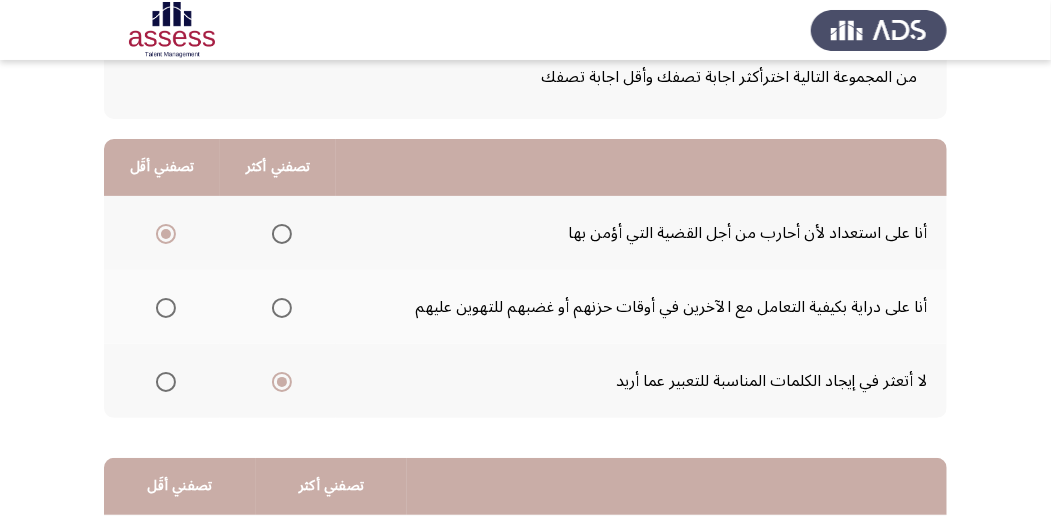 click at bounding box center (166, 308) 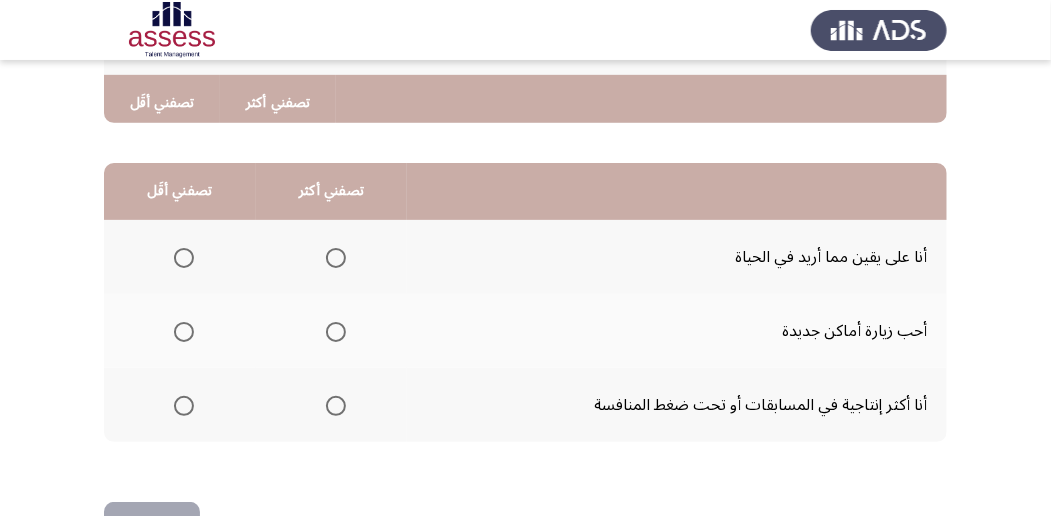 scroll, scrollTop: 427, scrollLeft: 0, axis: vertical 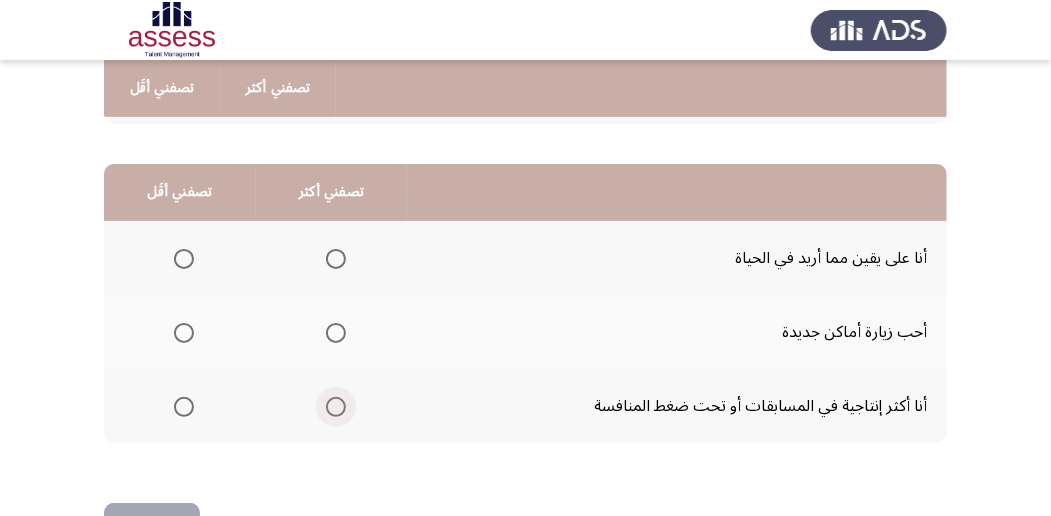 click at bounding box center [336, 407] 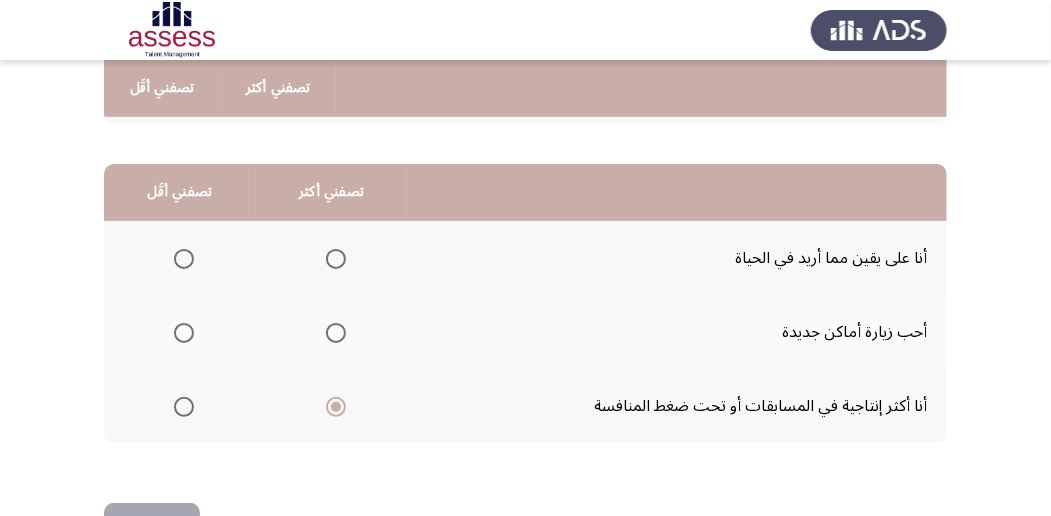 click at bounding box center (184, 259) 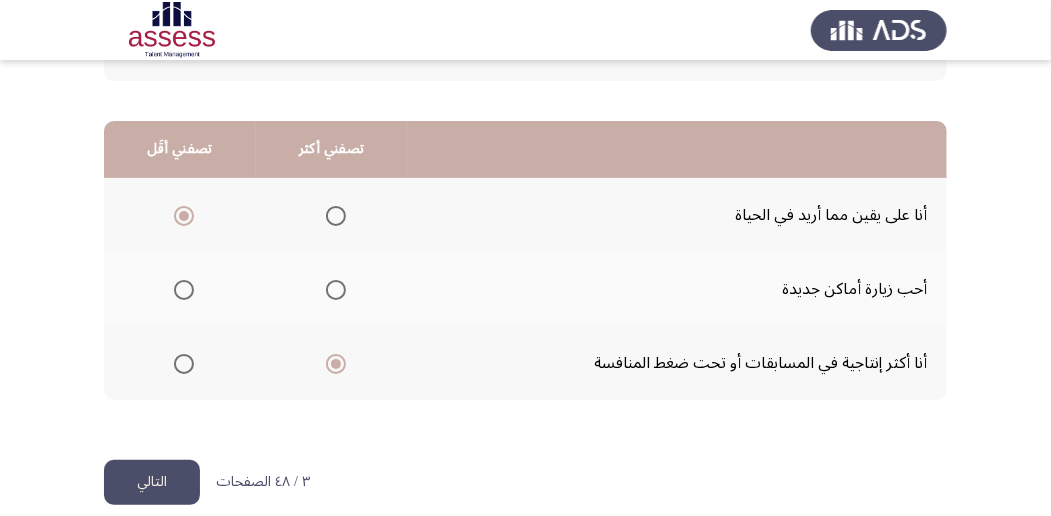 scroll, scrollTop: 494, scrollLeft: 0, axis: vertical 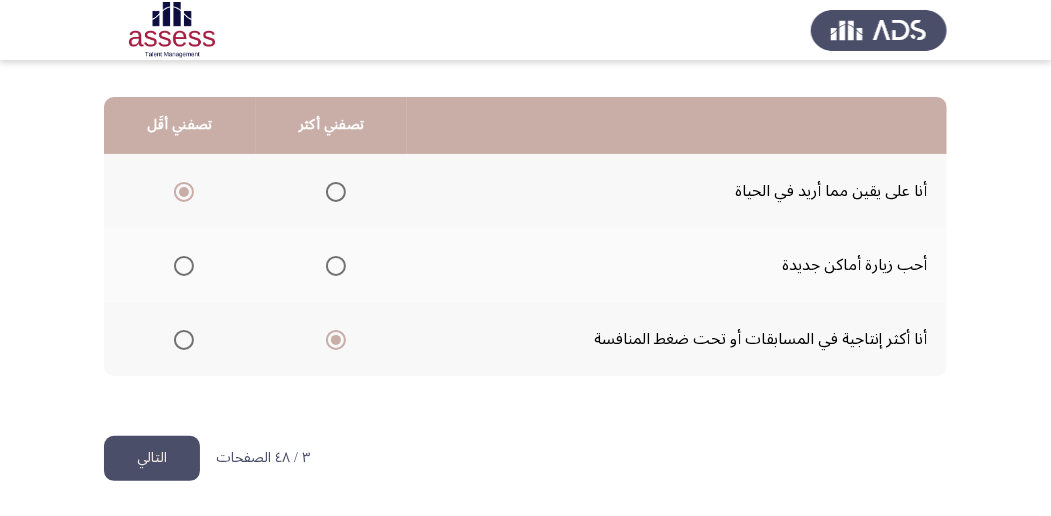 click on "التالي" 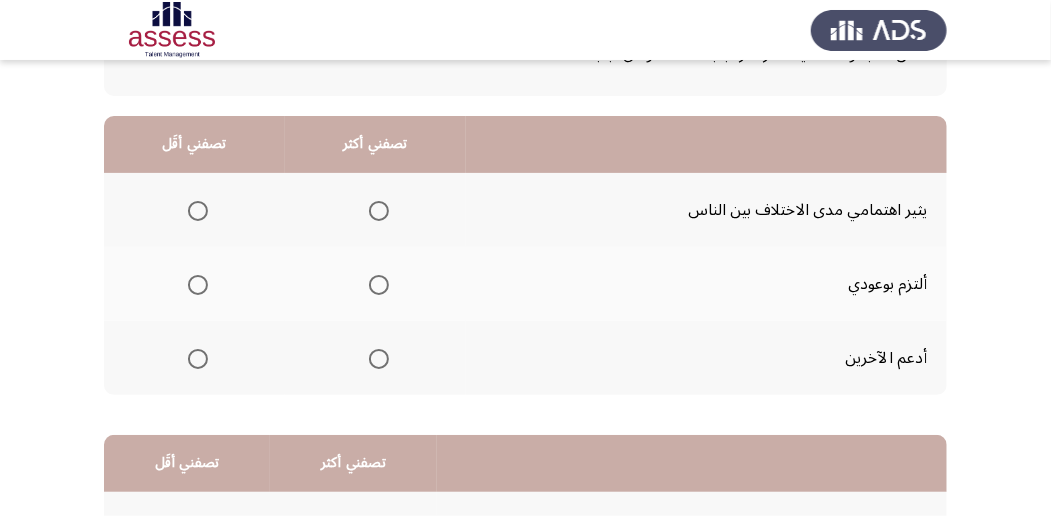 scroll, scrollTop: 133, scrollLeft: 0, axis: vertical 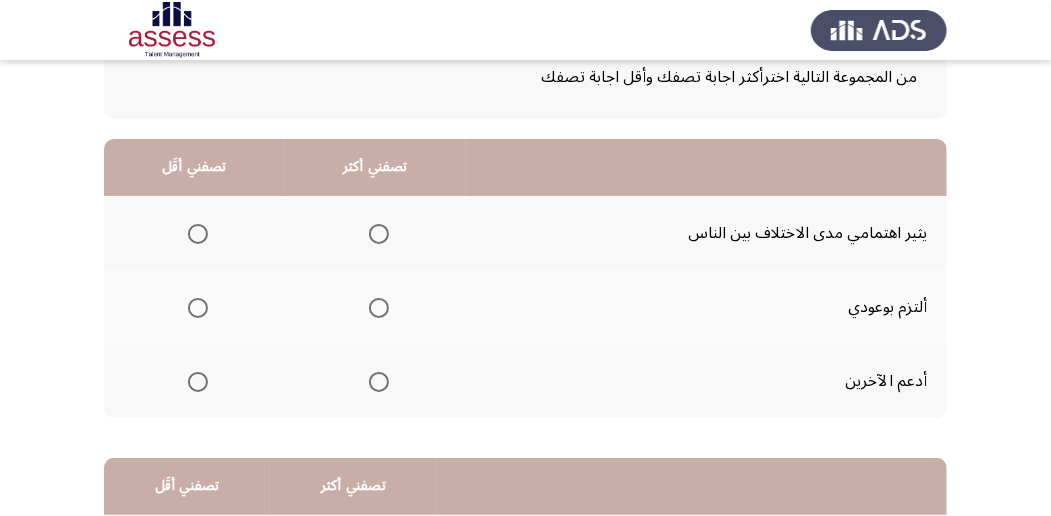 click at bounding box center (379, 308) 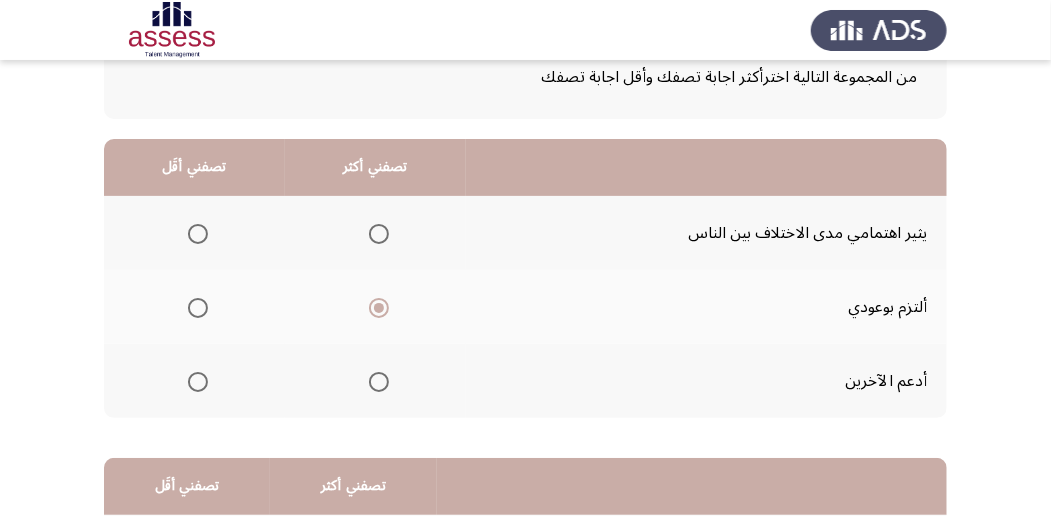 click at bounding box center [198, 234] 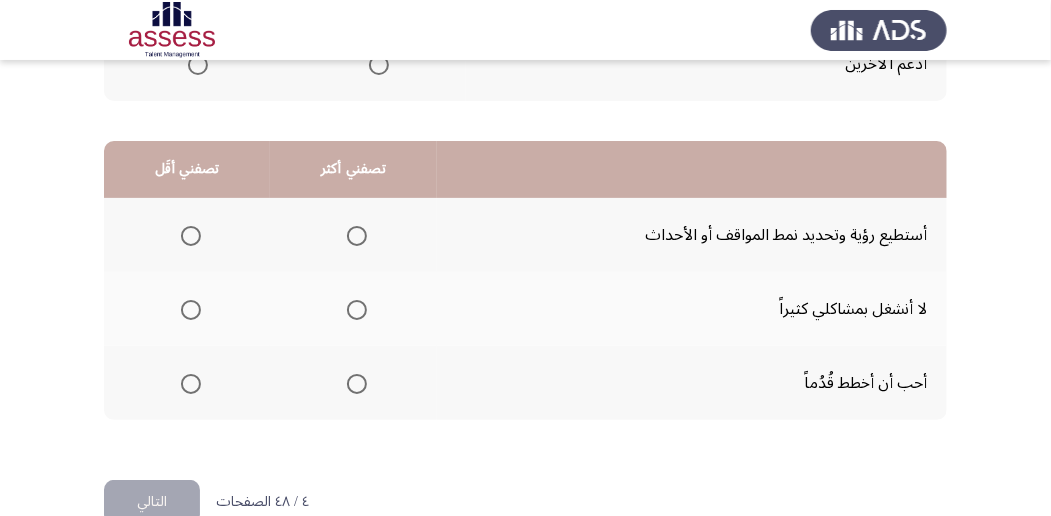 scroll, scrollTop: 466, scrollLeft: 0, axis: vertical 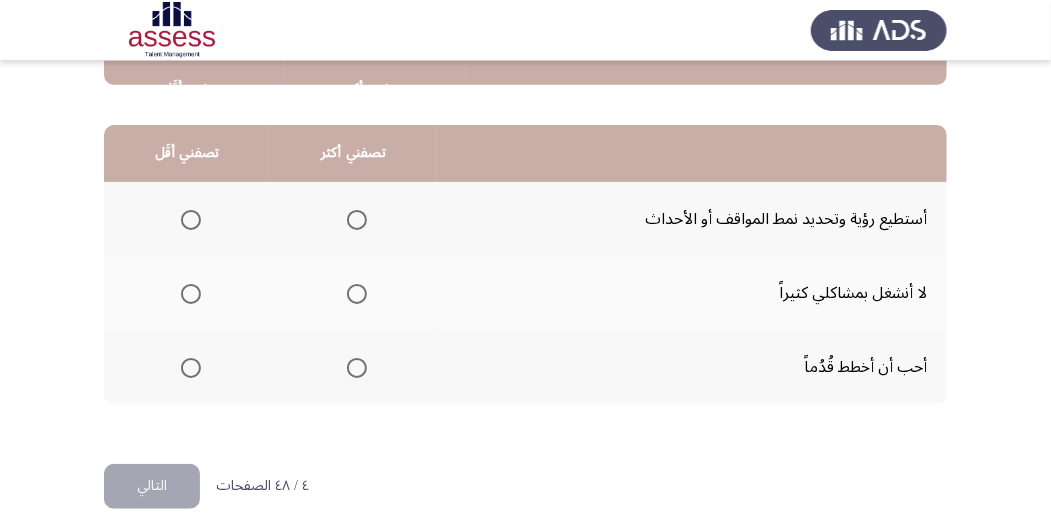 click at bounding box center (357, 368) 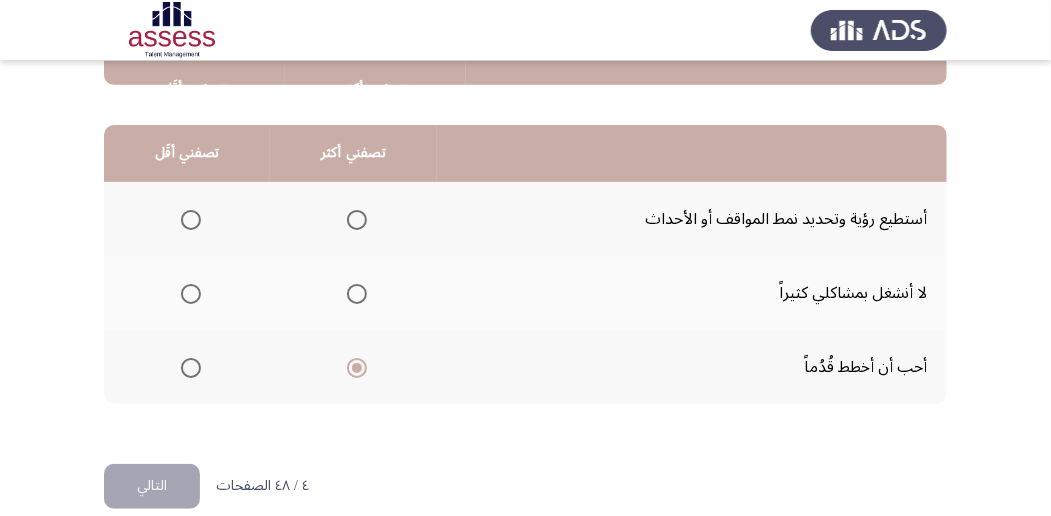 click at bounding box center (191, 220) 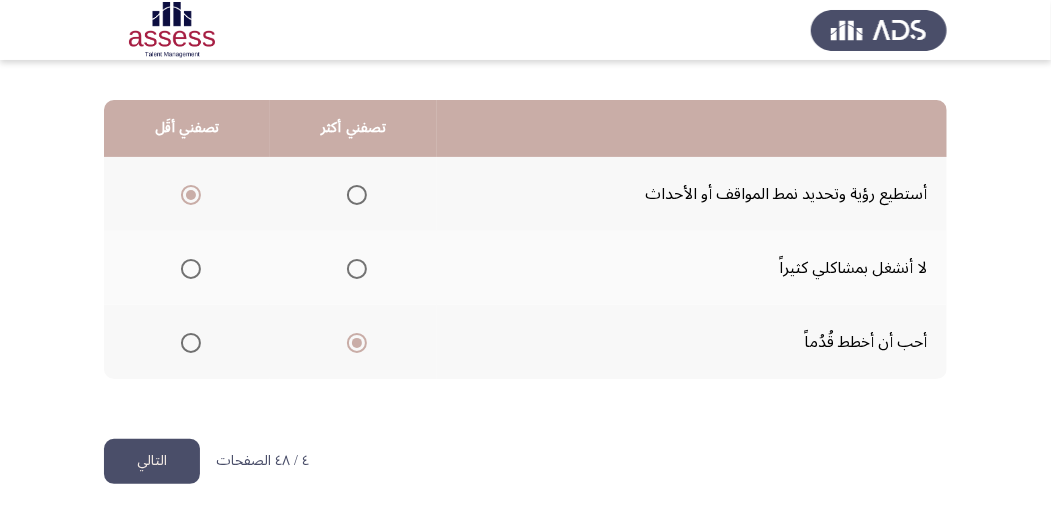 scroll, scrollTop: 494, scrollLeft: 0, axis: vertical 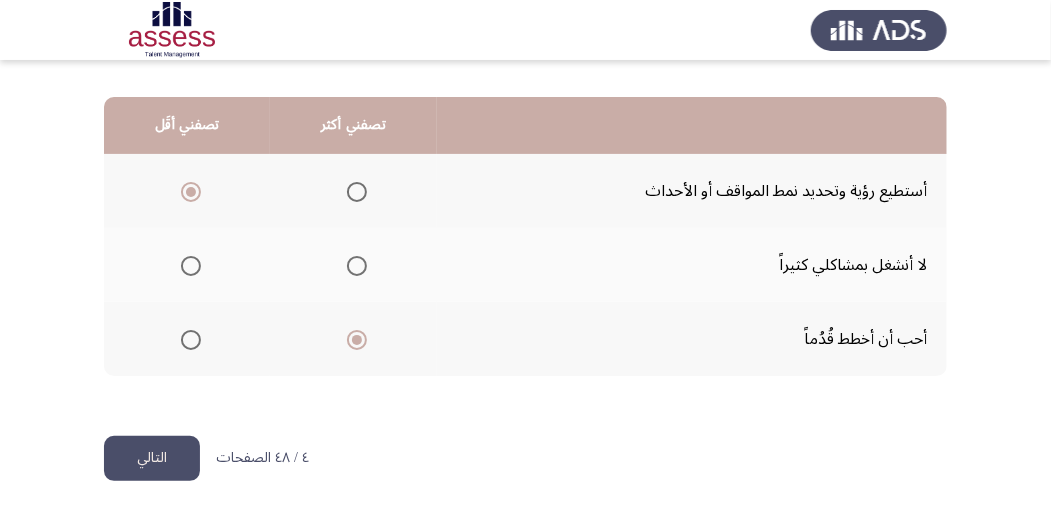 click on "التالي" 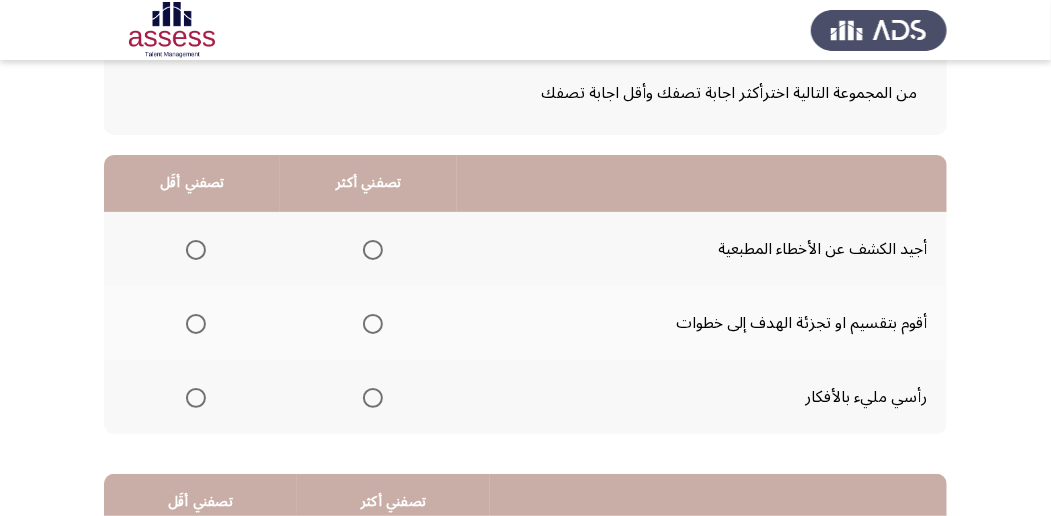 scroll, scrollTop: 133, scrollLeft: 0, axis: vertical 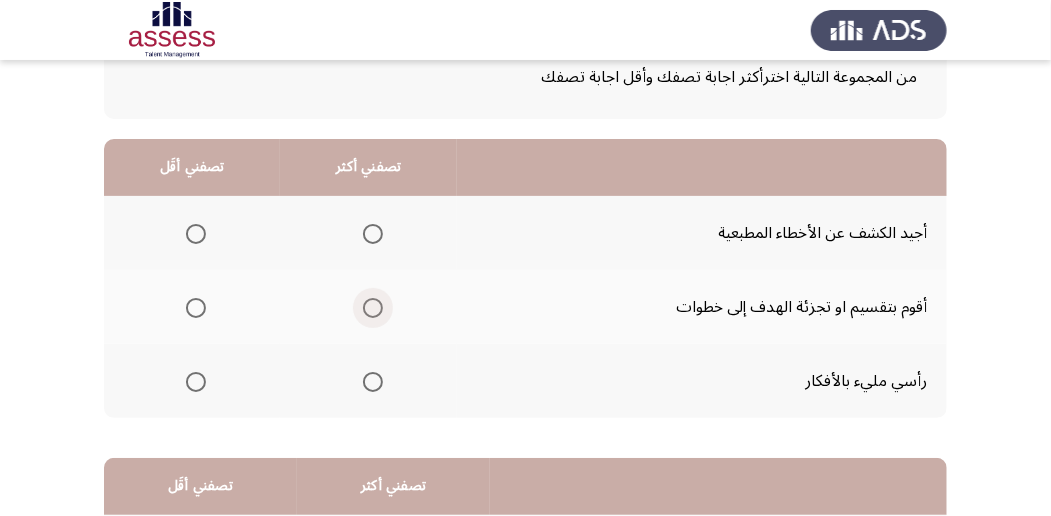 click at bounding box center [373, 308] 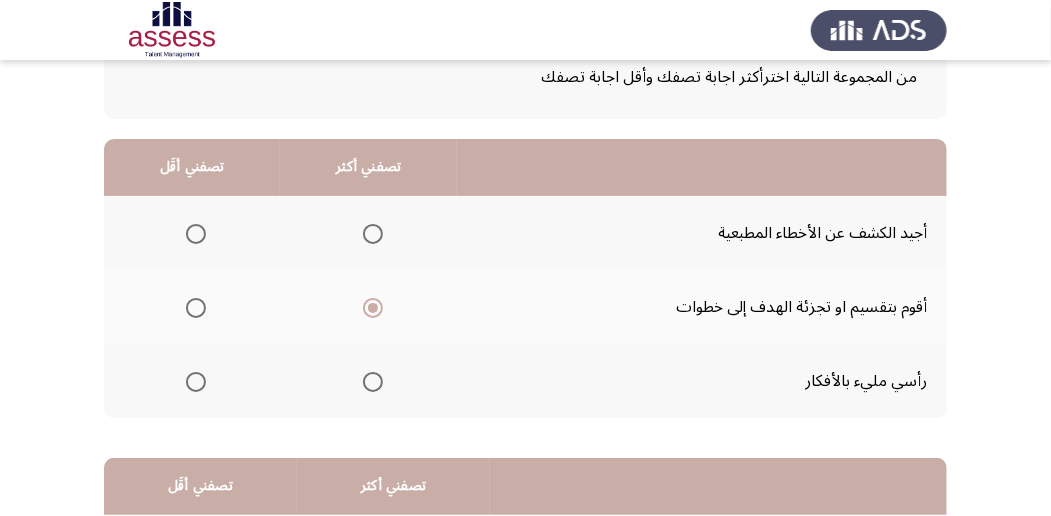 click at bounding box center [196, 234] 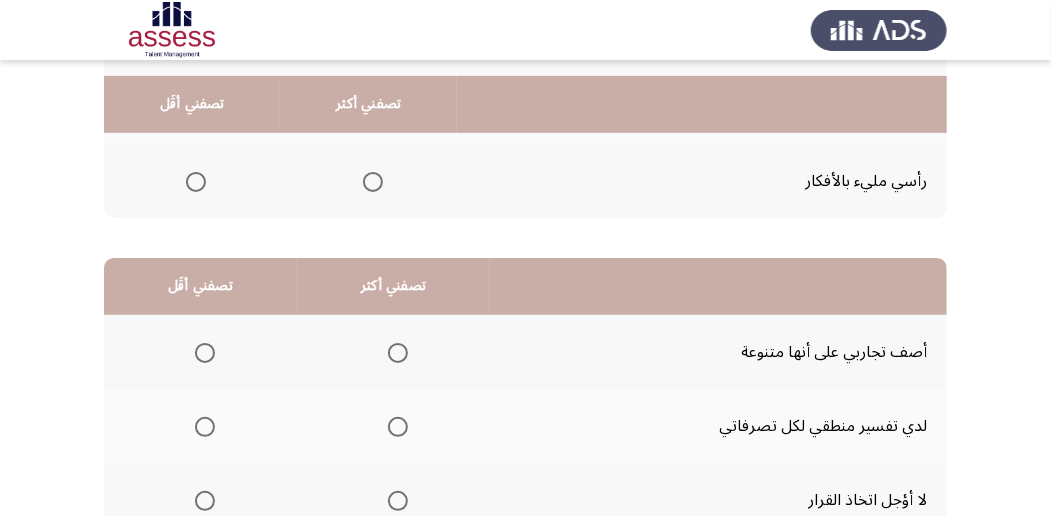 scroll, scrollTop: 400, scrollLeft: 0, axis: vertical 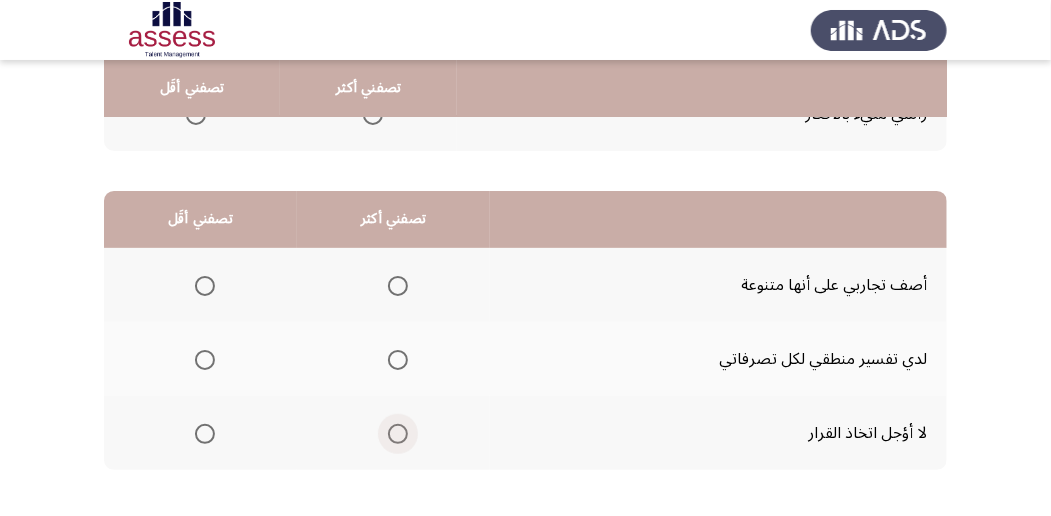 click at bounding box center [398, 434] 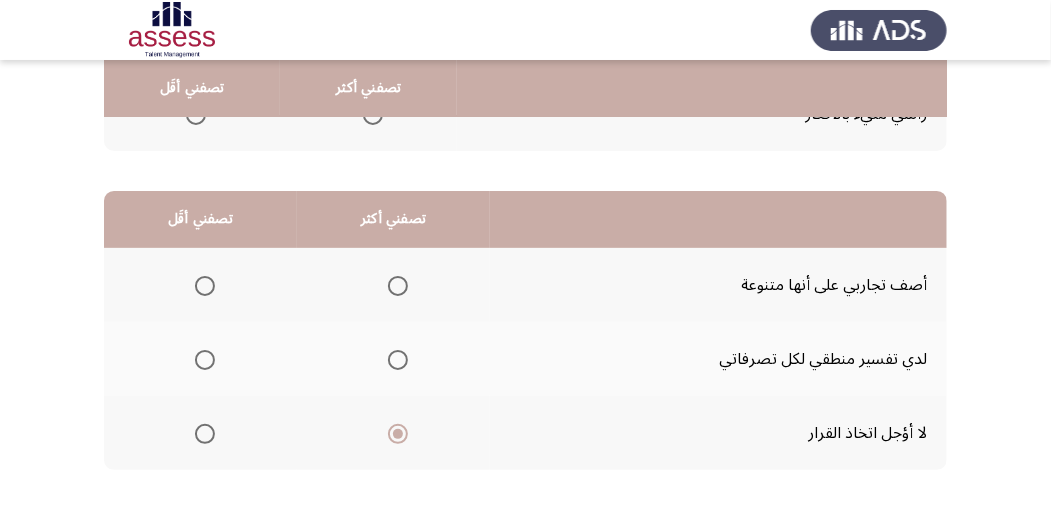 click at bounding box center (204, 360) 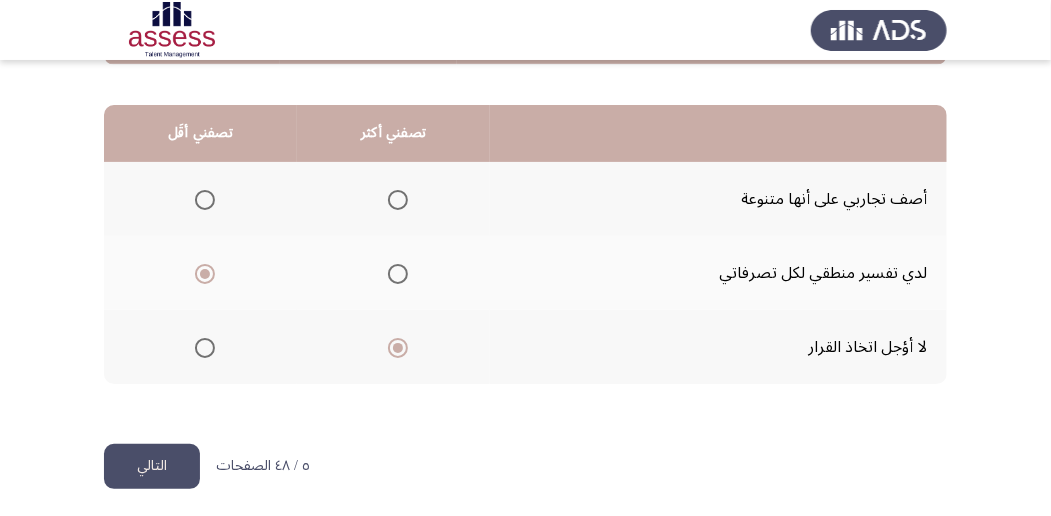 scroll, scrollTop: 494, scrollLeft: 0, axis: vertical 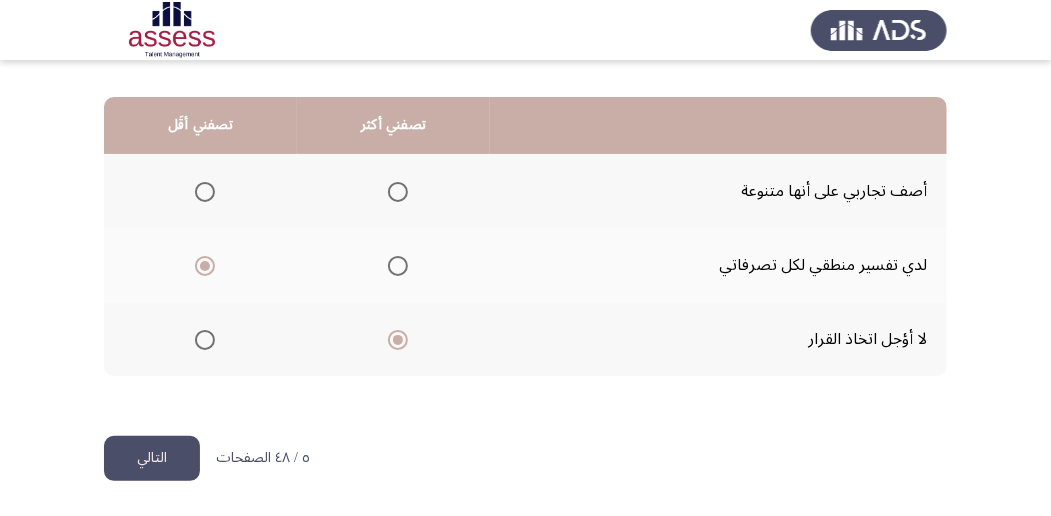 click on "التالي" 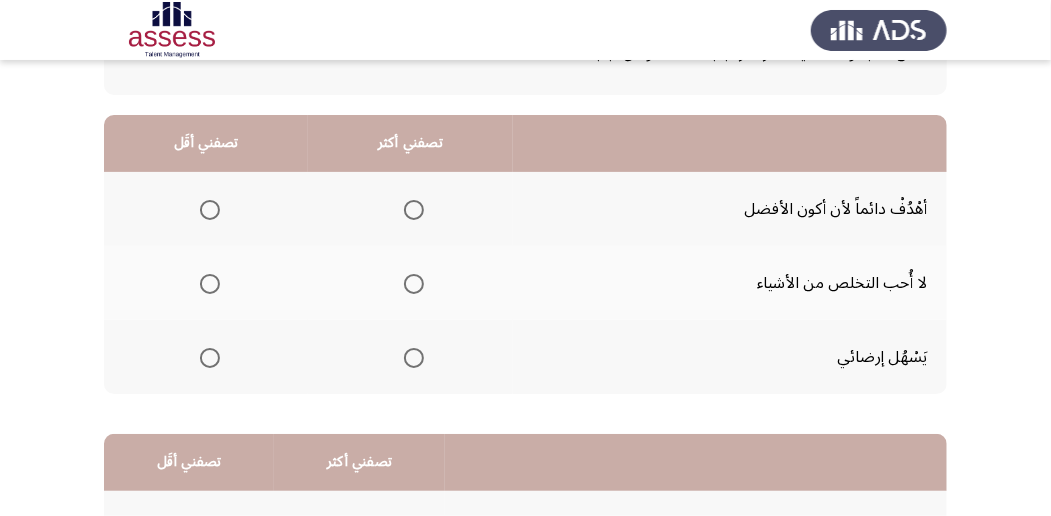 scroll, scrollTop: 200, scrollLeft: 0, axis: vertical 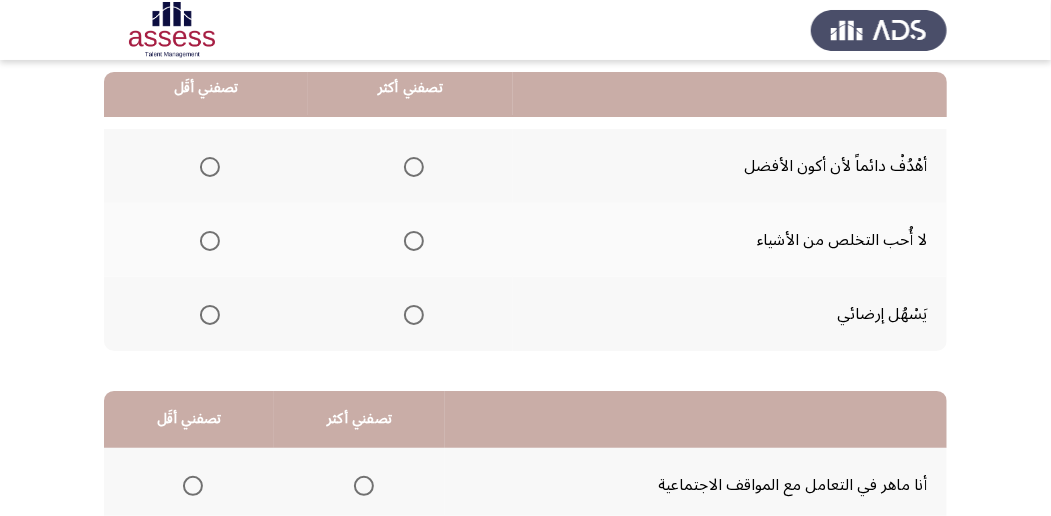 click at bounding box center (414, 315) 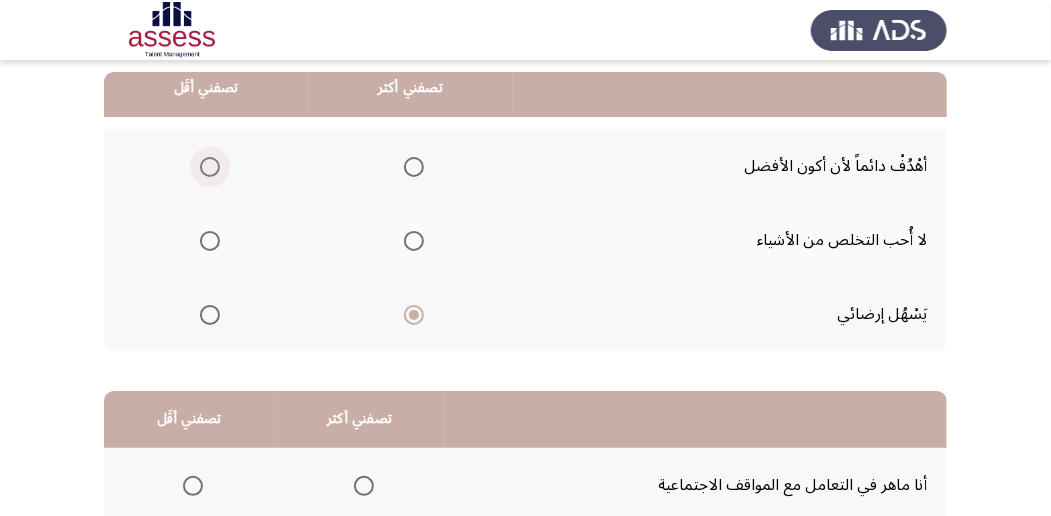 click at bounding box center (210, 167) 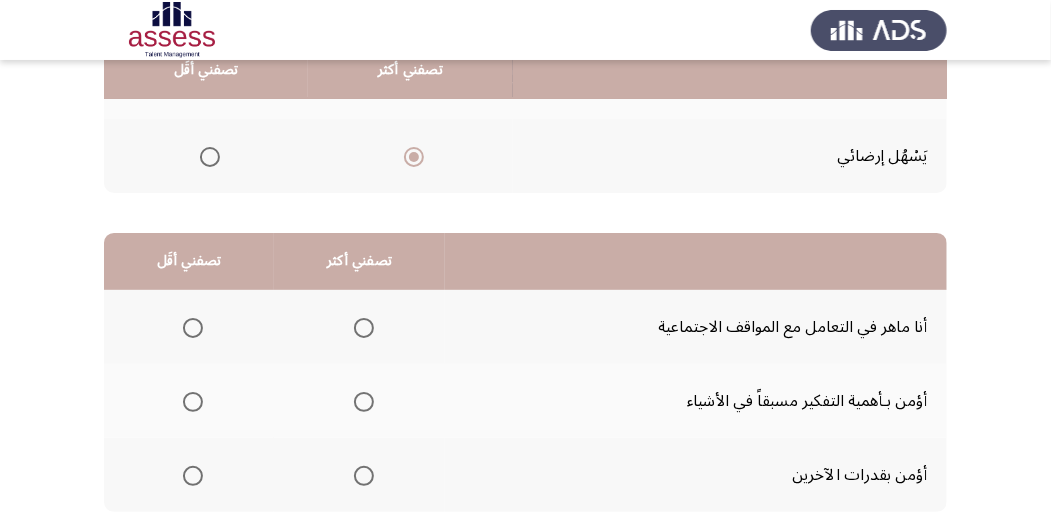 scroll, scrollTop: 400, scrollLeft: 0, axis: vertical 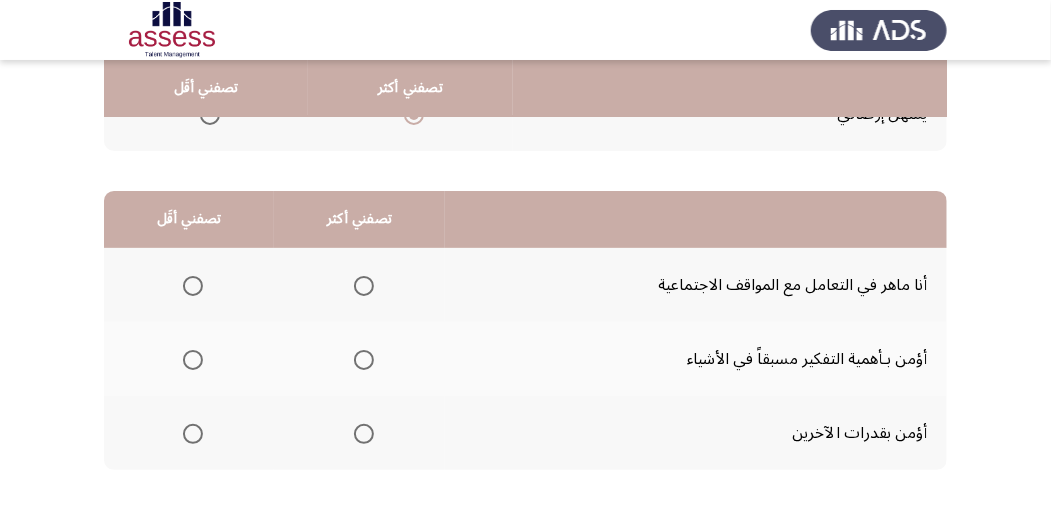 click at bounding box center [364, 434] 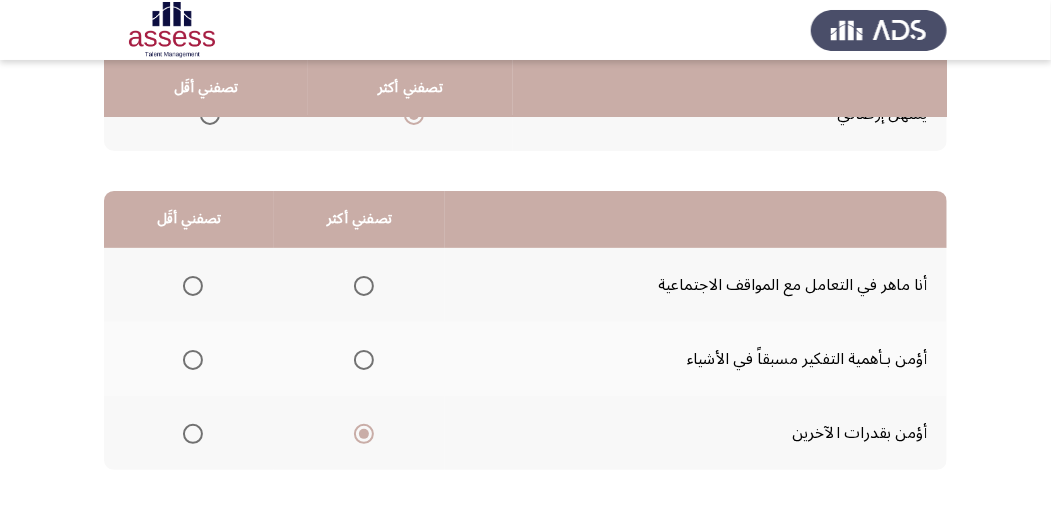 click at bounding box center [193, 286] 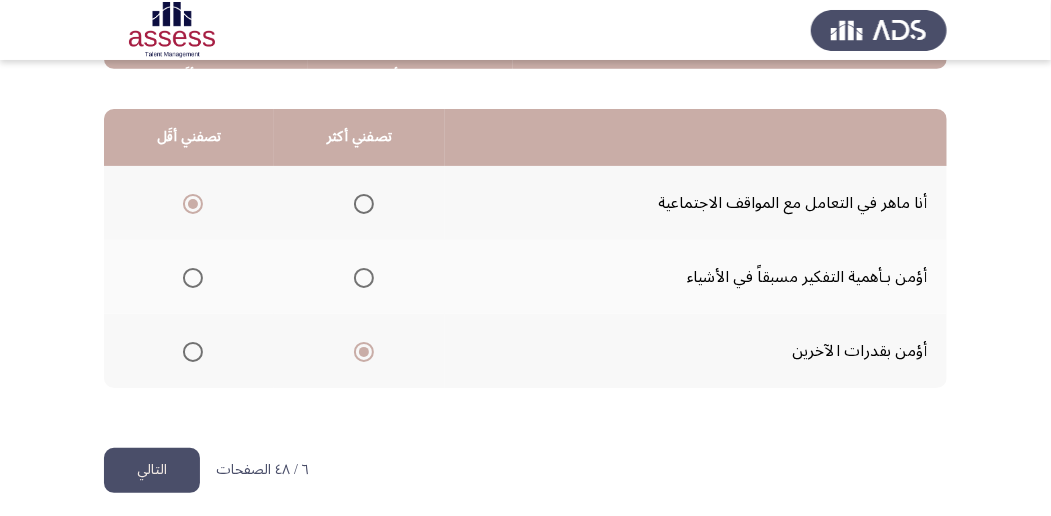 scroll, scrollTop: 494, scrollLeft: 0, axis: vertical 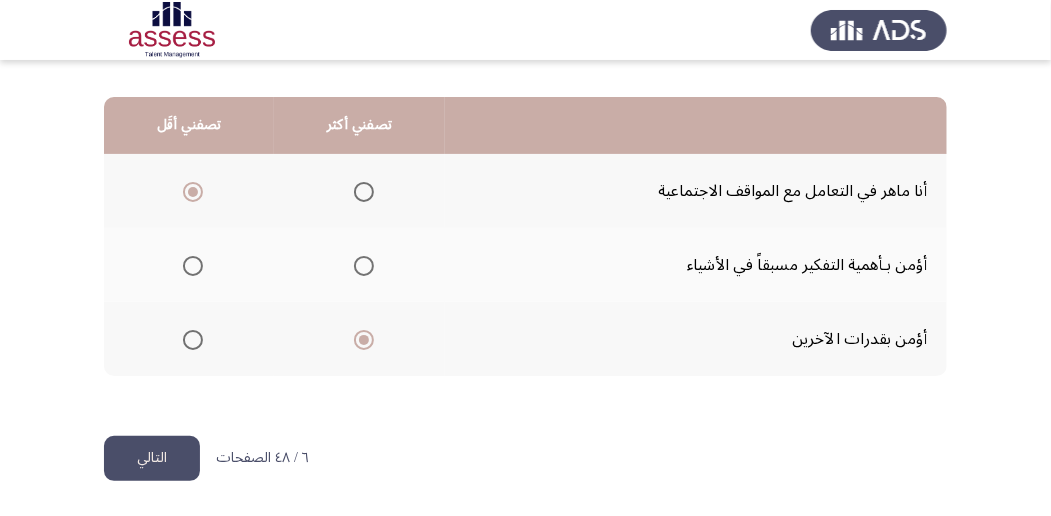 click on "التالي" 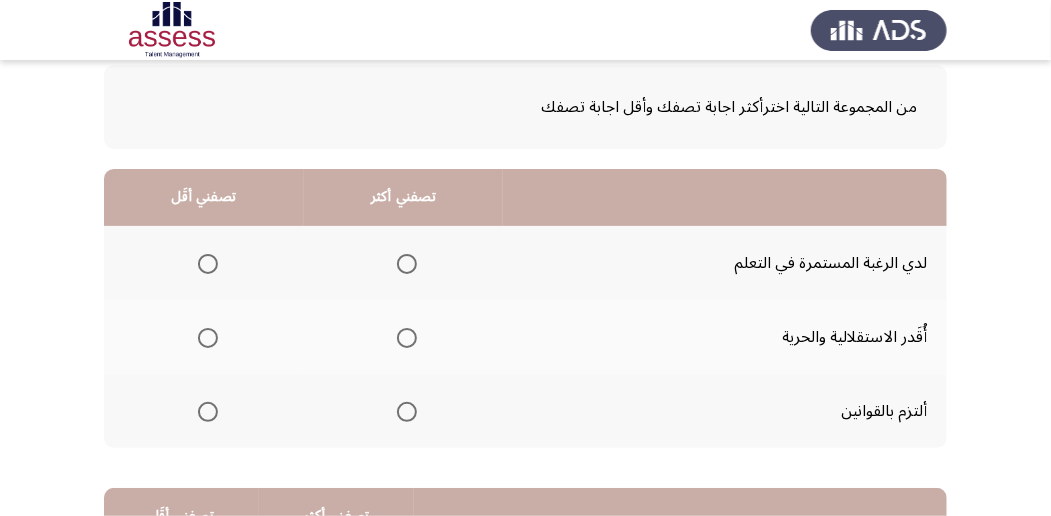 scroll, scrollTop: 133, scrollLeft: 0, axis: vertical 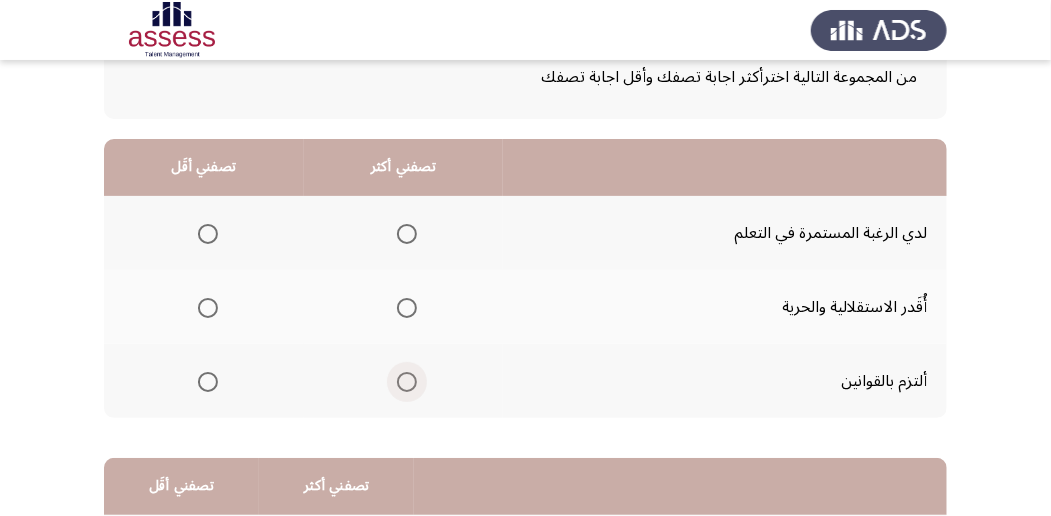 click at bounding box center (407, 382) 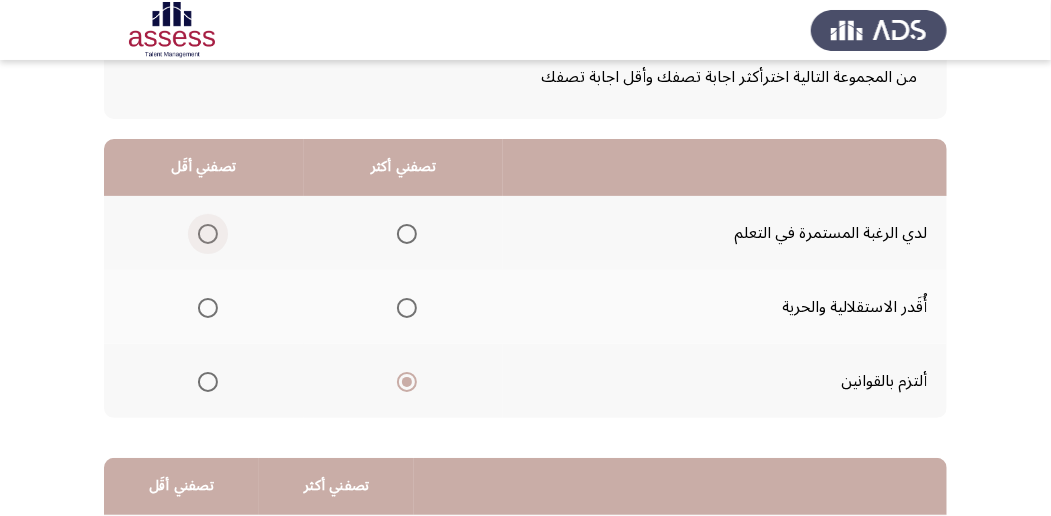 click at bounding box center (208, 234) 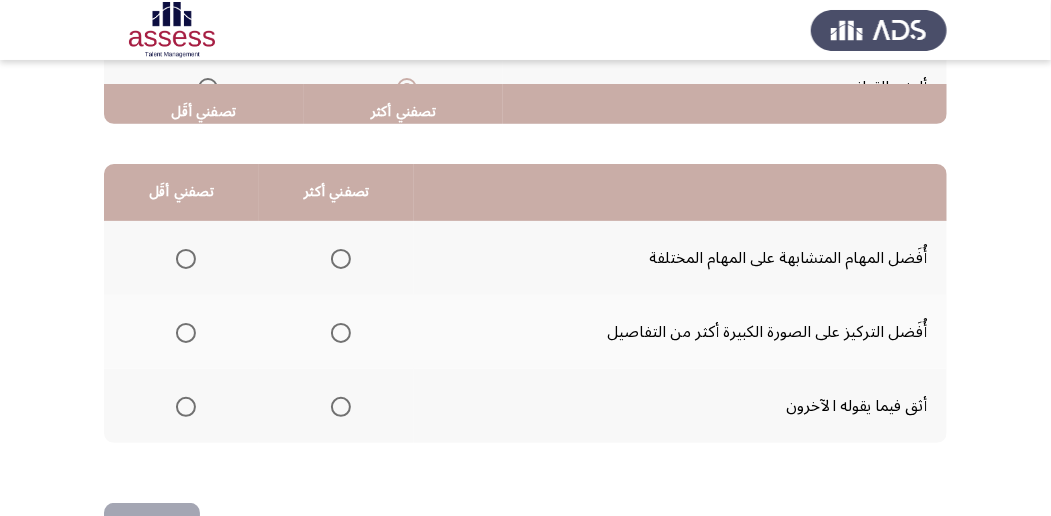 scroll, scrollTop: 494, scrollLeft: 0, axis: vertical 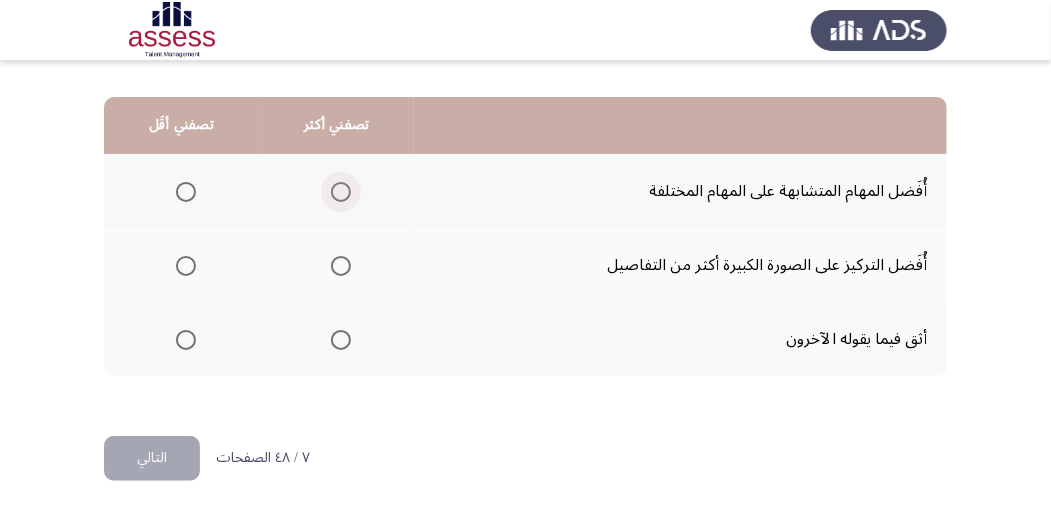 click at bounding box center (341, 192) 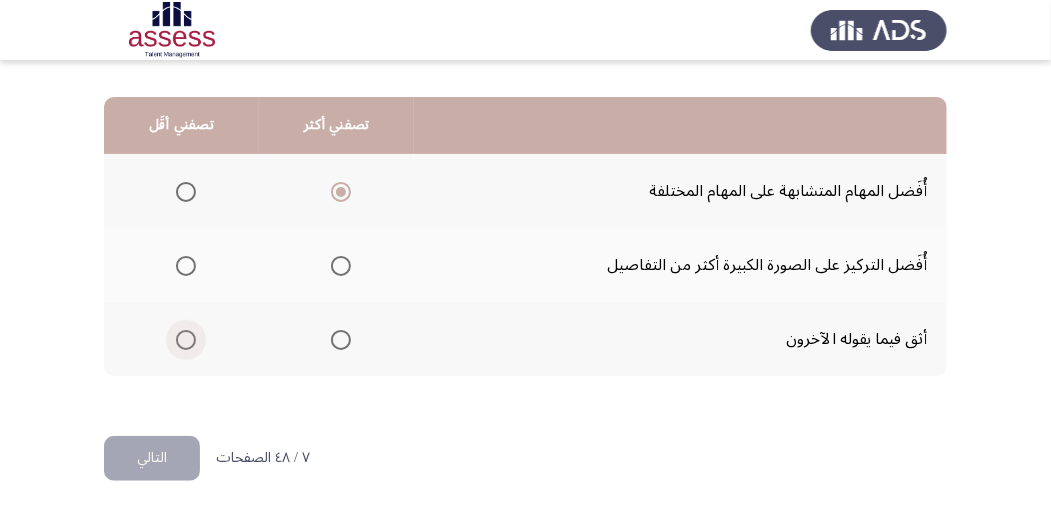 click at bounding box center [186, 340] 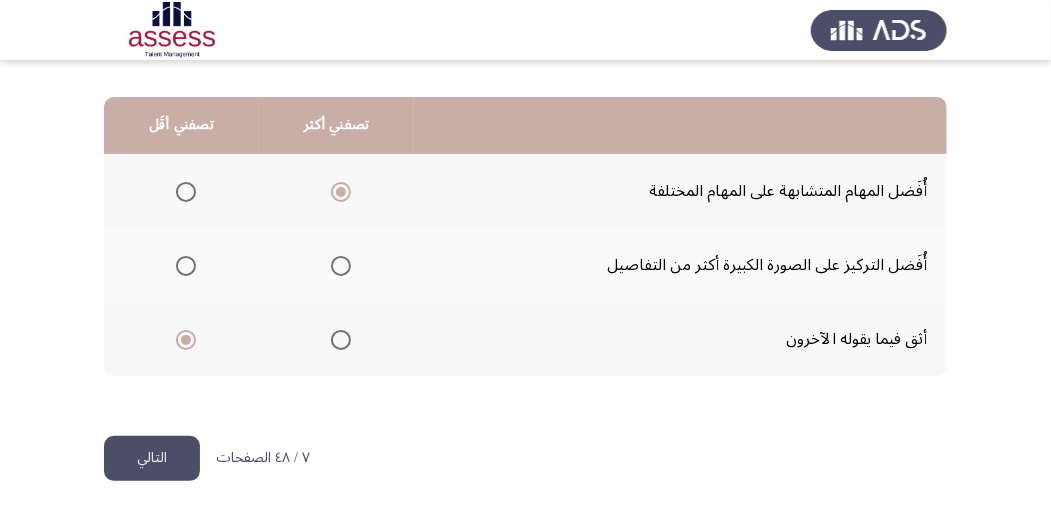 click on "التالي" 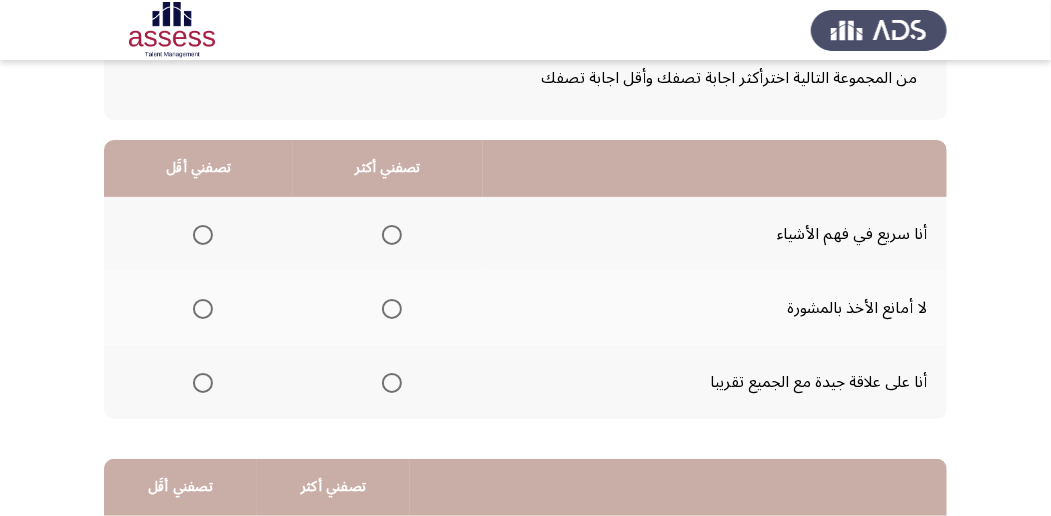 scroll, scrollTop: 133, scrollLeft: 0, axis: vertical 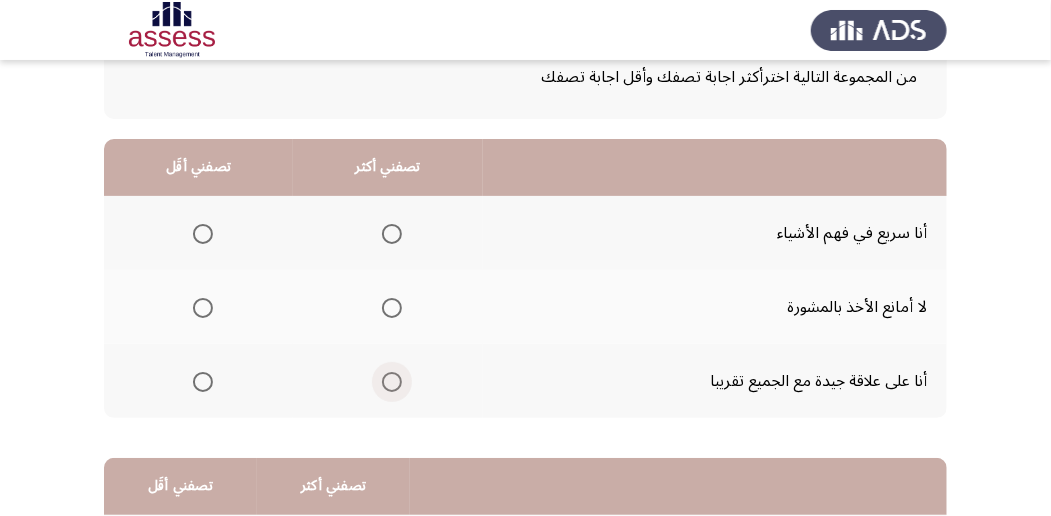 click at bounding box center [392, 382] 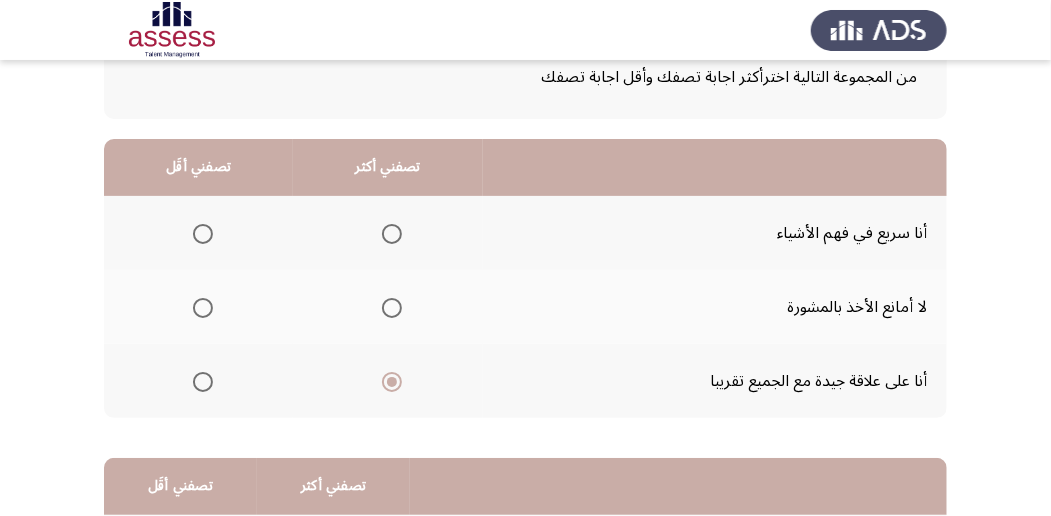 click at bounding box center (203, 234) 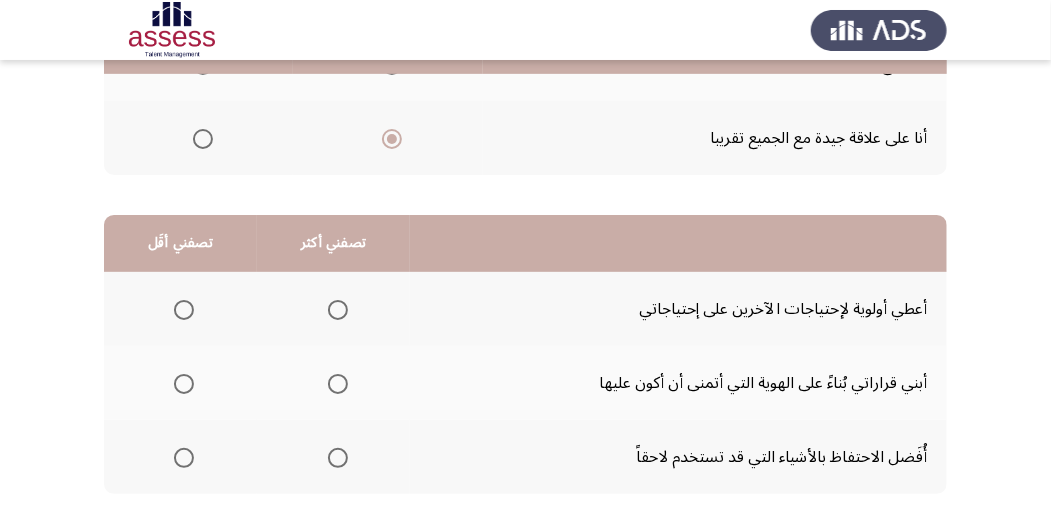 scroll, scrollTop: 400, scrollLeft: 0, axis: vertical 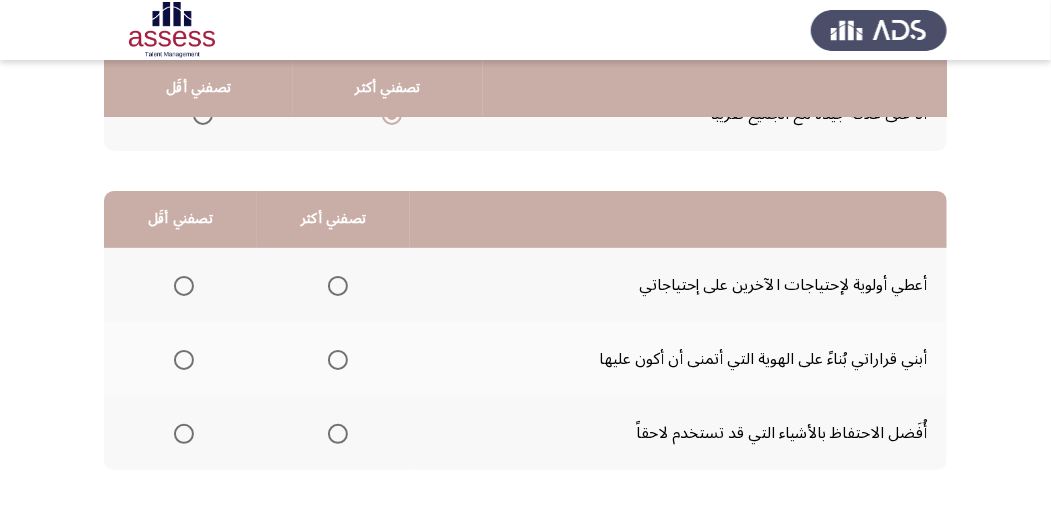click at bounding box center [338, 360] 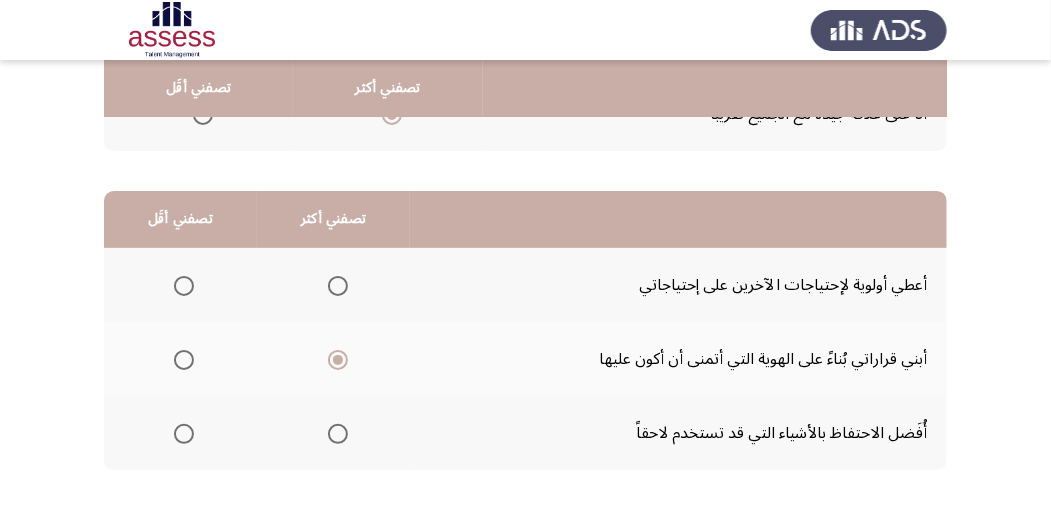 click at bounding box center (184, 286) 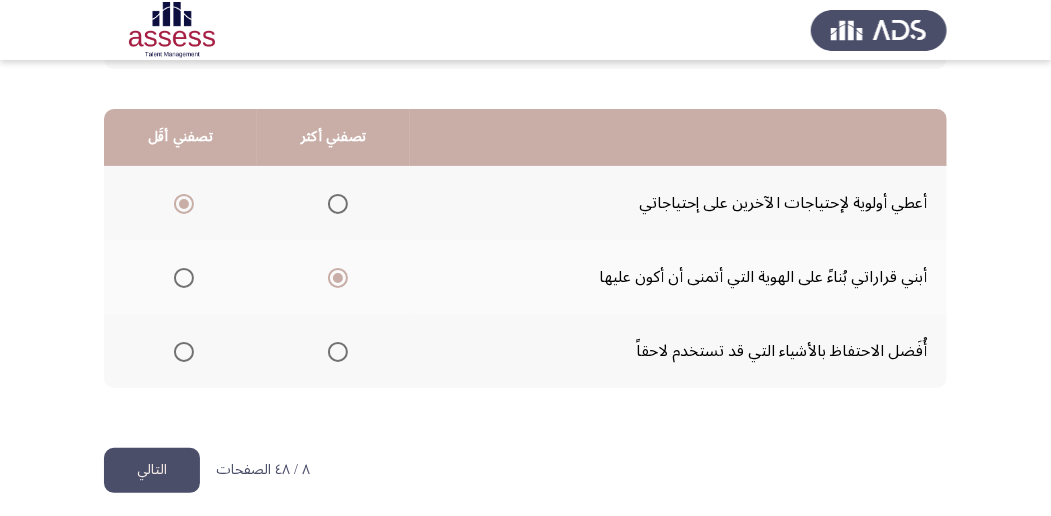 scroll, scrollTop: 494, scrollLeft: 0, axis: vertical 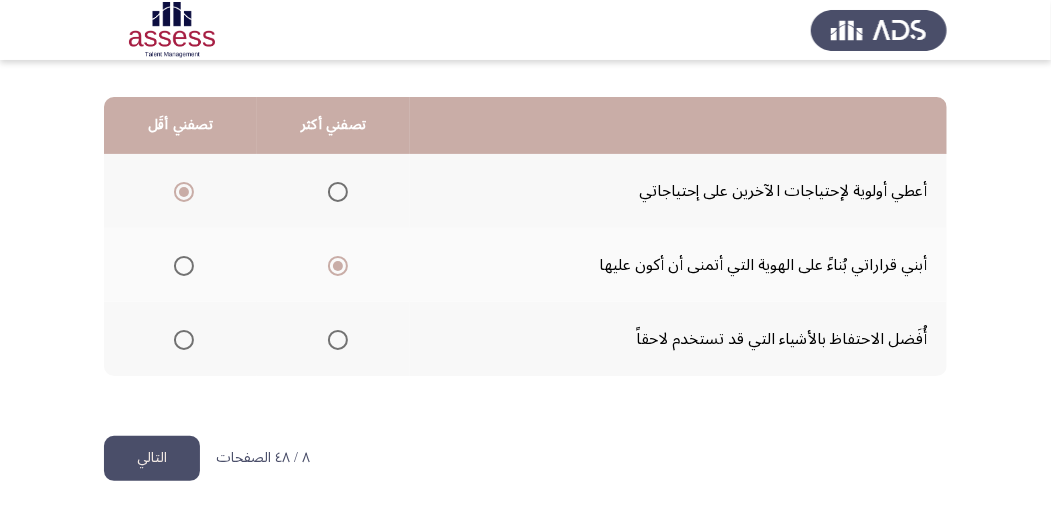 click on "التالي" 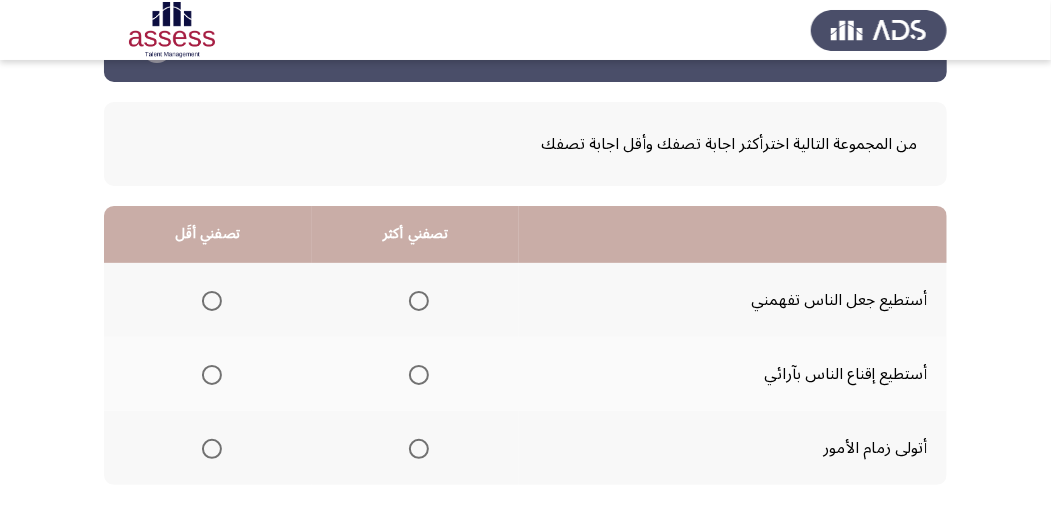 scroll, scrollTop: 133, scrollLeft: 0, axis: vertical 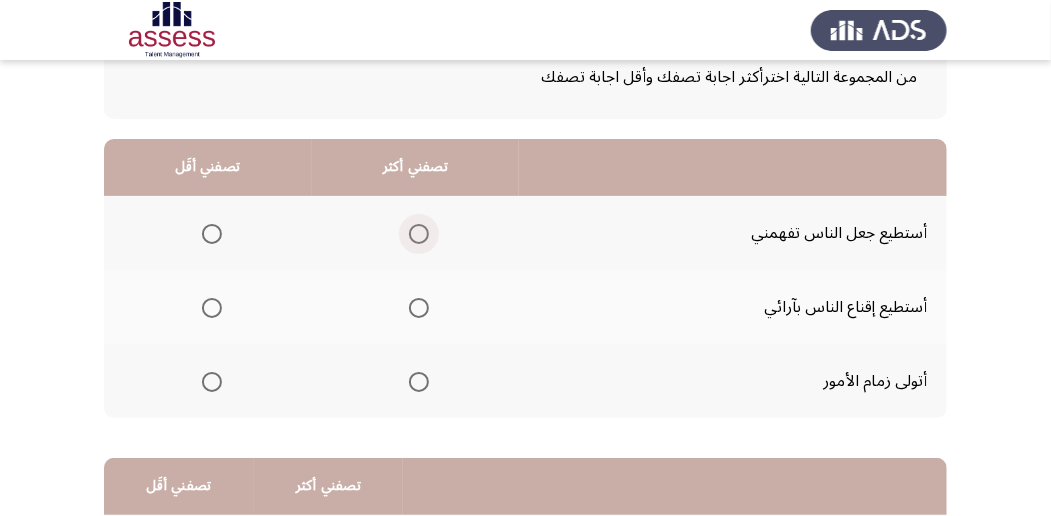 click at bounding box center (419, 234) 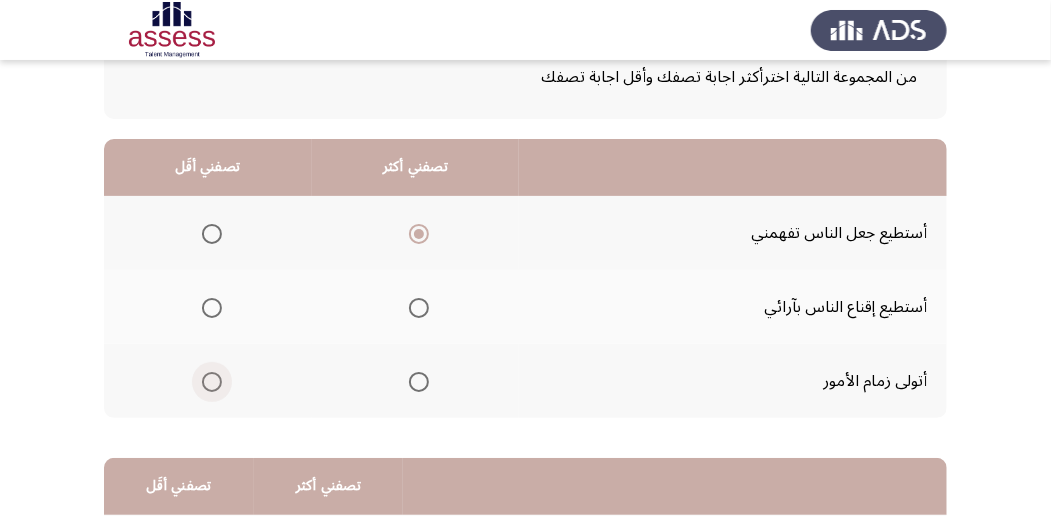 click at bounding box center [212, 382] 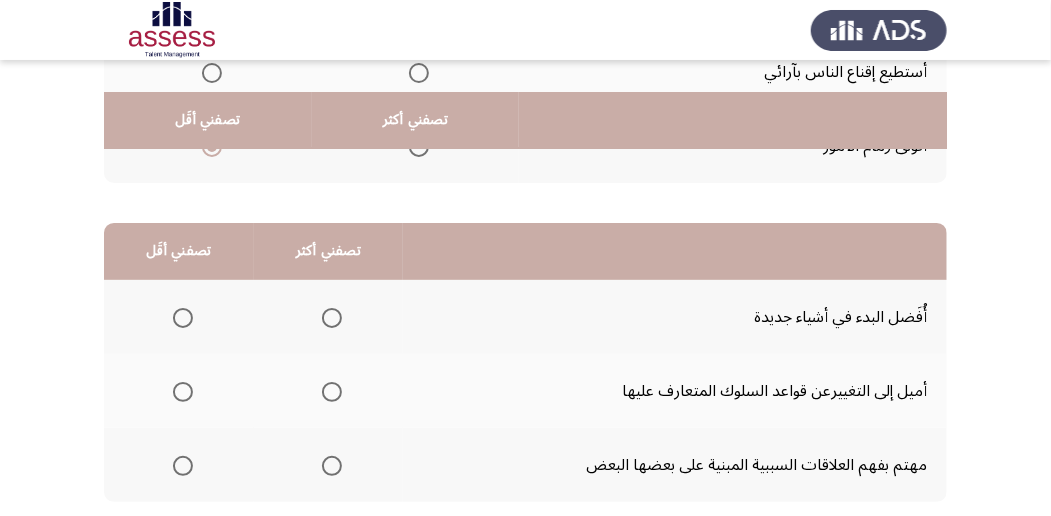 scroll, scrollTop: 400, scrollLeft: 0, axis: vertical 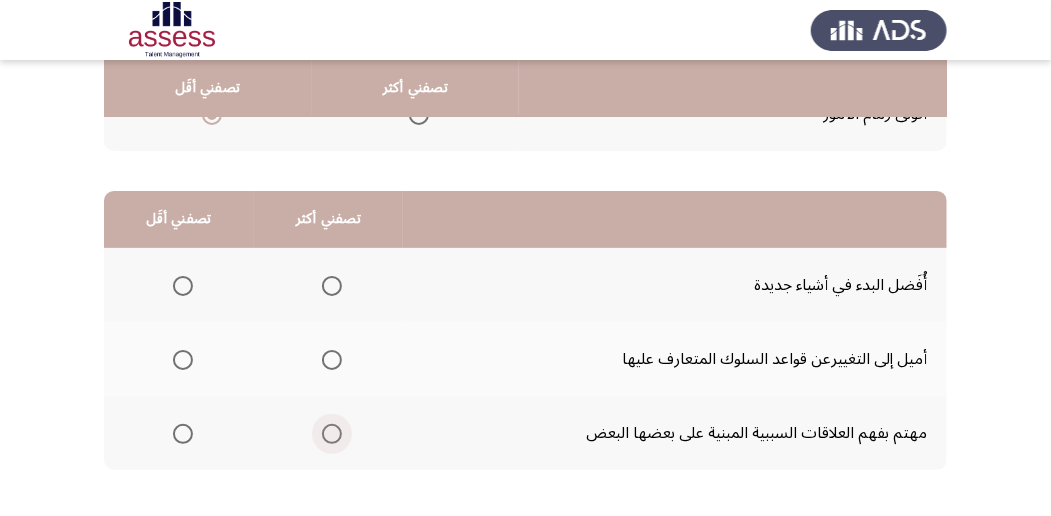 click at bounding box center (332, 434) 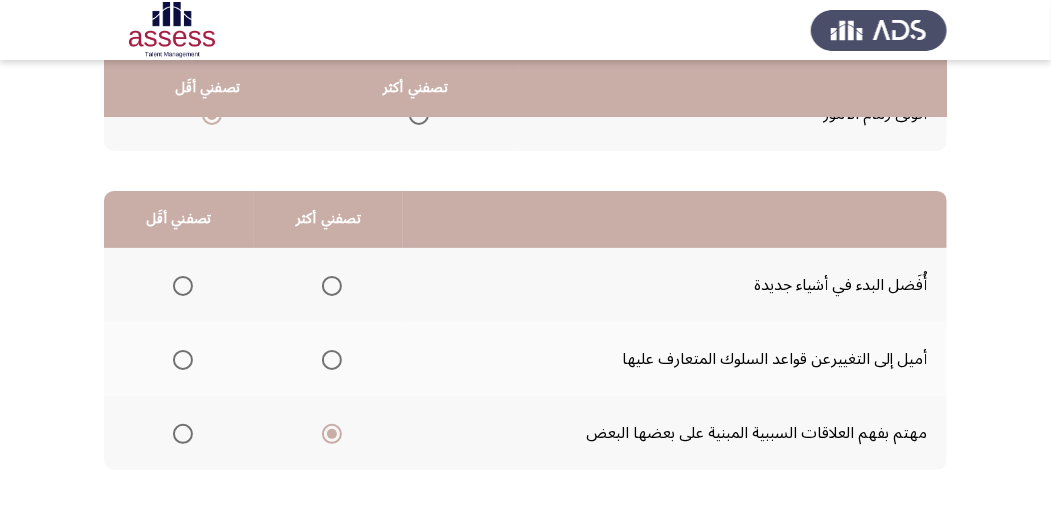 click at bounding box center (183, 286) 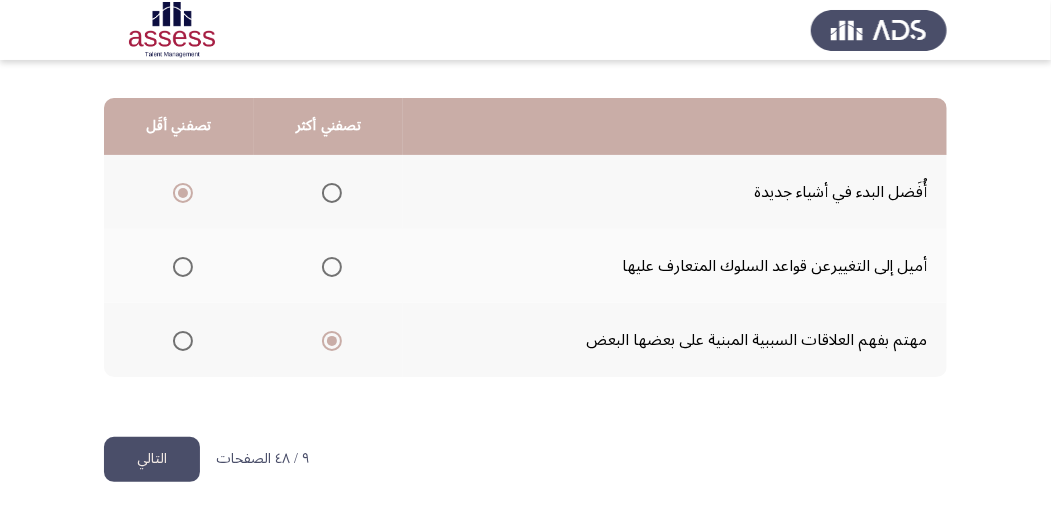 scroll, scrollTop: 494, scrollLeft: 0, axis: vertical 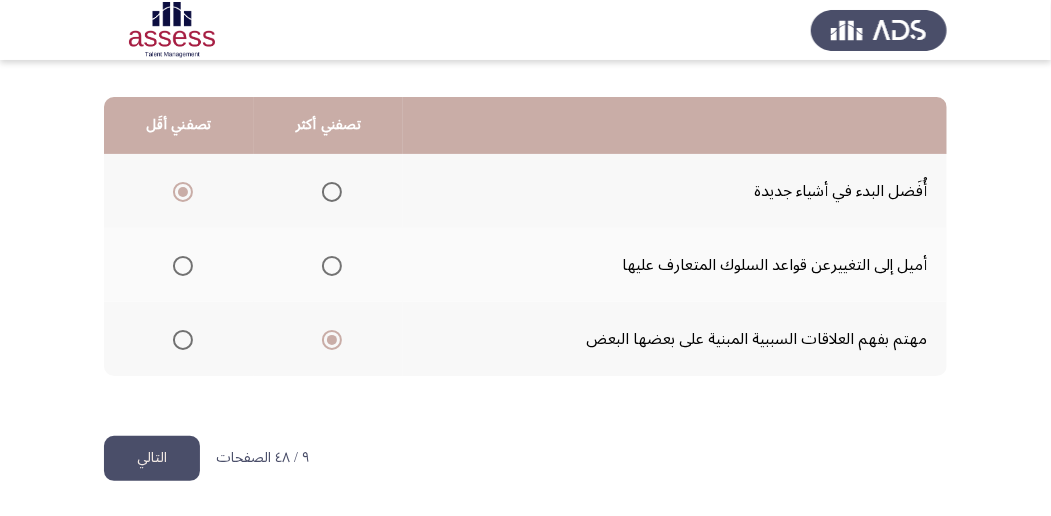 click on "التالي" 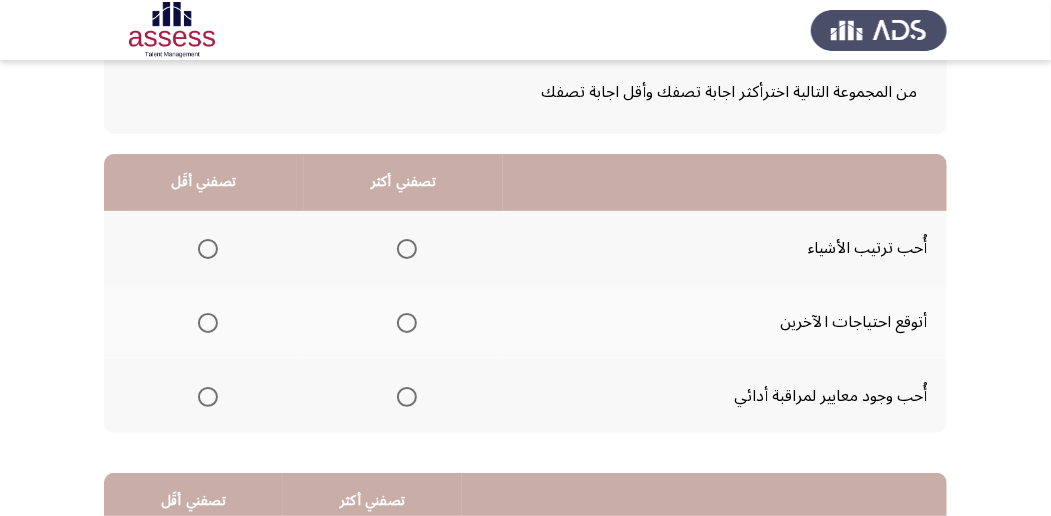 scroll, scrollTop: 133, scrollLeft: 0, axis: vertical 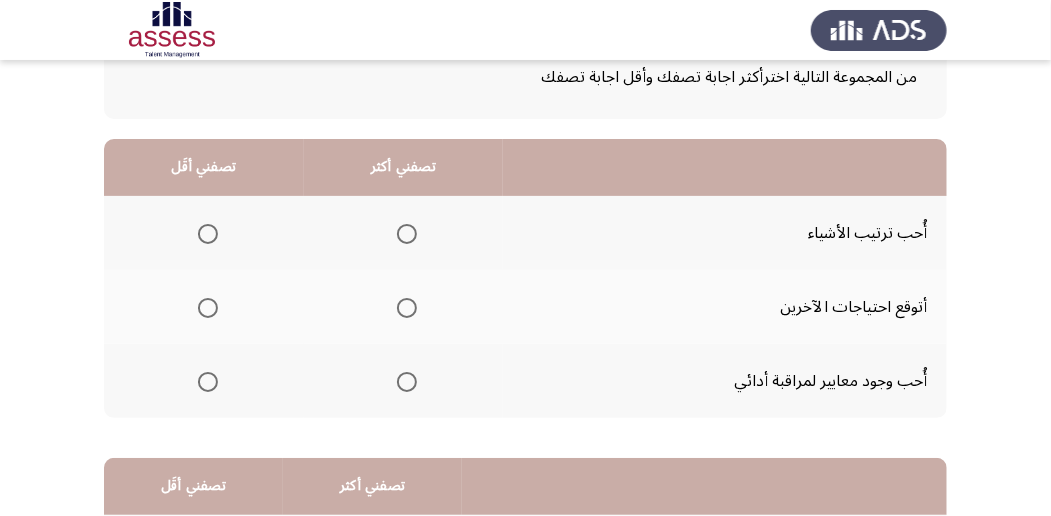 click at bounding box center [407, 382] 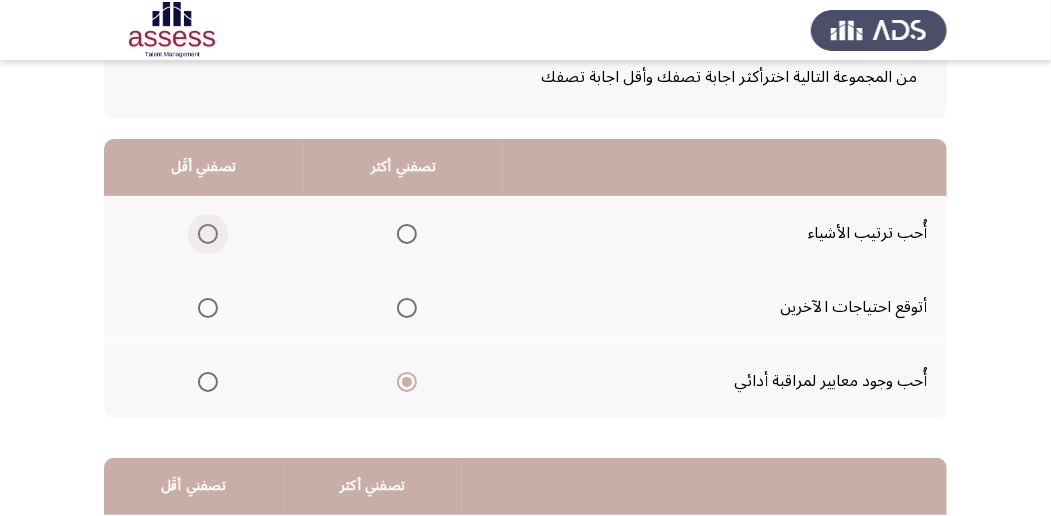 click at bounding box center (208, 234) 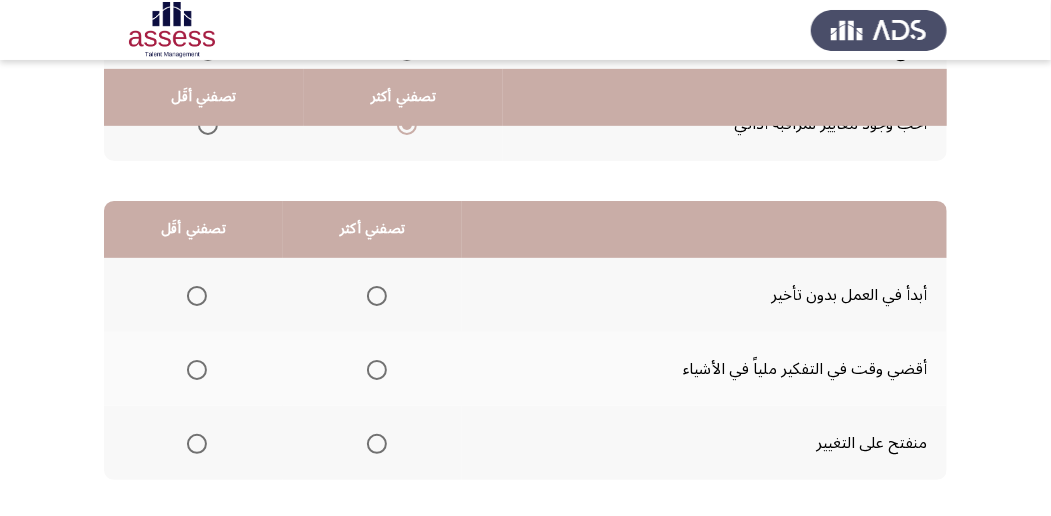 scroll, scrollTop: 400, scrollLeft: 0, axis: vertical 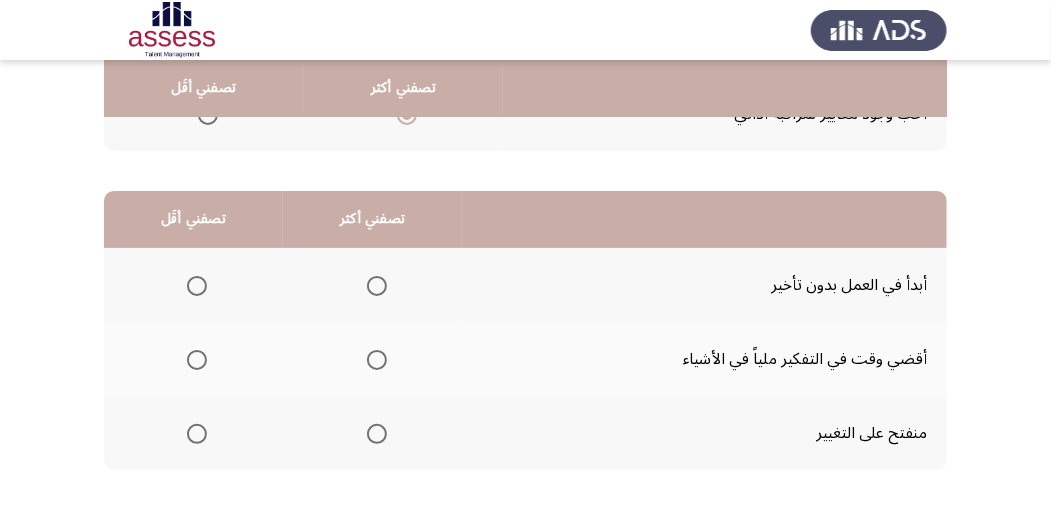 click at bounding box center (377, 286) 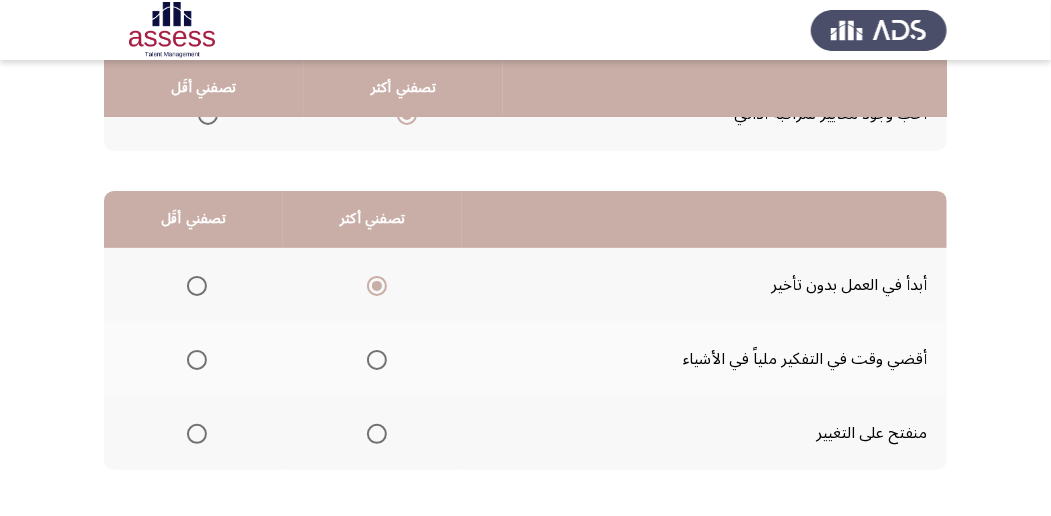 click at bounding box center (197, 434) 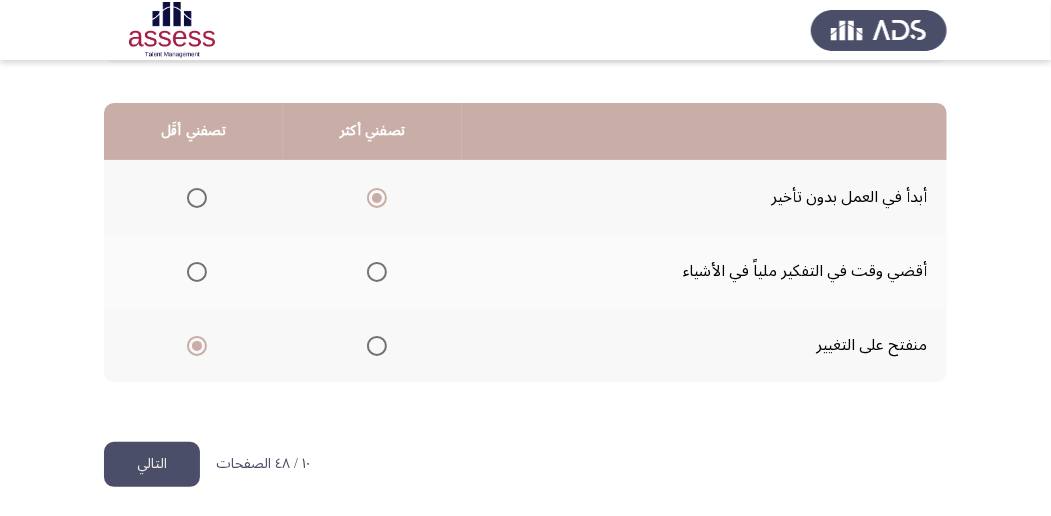 scroll, scrollTop: 494, scrollLeft: 0, axis: vertical 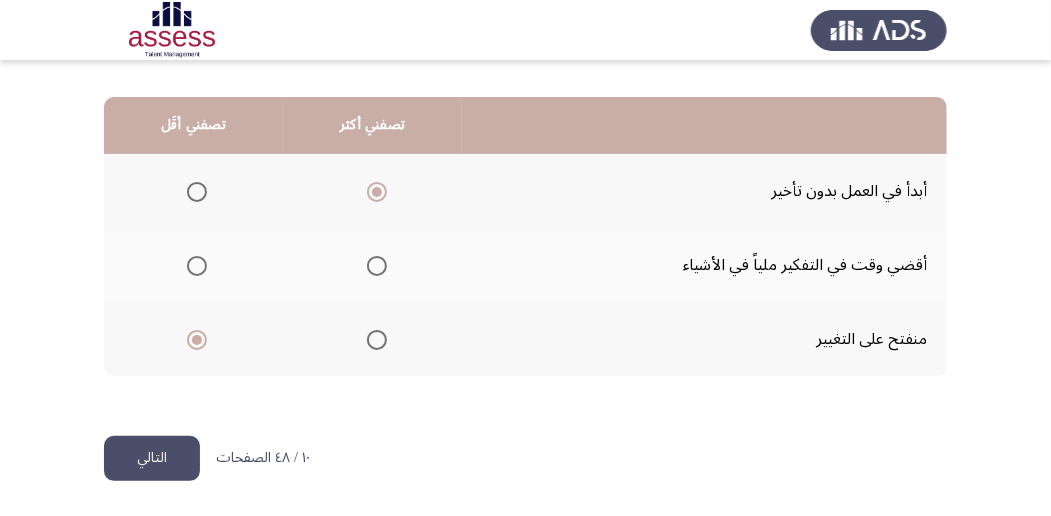 click on "التالي" 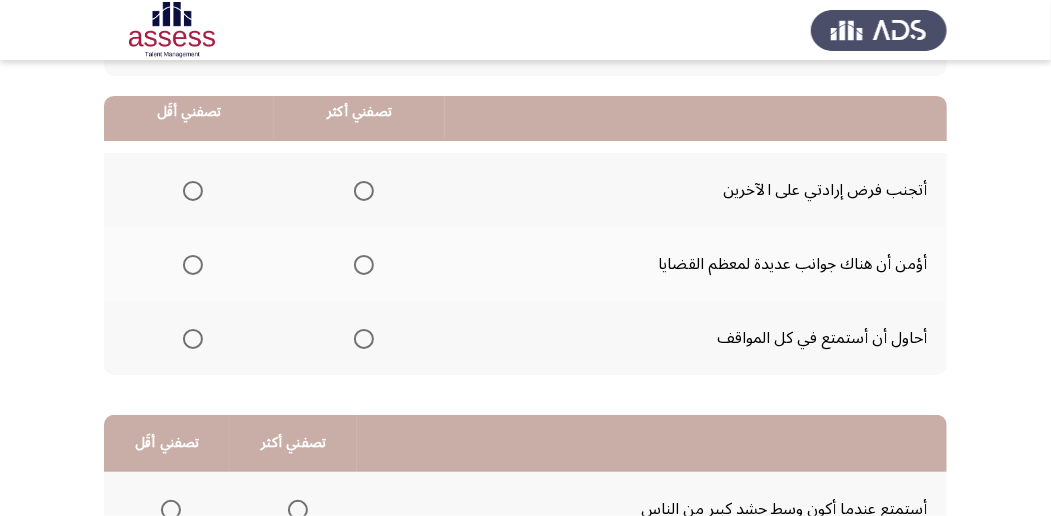 scroll, scrollTop: 200, scrollLeft: 0, axis: vertical 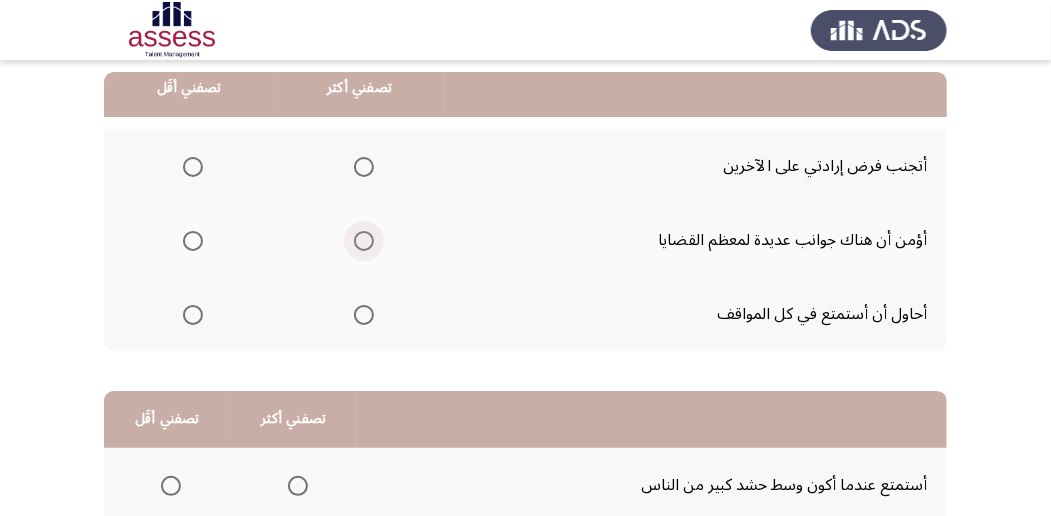 click at bounding box center [364, 241] 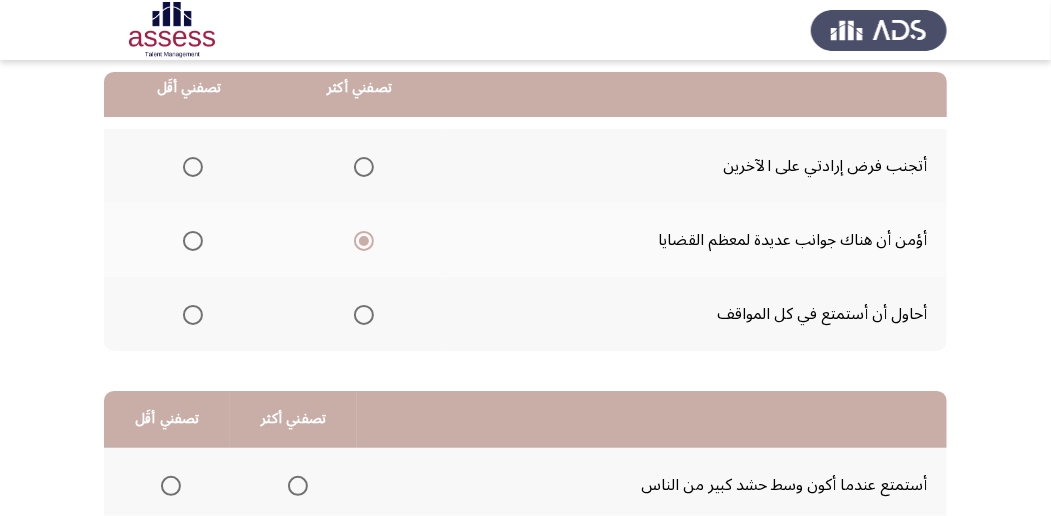 click at bounding box center [193, 315] 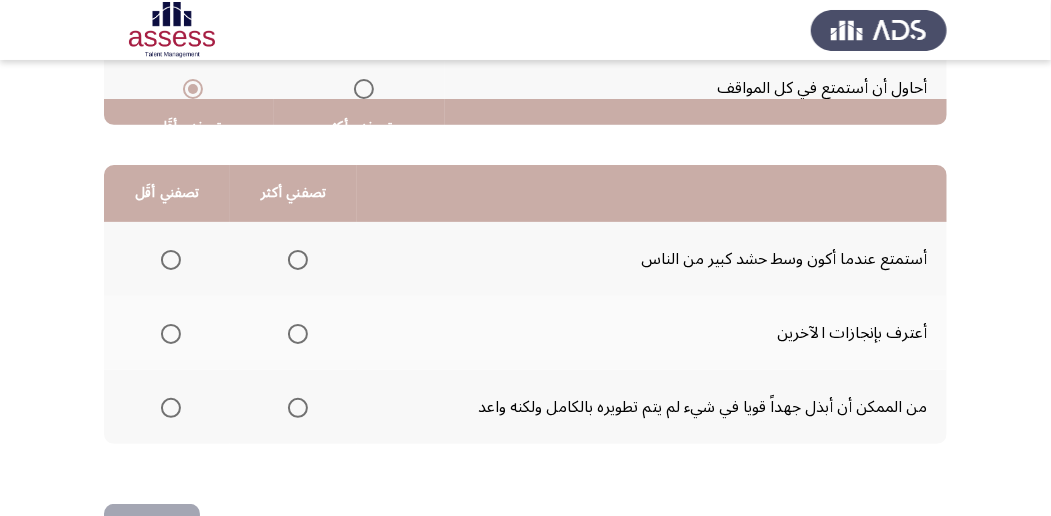 scroll, scrollTop: 466, scrollLeft: 0, axis: vertical 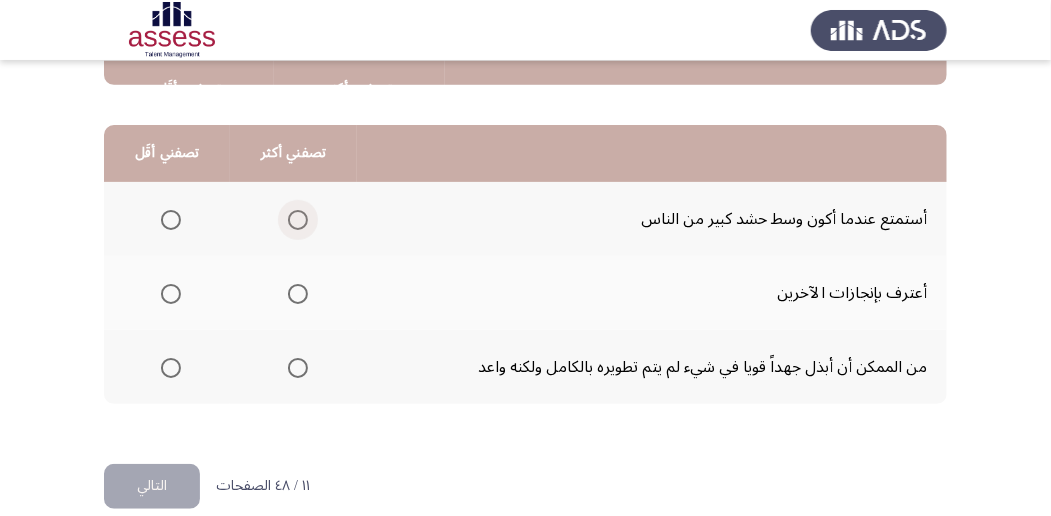 click at bounding box center [298, 220] 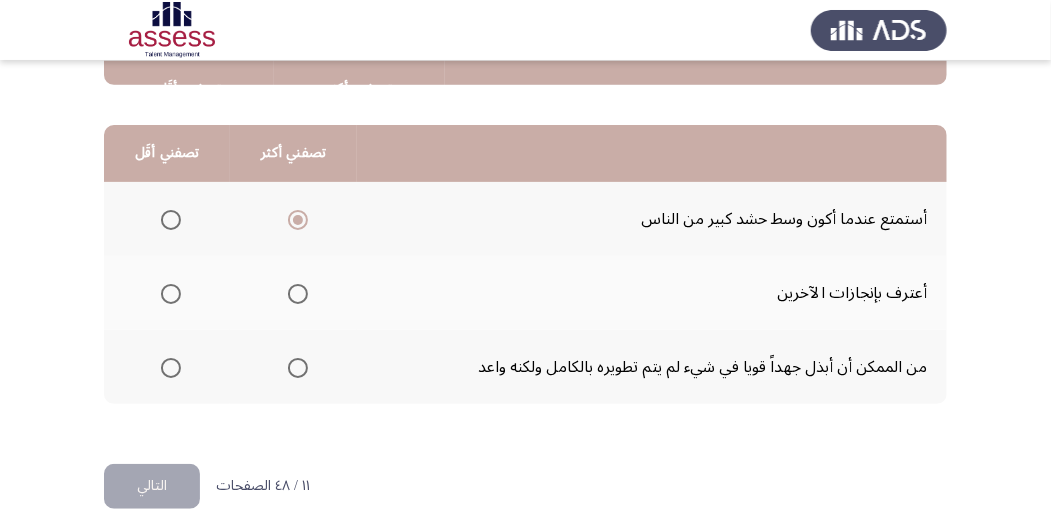 click at bounding box center (171, 294) 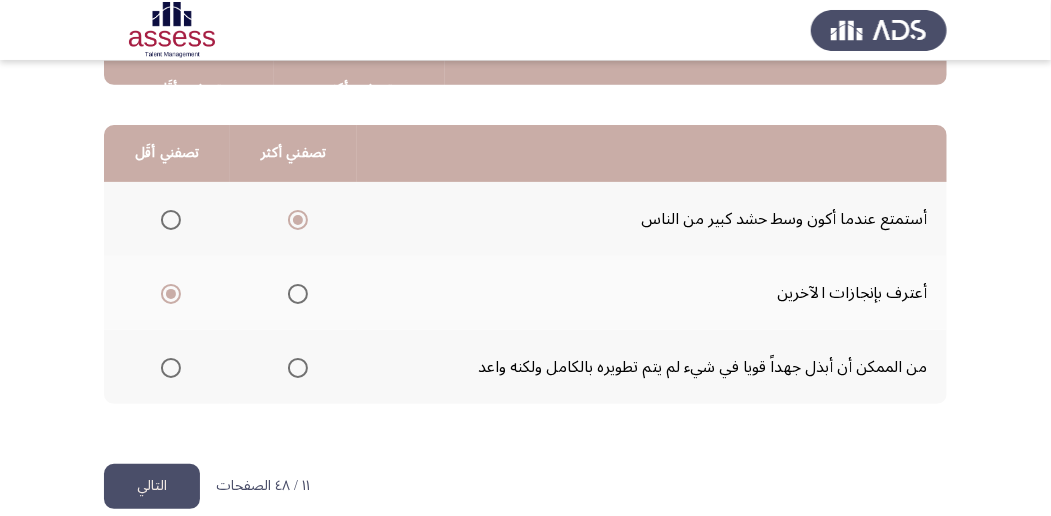 click on "التالي" 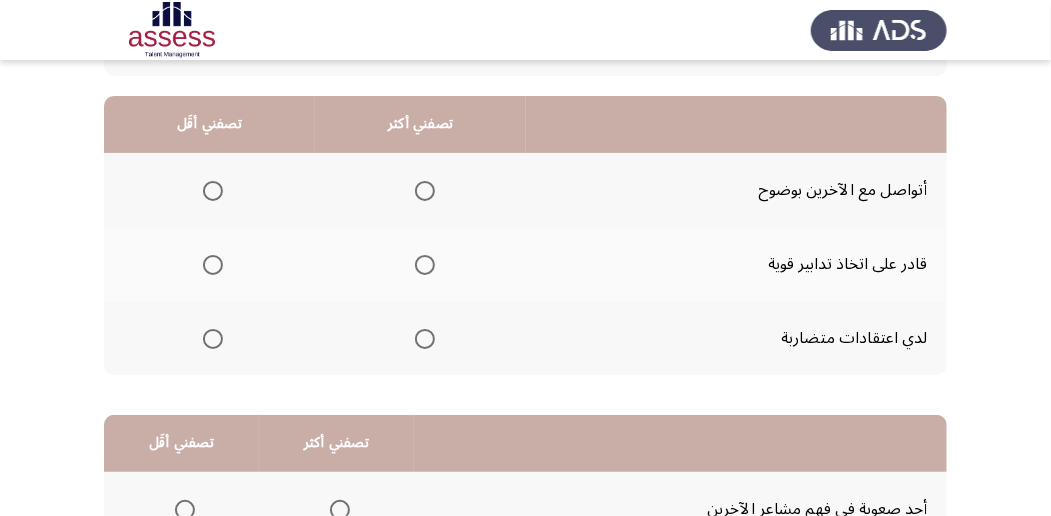 scroll, scrollTop: 200, scrollLeft: 0, axis: vertical 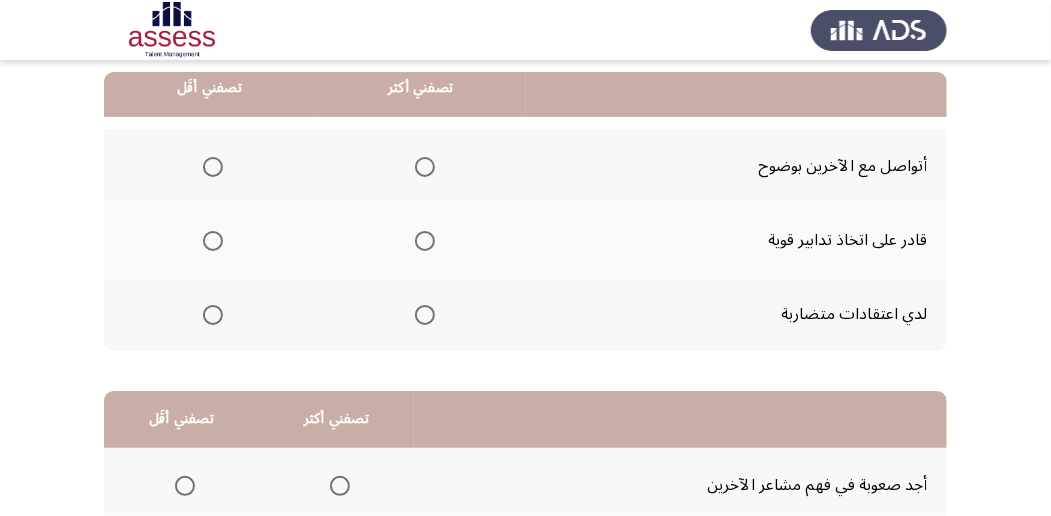 click at bounding box center [425, 315] 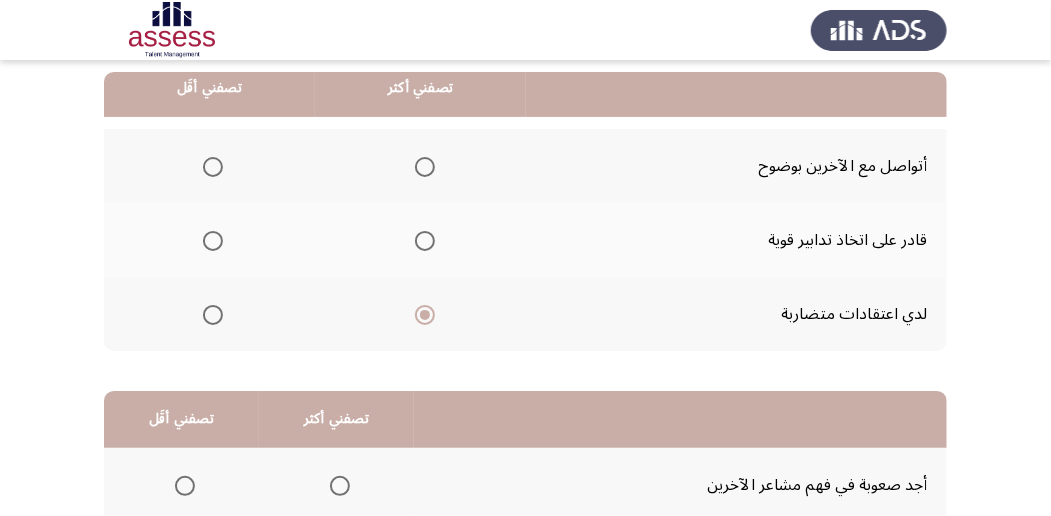 click at bounding box center [213, 167] 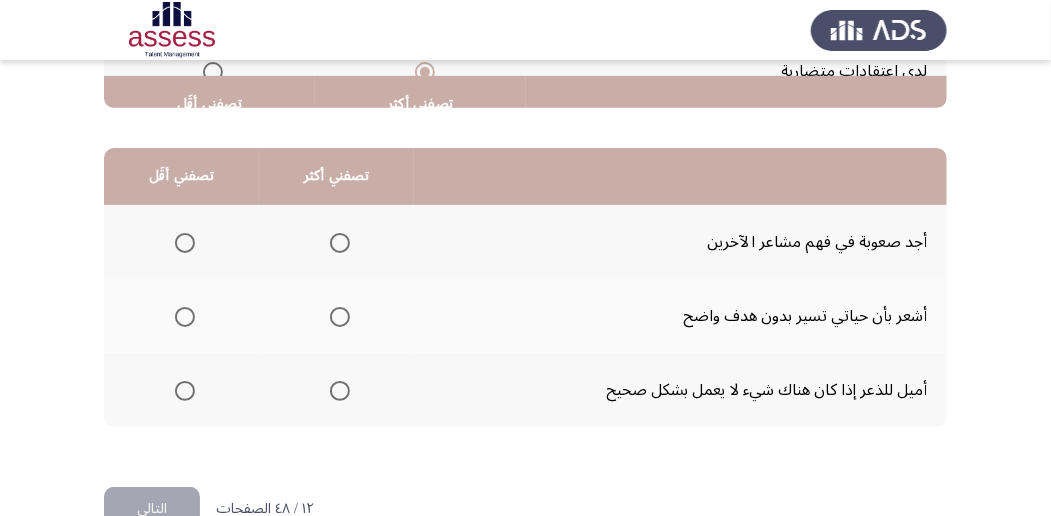 scroll, scrollTop: 466, scrollLeft: 0, axis: vertical 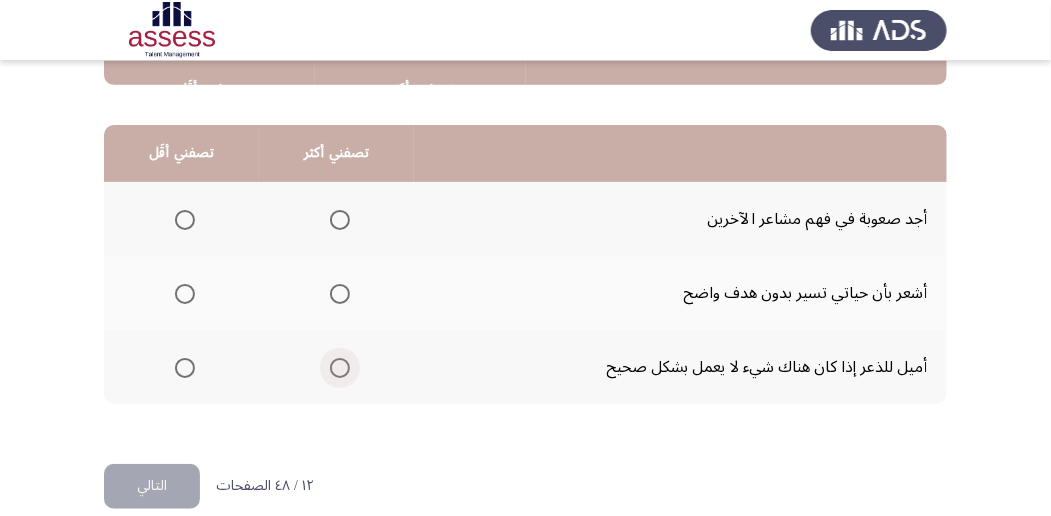 click at bounding box center [340, 368] 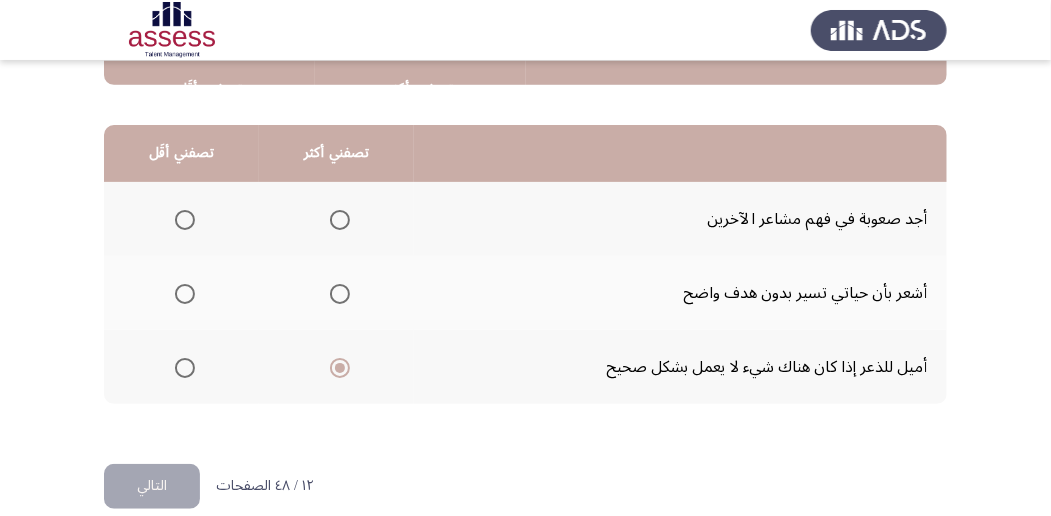 click at bounding box center [185, 220] 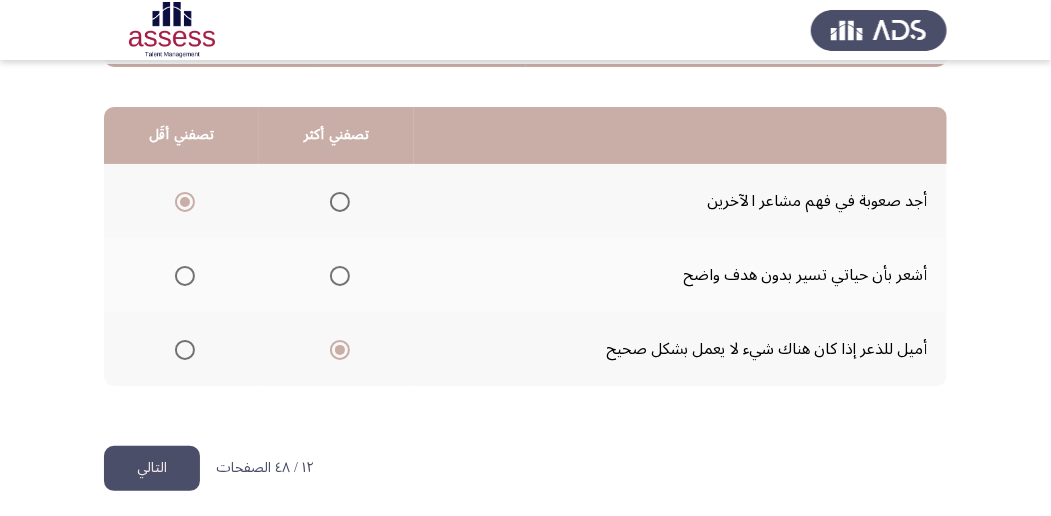 scroll, scrollTop: 494, scrollLeft: 0, axis: vertical 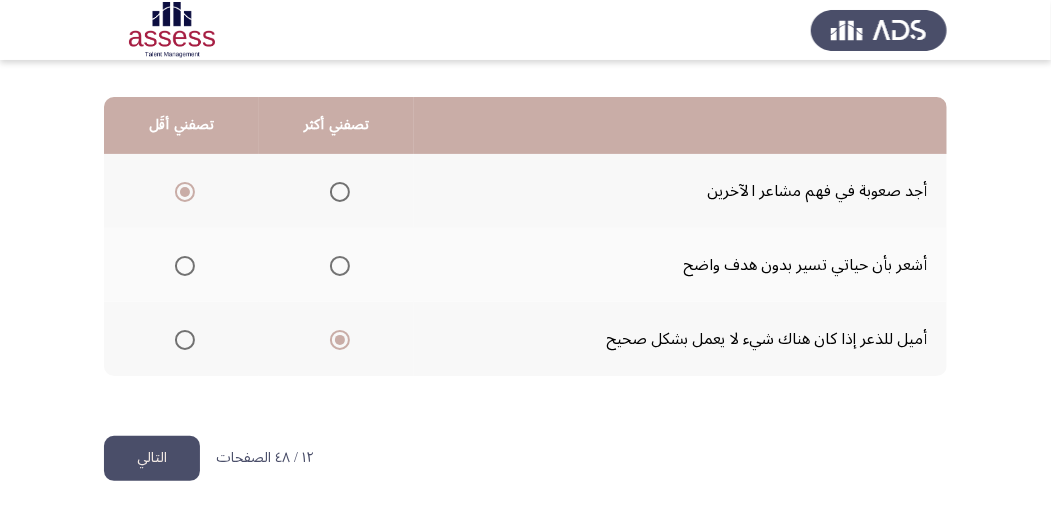 click on "التالي" 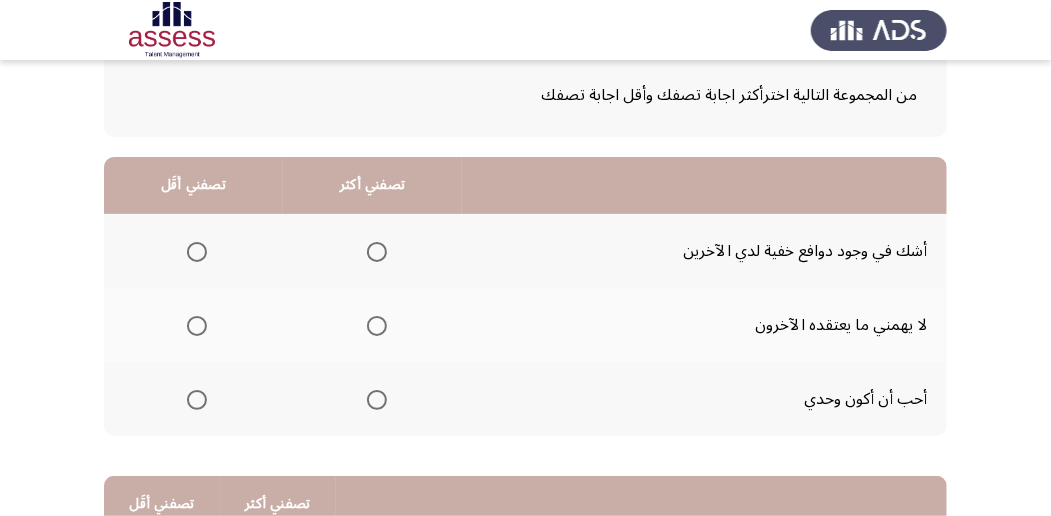 scroll, scrollTop: 133, scrollLeft: 0, axis: vertical 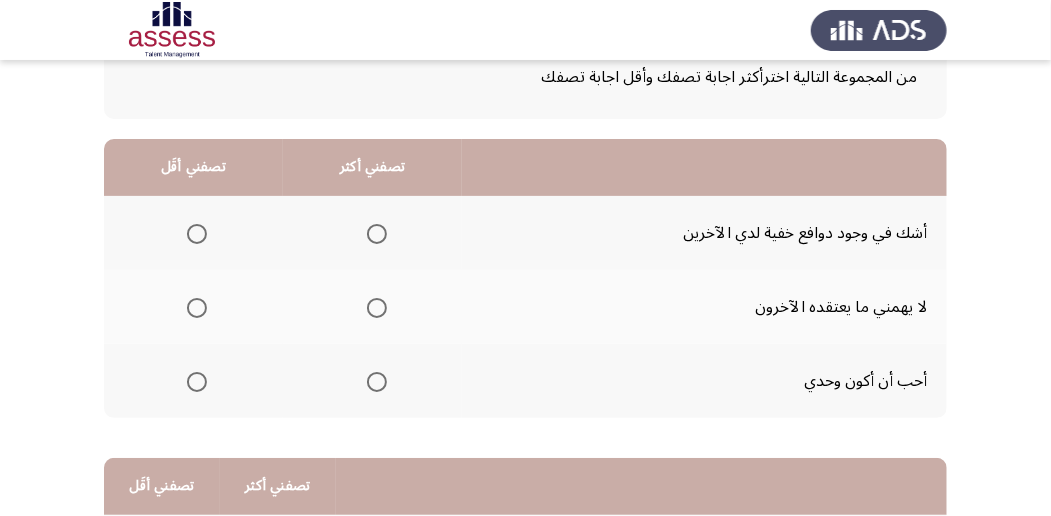click at bounding box center [377, 234] 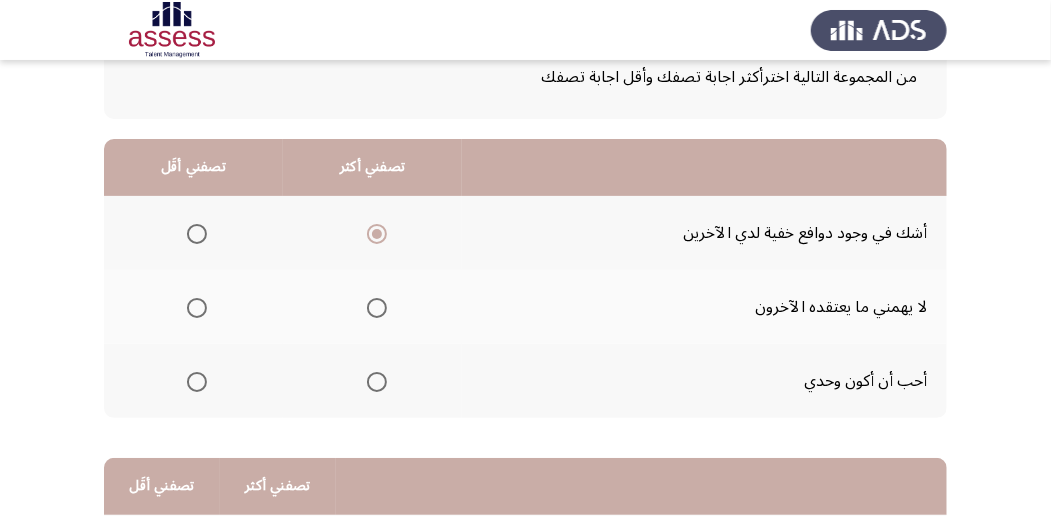 click at bounding box center (197, 234) 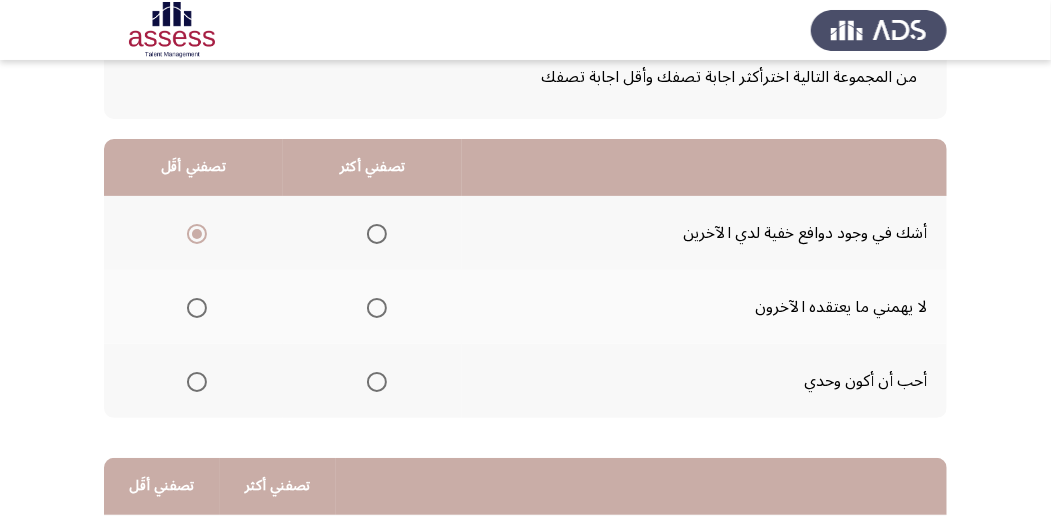 click at bounding box center [377, 308] 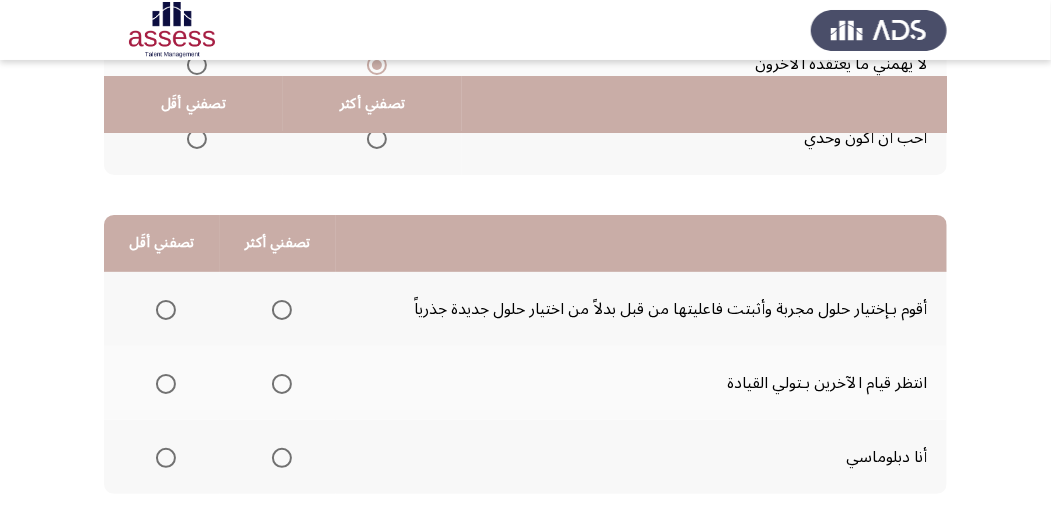 scroll, scrollTop: 400, scrollLeft: 0, axis: vertical 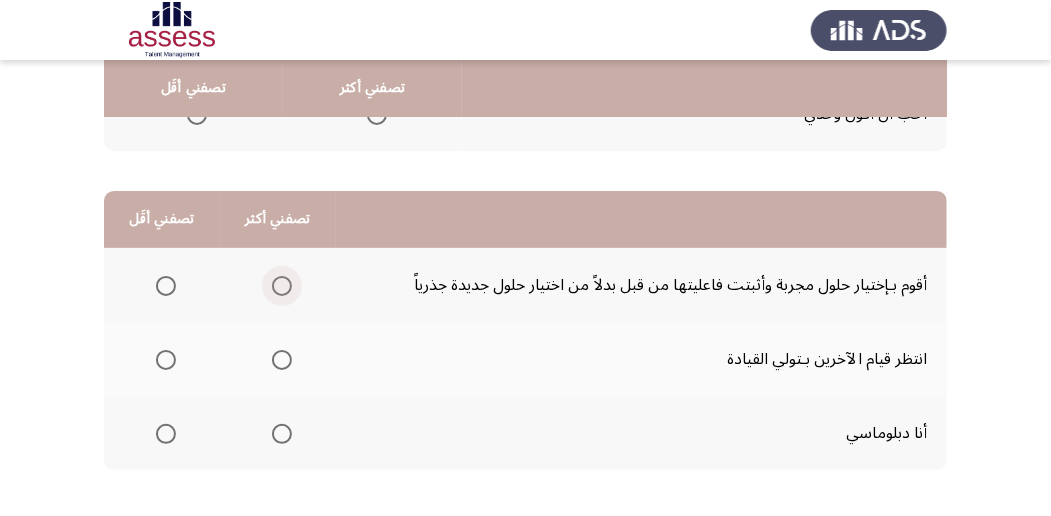 click at bounding box center [282, 286] 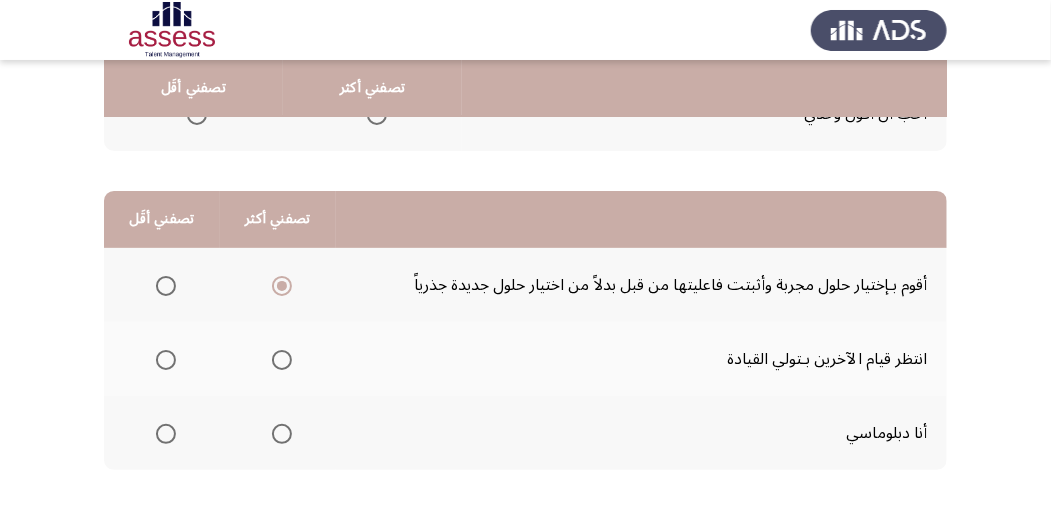 click at bounding box center [166, 434] 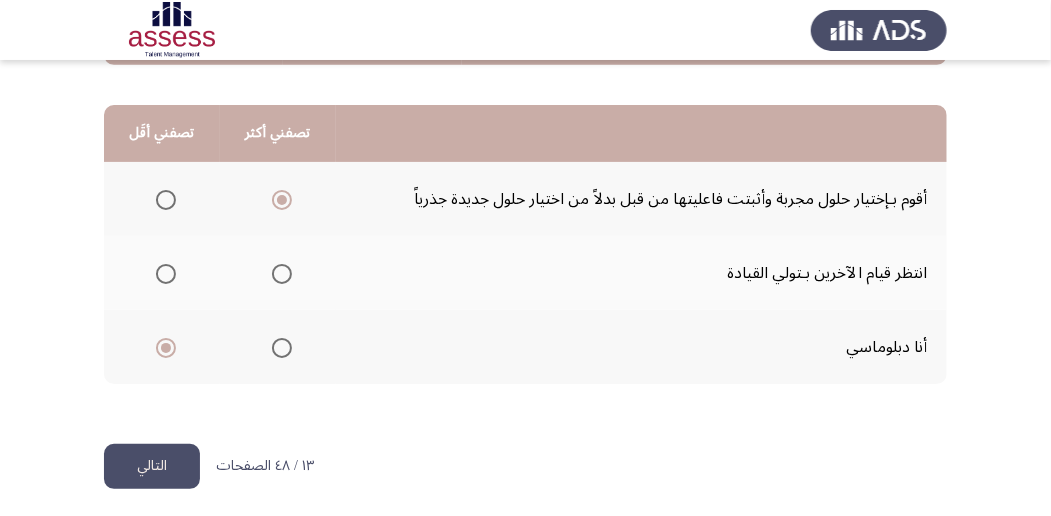 scroll, scrollTop: 494, scrollLeft: 0, axis: vertical 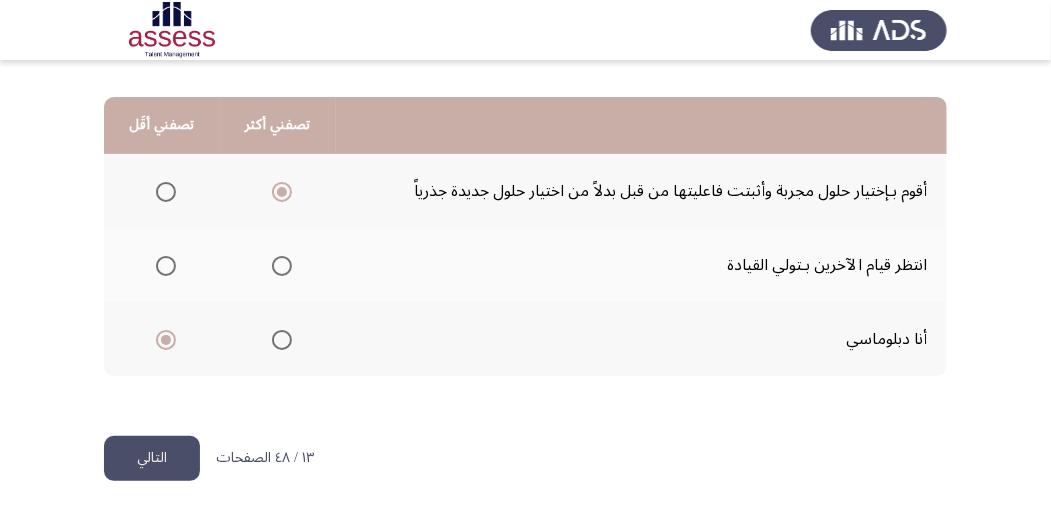 click on "التالي" 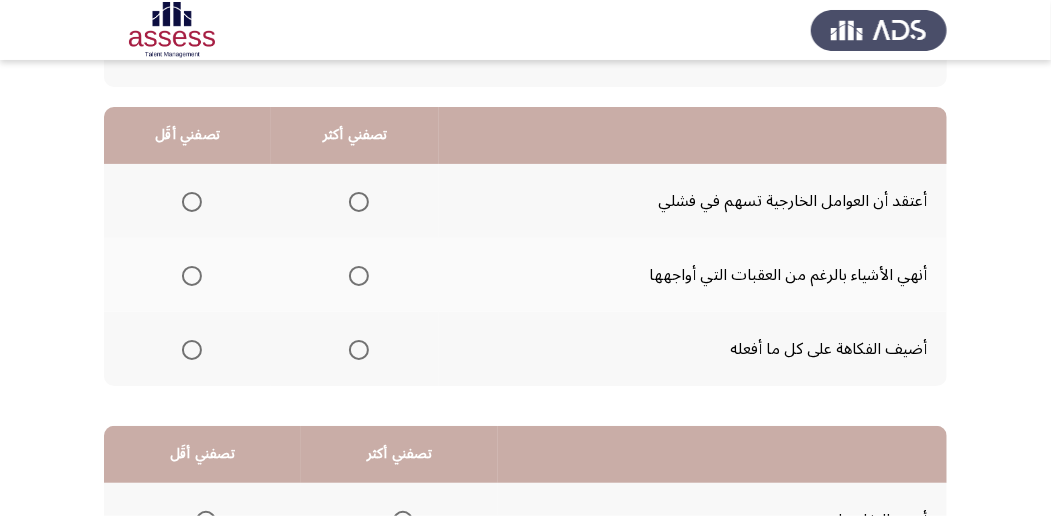 scroll, scrollTop: 133, scrollLeft: 0, axis: vertical 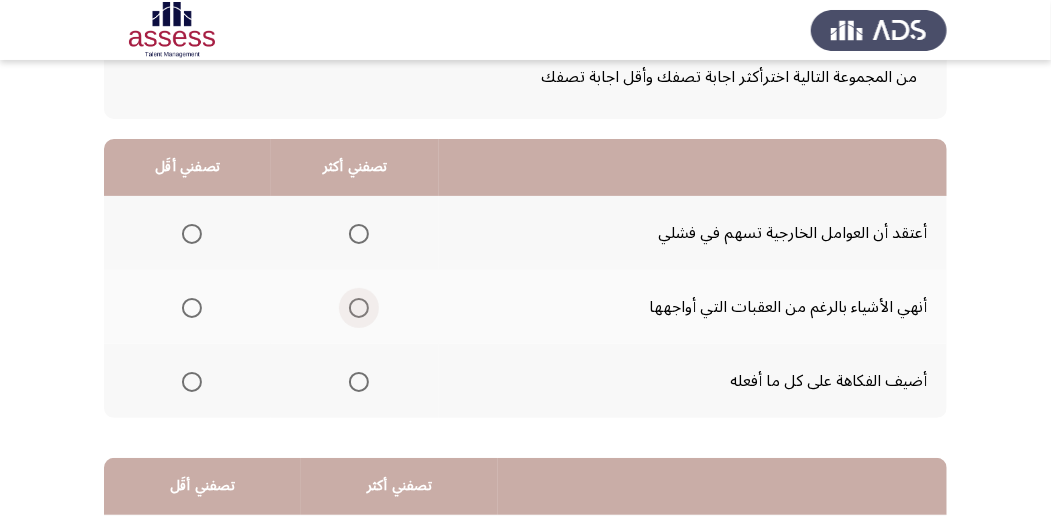 click at bounding box center (359, 308) 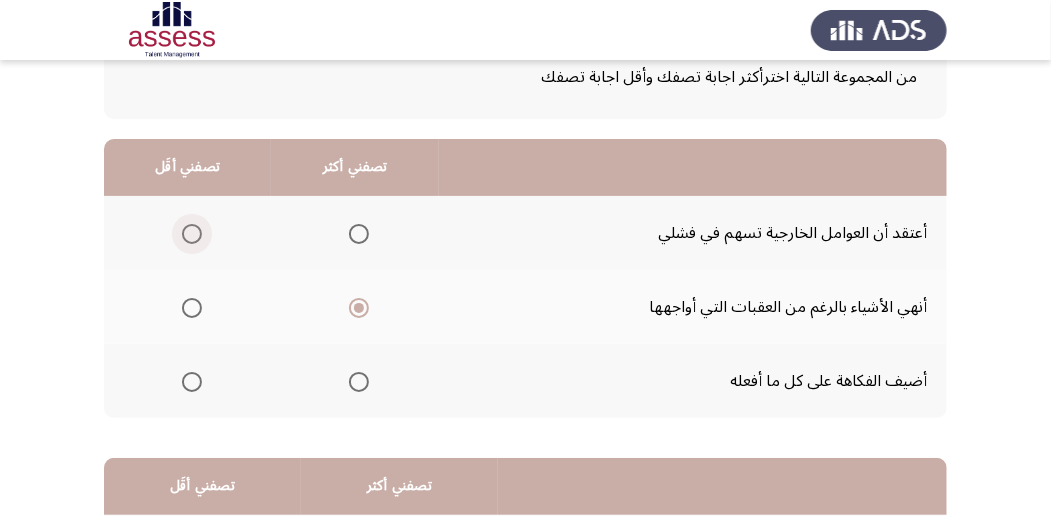 click at bounding box center (192, 234) 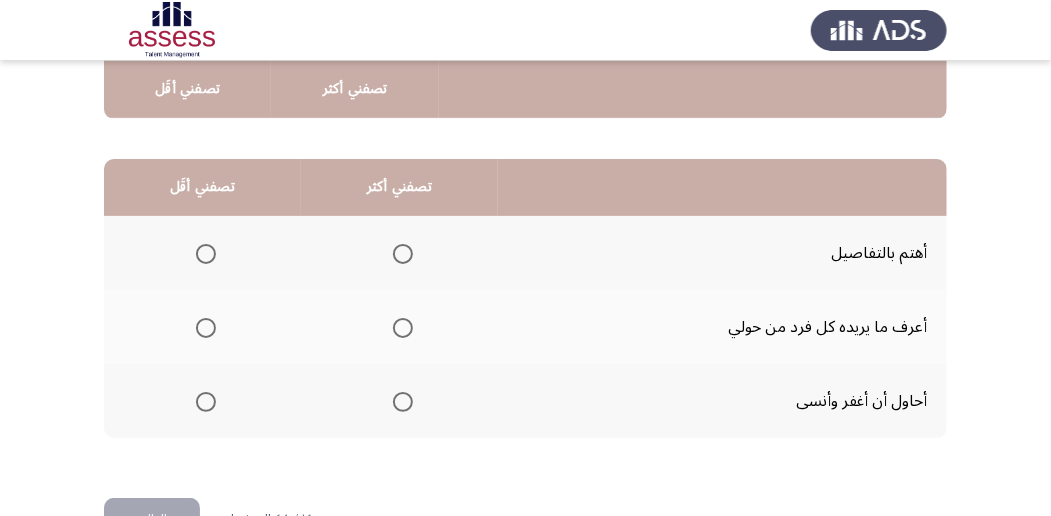 scroll, scrollTop: 466, scrollLeft: 0, axis: vertical 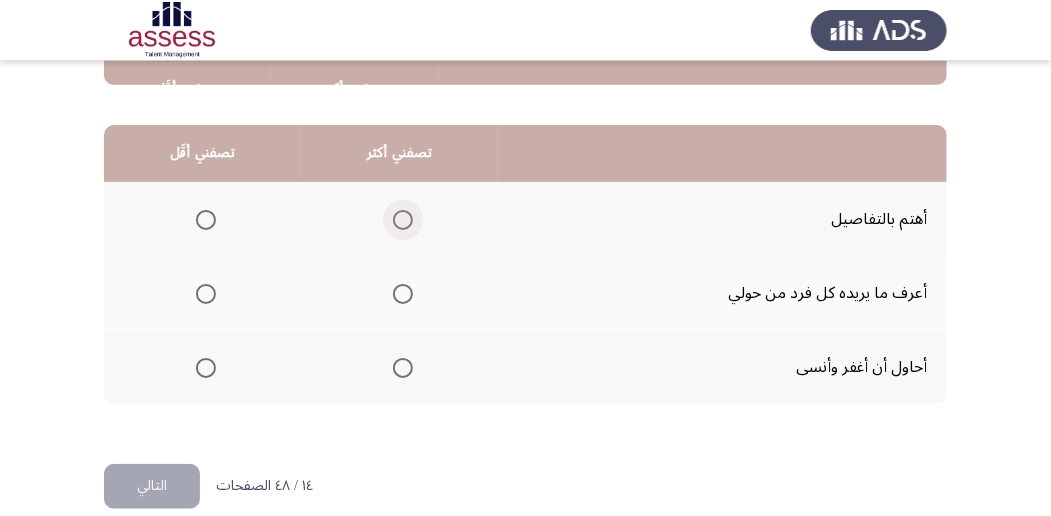 click at bounding box center (403, 220) 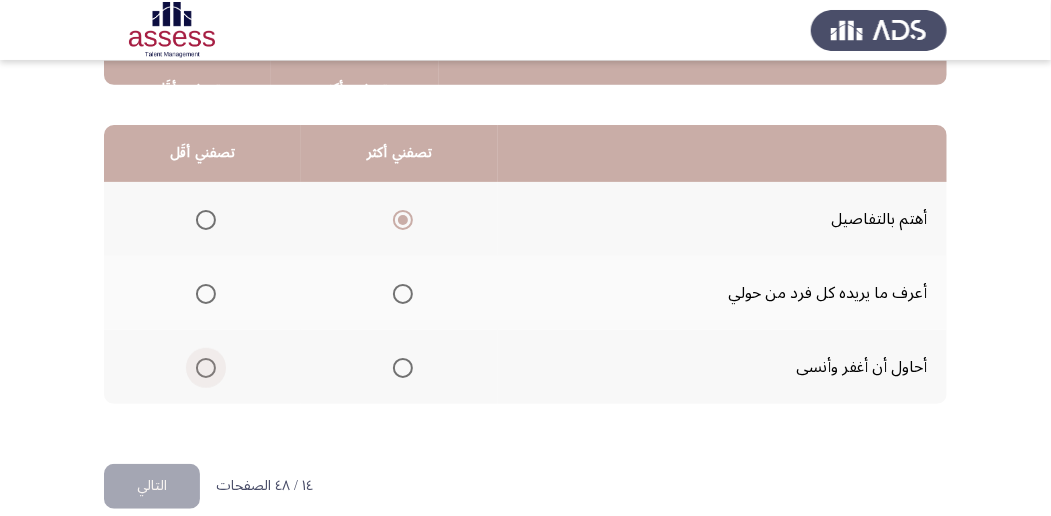 click at bounding box center [206, 368] 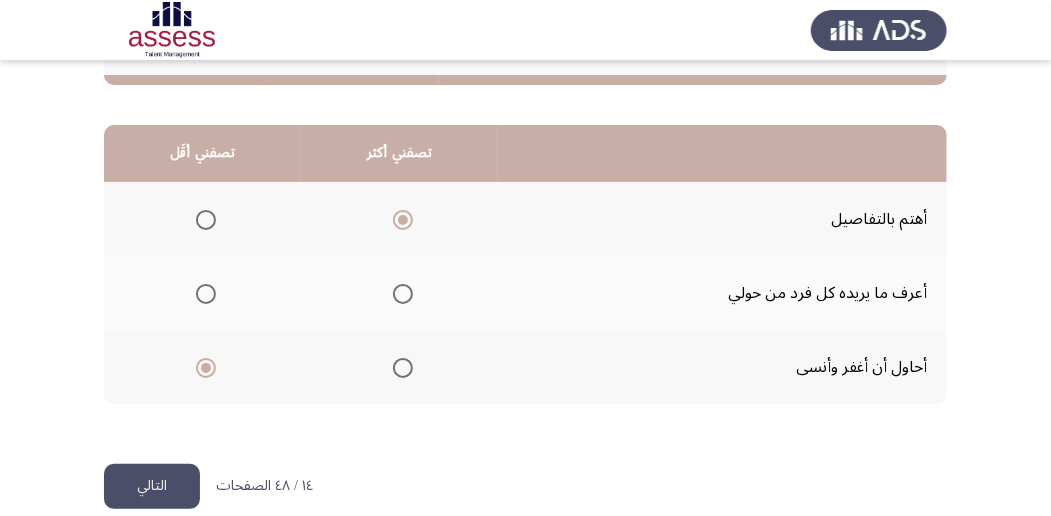scroll, scrollTop: 494, scrollLeft: 0, axis: vertical 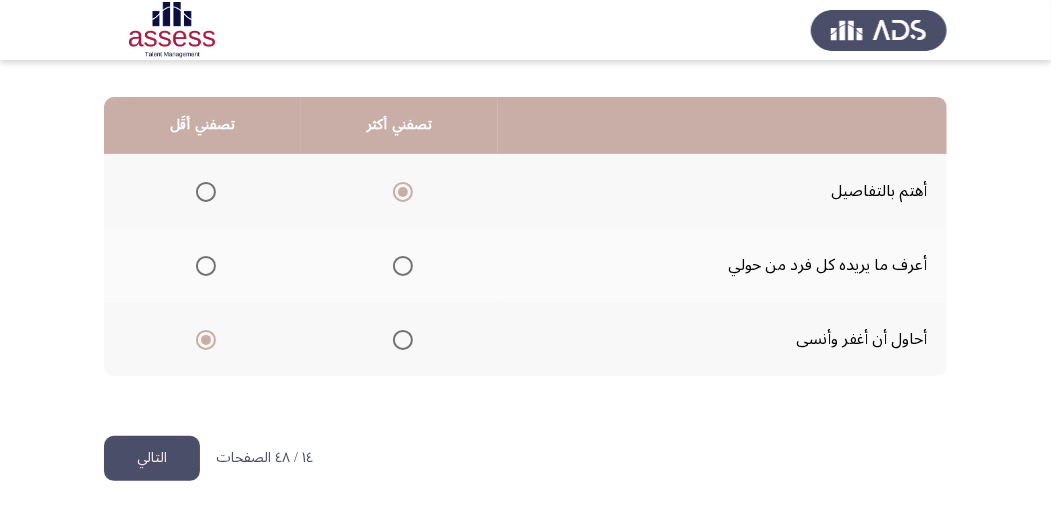 click on "التالي" 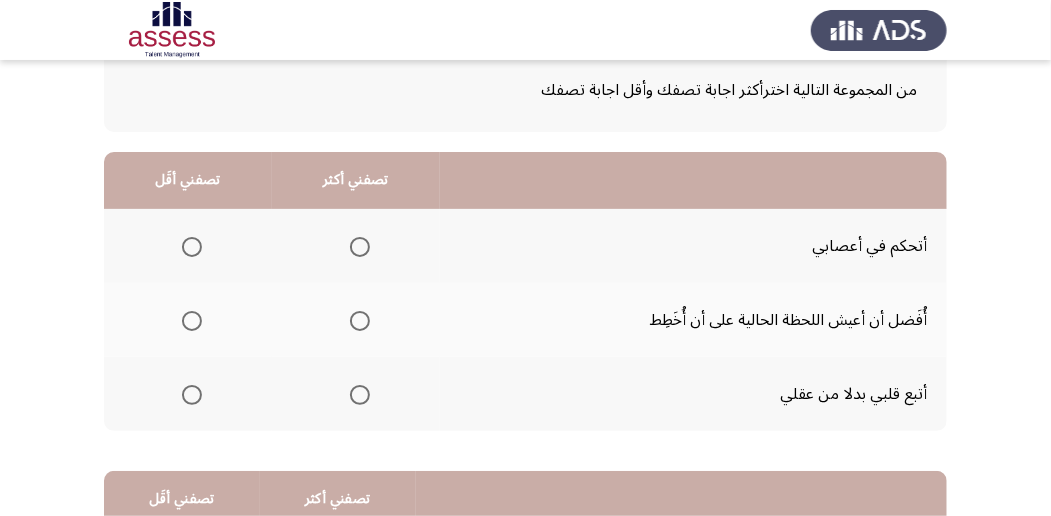 scroll, scrollTop: 133, scrollLeft: 0, axis: vertical 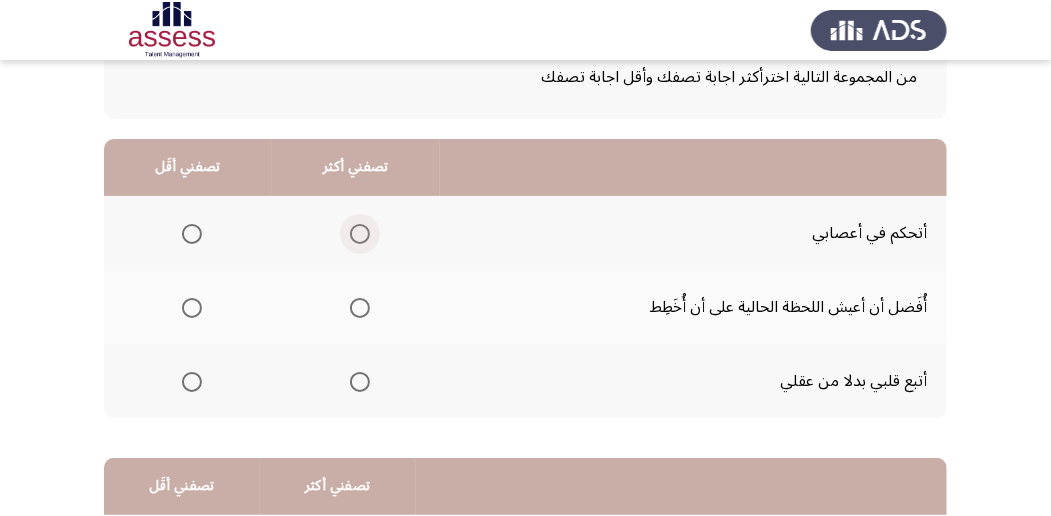 click at bounding box center (360, 234) 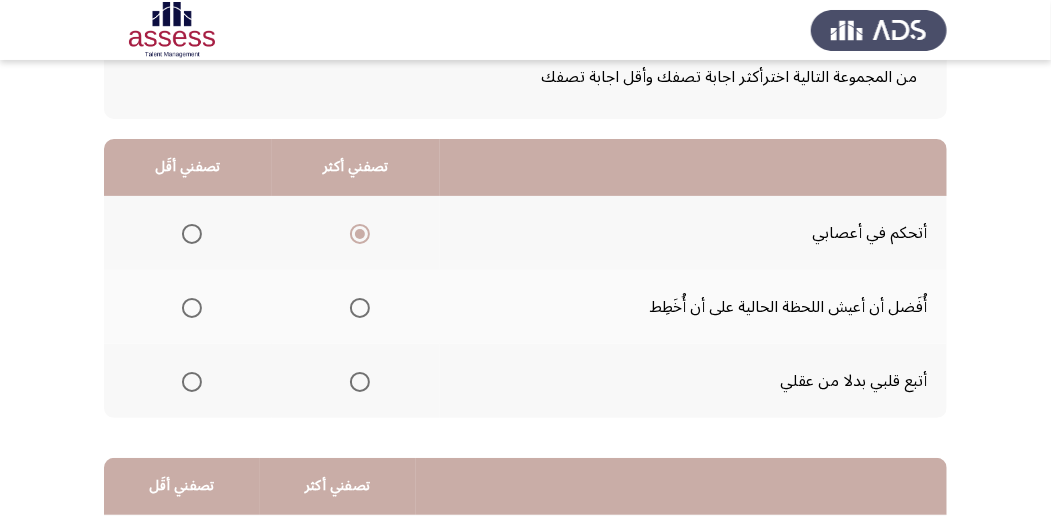 click at bounding box center [192, 382] 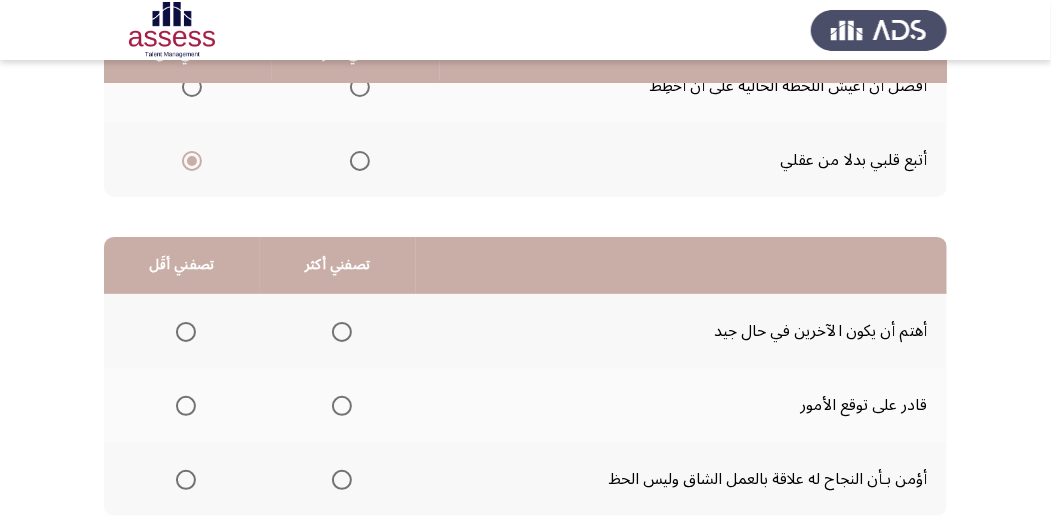 scroll, scrollTop: 400, scrollLeft: 0, axis: vertical 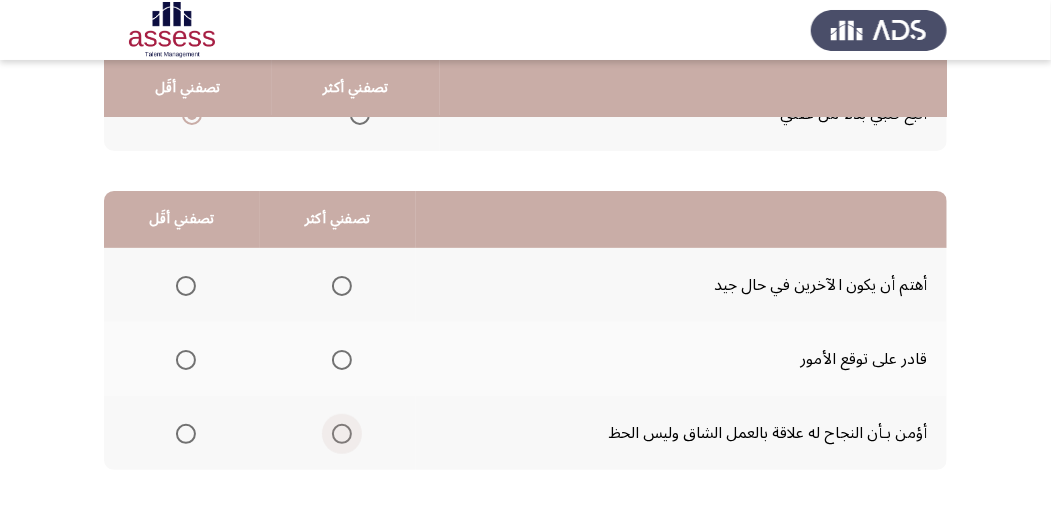 click at bounding box center (342, 434) 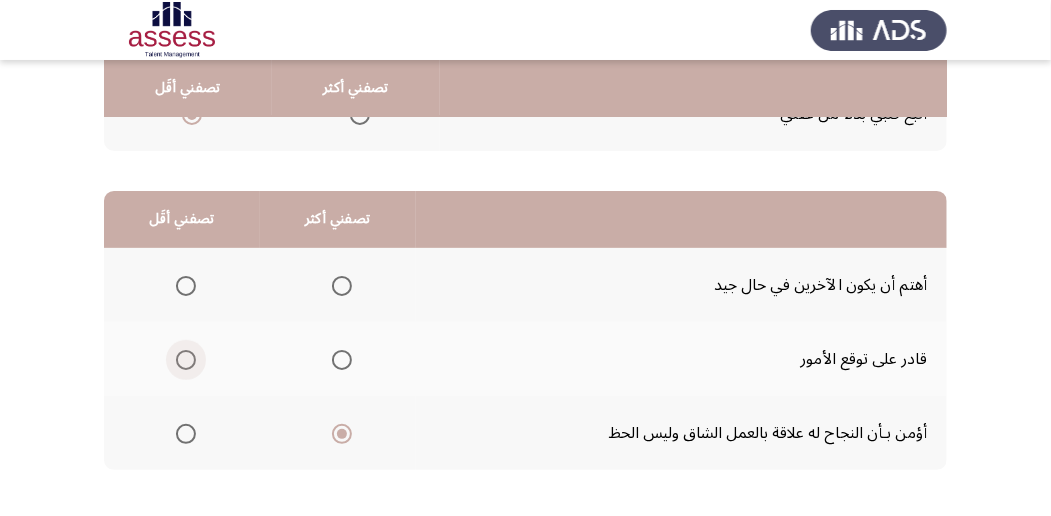 click at bounding box center (186, 360) 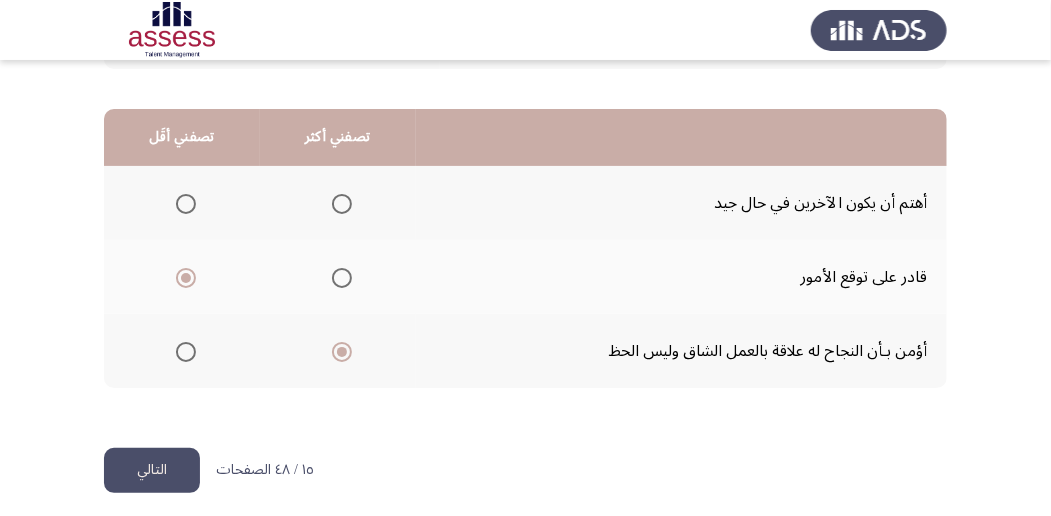 scroll, scrollTop: 494, scrollLeft: 0, axis: vertical 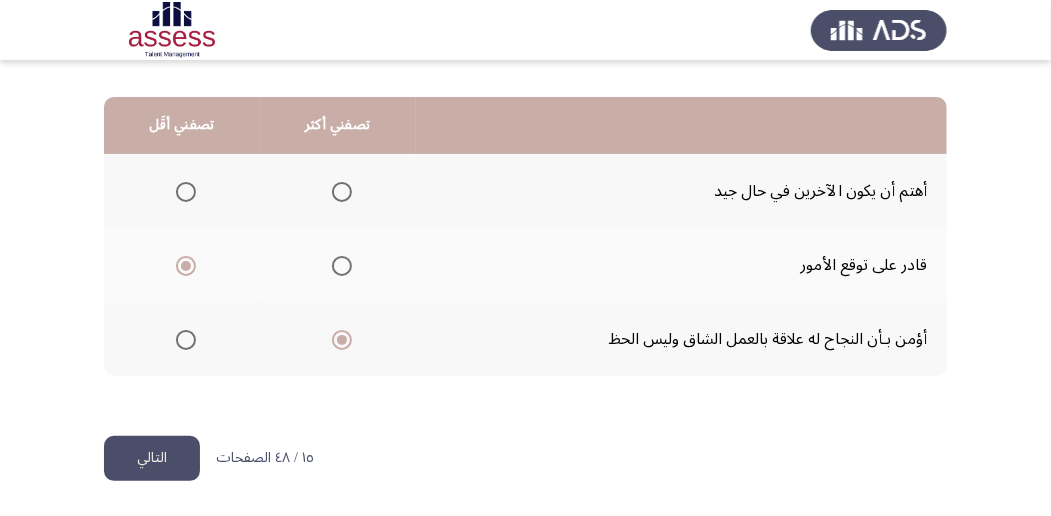 click on "التالي" 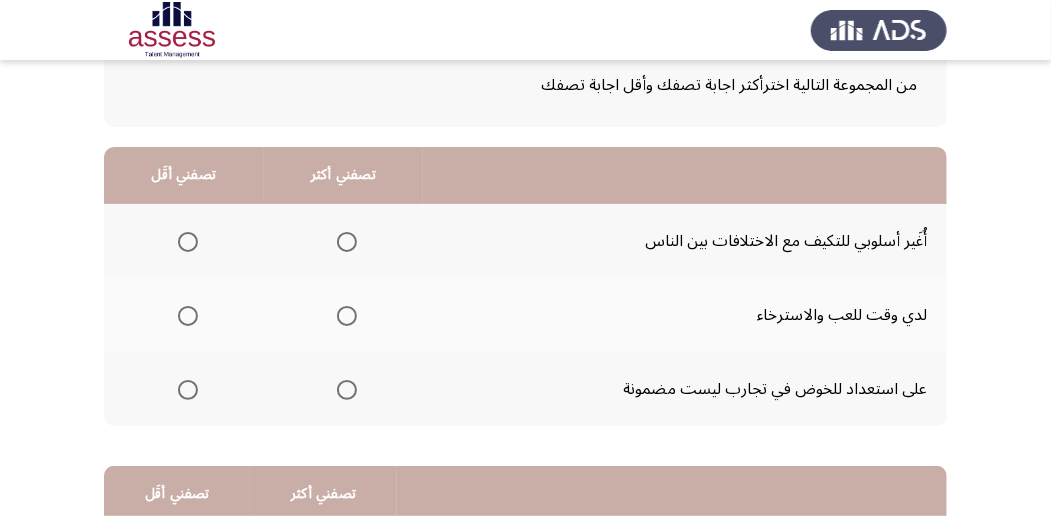 scroll, scrollTop: 133, scrollLeft: 0, axis: vertical 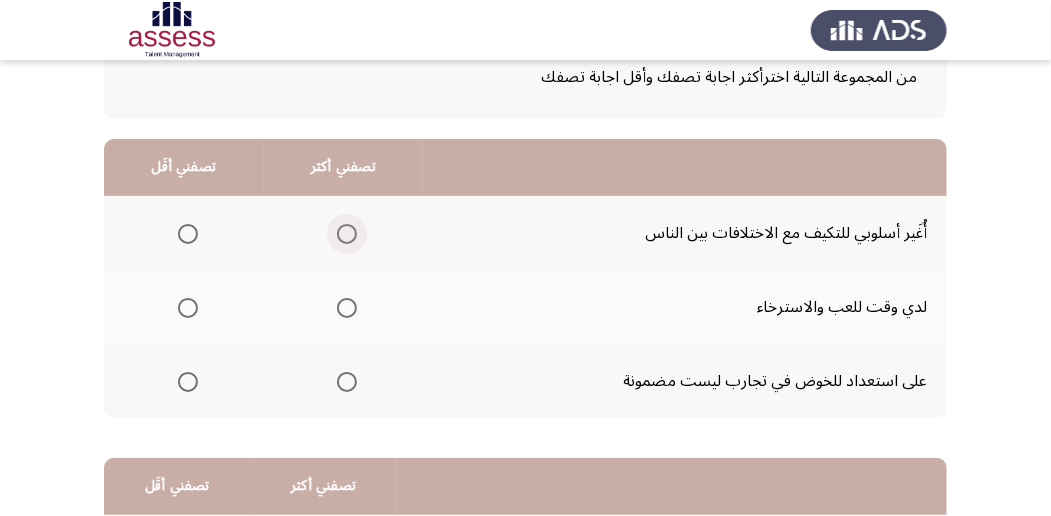 click at bounding box center (347, 234) 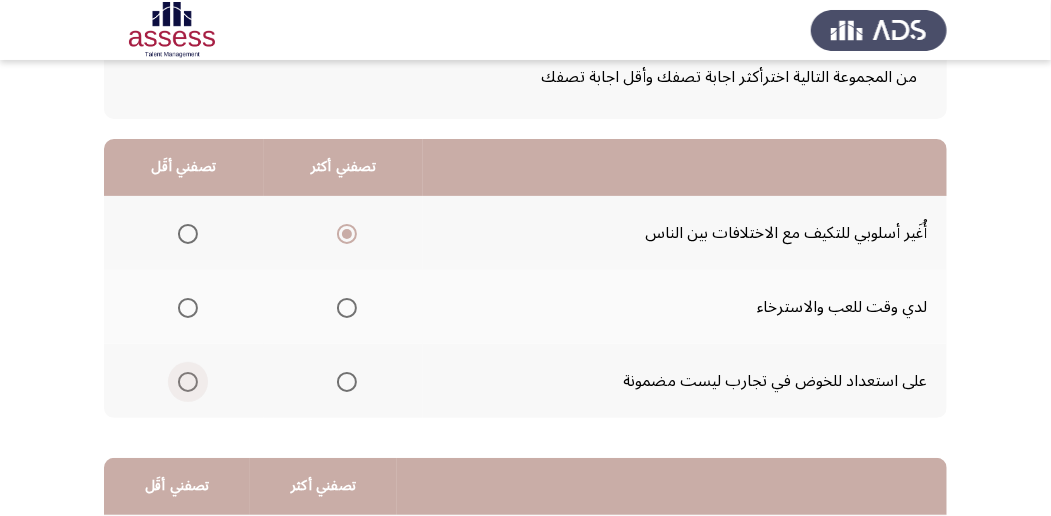 click at bounding box center (188, 382) 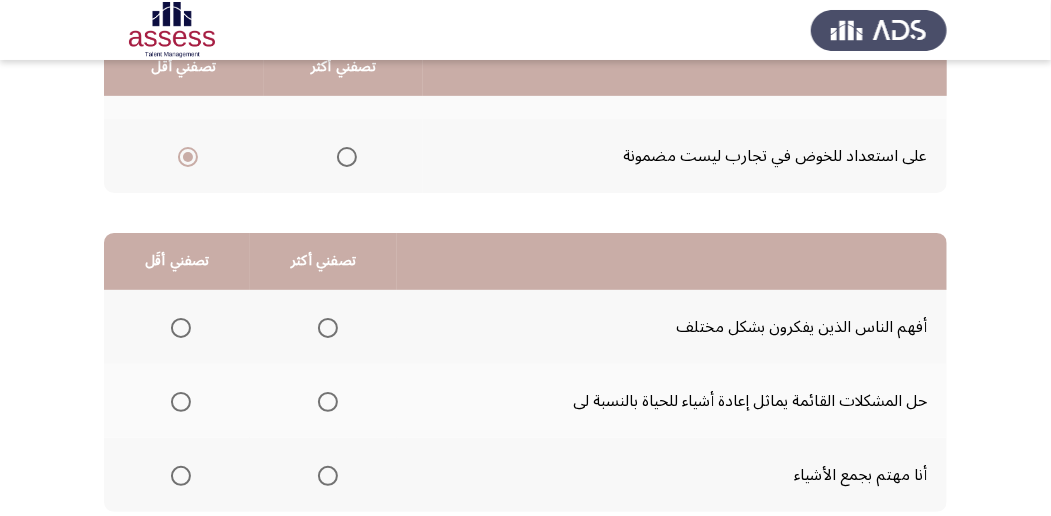 scroll, scrollTop: 400, scrollLeft: 0, axis: vertical 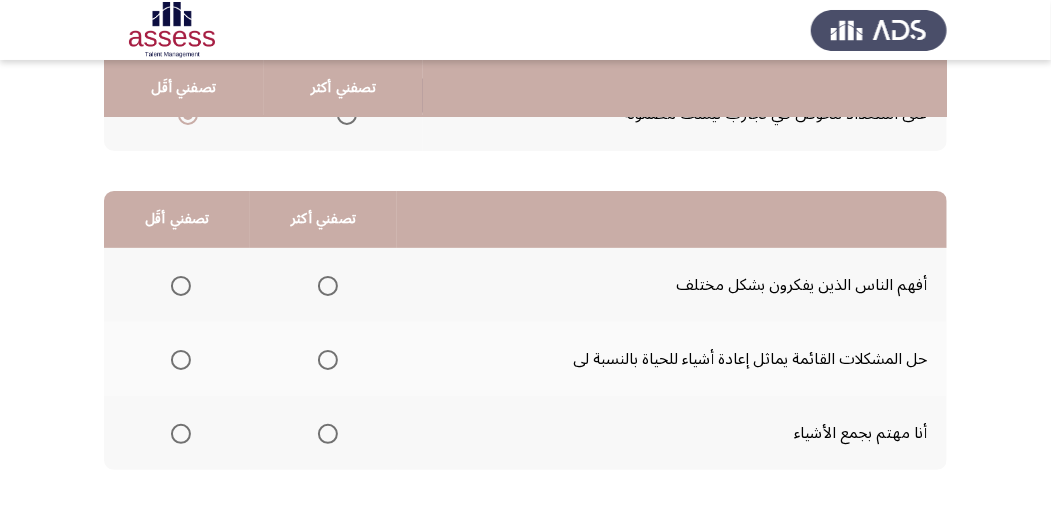 click at bounding box center [328, 360] 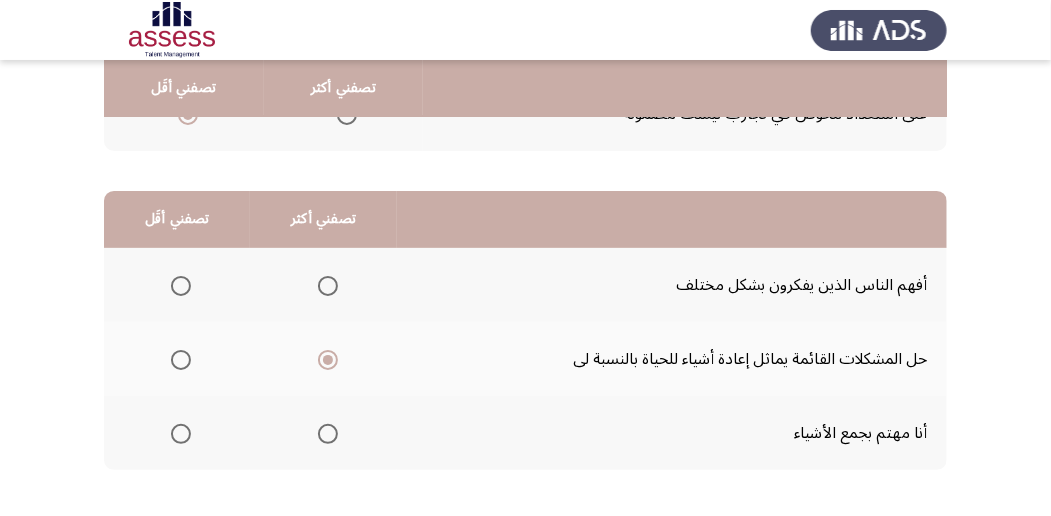 click at bounding box center (181, 286) 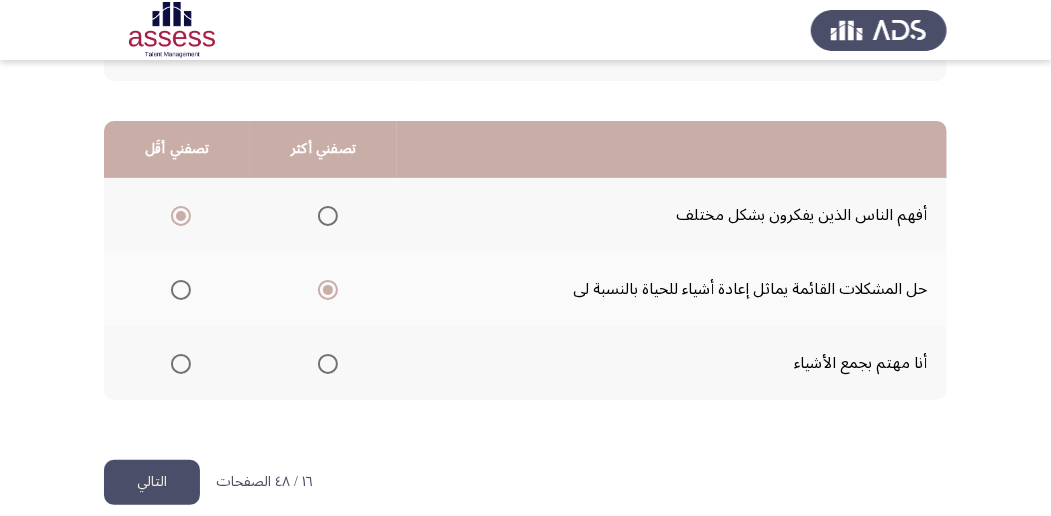 scroll, scrollTop: 494, scrollLeft: 0, axis: vertical 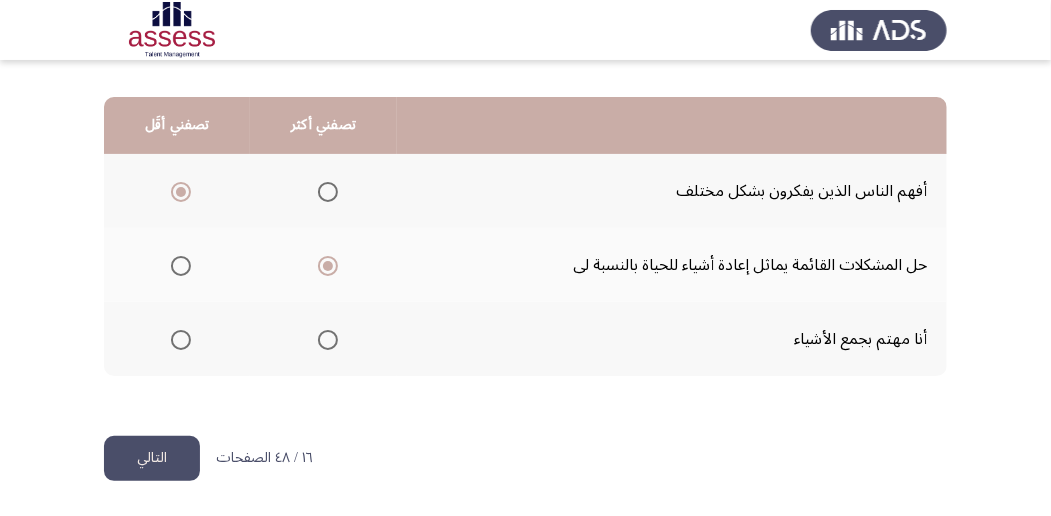click on "التالي" 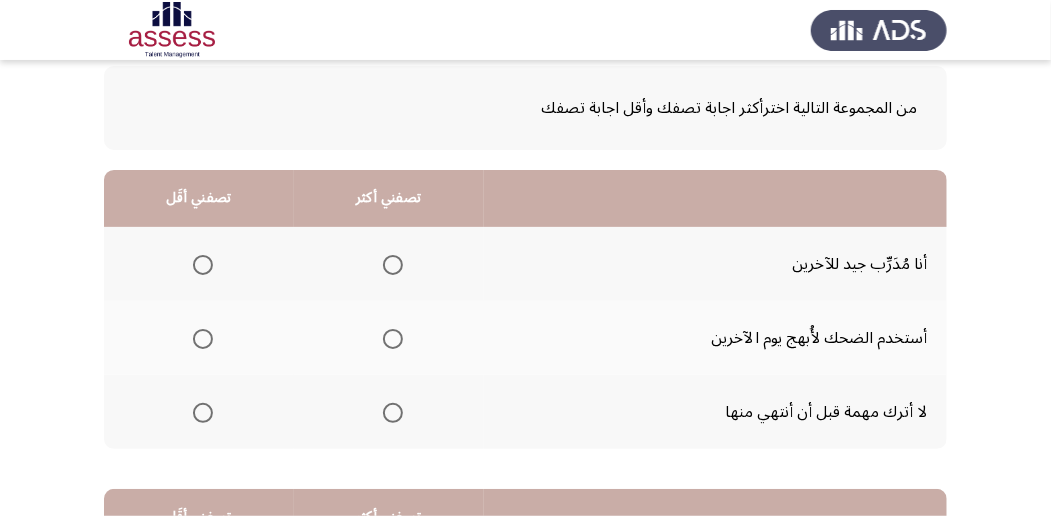 scroll, scrollTop: 133, scrollLeft: 0, axis: vertical 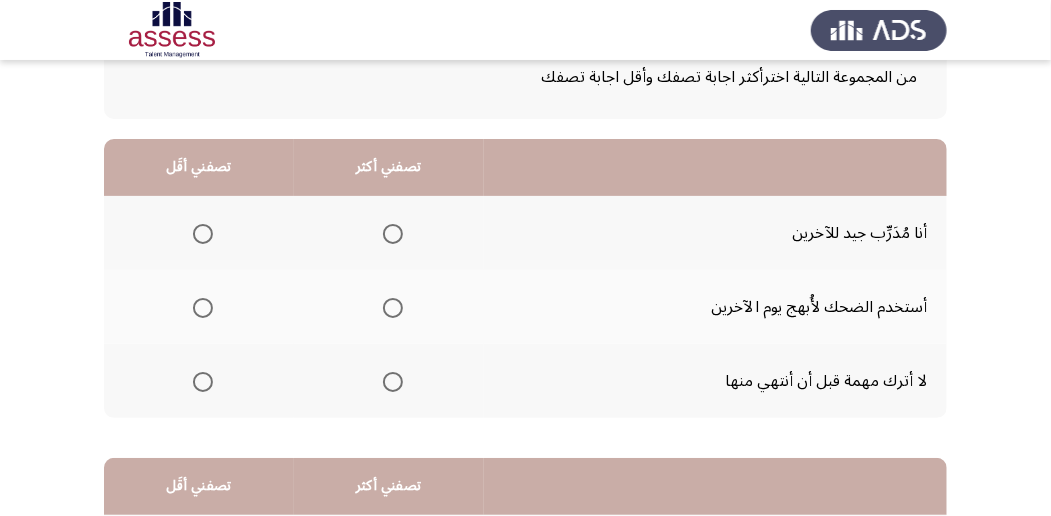 click at bounding box center (393, 382) 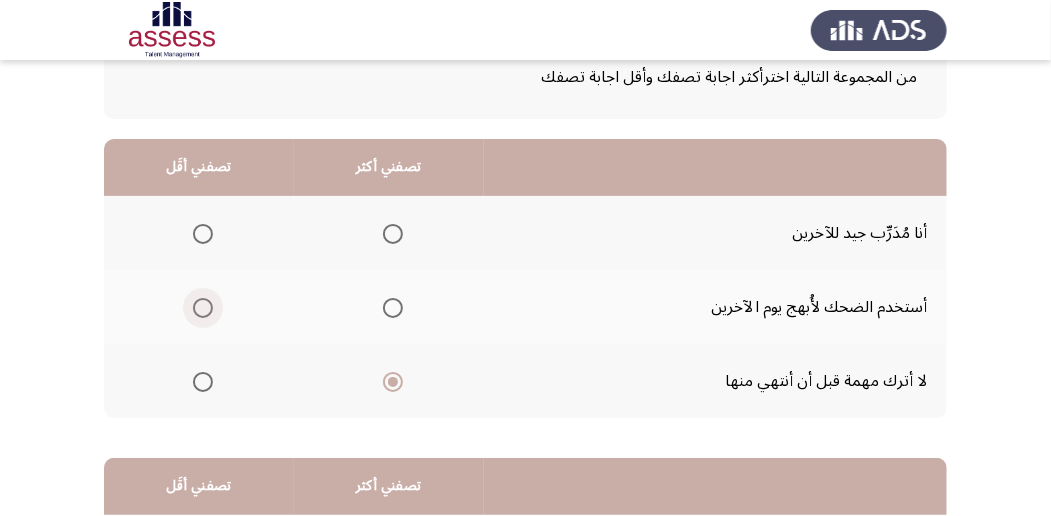 click at bounding box center (203, 308) 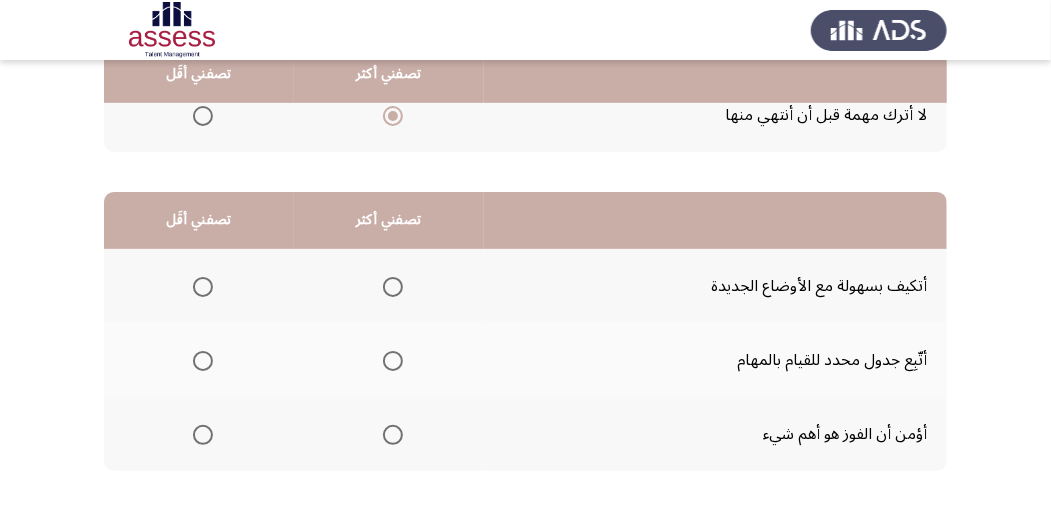 scroll, scrollTop: 400, scrollLeft: 0, axis: vertical 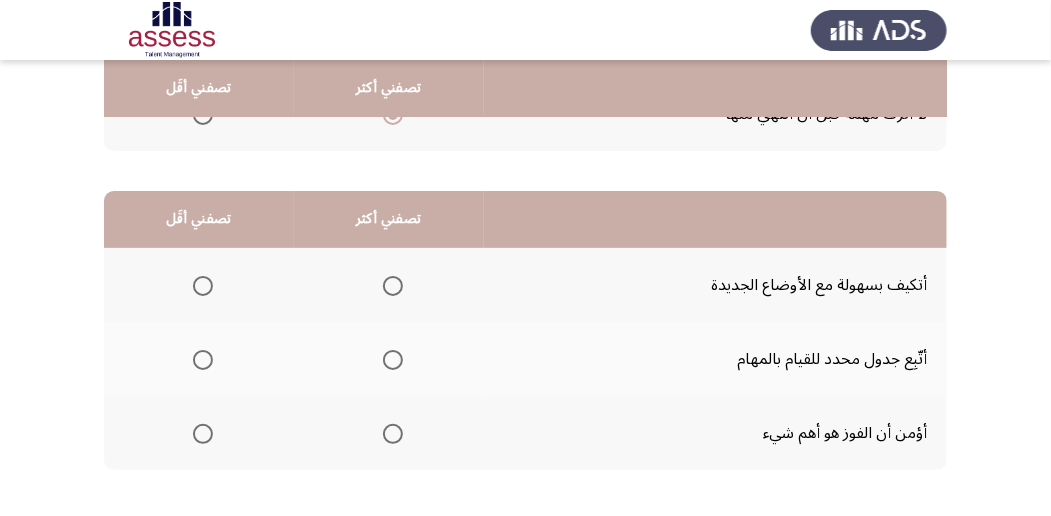 click at bounding box center [393, 286] 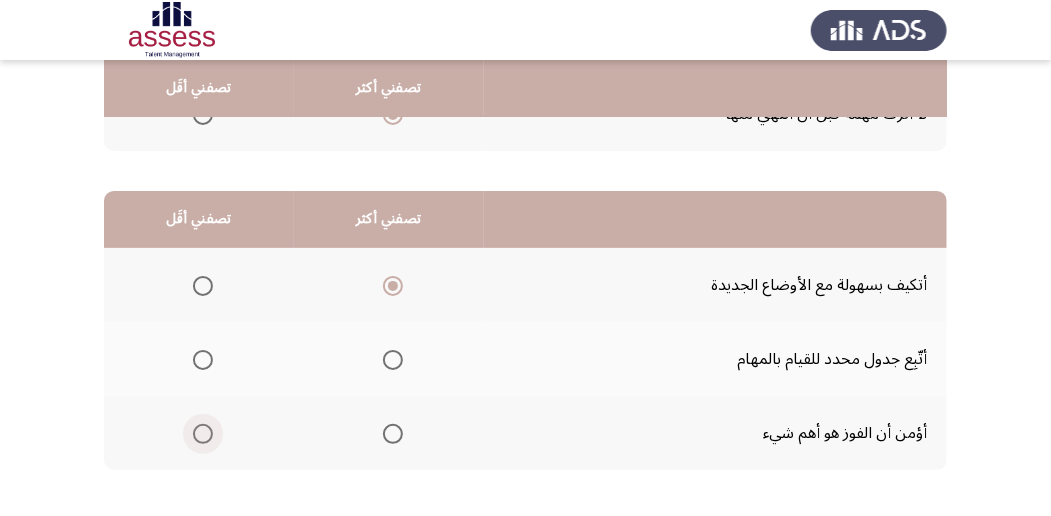 click at bounding box center [203, 434] 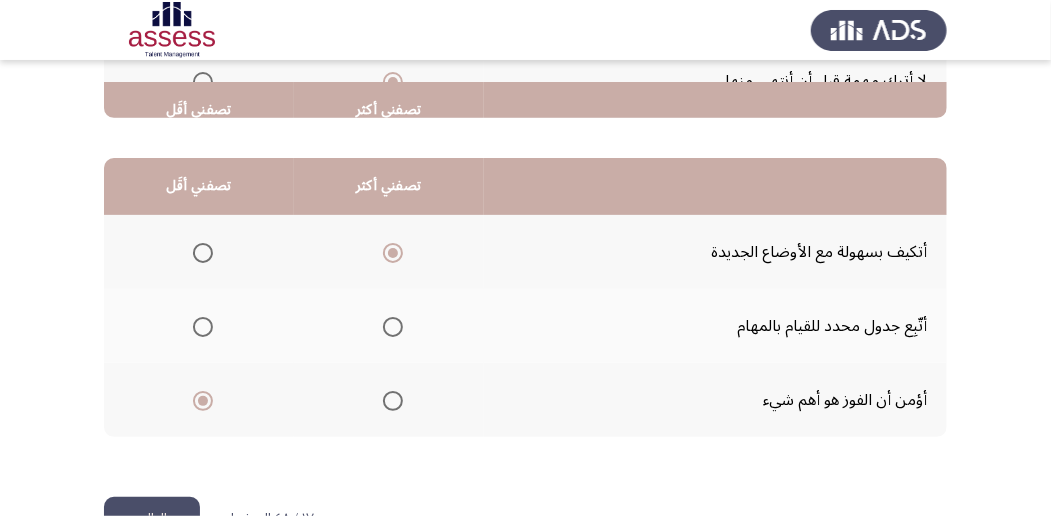 scroll, scrollTop: 494, scrollLeft: 0, axis: vertical 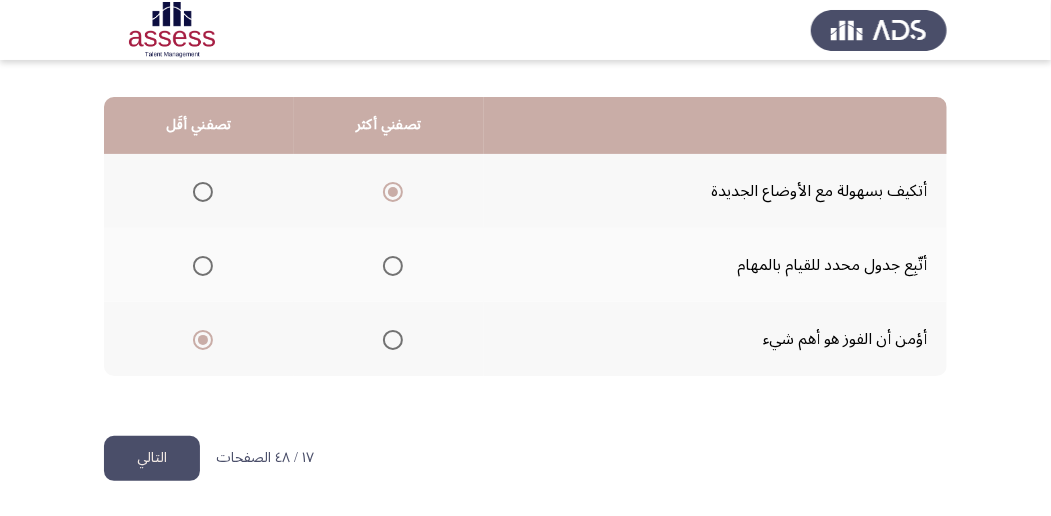 click on "التالي" 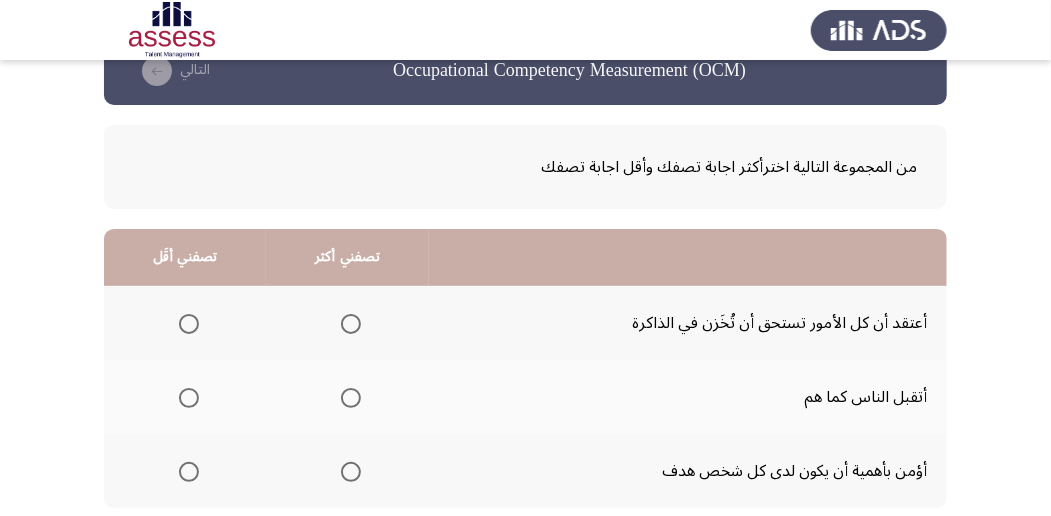 scroll, scrollTop: 66, scrollLeft: 0, axis: vertical 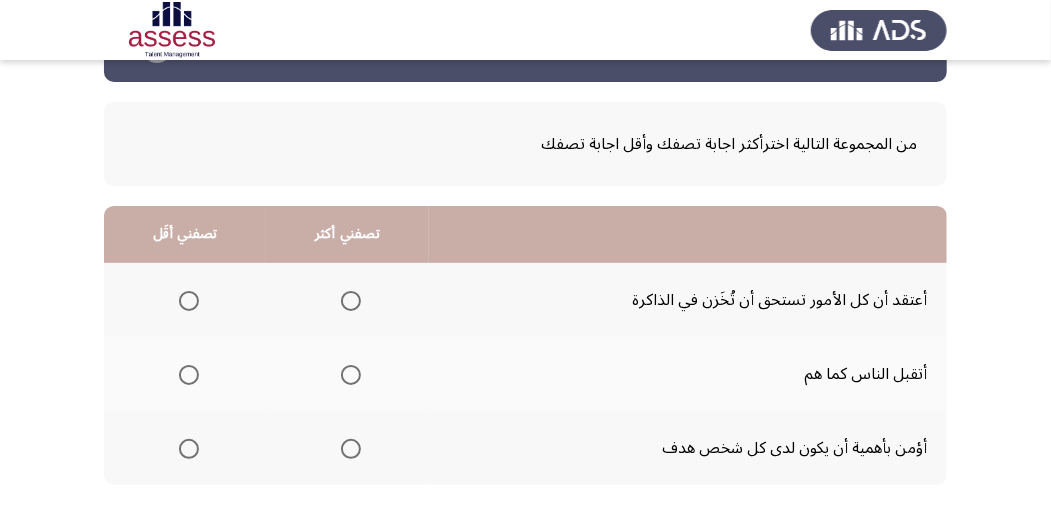 click at bounding box center (351, 449) 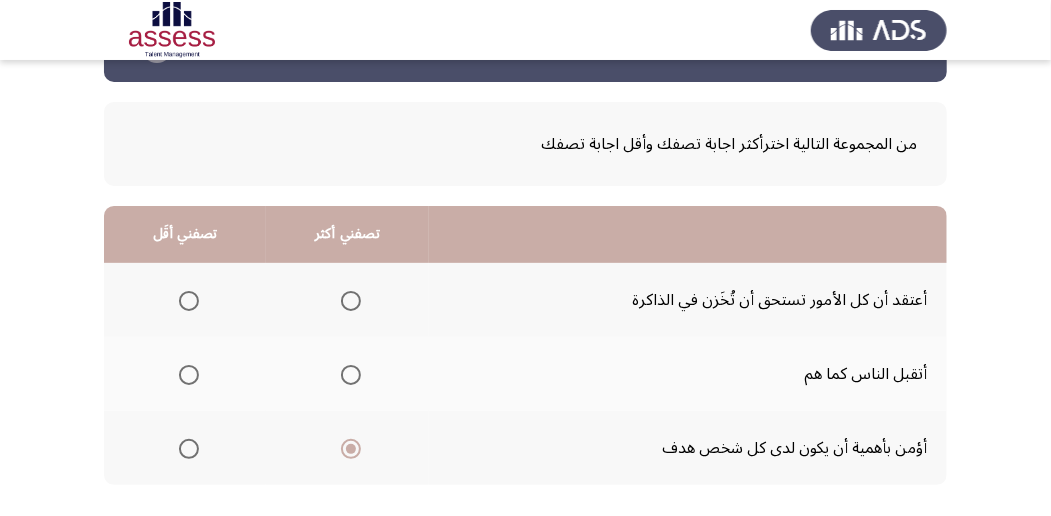 click at bounding box center (189, 301) 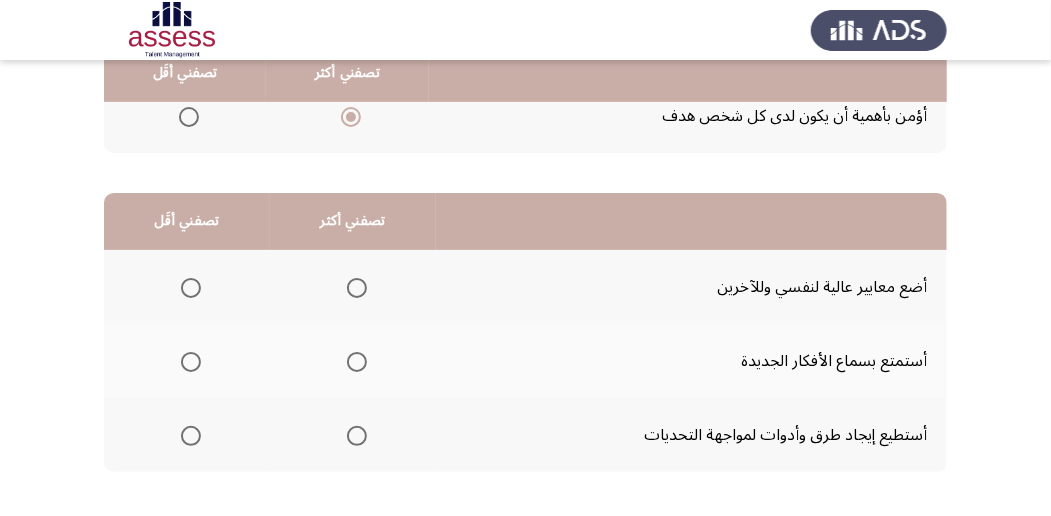 scroll, scrollTop: 400, scrollLeft: 0, axis: vertical 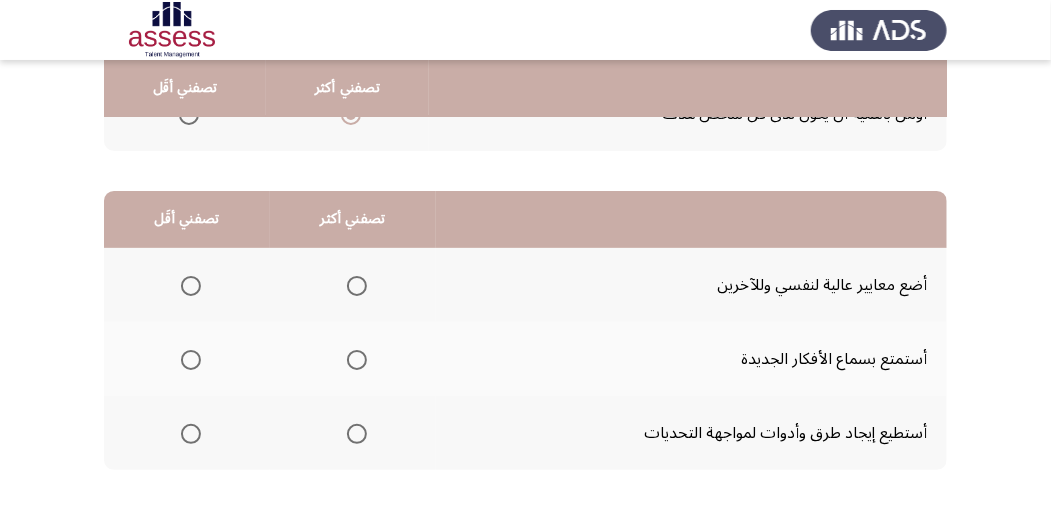 click at bounding box center (357, 434) 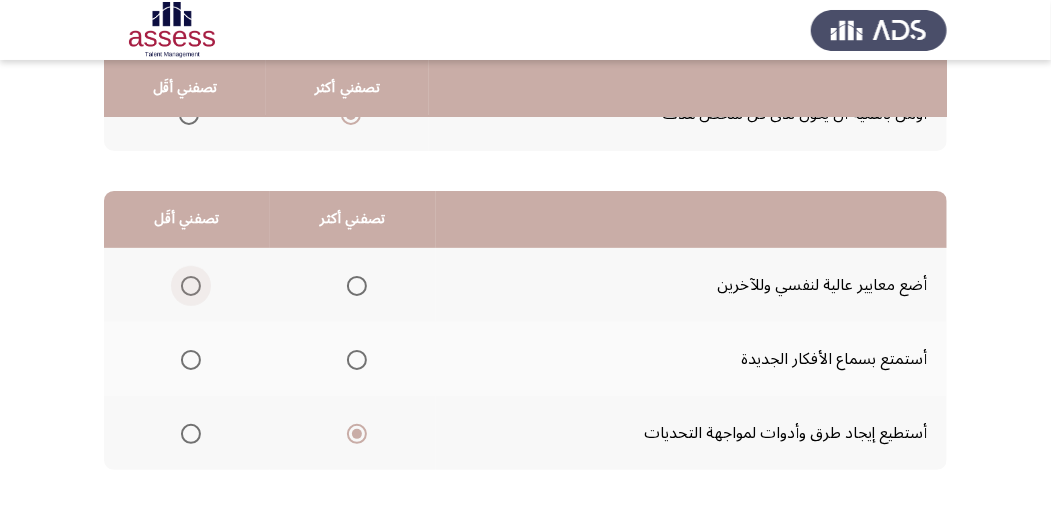 click at bounding box center (191, 286) 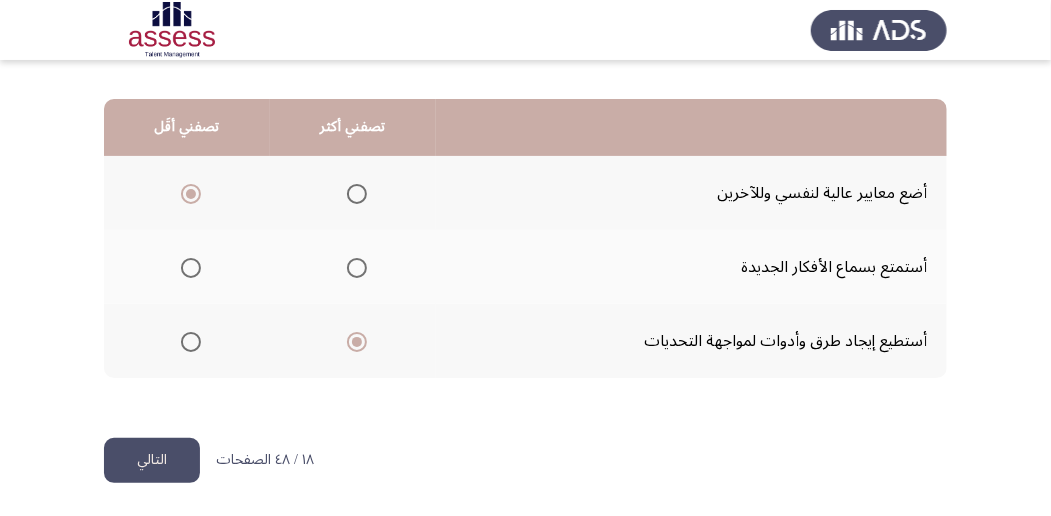 scroll, scrollTop: 494, scrollLeft: 0, axis: vertical 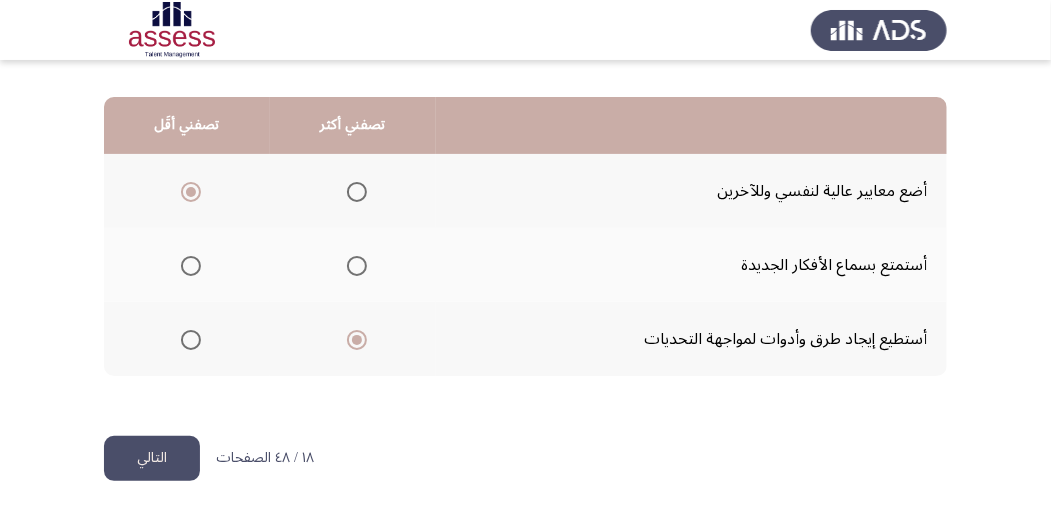 click on "التالي" 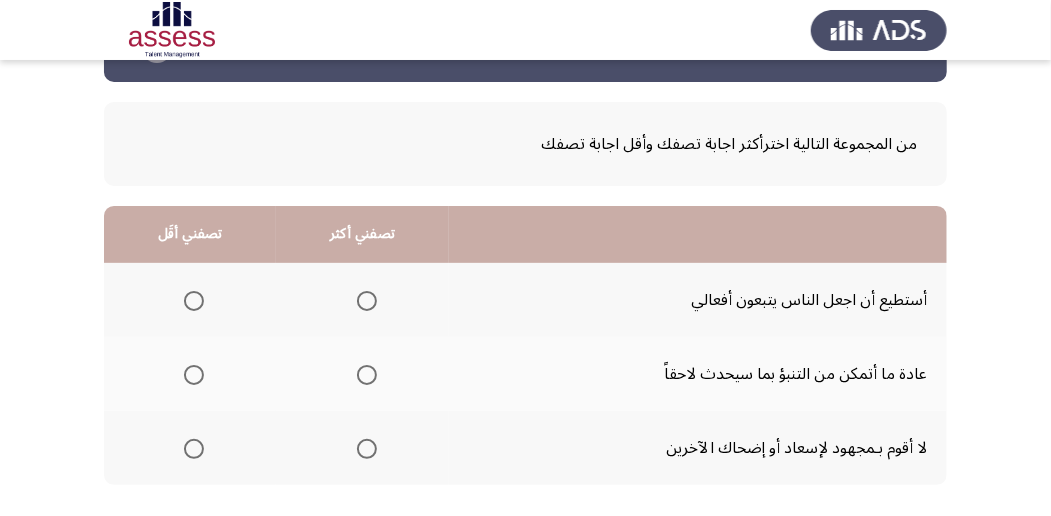 scroll, scrollTop: 133, scrollLeft: 0, axis: vertical 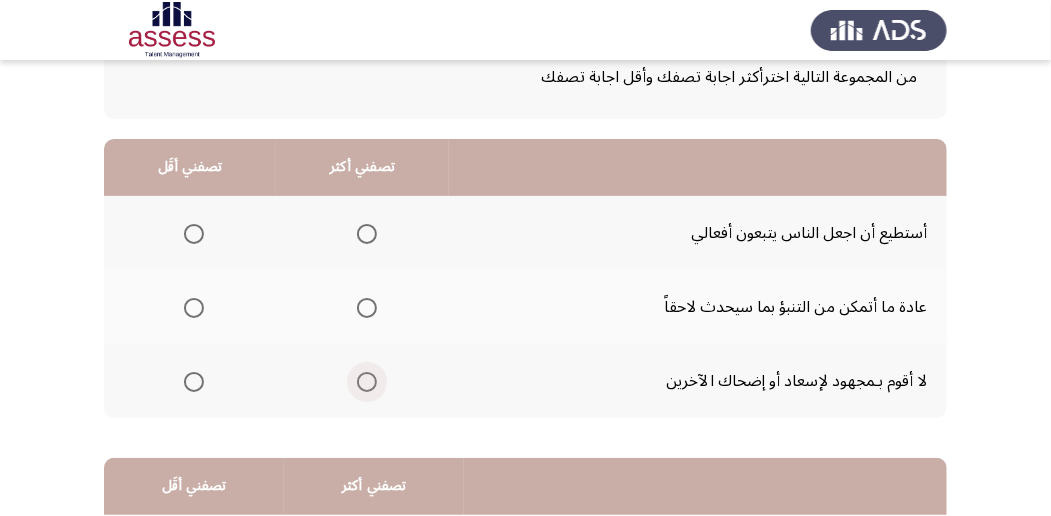 click at bounding box center (367, 382) 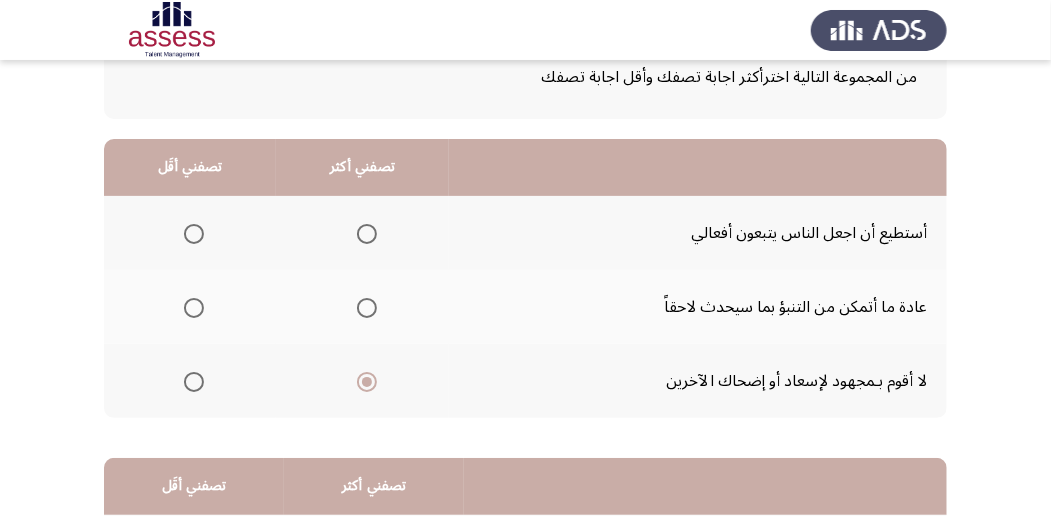 click at bounding box center [194, 308] 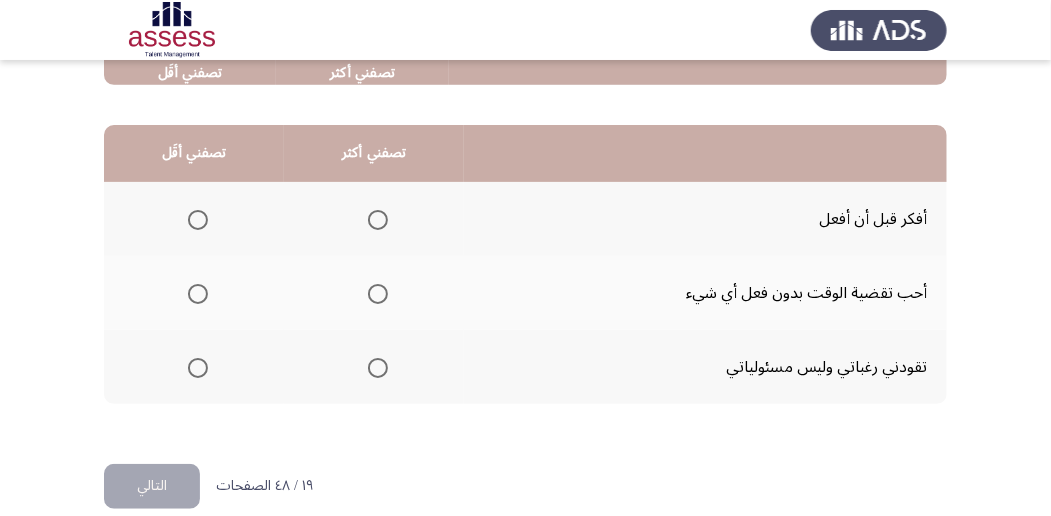 scroll, scrollTop: 466, scrollLeft: 0, axis: vertical 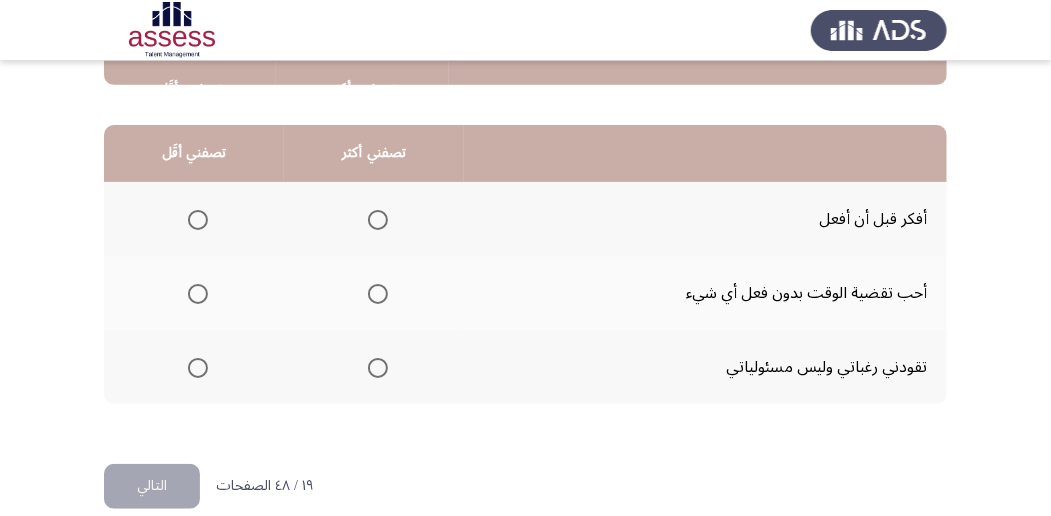 click at bounding box center (378, 220) 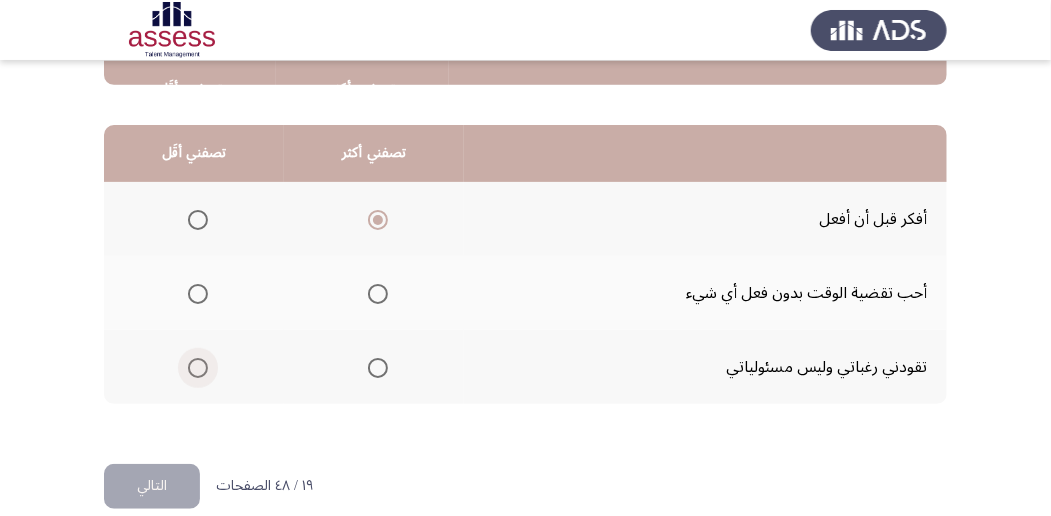 click at bounding box center [198, 368] 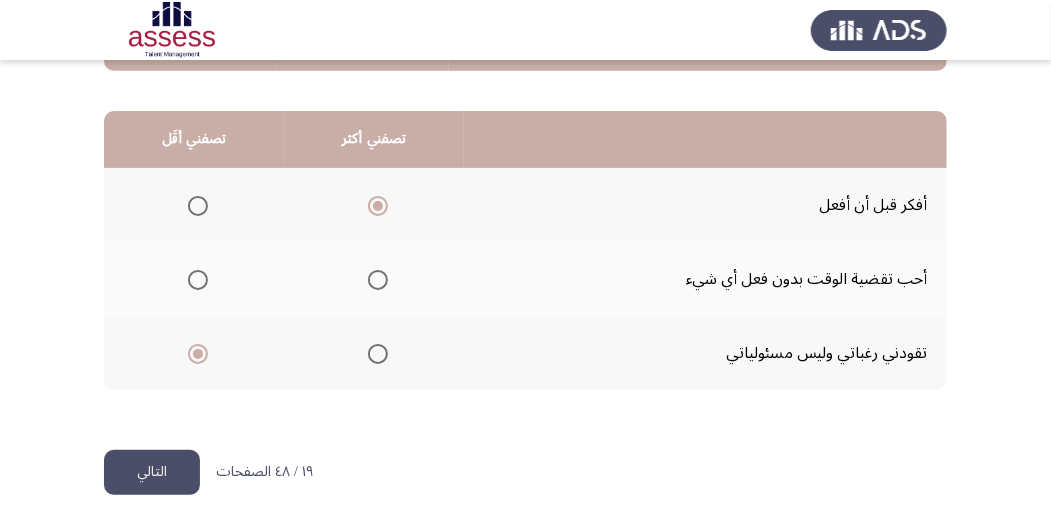 scroll, scrollTop: 494, scrollLeft: 0, axis: vertical 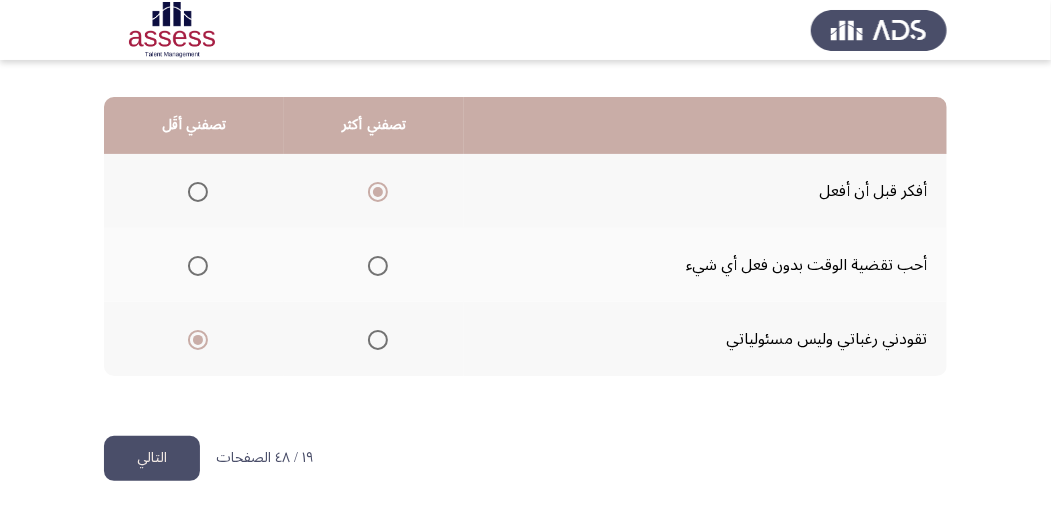 click on "التالي" 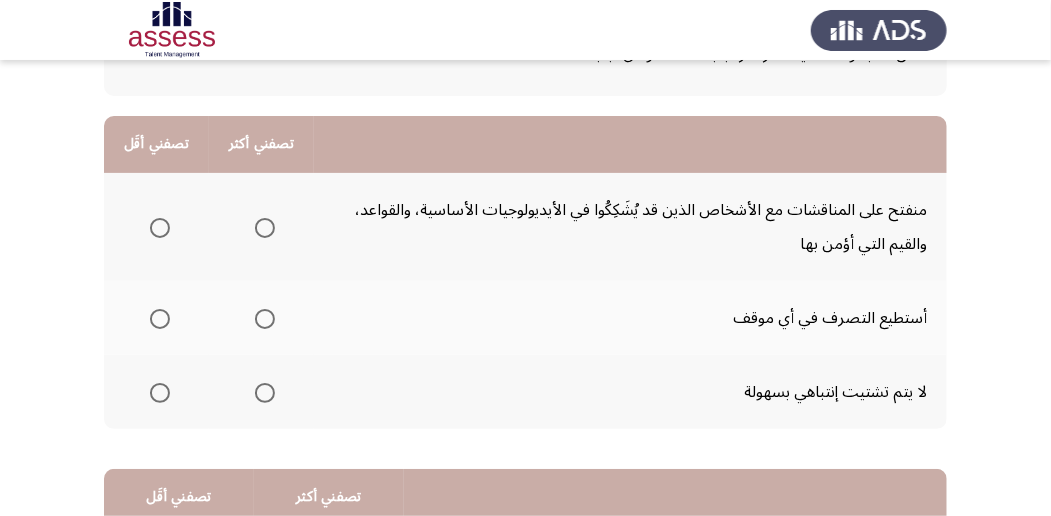 scroll, scrollTop: 133, scrollLeft: 0, axis: vertical 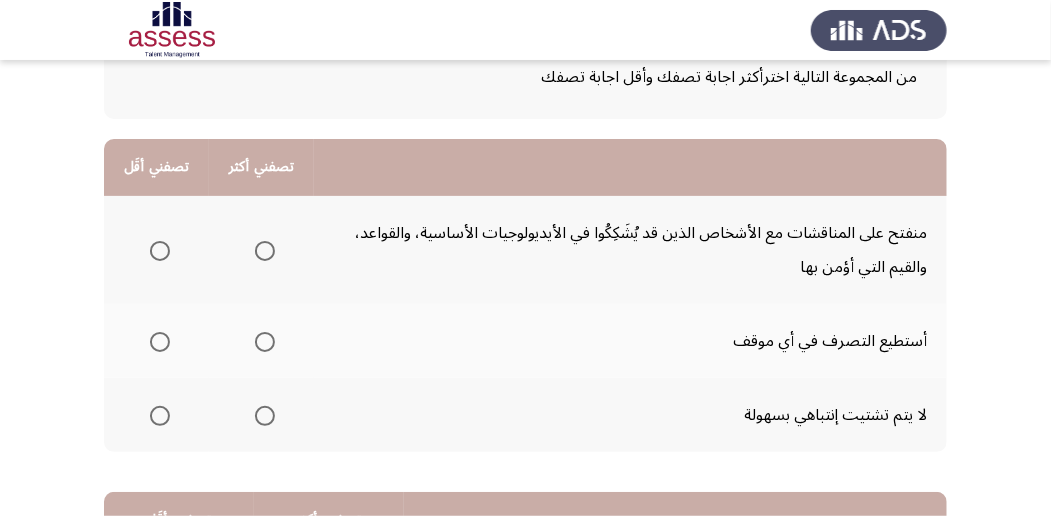 click at bounding box center (265, 251) 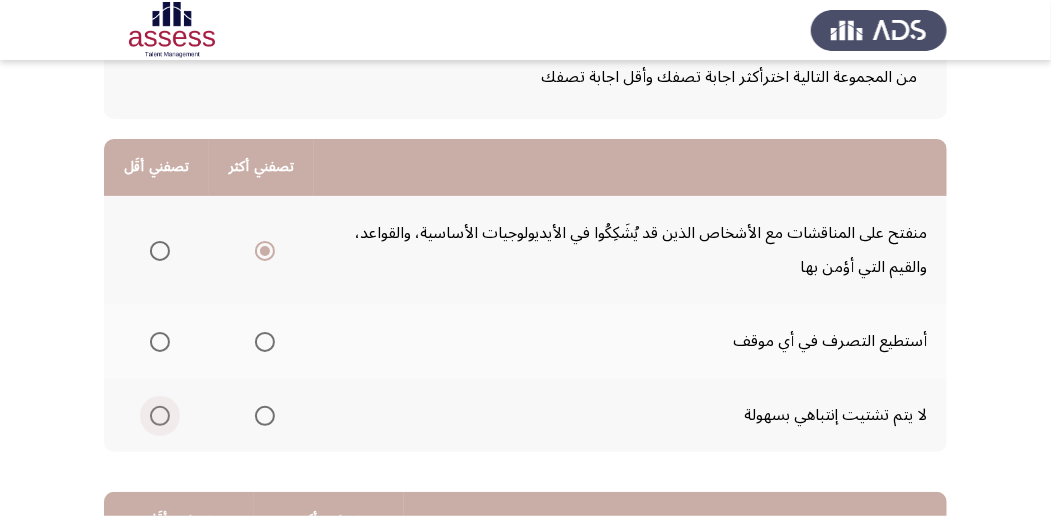 click at bounding box center [160, 416] 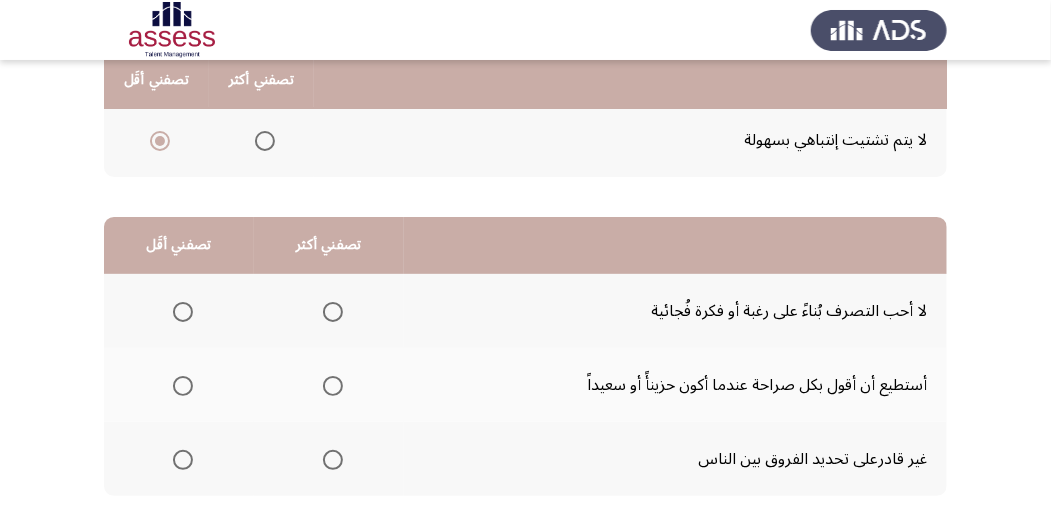 scroll, scrollTop: 466, scrollLeft: 0, axis: vertical 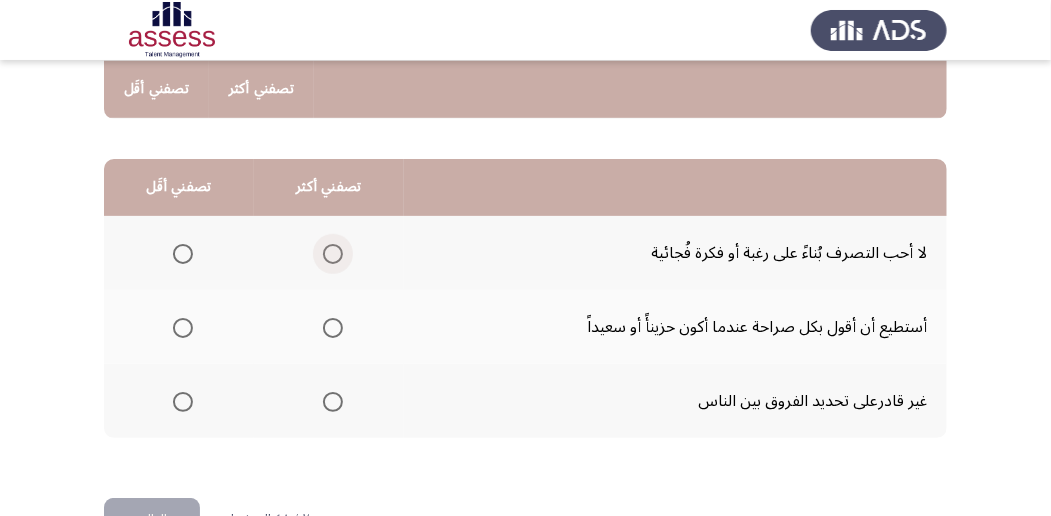 click at bounding box center [333, 254] 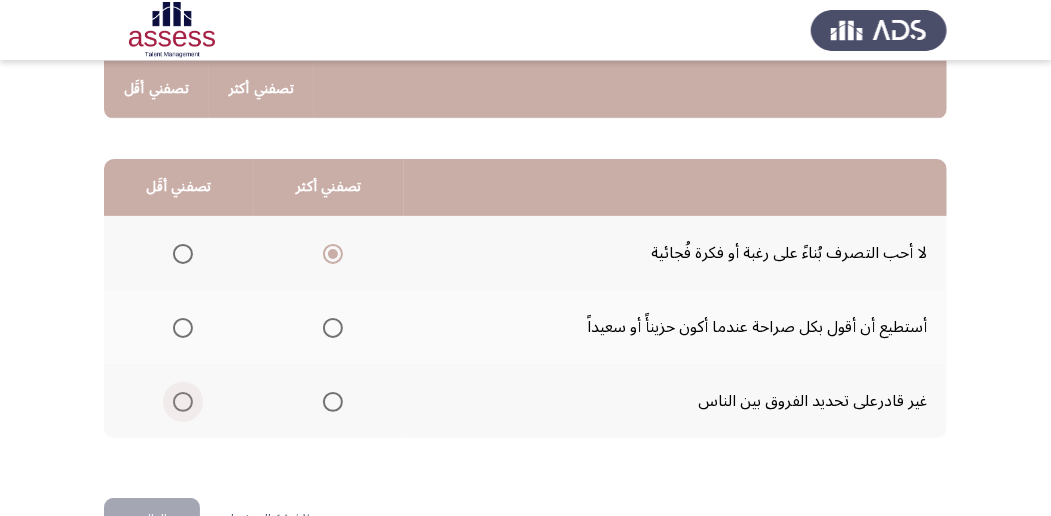 click at bounding box center (183, 402) 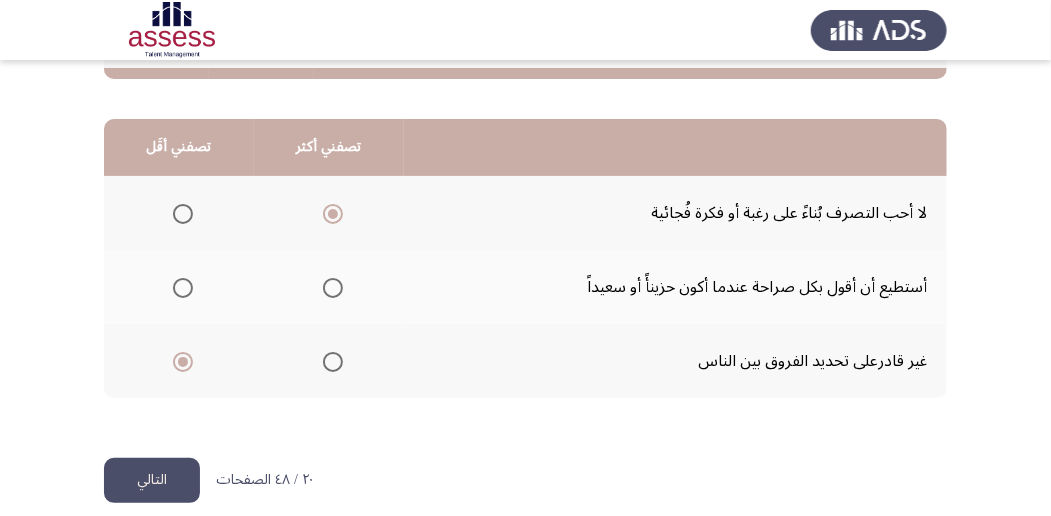 scroll, scrollTop: 528, scrollLeft: 0, axis: vertical 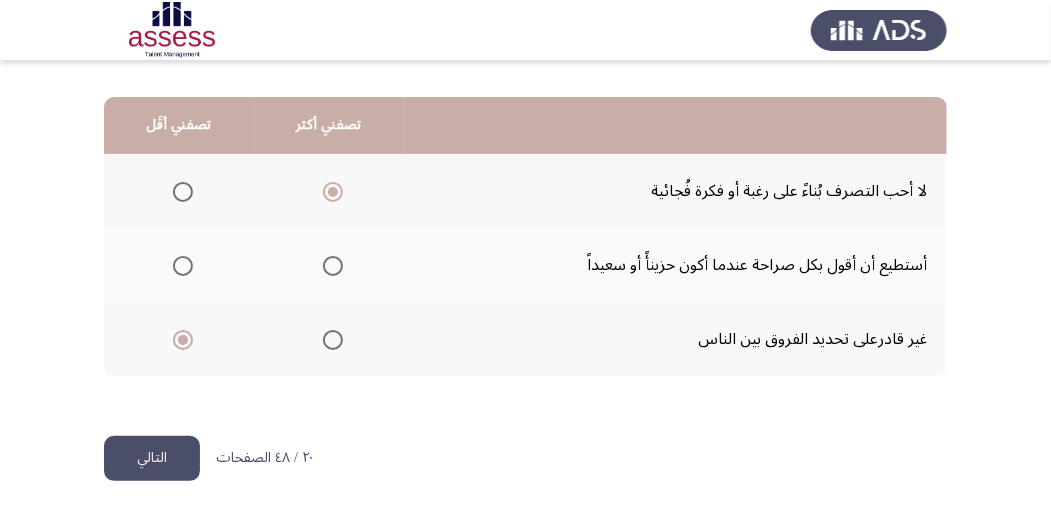 click on "التالي" 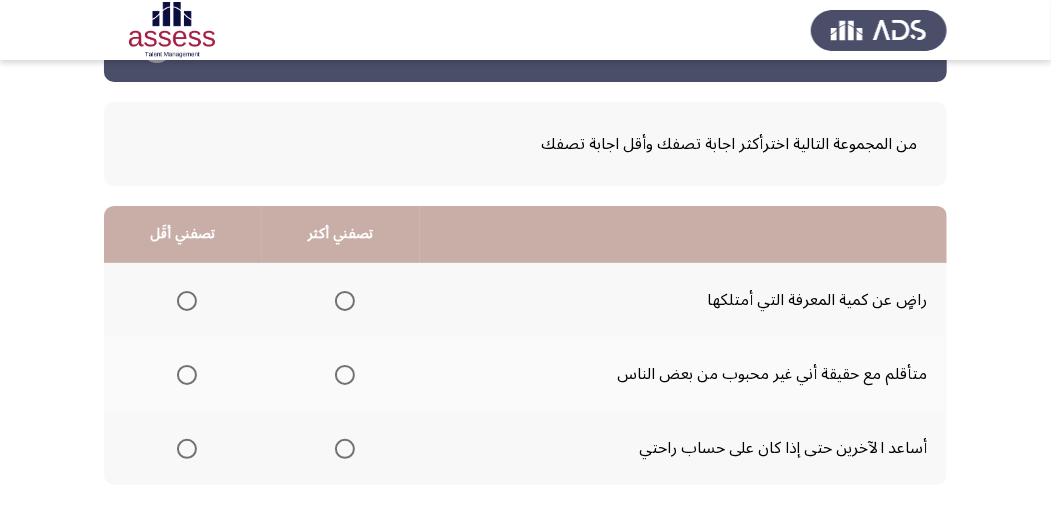 scroll, scrollTop: 66, scrollLeft: 0, axis: vertical 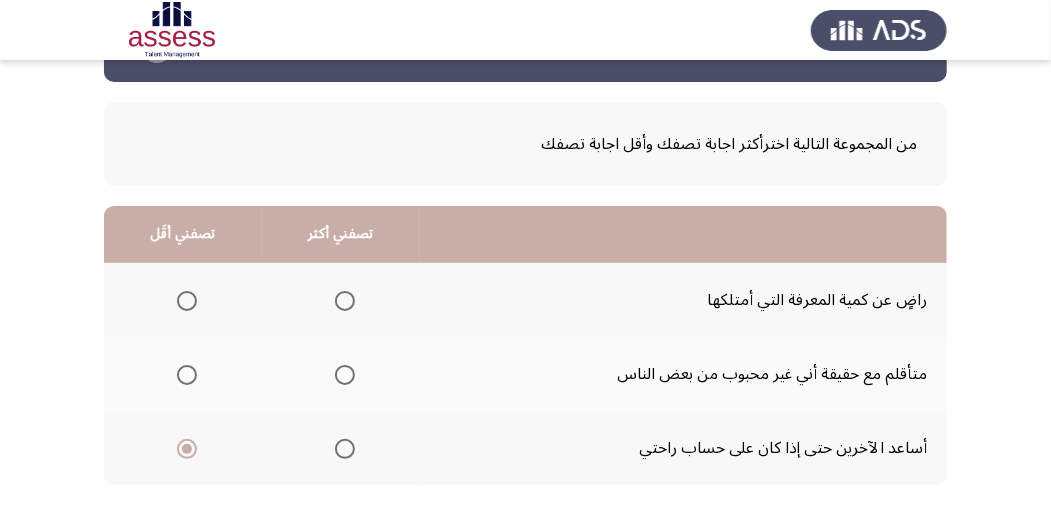 click at bounding box center [345, 301] 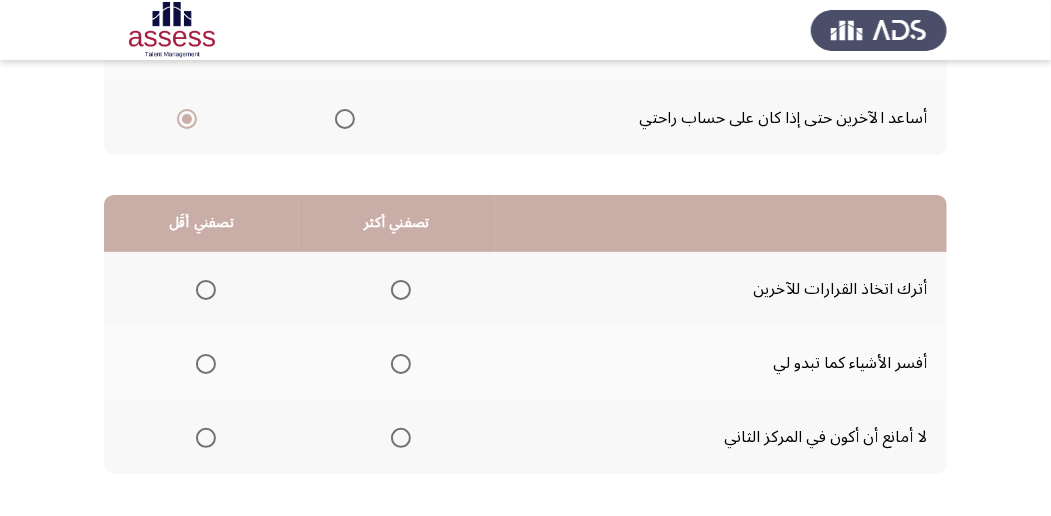 scroll, scrollTop: 400, scrollLeft: 0, axis: vertical 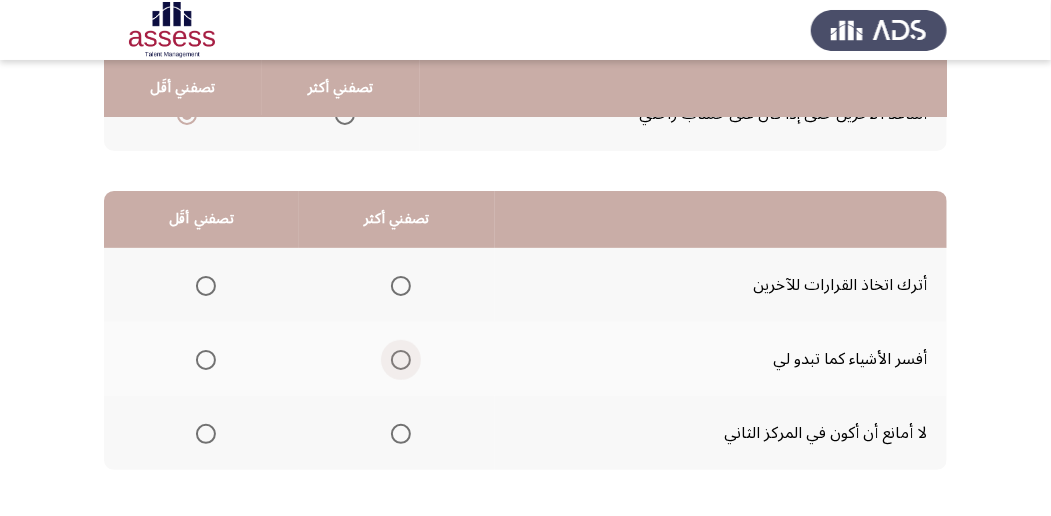 click at bounding box center [401, 360] 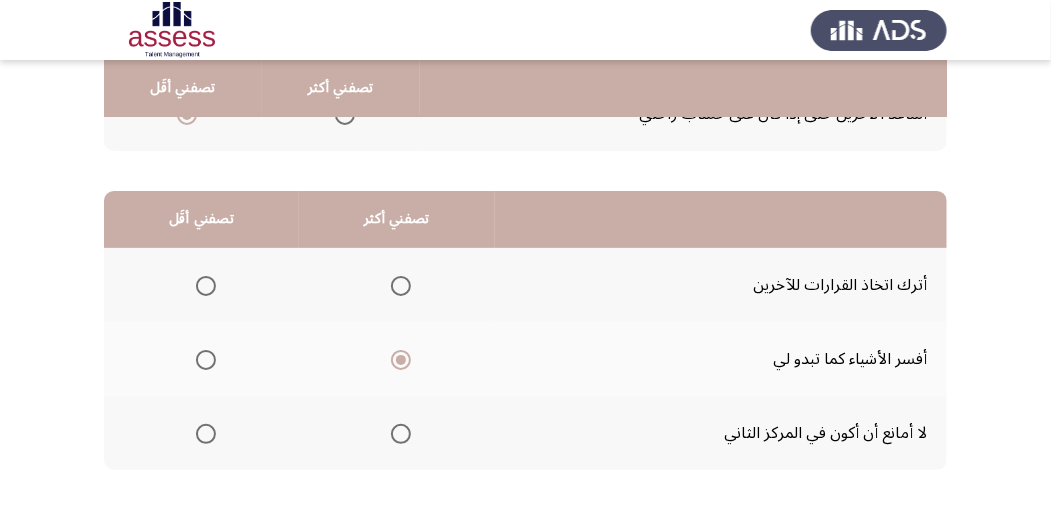 click at bounding box center (206, 286) 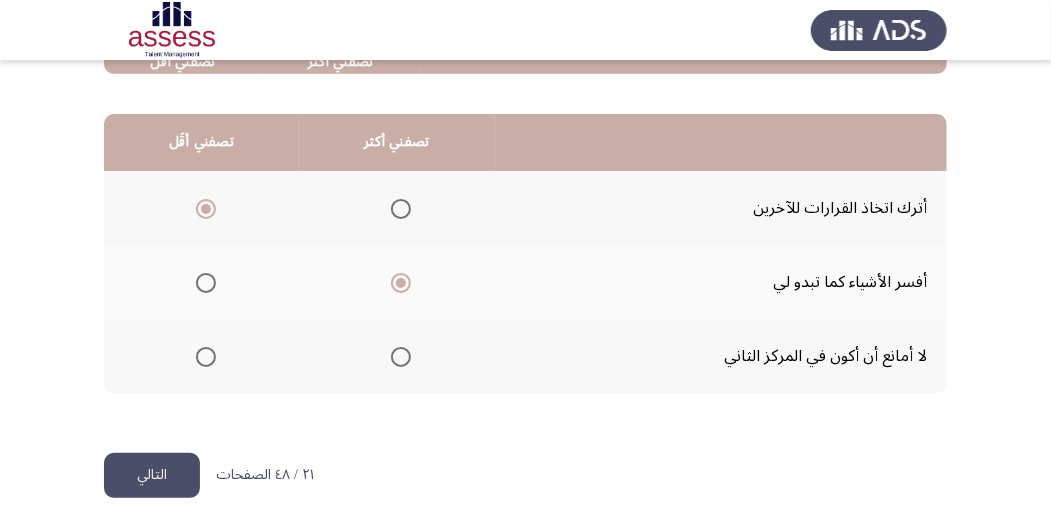 scroll, scrollTop: 494, scrollLeft: 0, axis: vertical 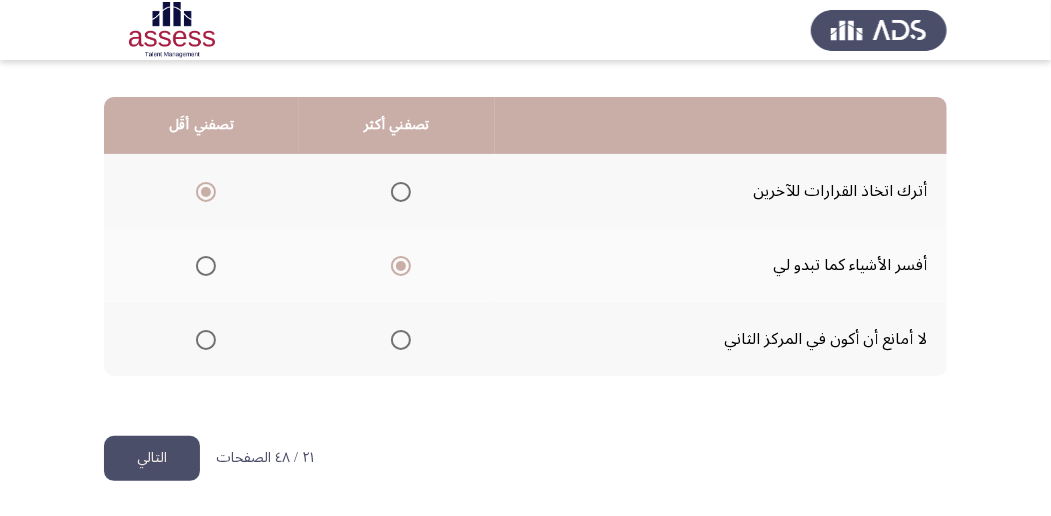 click on "التالي" 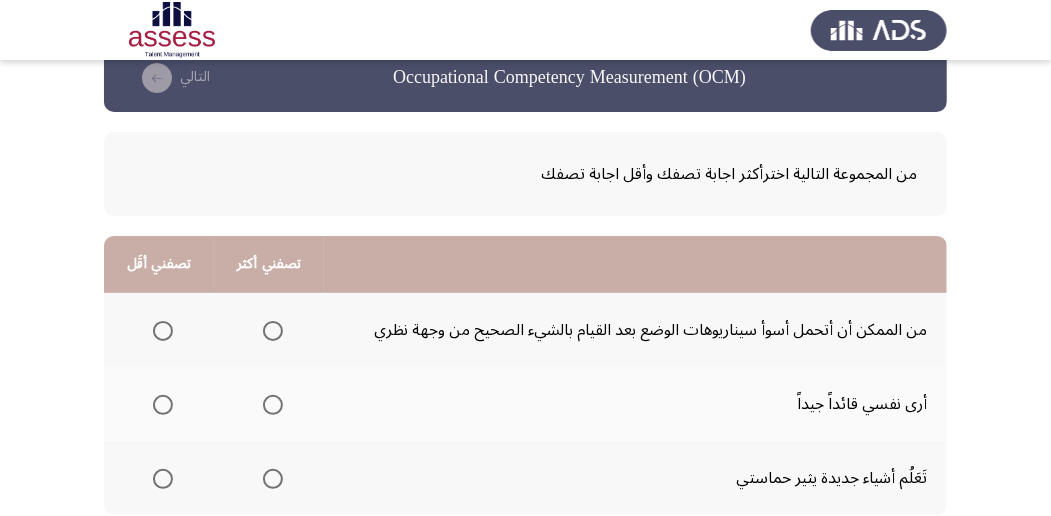scroll, scrollTop: 66, scrollLeft: 0, axis: vertical 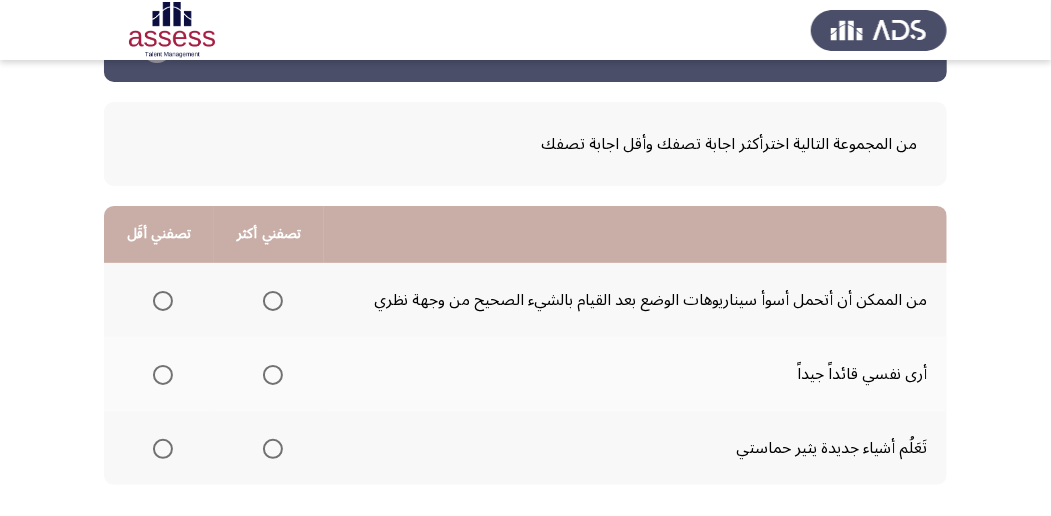 click at bounding box center (273, 301) 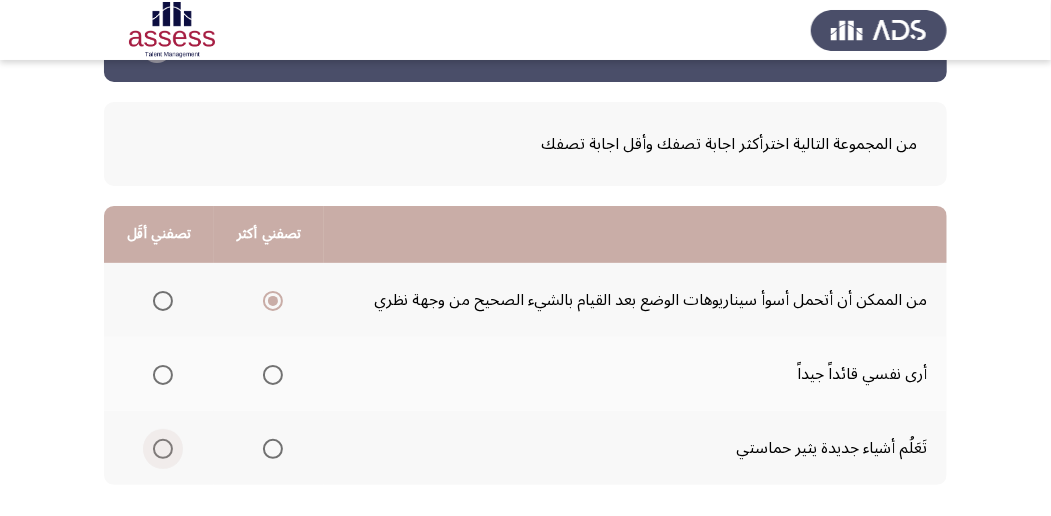 click at bounding box center [163, 449] 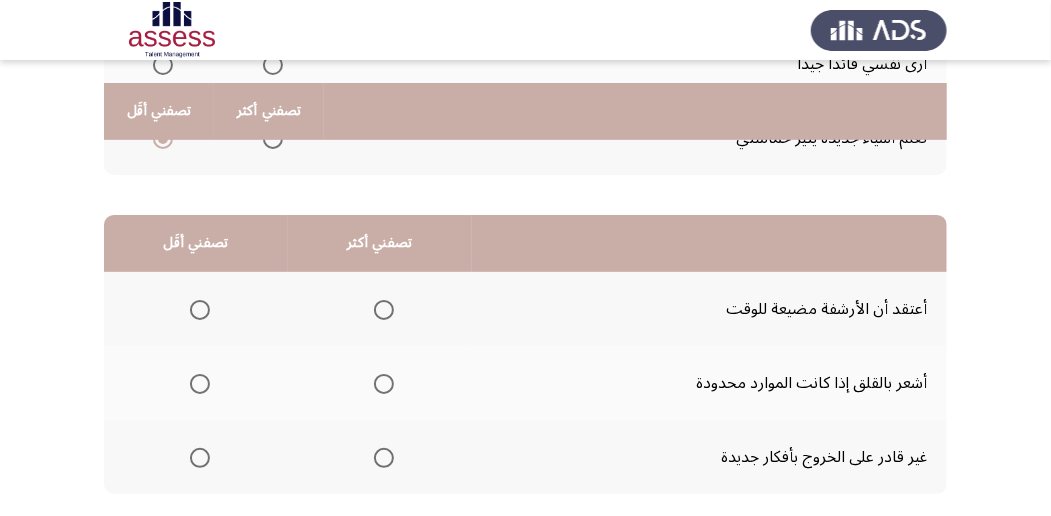 scroll, scrollTop: 400, scrollLeft: 0, axis: vertical 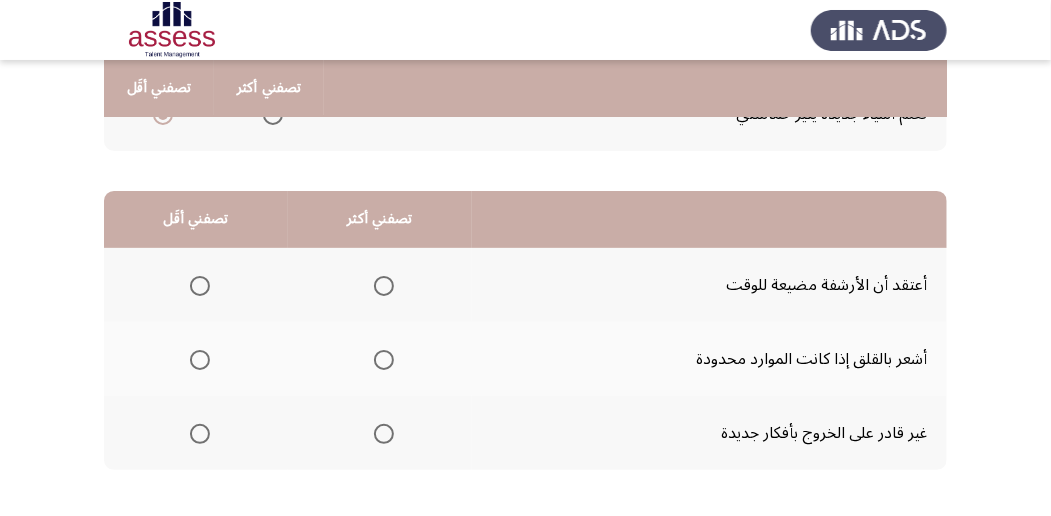 click at bounding box center (384, 360) 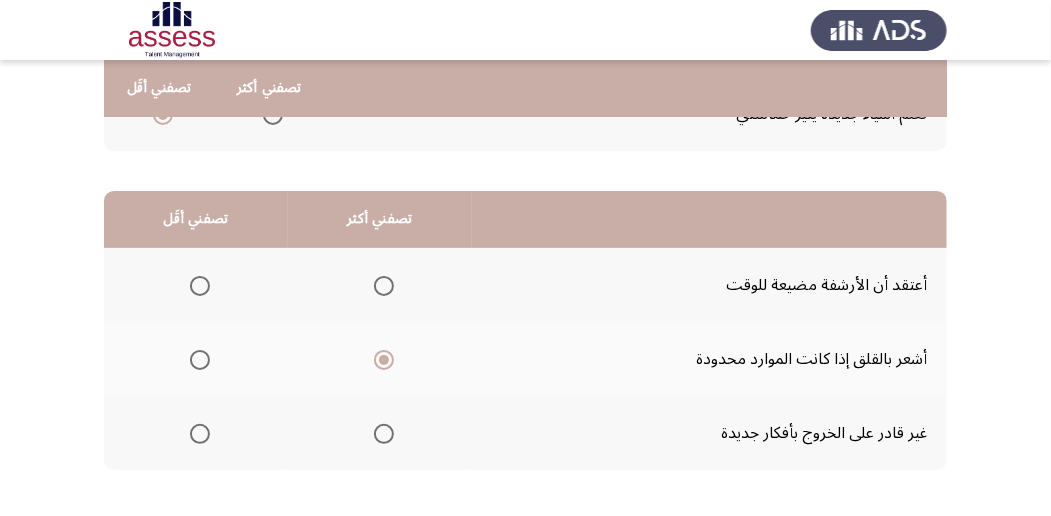 click at bounding box center [200, 434] 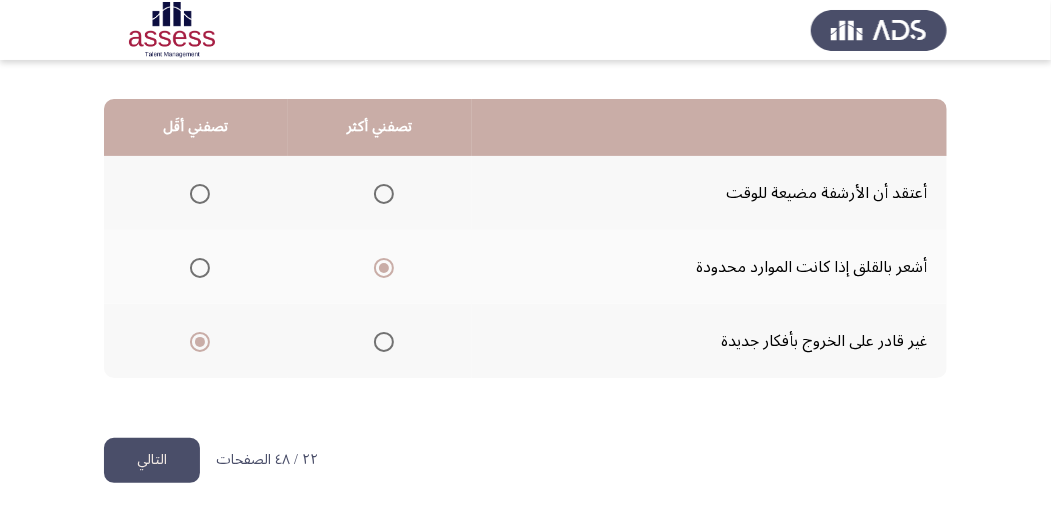 scroll, scrollTop: 494, scrollLeft: 0, axis: vertical 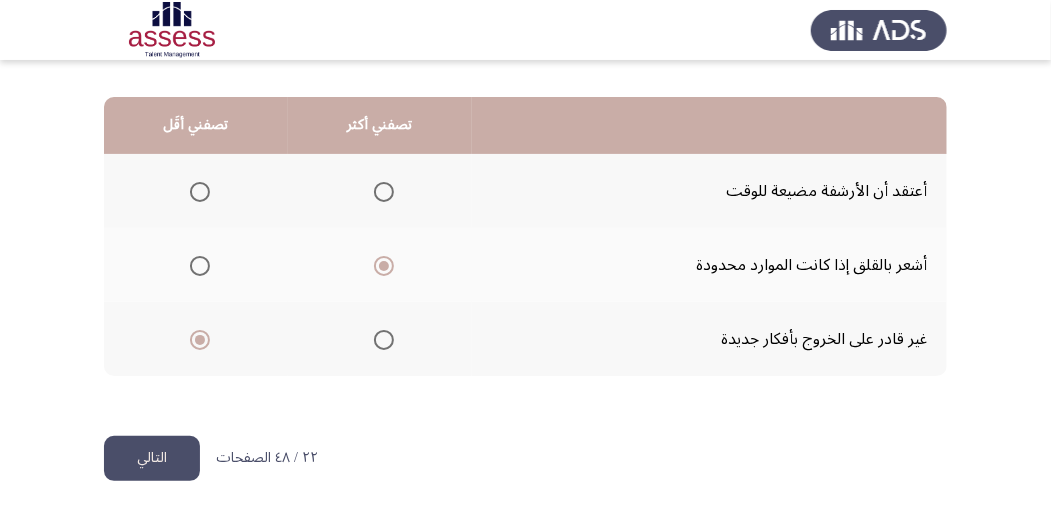 click on "التالي" 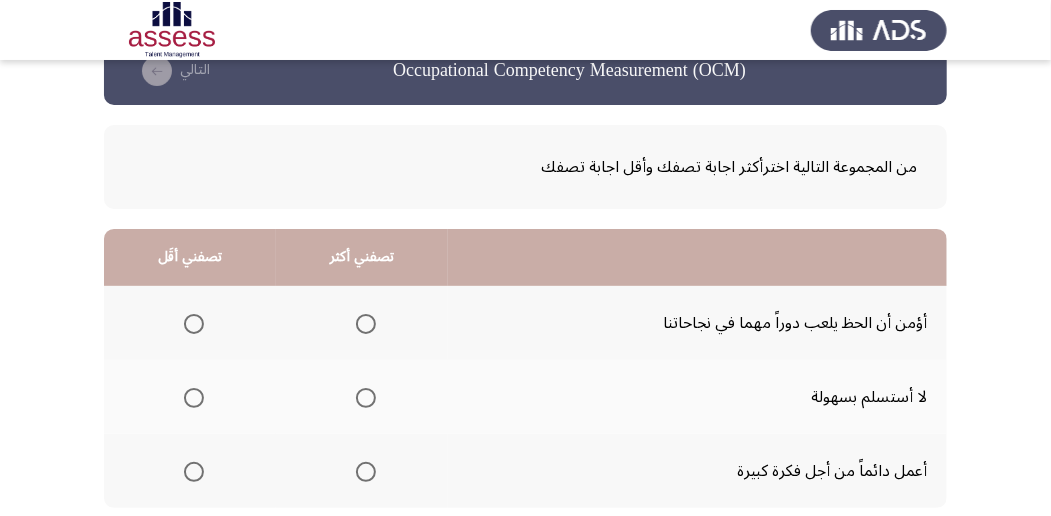 scroll, scrollTop: 66, scrollLeft: 0, axis: vertical 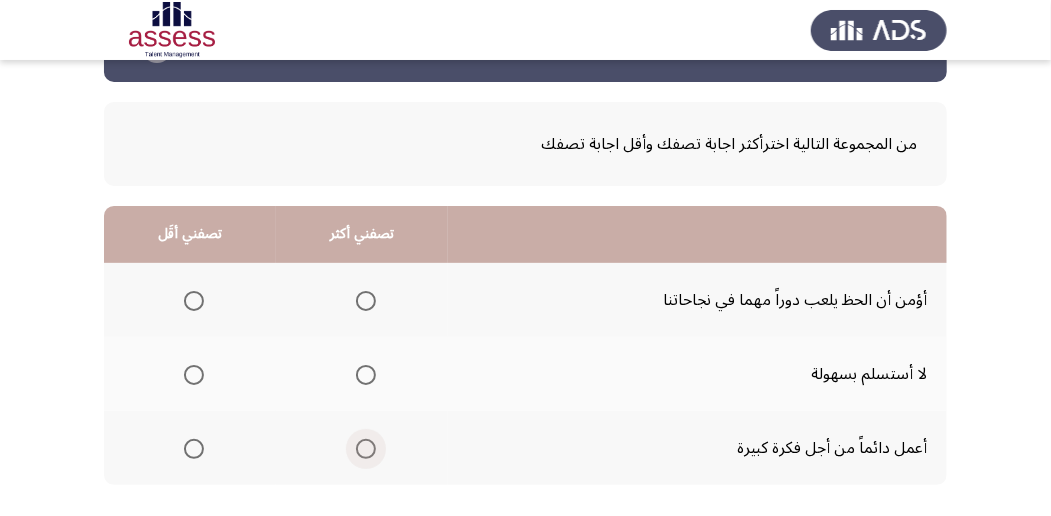 click at bounding box center (366, 449) 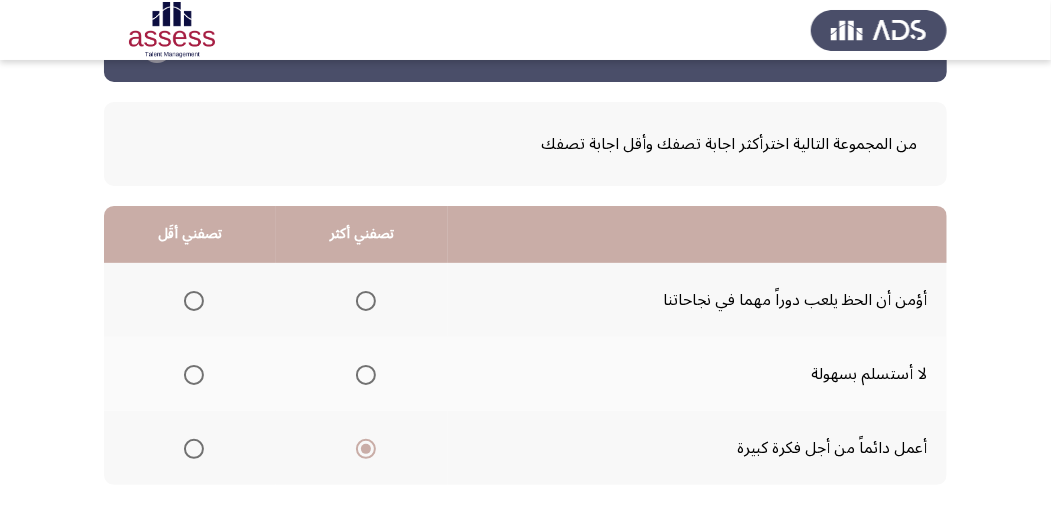 click at bounding box center [194, 375] 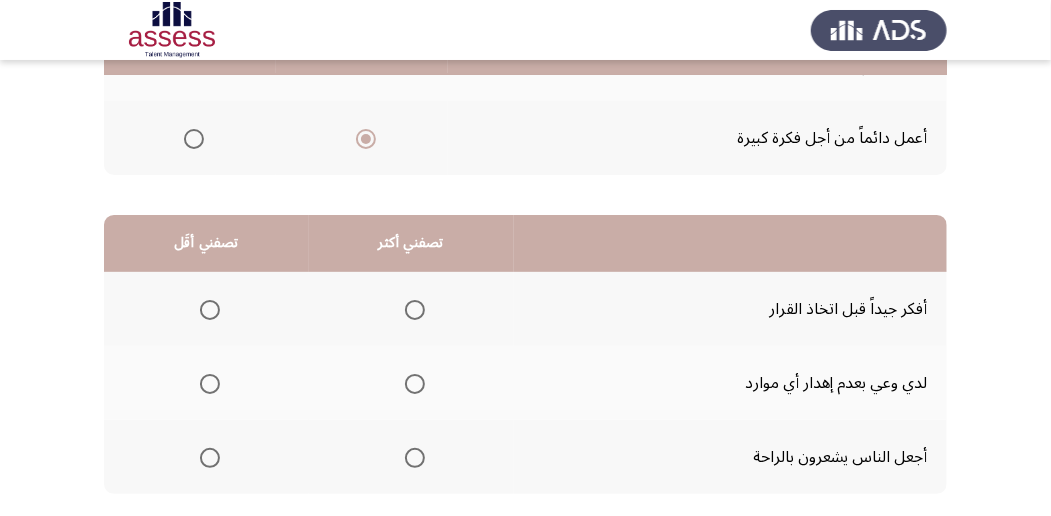 scroll, scrollTop: 400, scrollLeft: 0, axis: vertical 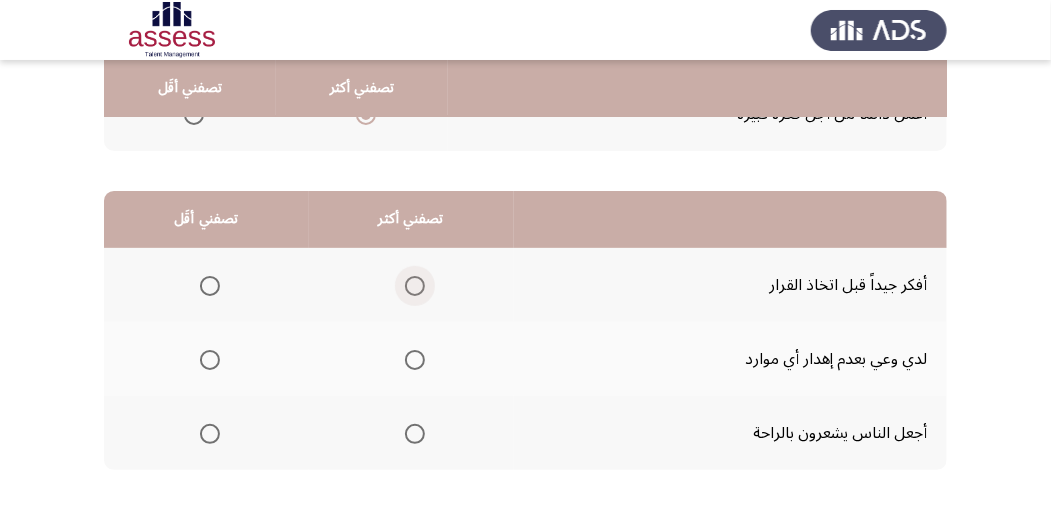 click at bounding box center [415, 286] 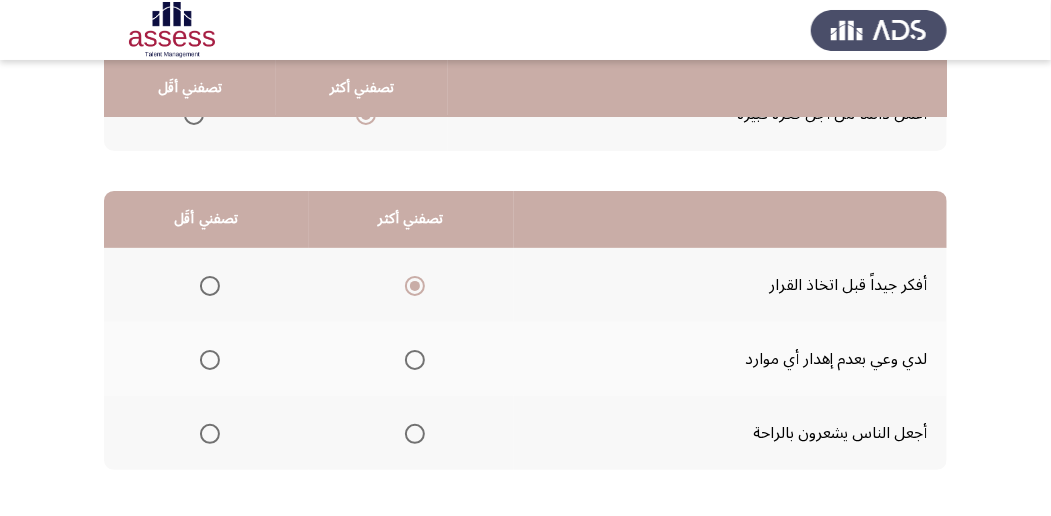 click 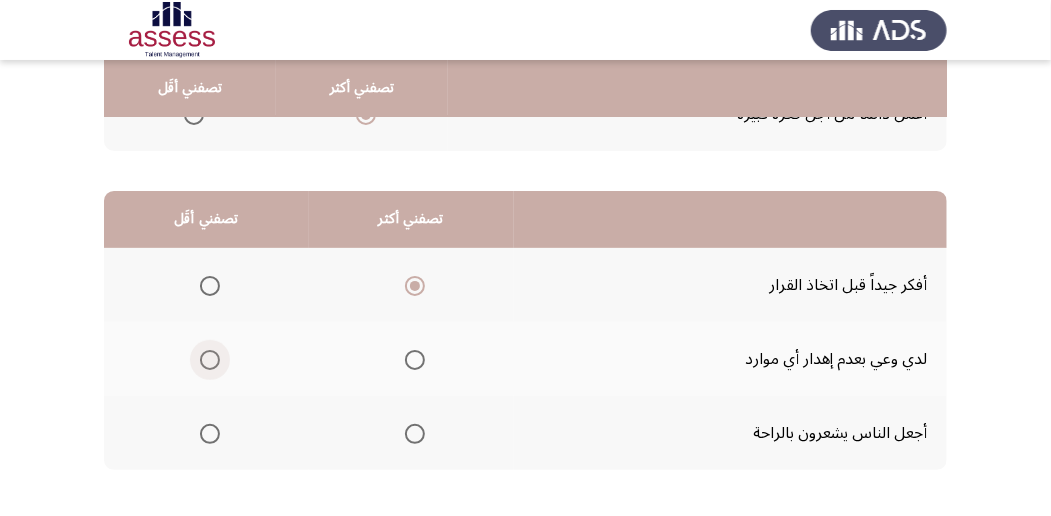 click at bounding box center (210, 360) 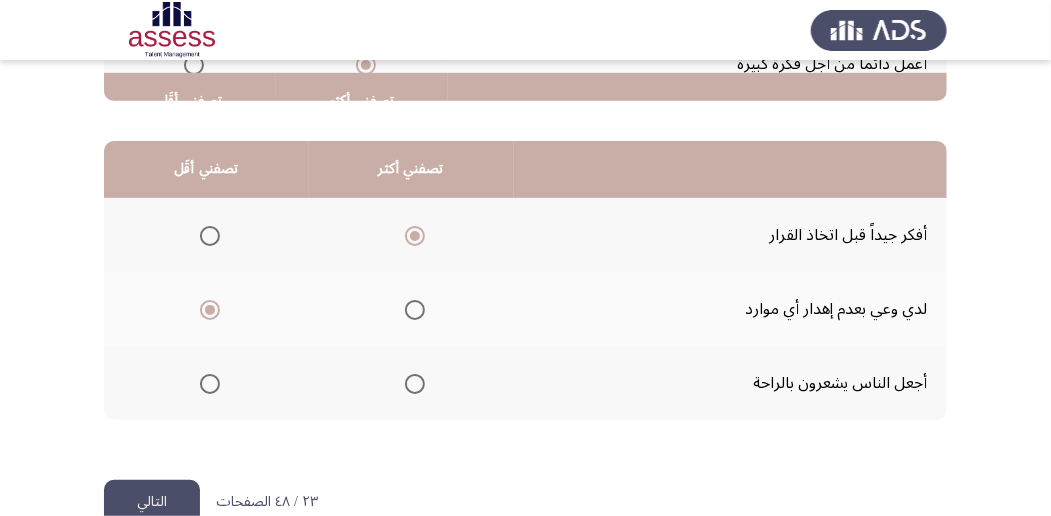 scroll, scrollTop: 494, scrollLeft: 0, axis: vertical 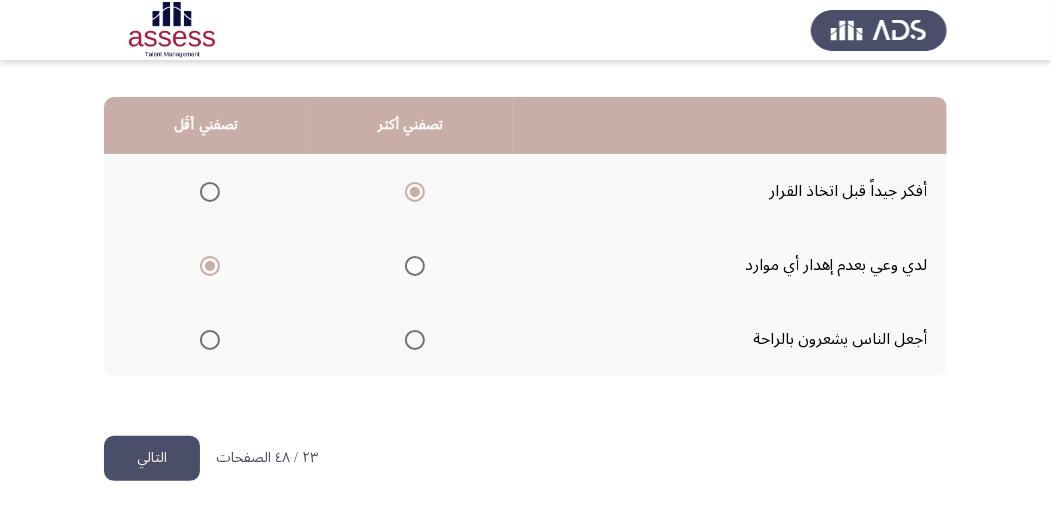 click on "التالي" 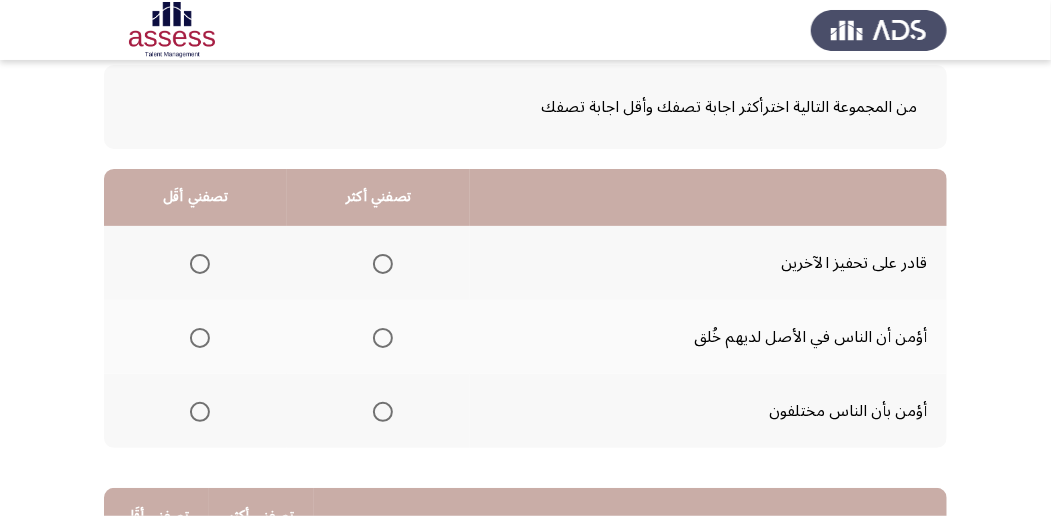 scroll, scrollTop: 133, scrollLeft: 0, axis: vertical 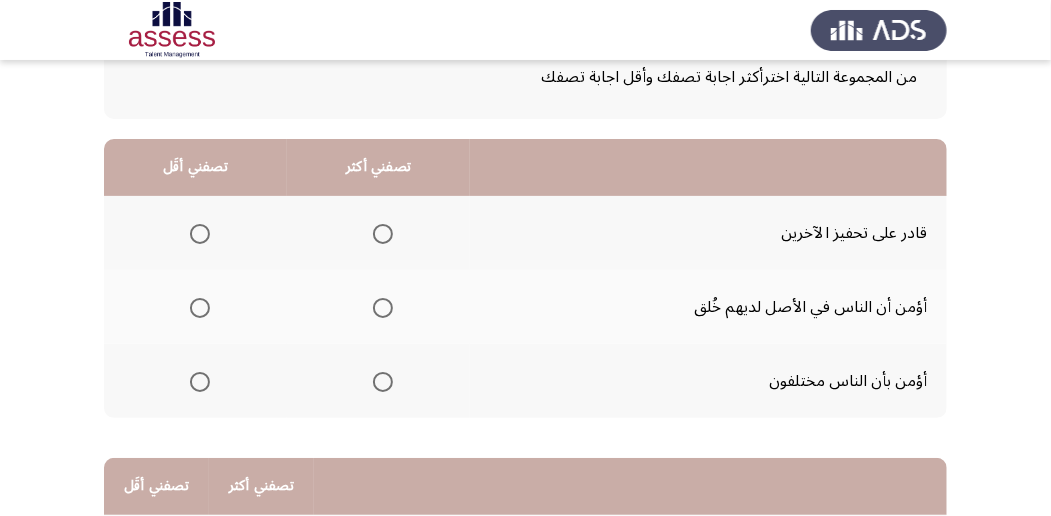 click at bounding box center [383, 382] 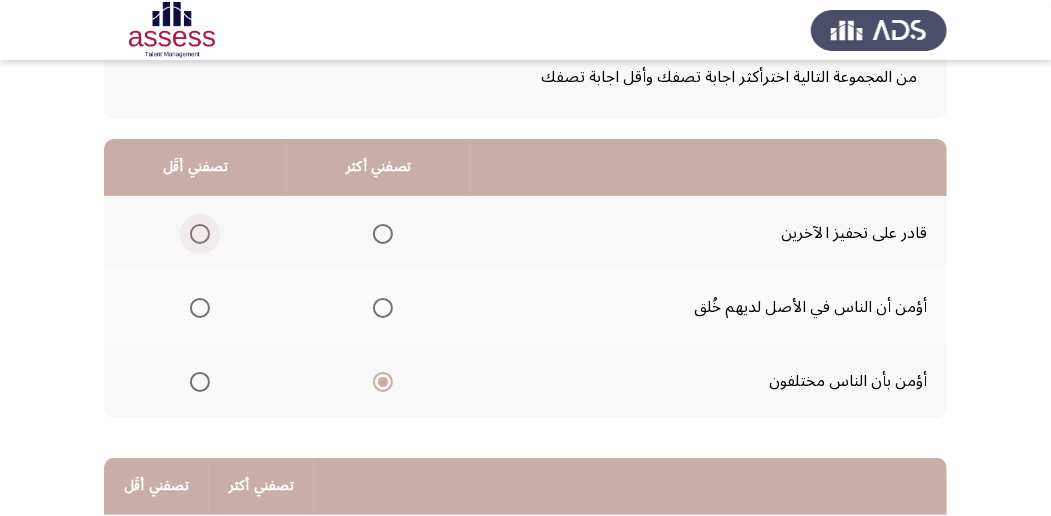 click at bounding box center (200, 234) 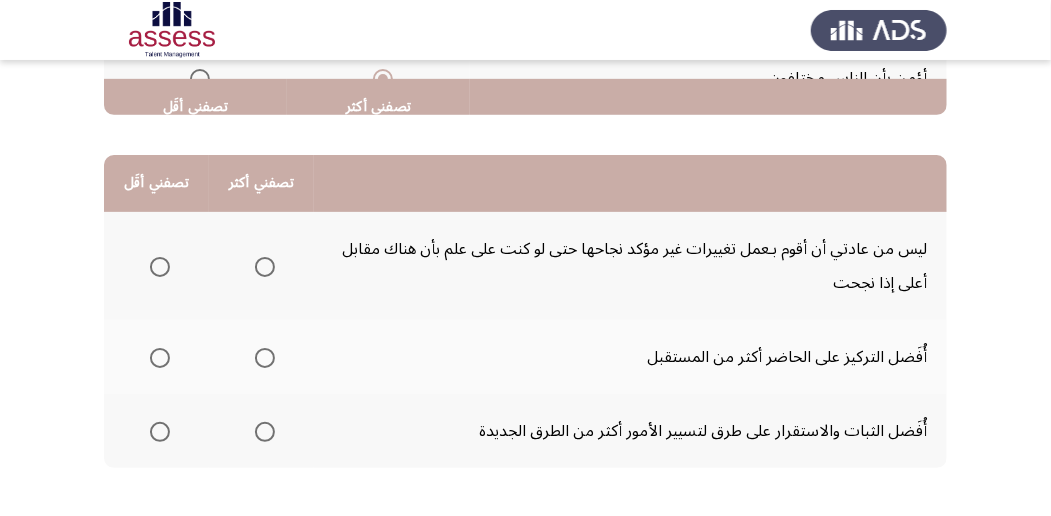 scroll, scrollTop: 466, scrollLeft: 0, axis: vertical 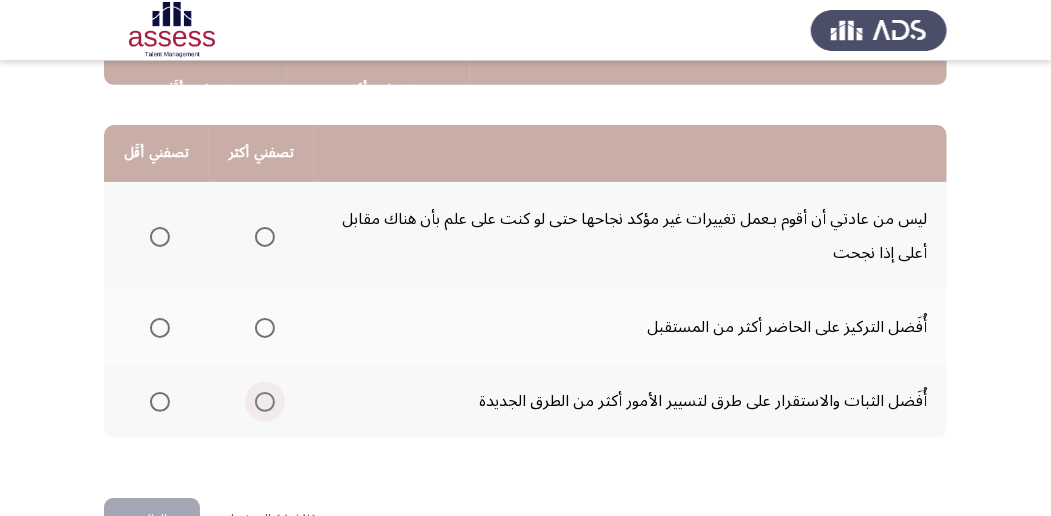 click at bounding box center [265, 402] 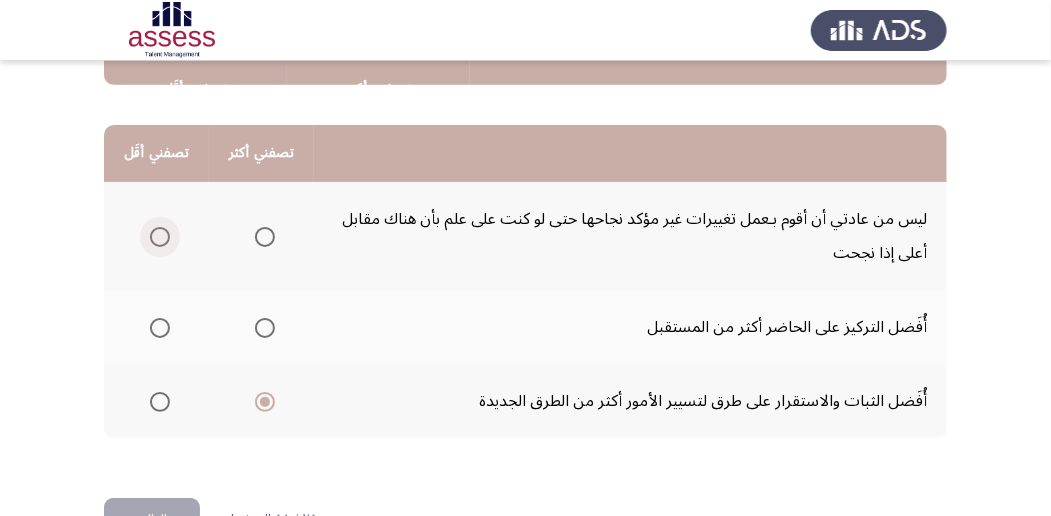 click at bounding box center (160, 237) 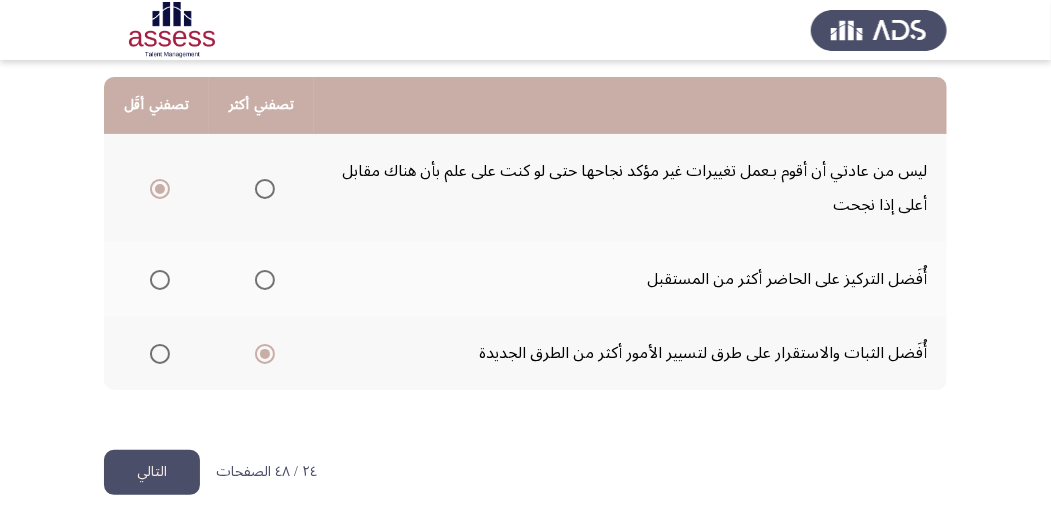 scroll, scrollTop: 528, scrollLeft: 0, axis: vertical 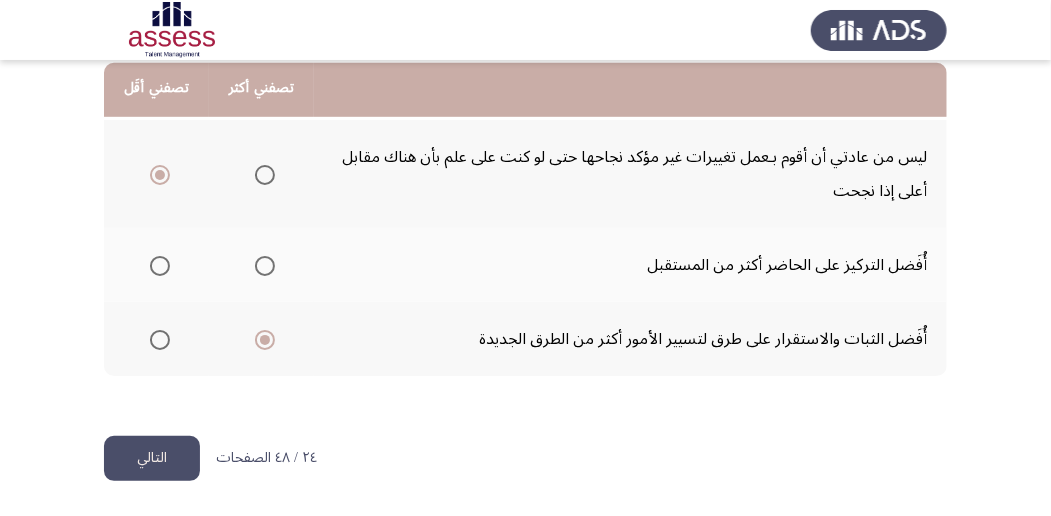 click on "التالي" 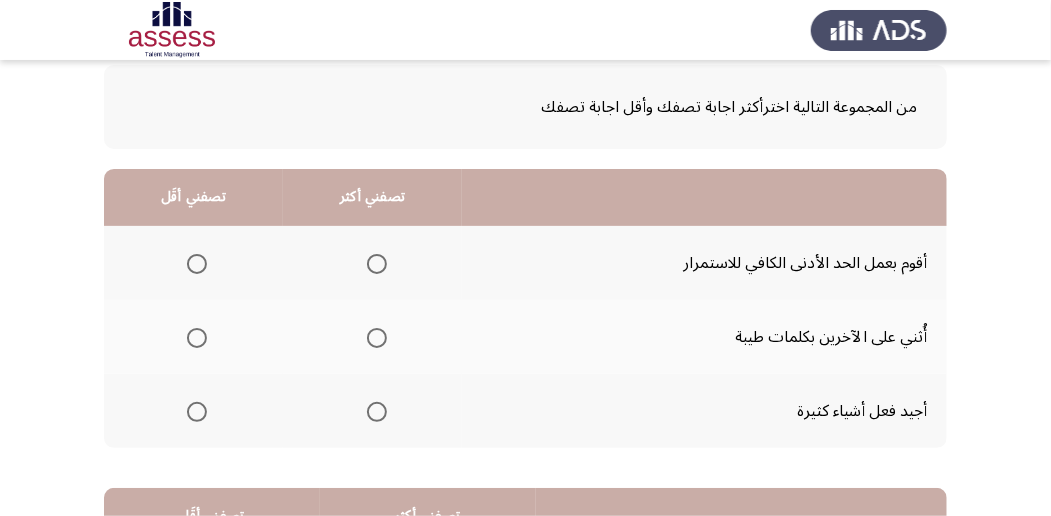 scroll, scrollTop: 133, scrollLeft: 0, axis: vertical 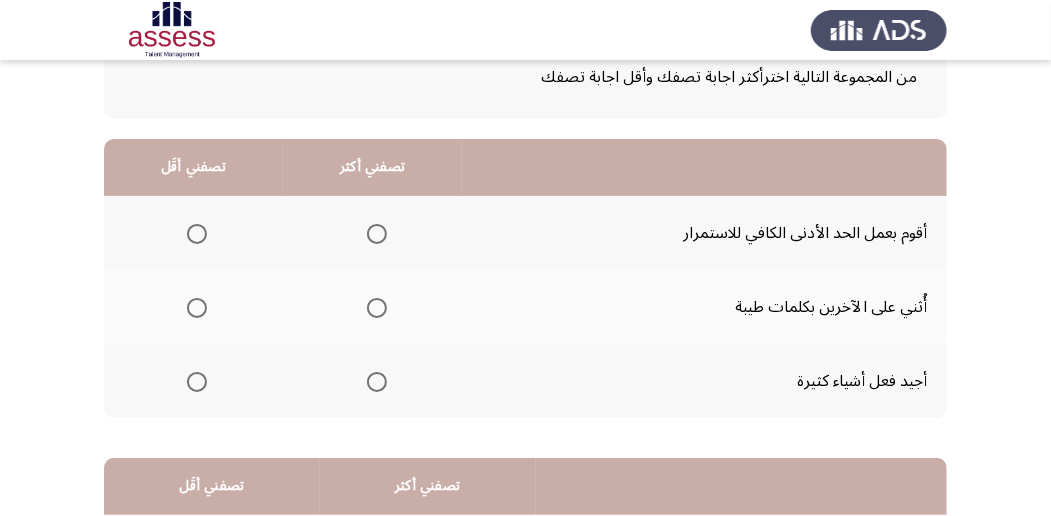 click at bounding box center (377, 234) 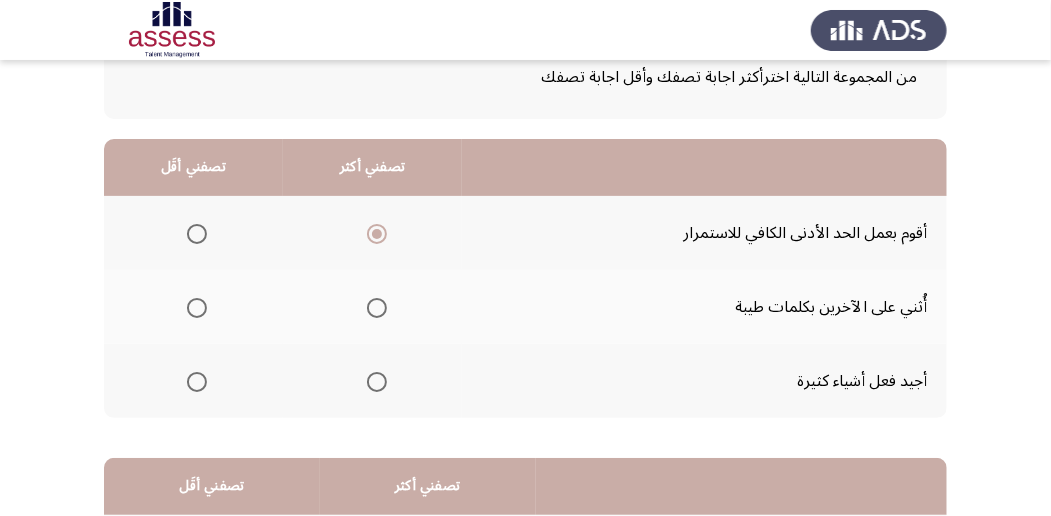 click at bounding box center (197, 382) 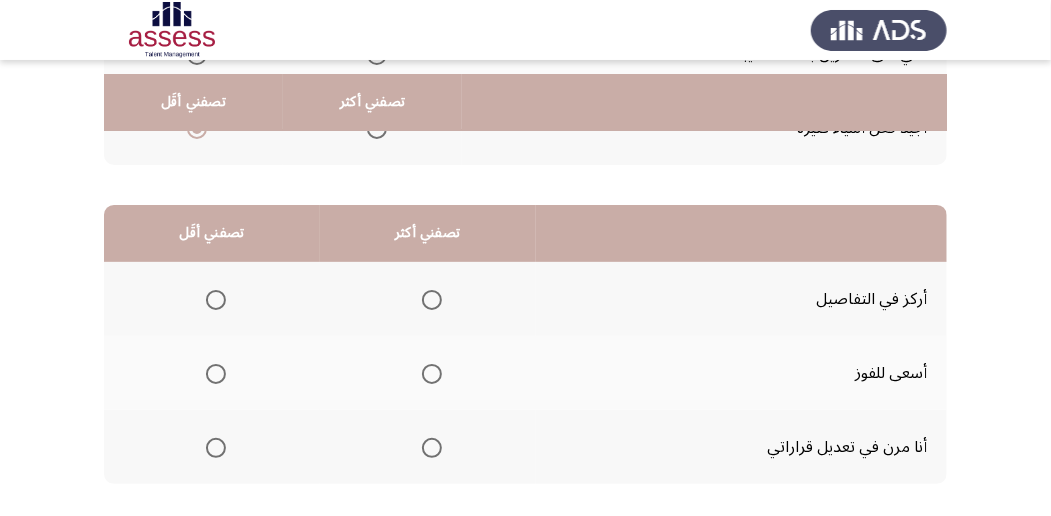 scroll, scrollTop: 400, scrollLeft: 0, axis: vertical 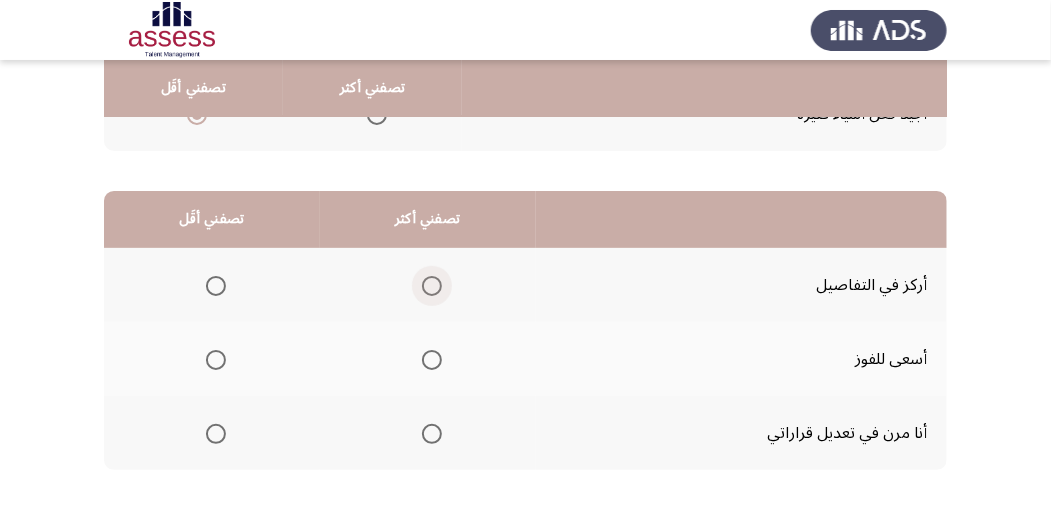 click at bounding box center (432, 286) 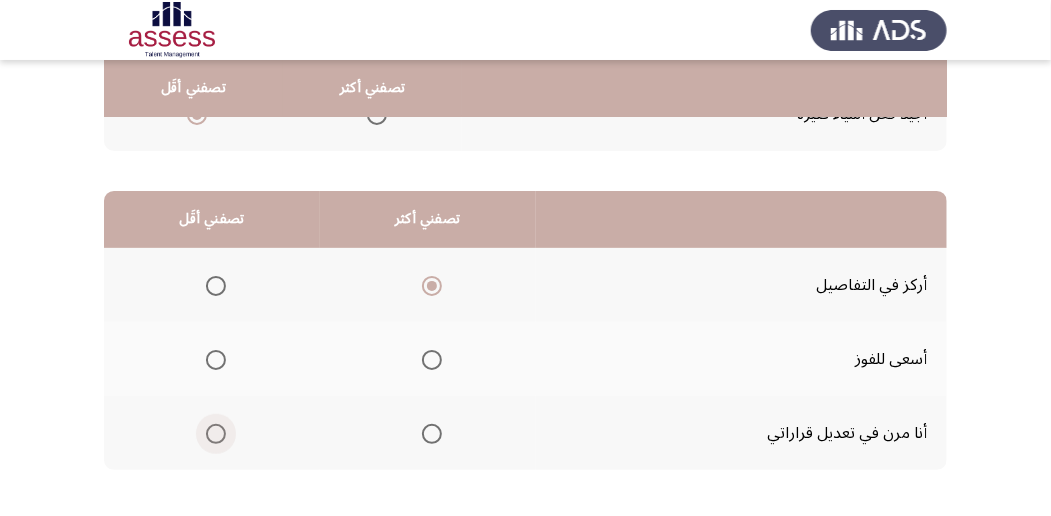 click at bounding box center [216, 434] 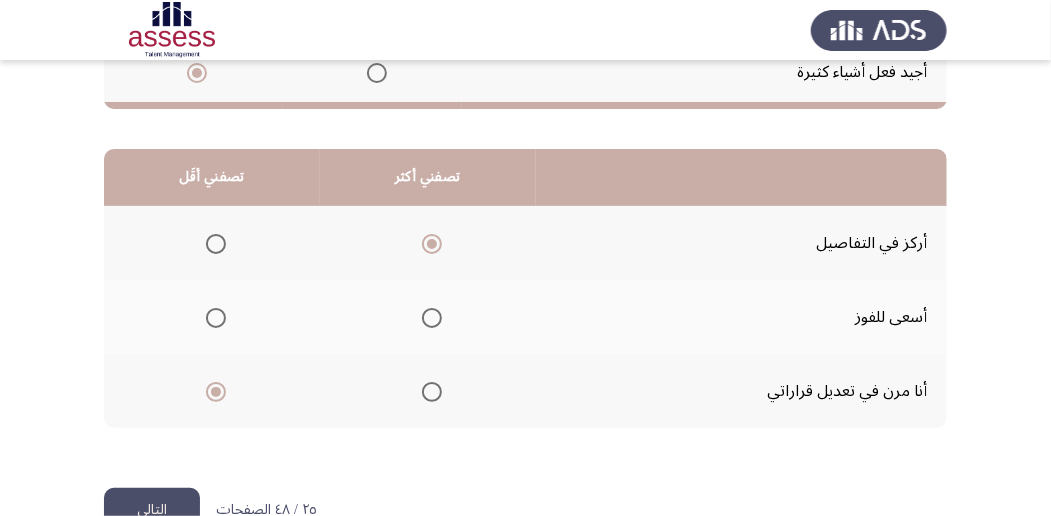 scroll, scrollTop: 494, scrollLeft: 0, axis: vertical 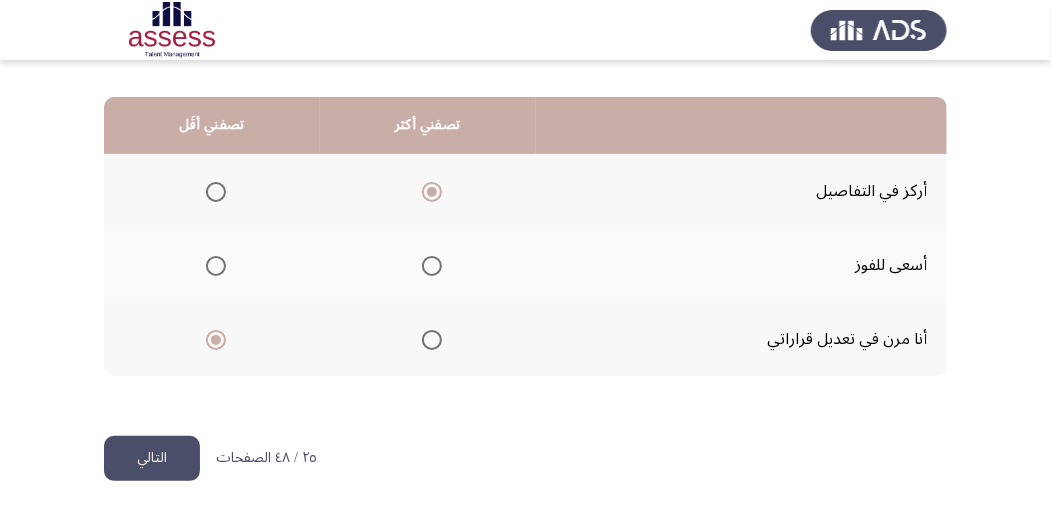 click on "التالي" 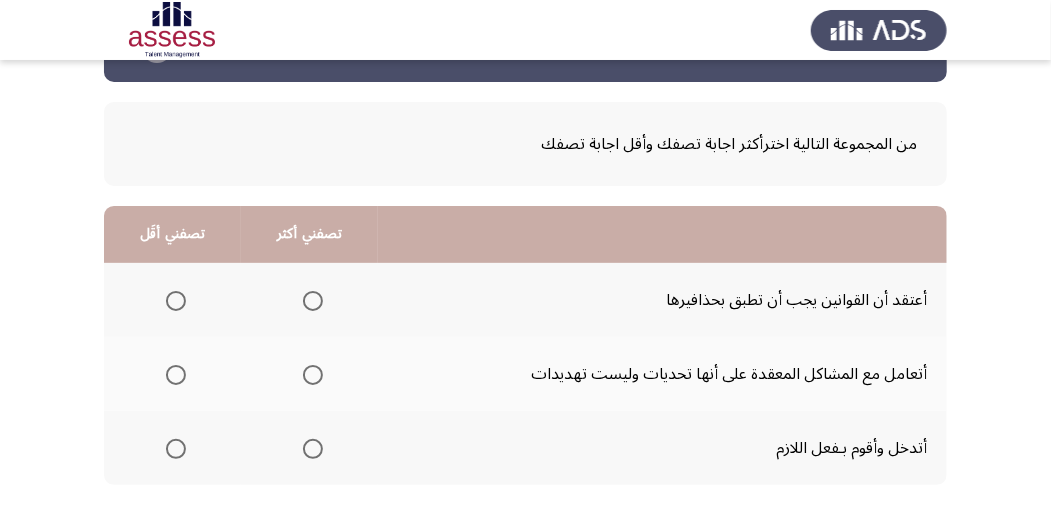 scroll, scrollTop: 133, scrollLeft: 0, axis: vertical 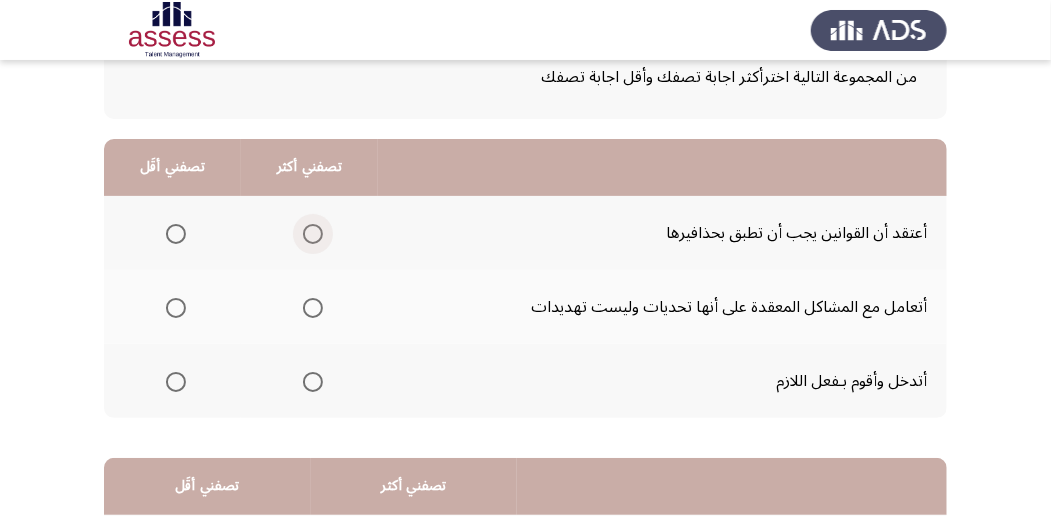 click at bounding box center [313, 234] 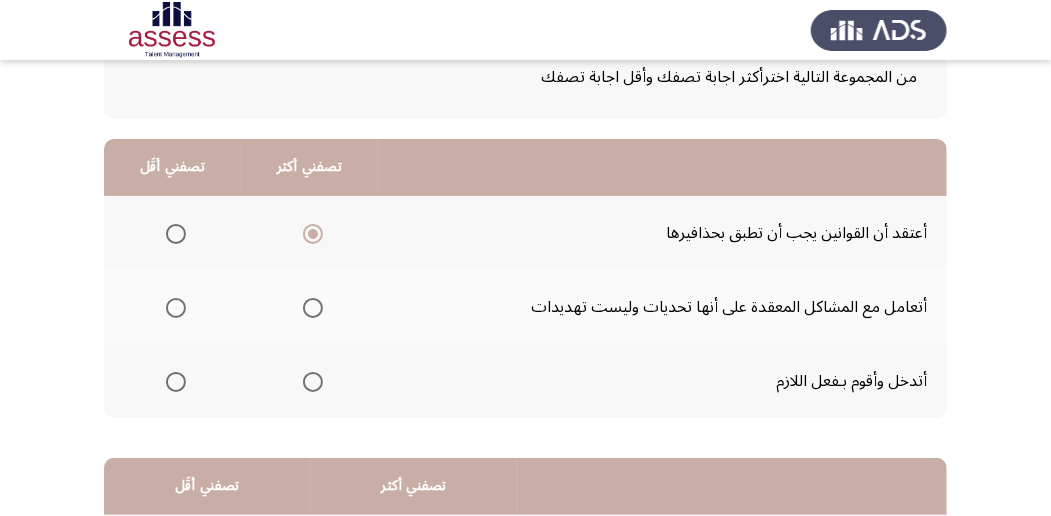 click at bounding box center [176, 382] 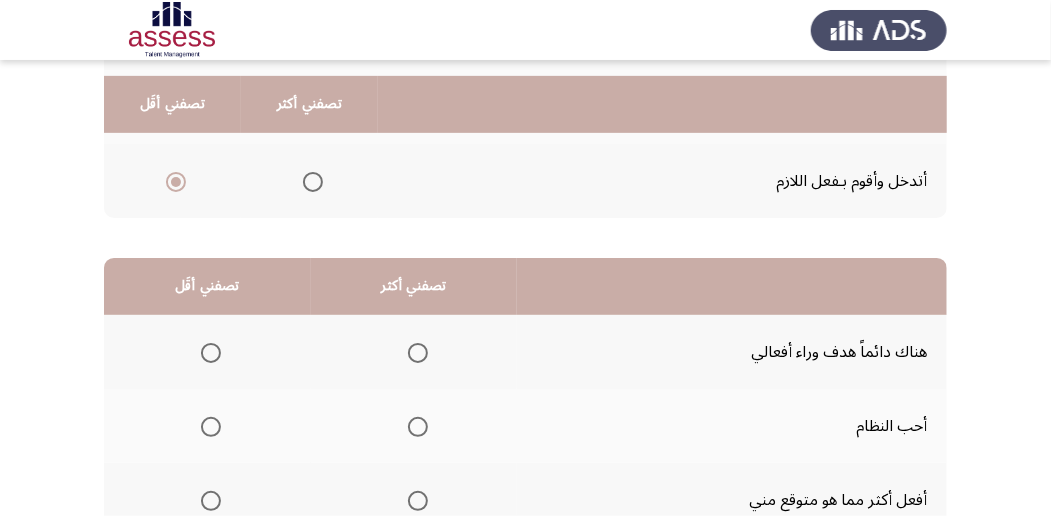 scroll, scrollTop: 400, scrollLeft: 0, axis: vertical 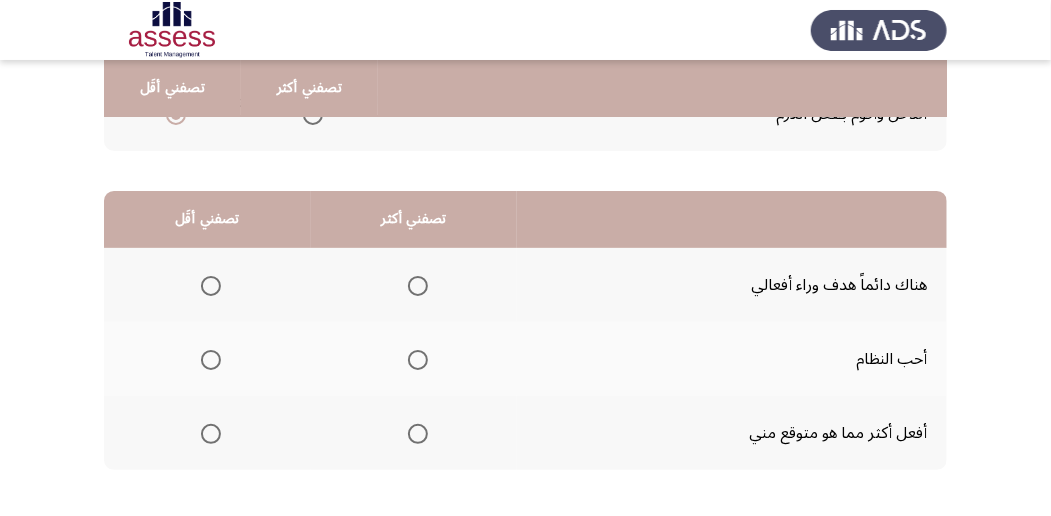 click at bounding box center (418, 360) 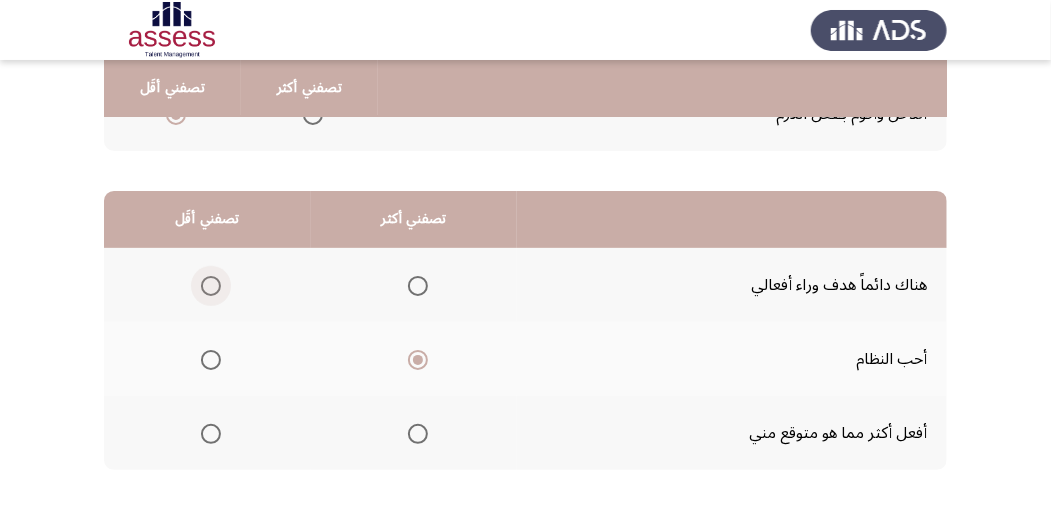 click at bounding box center (211, 286) 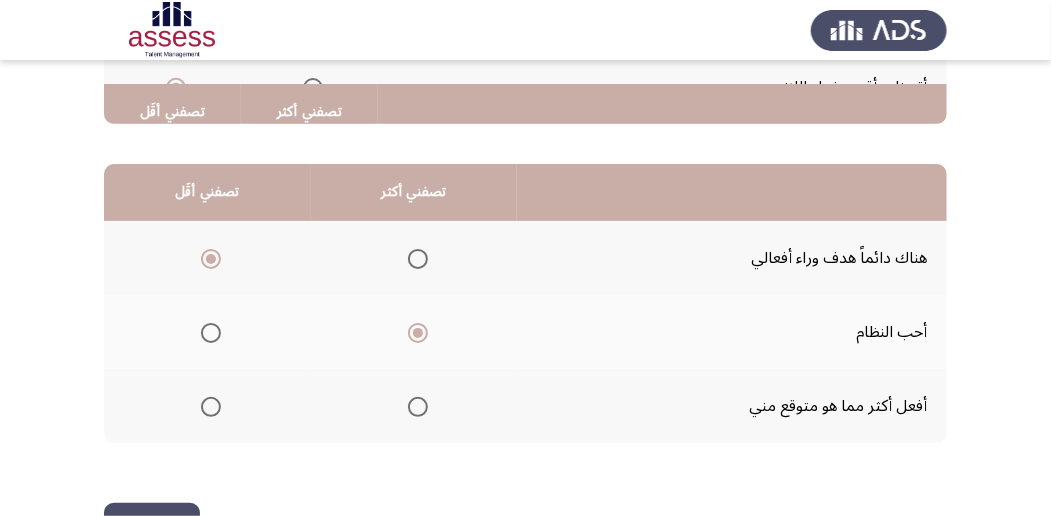 scroll, scrollTop: 494, scrollLeft: 0, axis: vertical 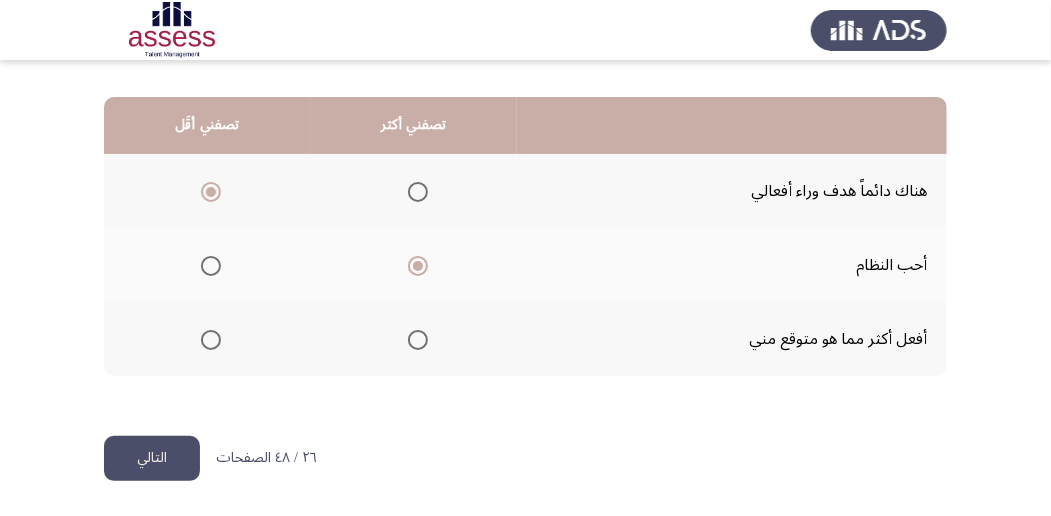 click on "التالي" 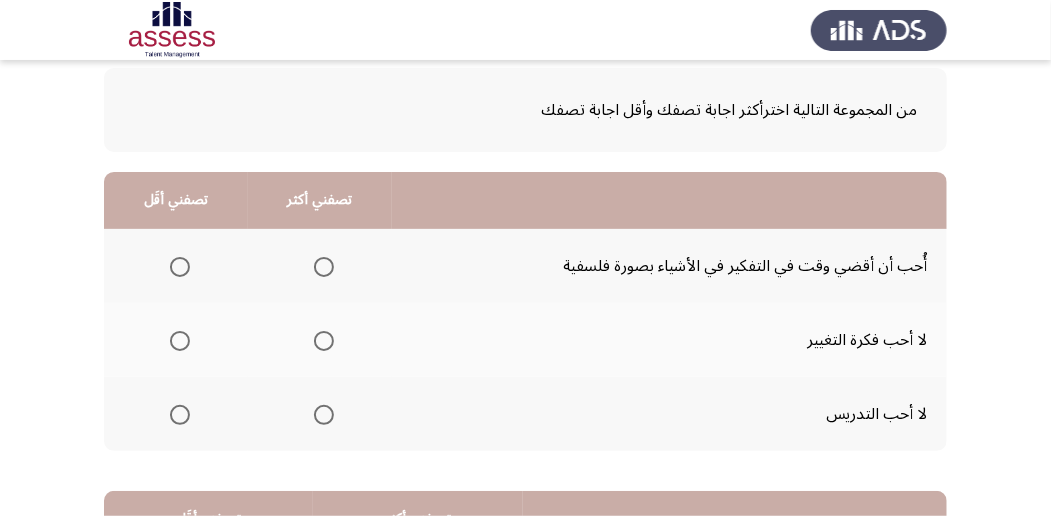 scroll, scrollTop: 133, scrollLeft: 0, axis: vertical 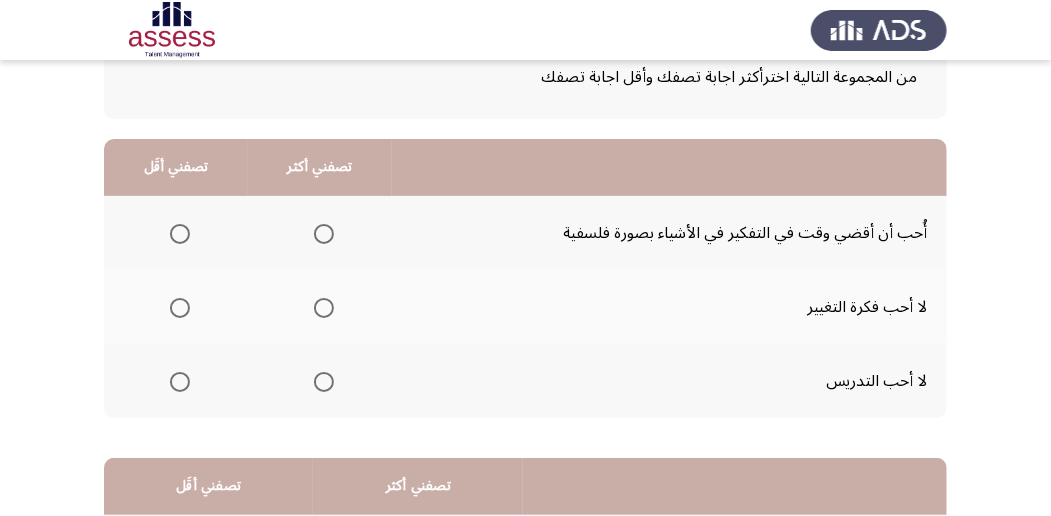 click at bounding box center (324, 308) 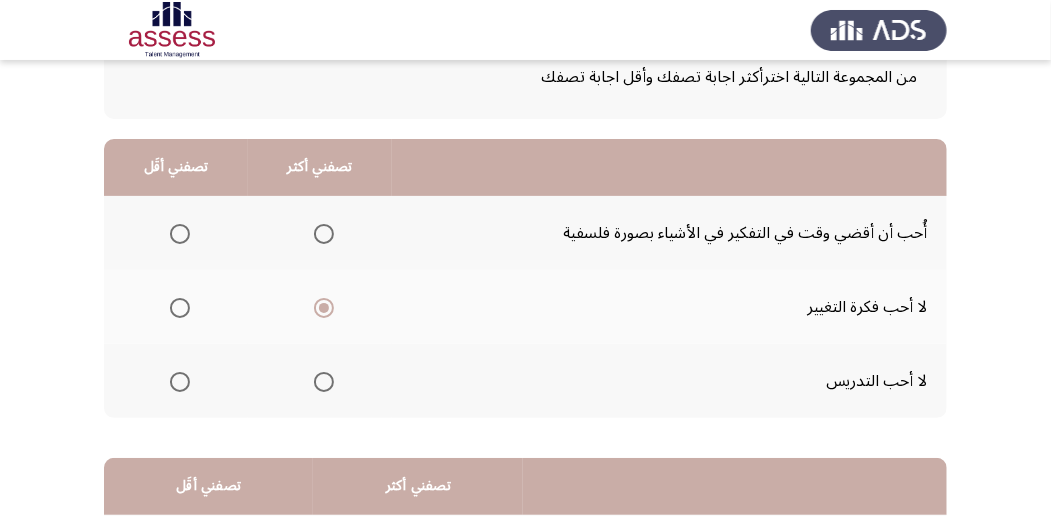 click at bounding box center [180, 234] 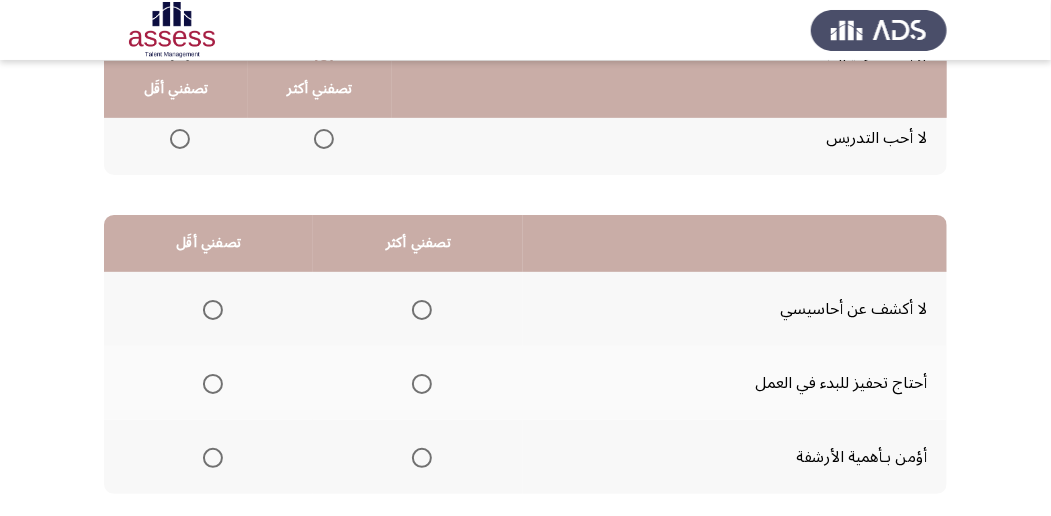 scroll, scrollTop: 400, scrollLeft: 0, axis: vertical 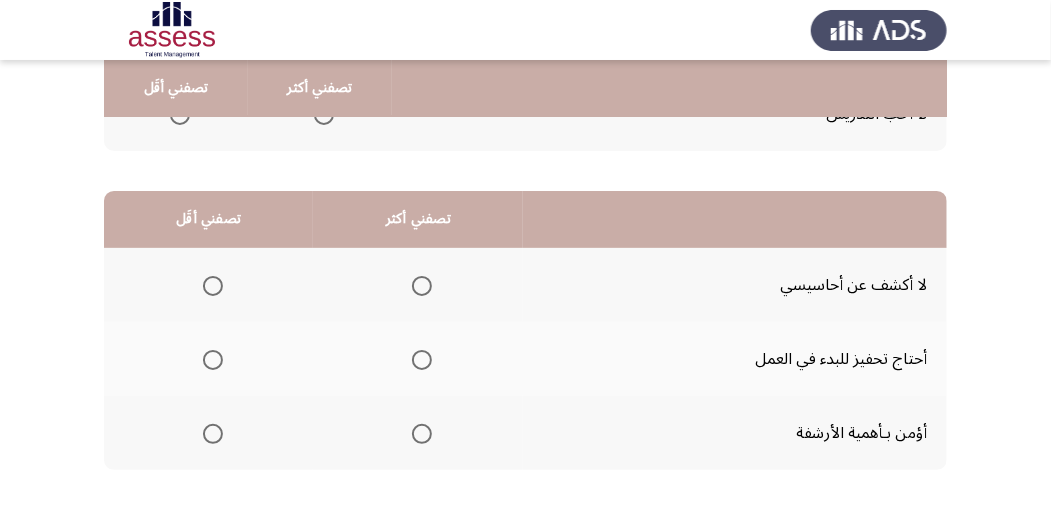 click at bounding box center (422, 286) 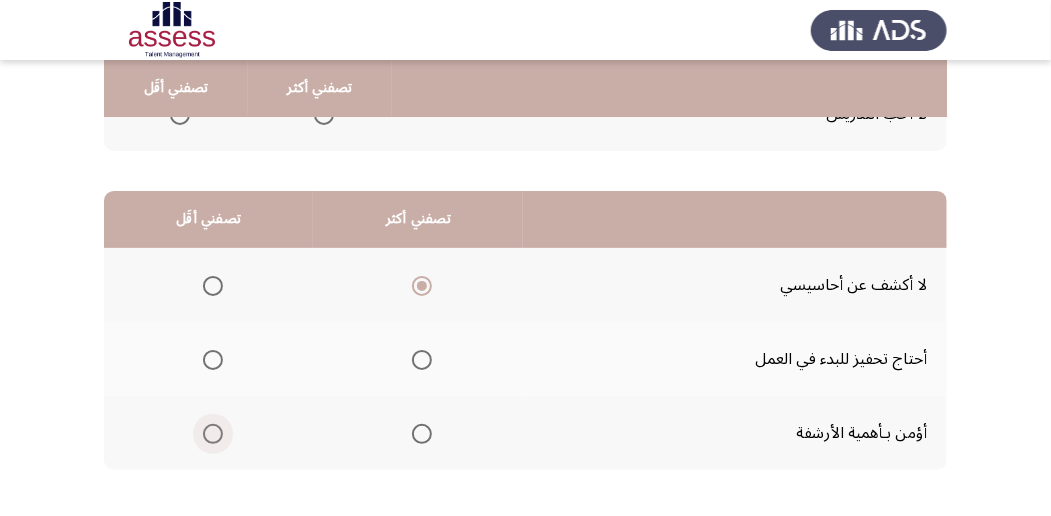 click at bounding box center (213, 434) 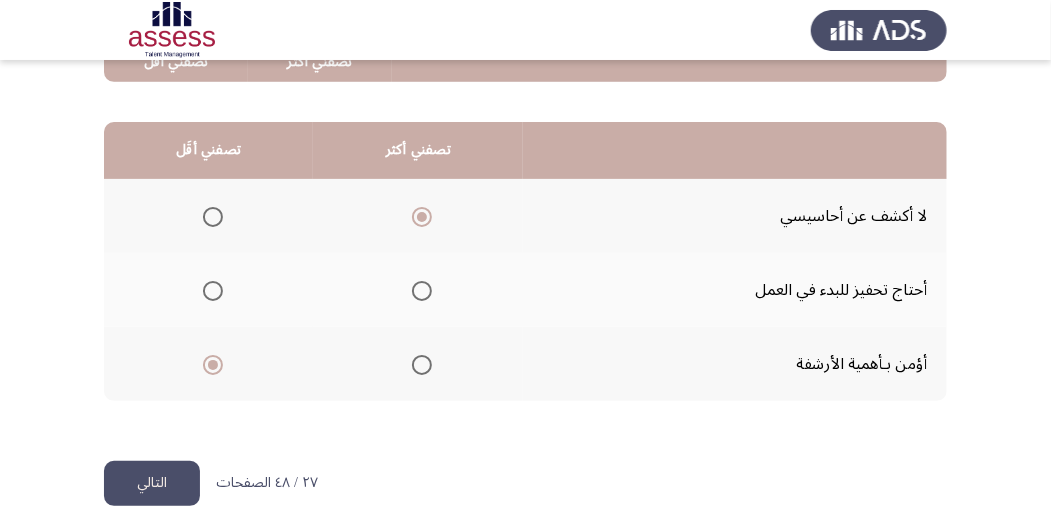 scroll, scrollTop: 494, scrollLeft: 0, axis: vertical 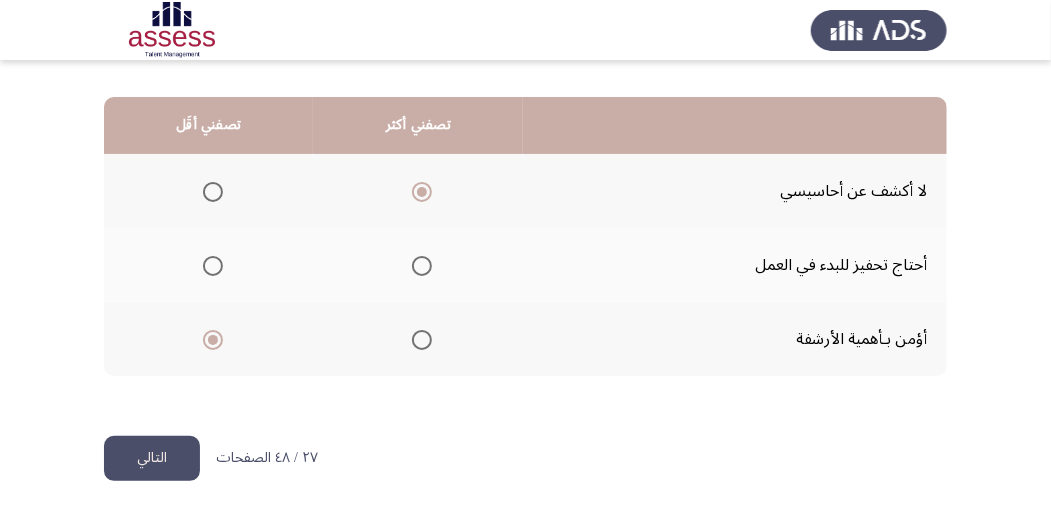 click on "التالي" 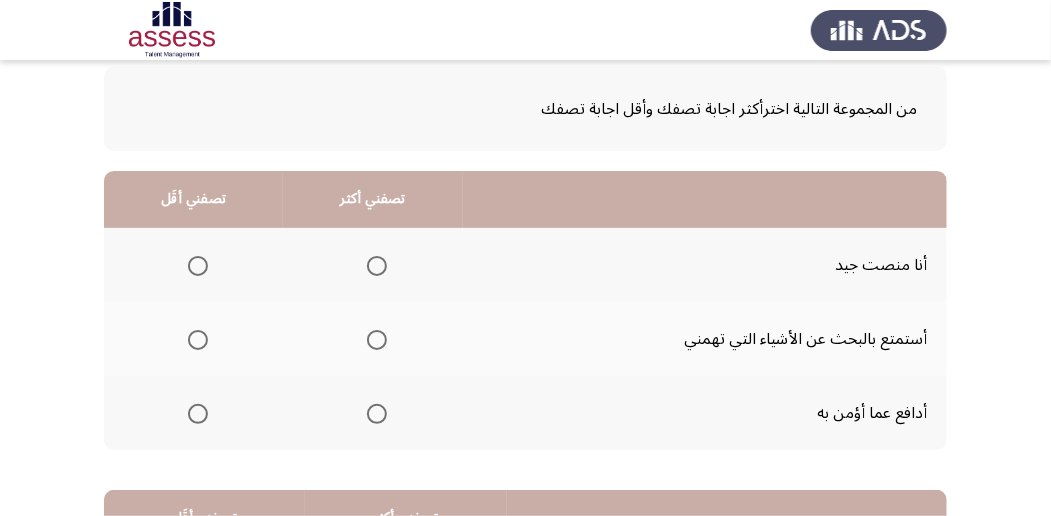 scroll, scrollTop: 133, scrollLeft: 0, axis: vertical 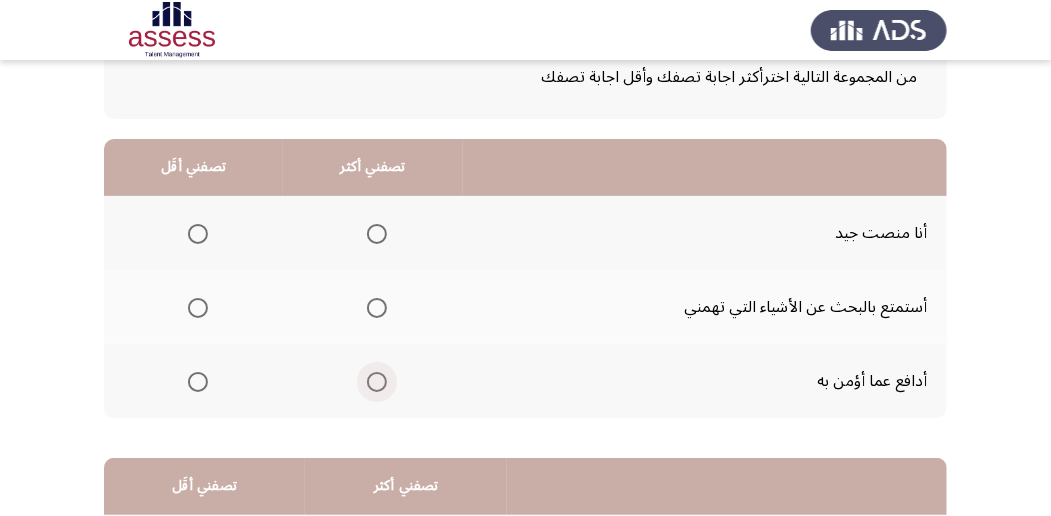 click at bounding box center [377, 382] 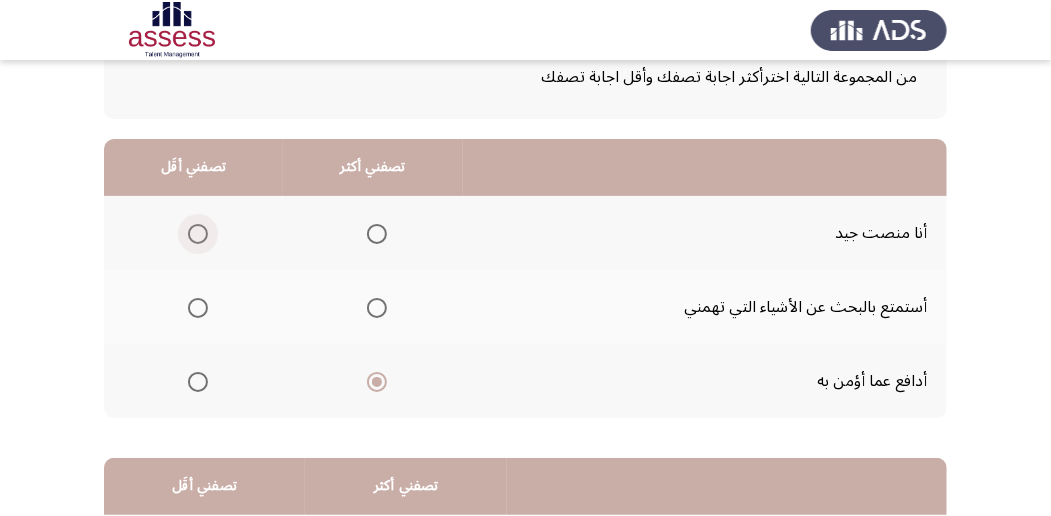click at bounding box center (198, 234) 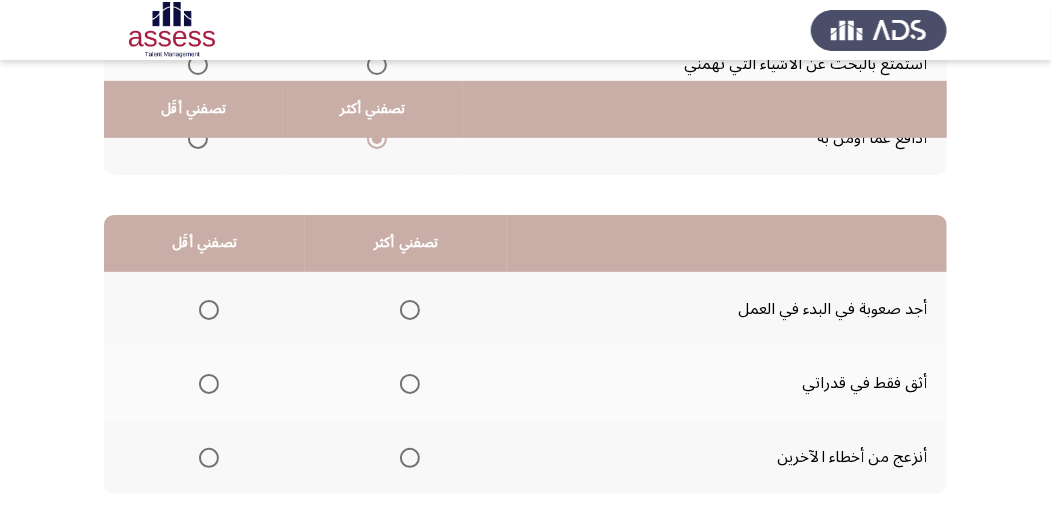 scroll, scrollTop: 400, scrollLeft: 0, axis: vertical 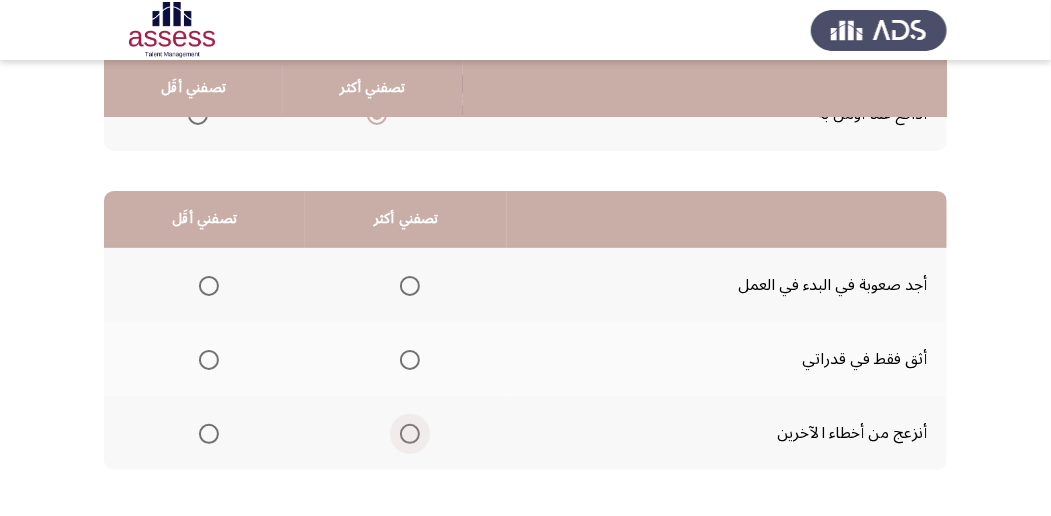 click at bounding box center [410, 434] 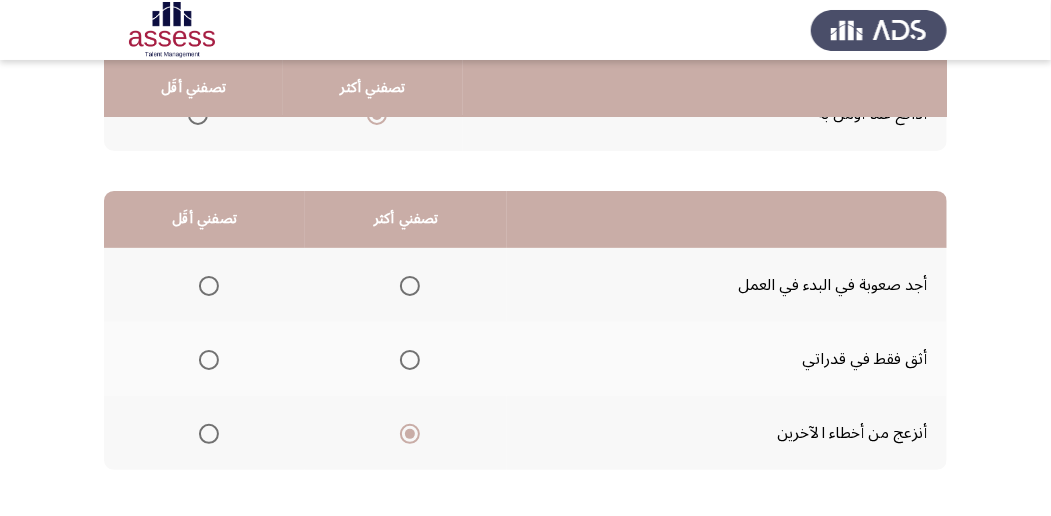 click at bounding box center (209, 286) 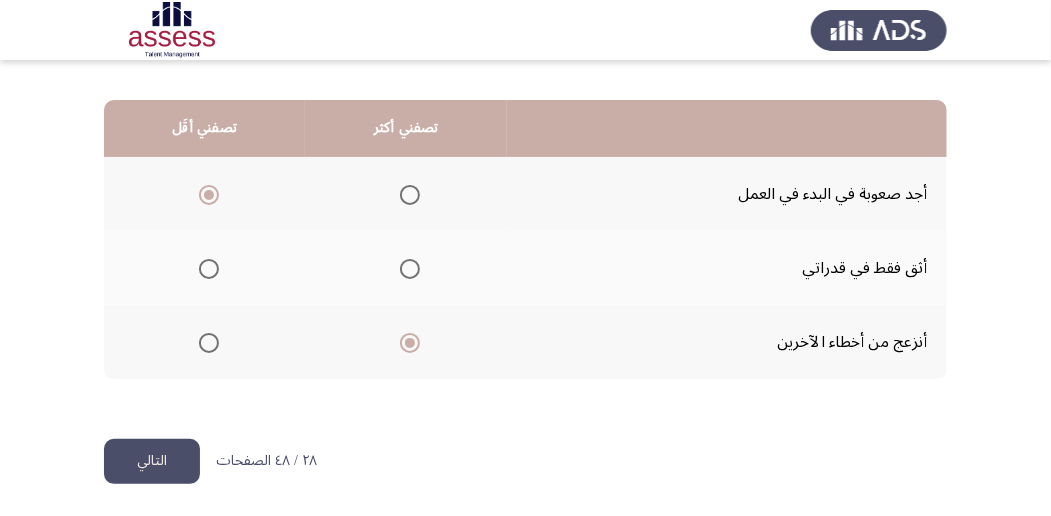 scroll, scrollTop: 494, scrollLeft: 0, axis: vertical 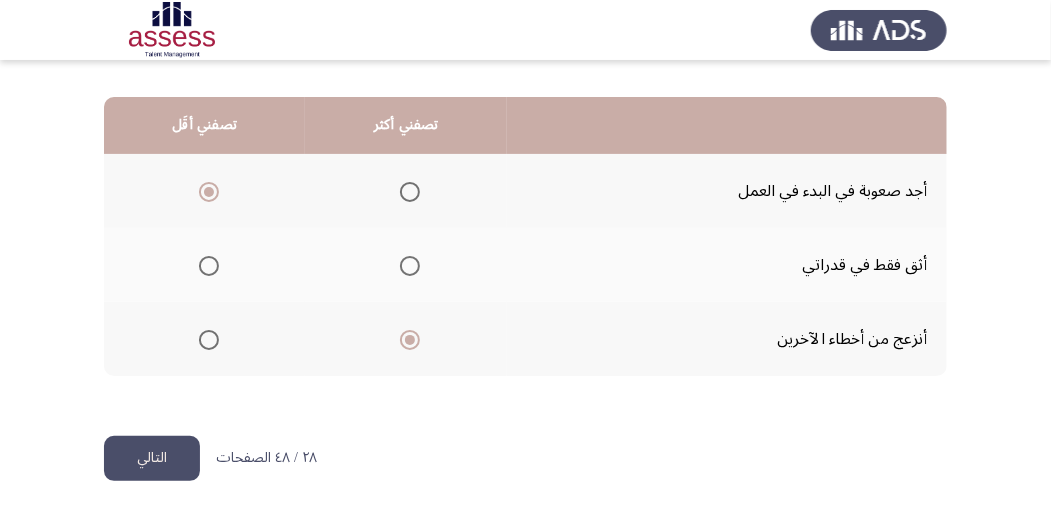 click on "التالي" 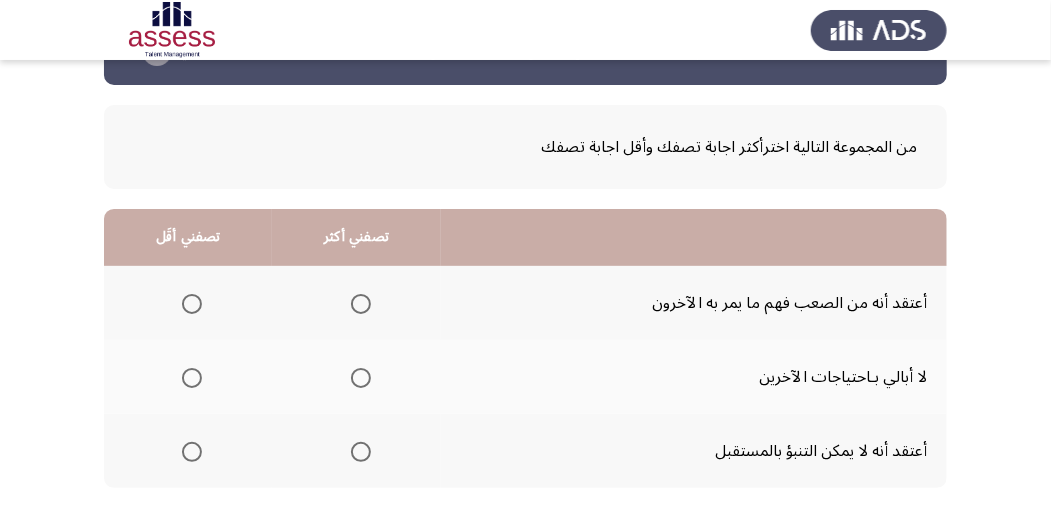 scroll, scrollTop: 66, scrollLeft: 0, axis: vertical 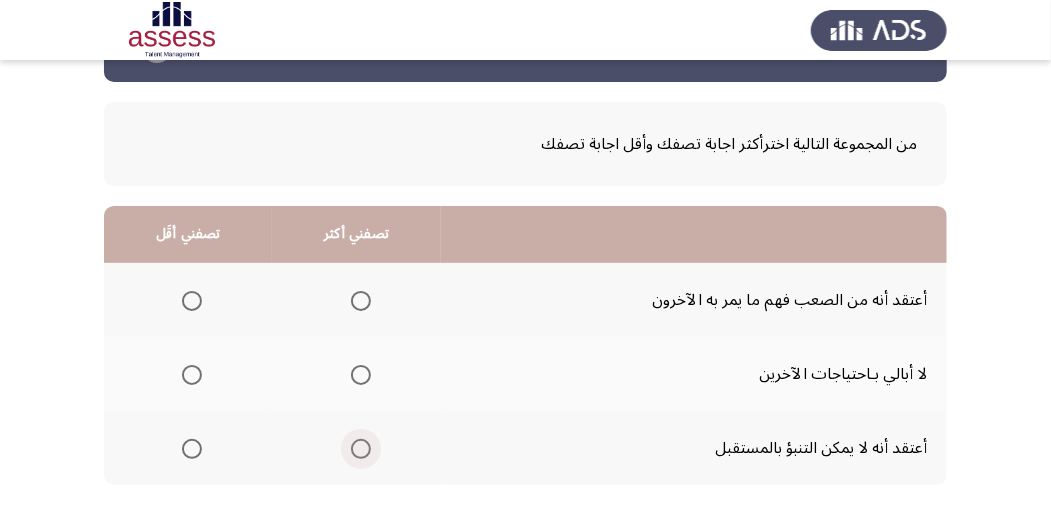 click at bounding box center (361, 449) 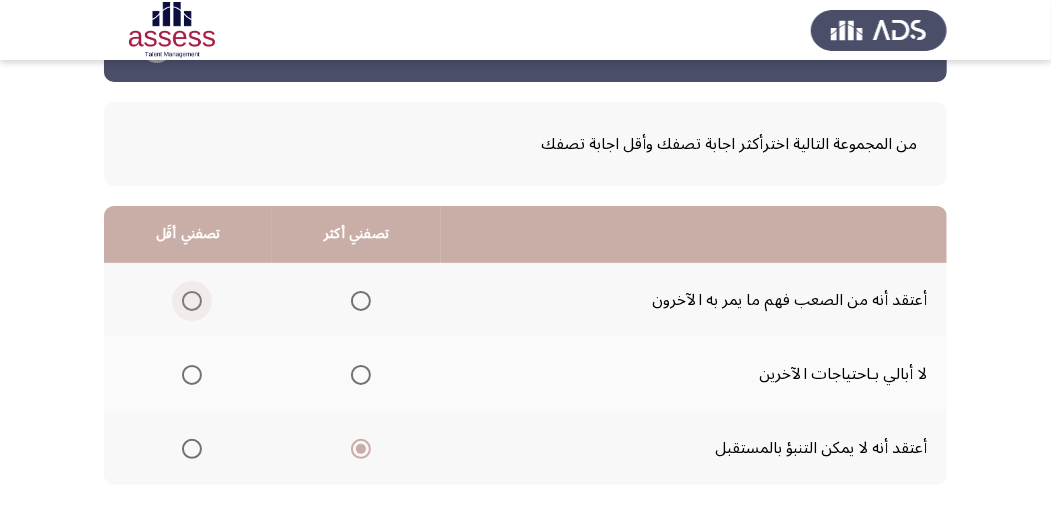 click at bounding box center (192, 301) 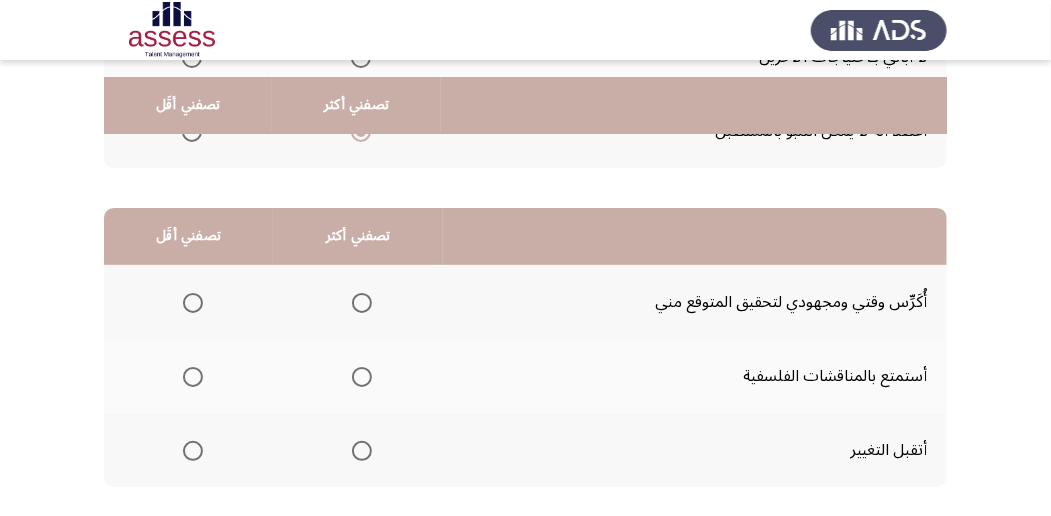 scroll, scrollTop: 400, scrollLeft: 0, axis: vertical 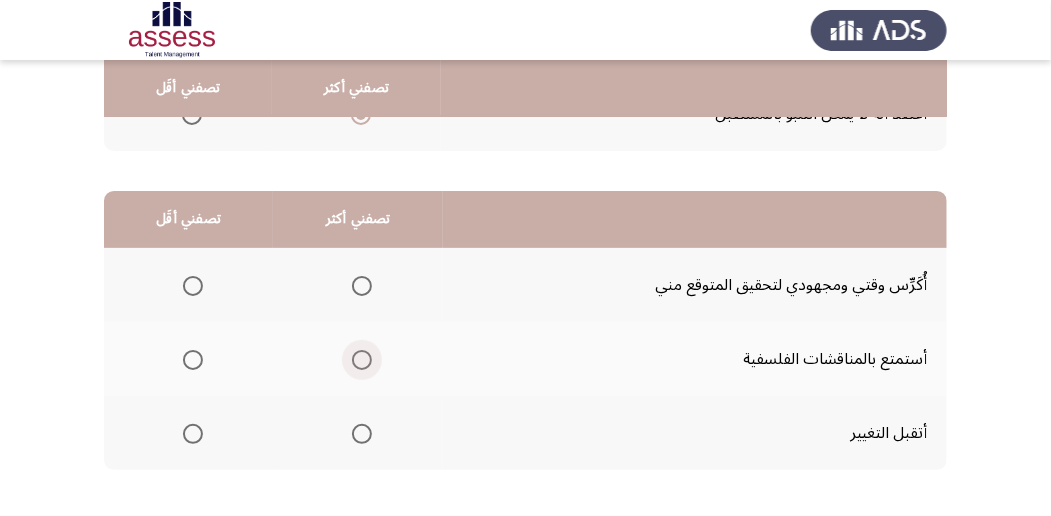 click at bounding box center (362, 360) 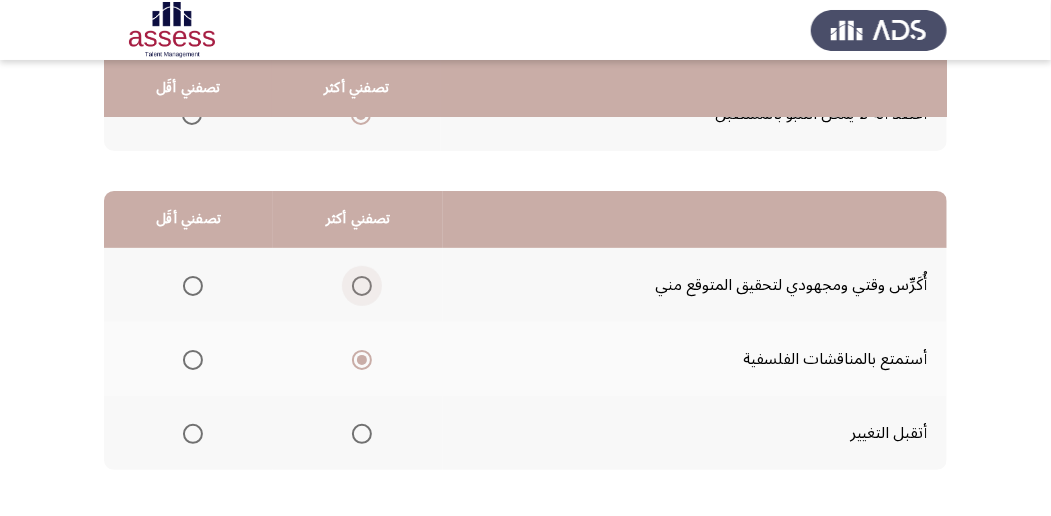 click at bounding box center (362, 286) 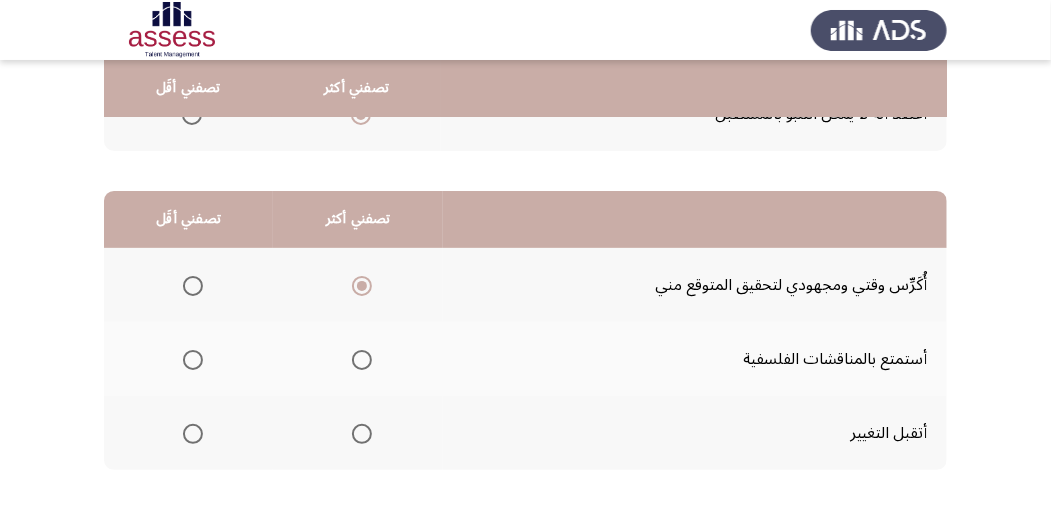 click at bounding box center (193, 286) 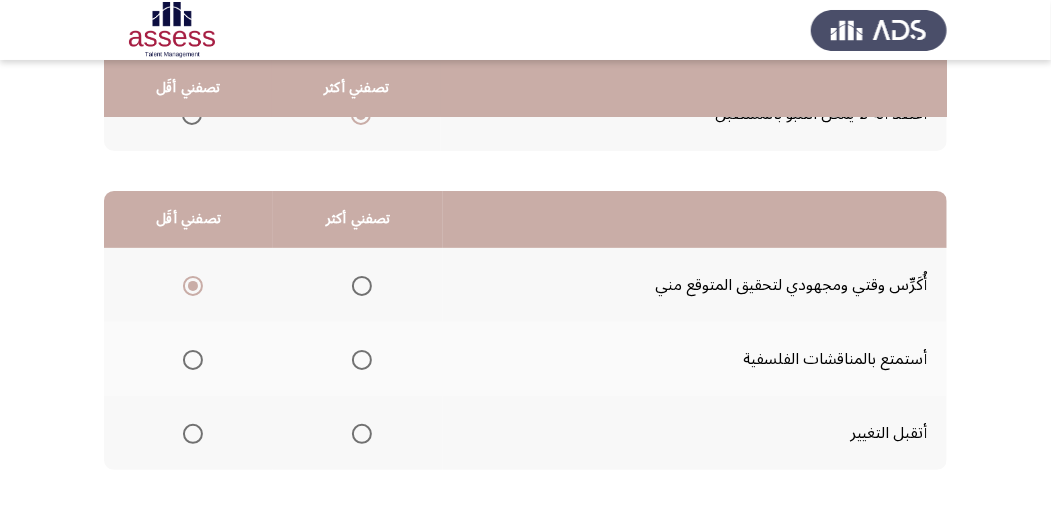 click at bounding box center [362, 286] 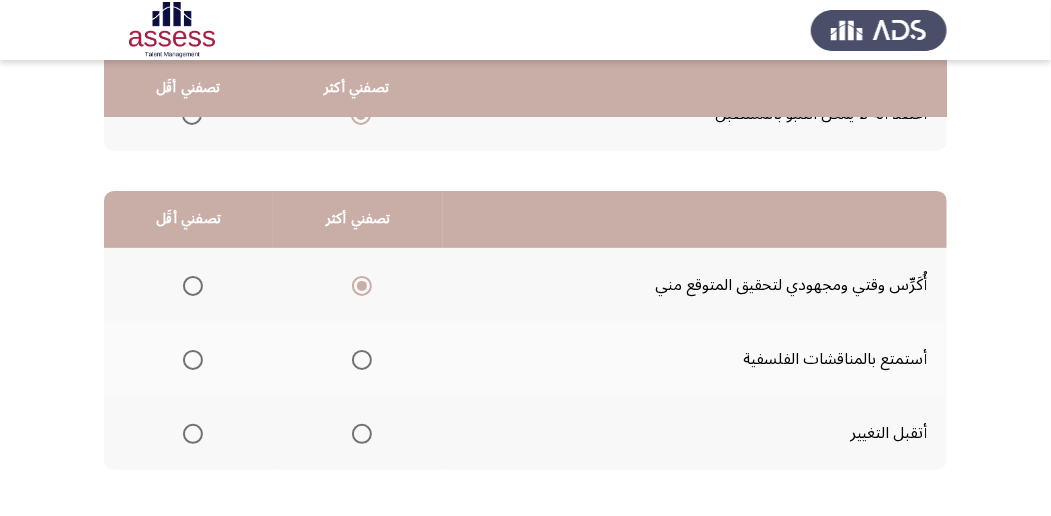 click at bounding box center [193, 360] 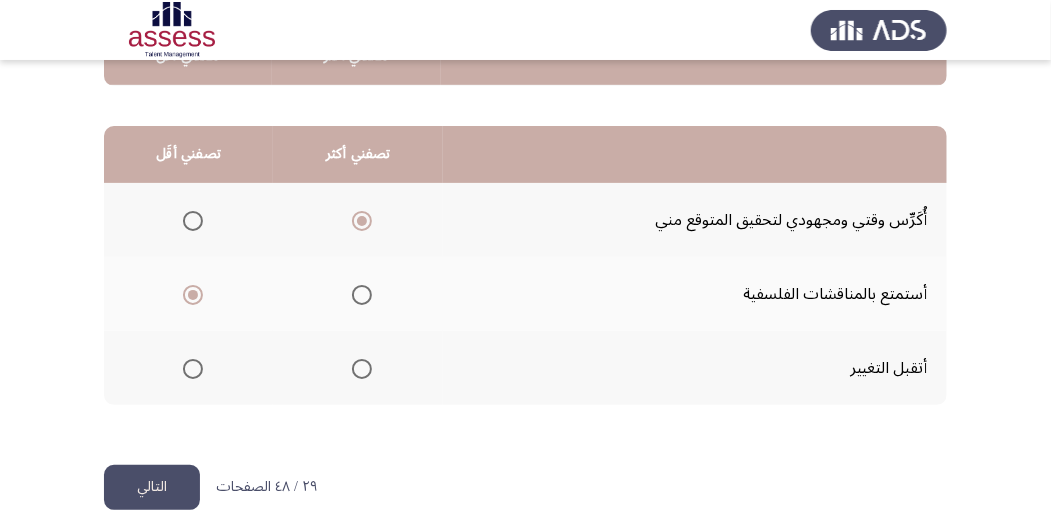 scroll, scrollTop: 494, scrollLeft: 0, axis: vertical 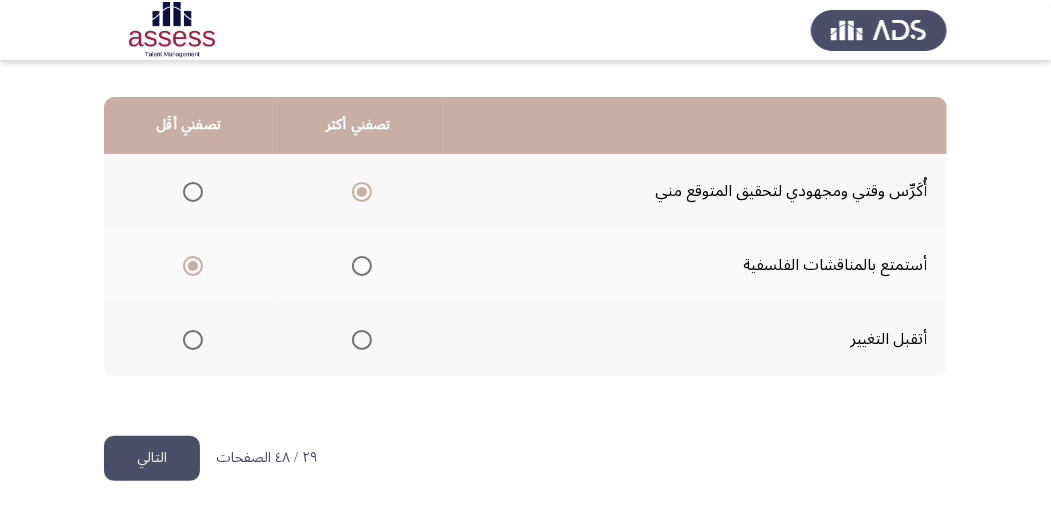 click on "التالي" 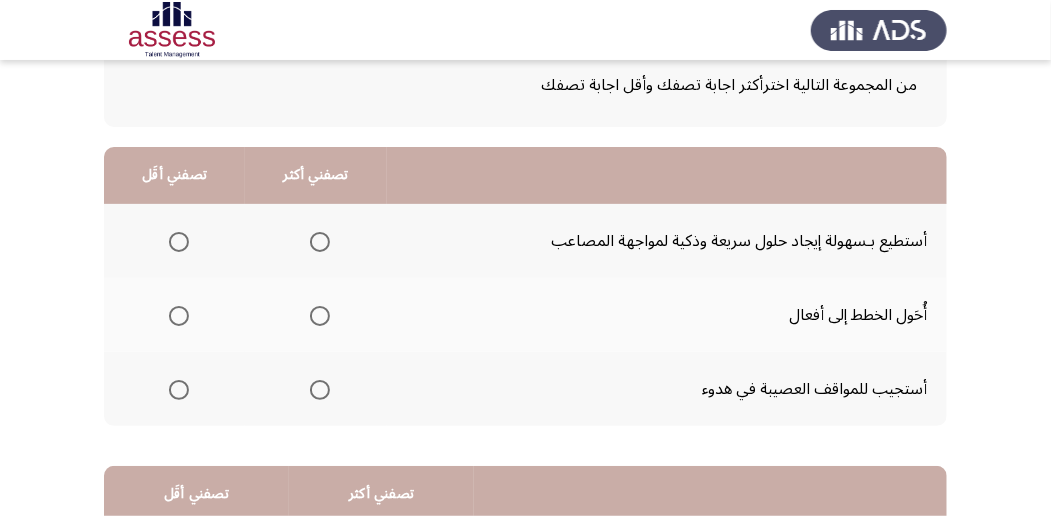 scroll, scrollTop: 133, scrollLeft: 0, axis: vertical 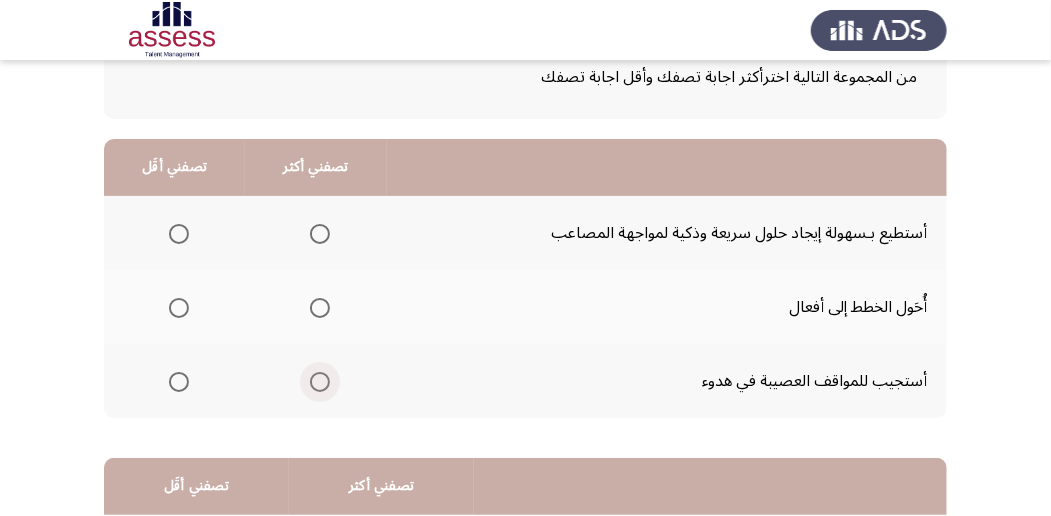 click at bounding box center [320, 382] 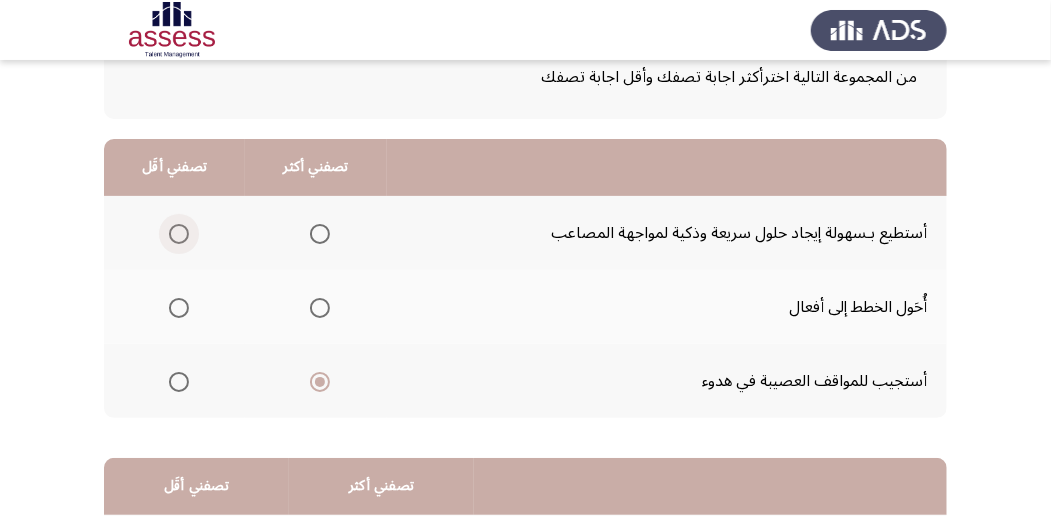 click at bounding box center (179, 234) 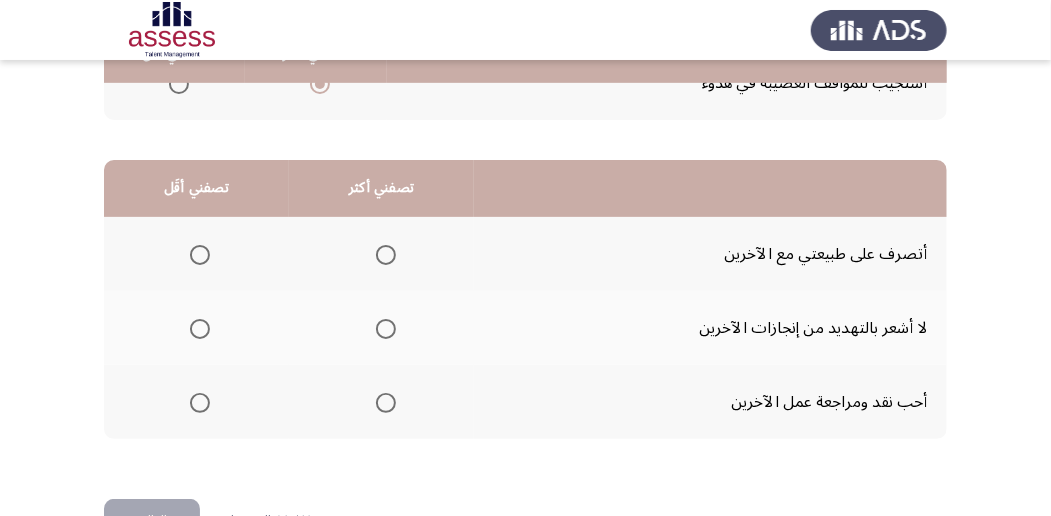 scroll, scrollTop: 466, scrollLeft: 0, axis: vertical 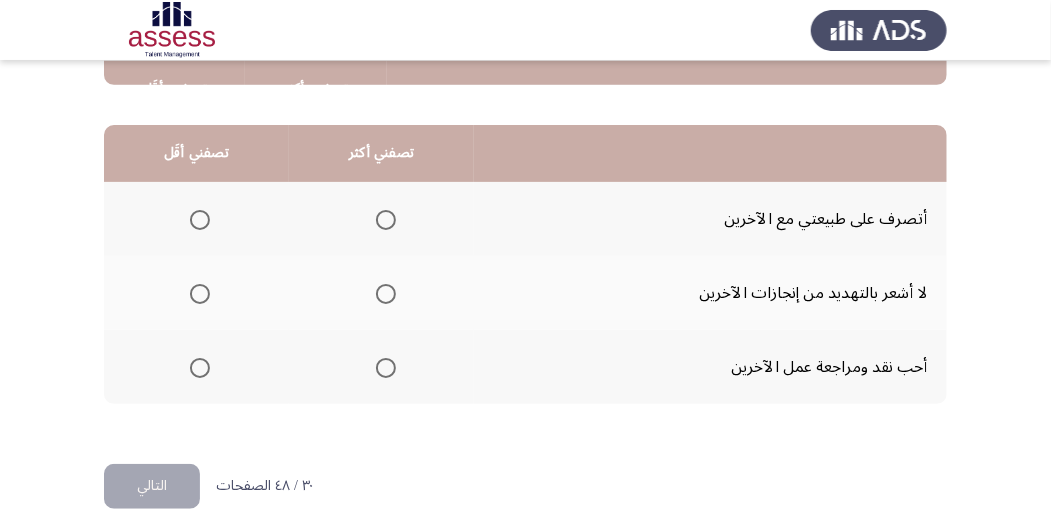 click at bounding box center (386, 368) 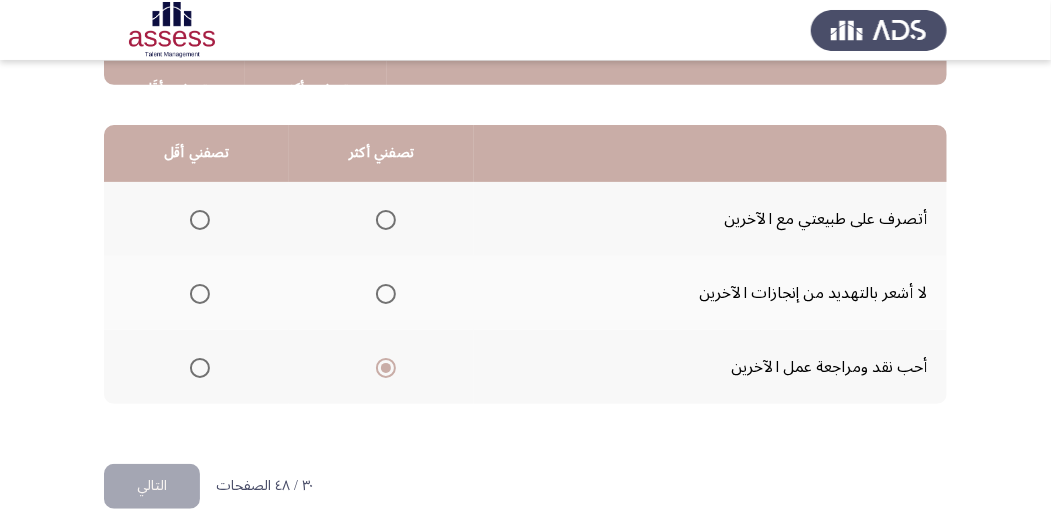 click at bounding box center [386, 220] 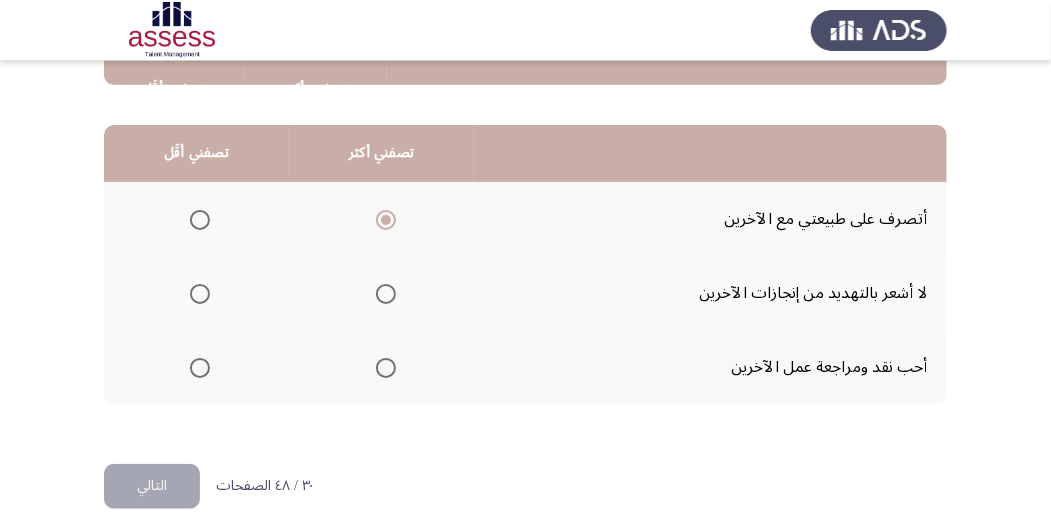 click at bounding box center (200, 368) 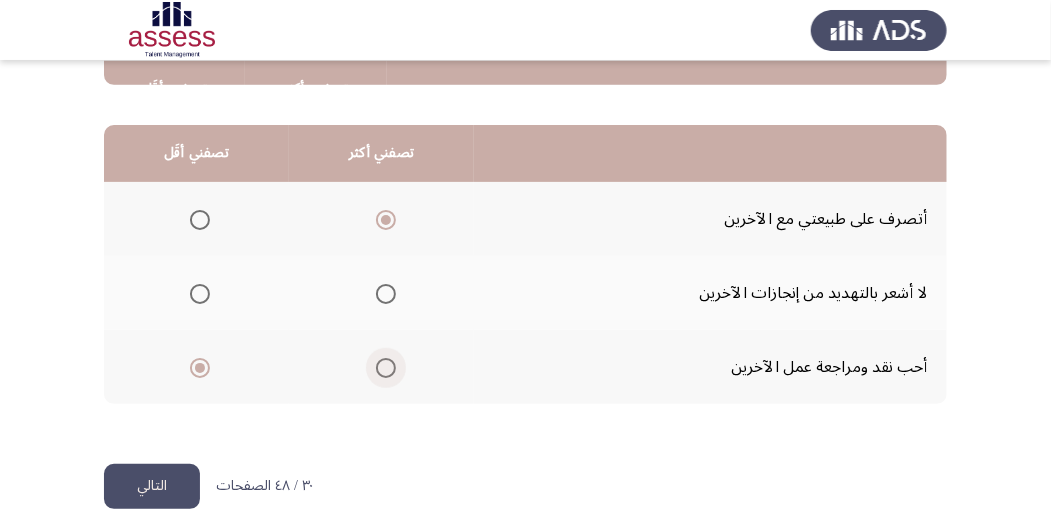 click at bounding box center [386, 368] 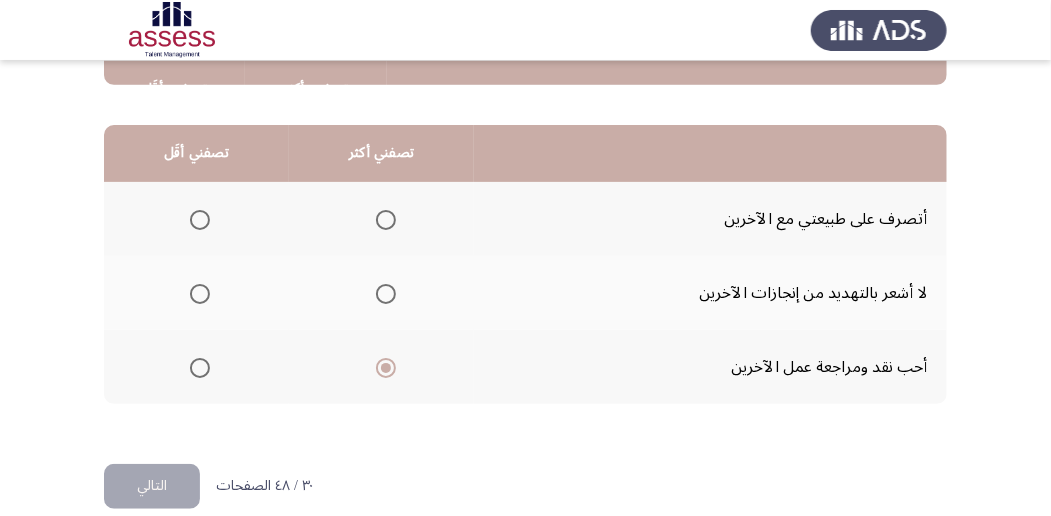 click at bounding box center [200, 368] 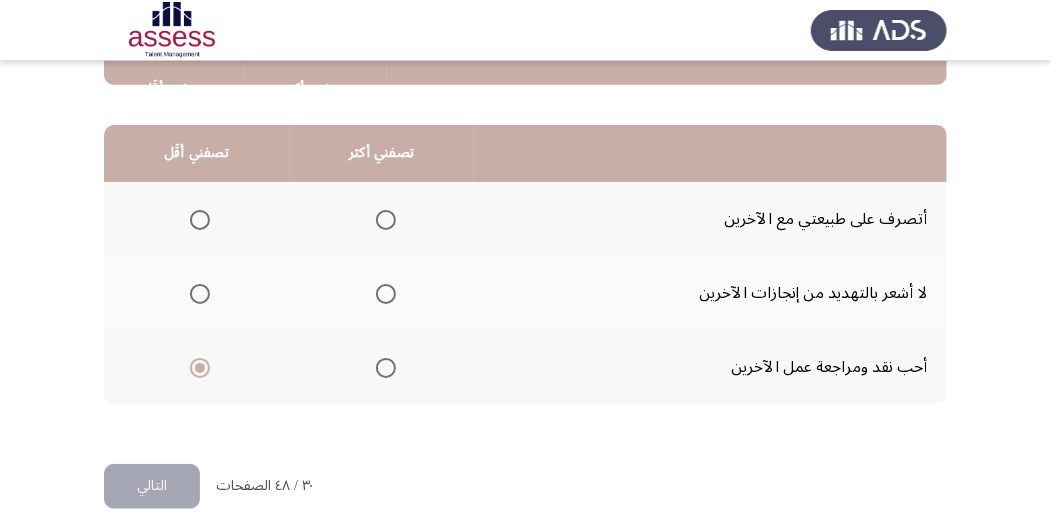 click at bounding box center [386, 368] 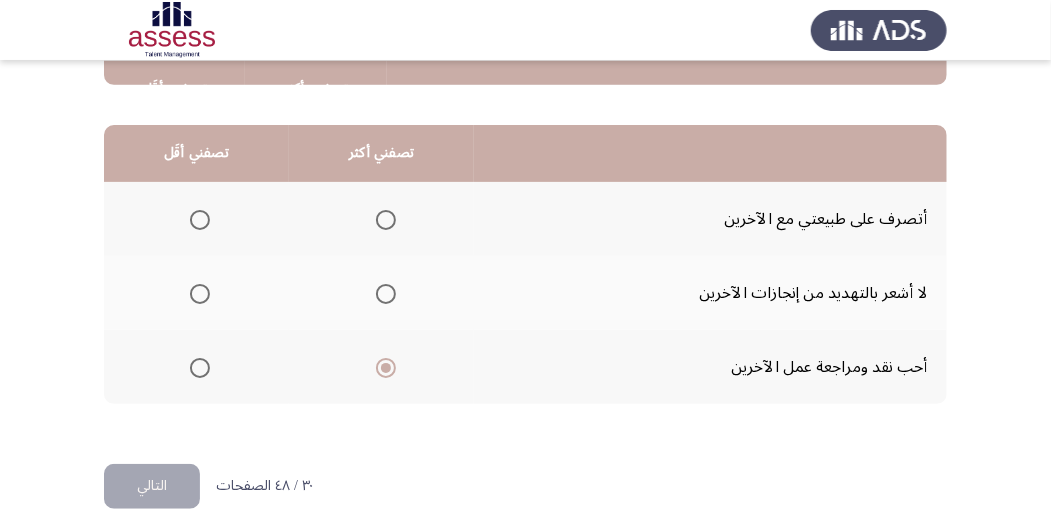 click at bounding box center (200, 294) 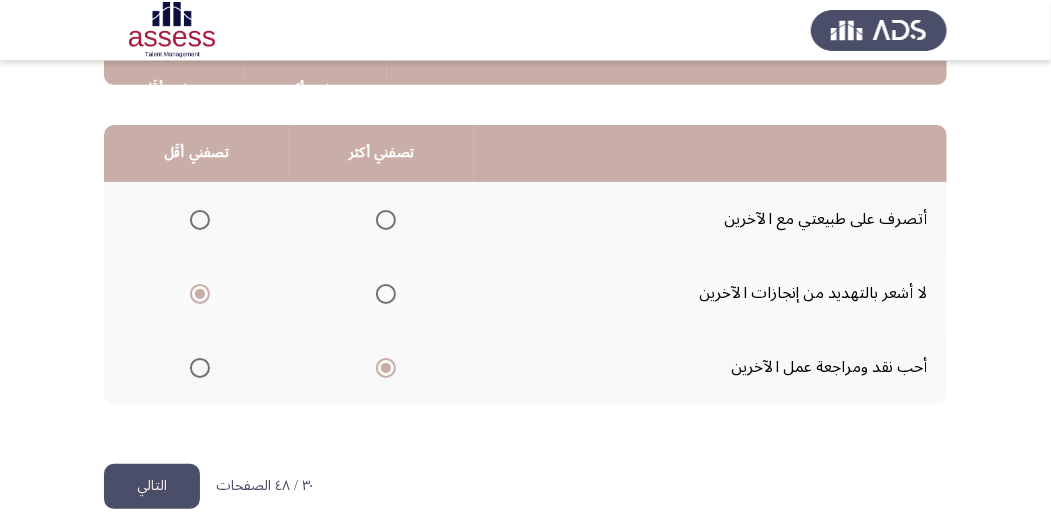 click on "التالي" 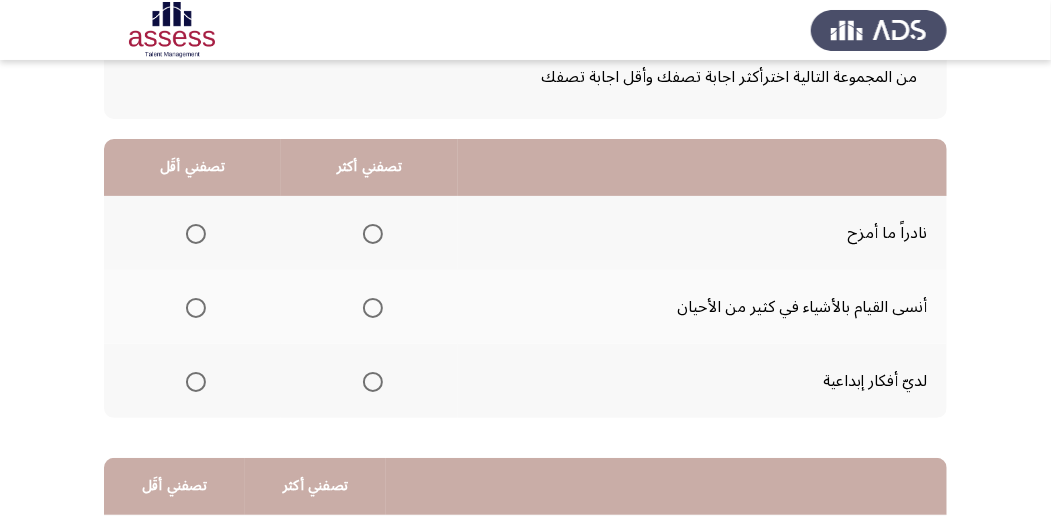 scroll, scrollTop: 200, scrollLeft: 0, axis: vertical 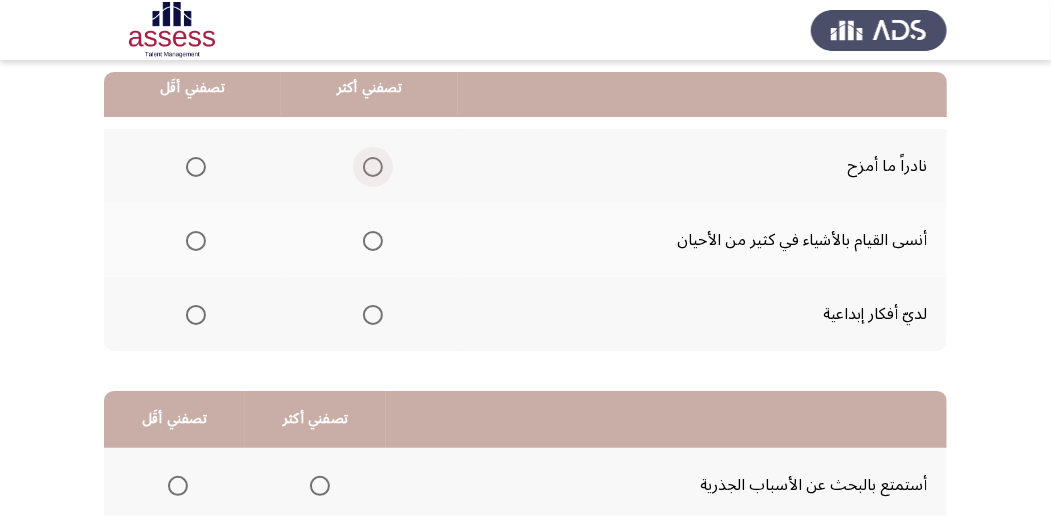 click at bounding box center (373, 167) 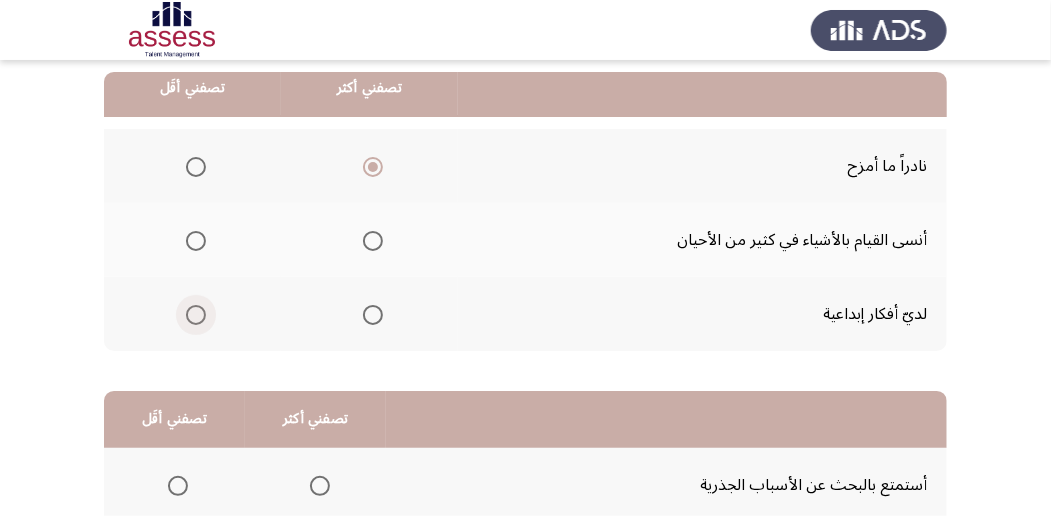 click at bounding box center [196, 315] 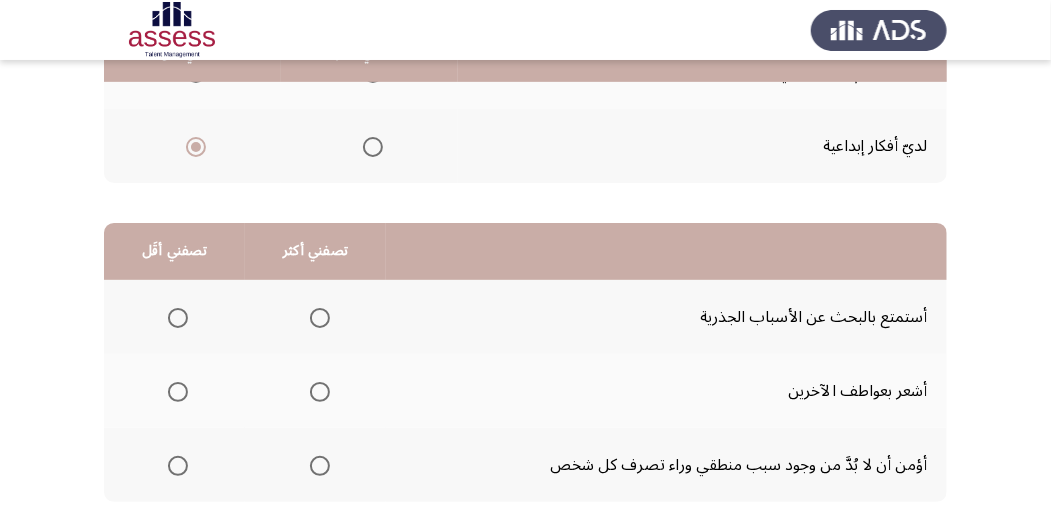scroll, scrollTop: 400, scrollLeft: 0, axis: vertical 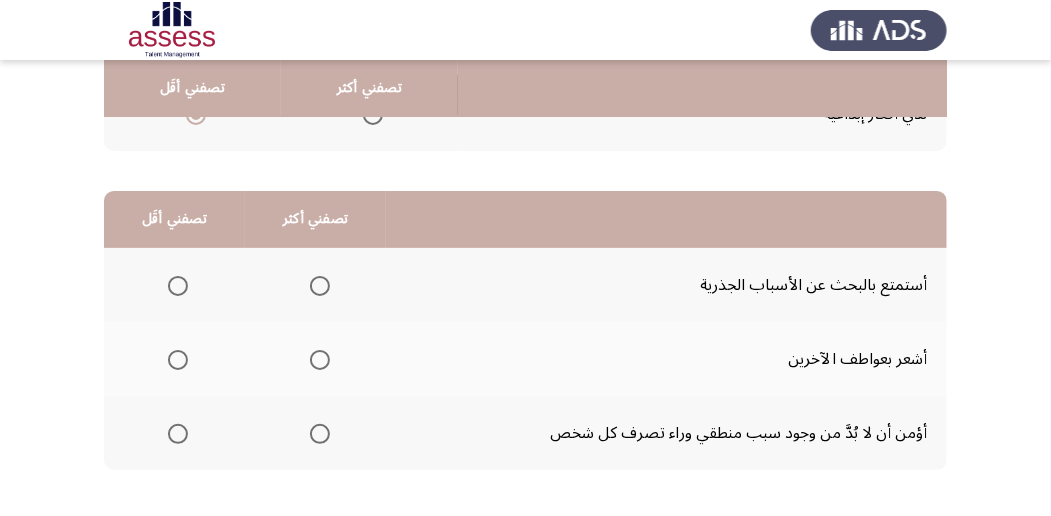 click at bounding box center [320, 434] 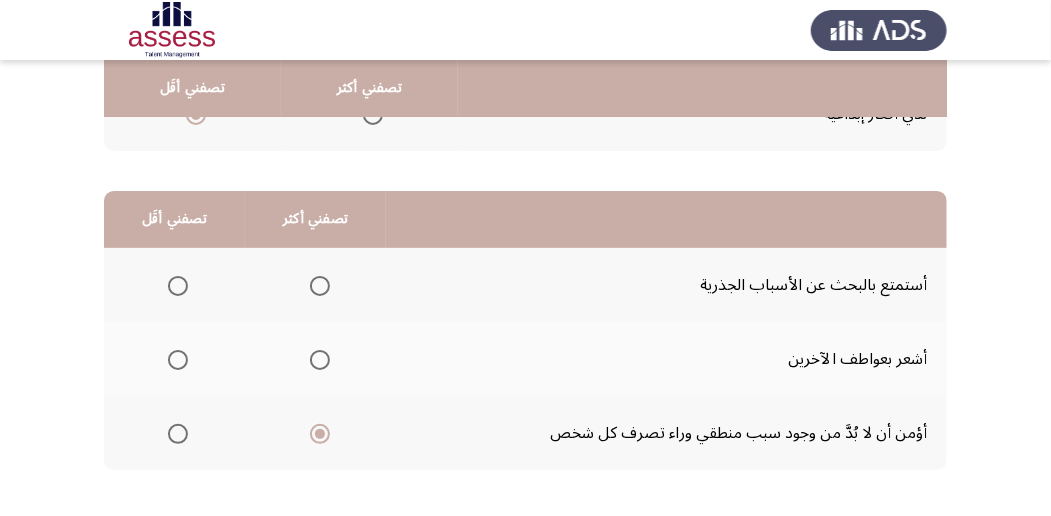 click at bounding box center (178, 286) 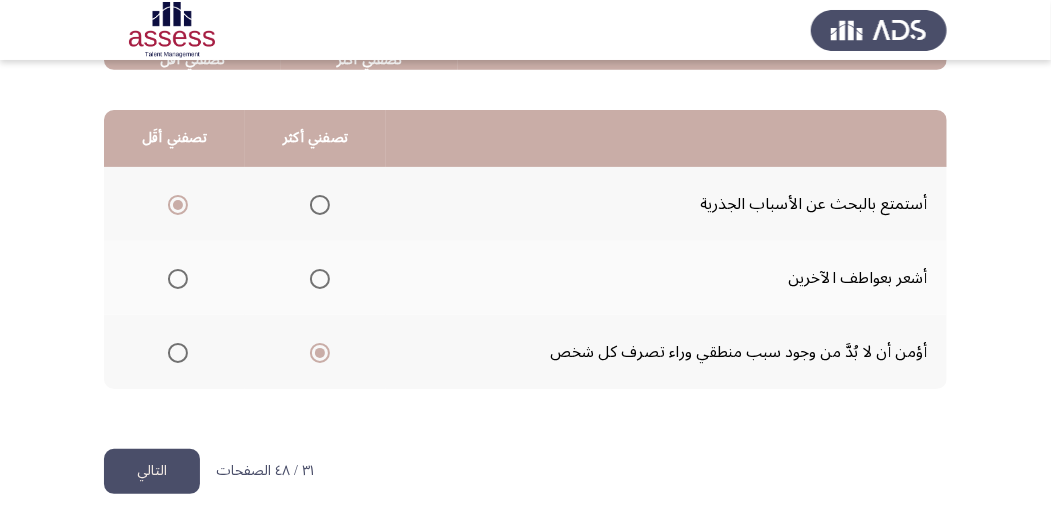 scroll, scrollTop: 494, scrollLeft: 0, axis: vertical 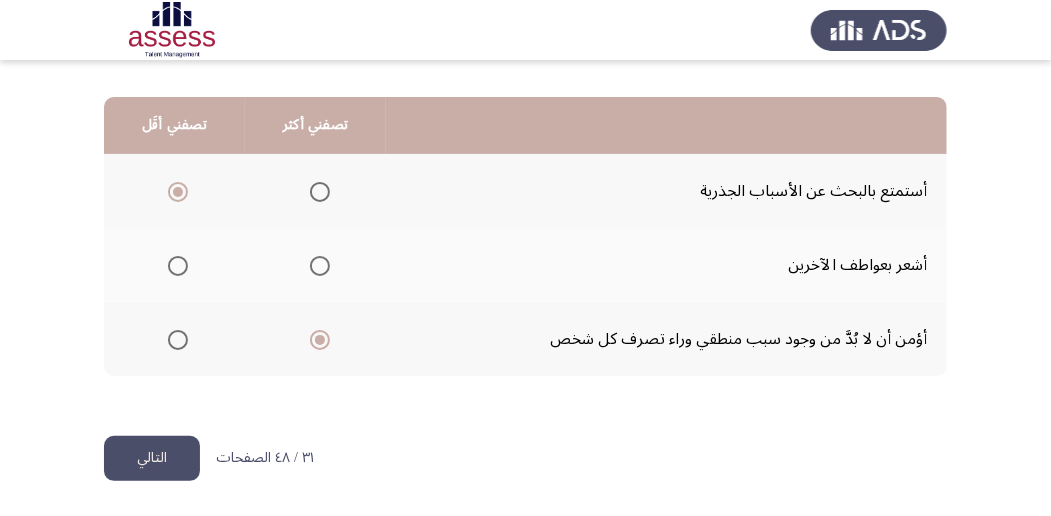 click on "التالي" 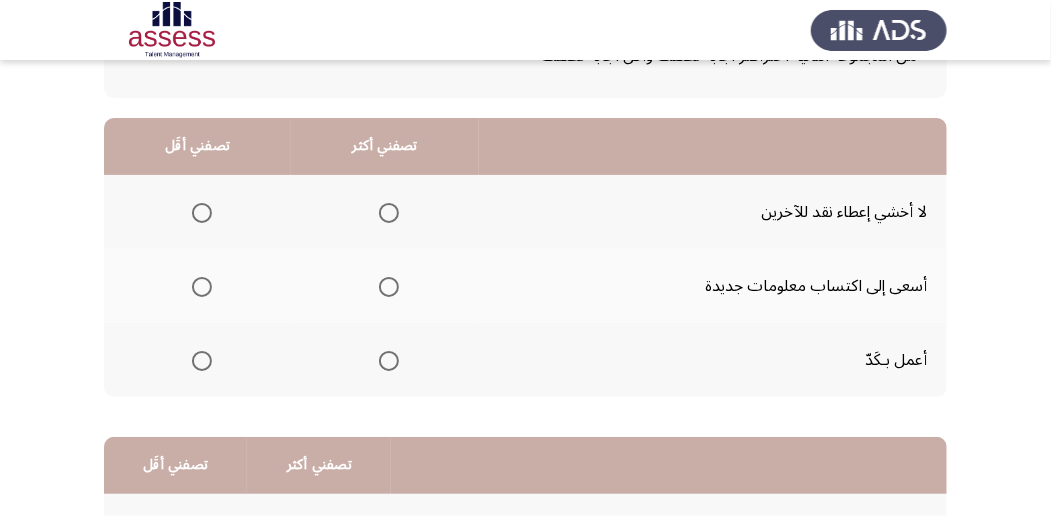 scroll, scrollTop: 200, scrollLeft: 0, axis: vertical 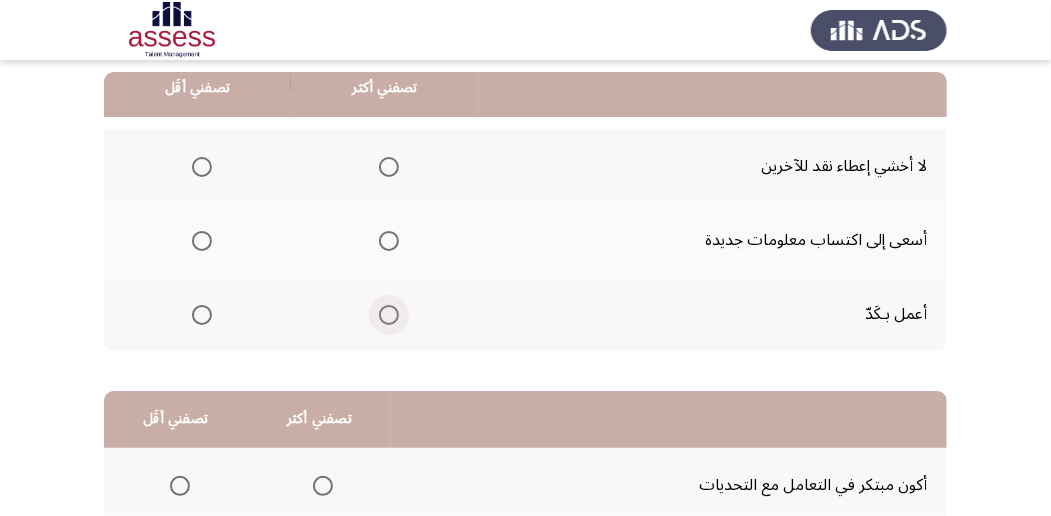 click at bounding box center (389, 315) 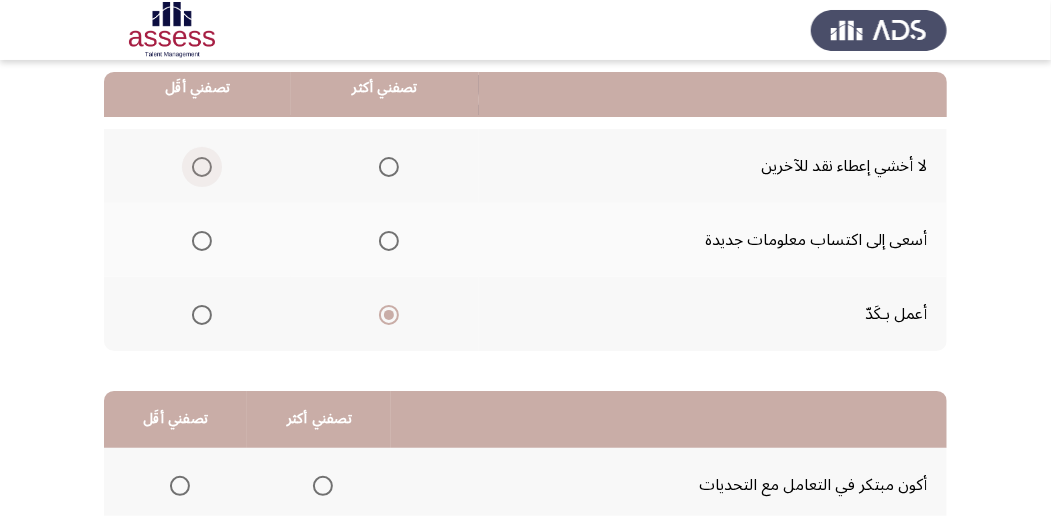 click at bounding box center (202, 167) 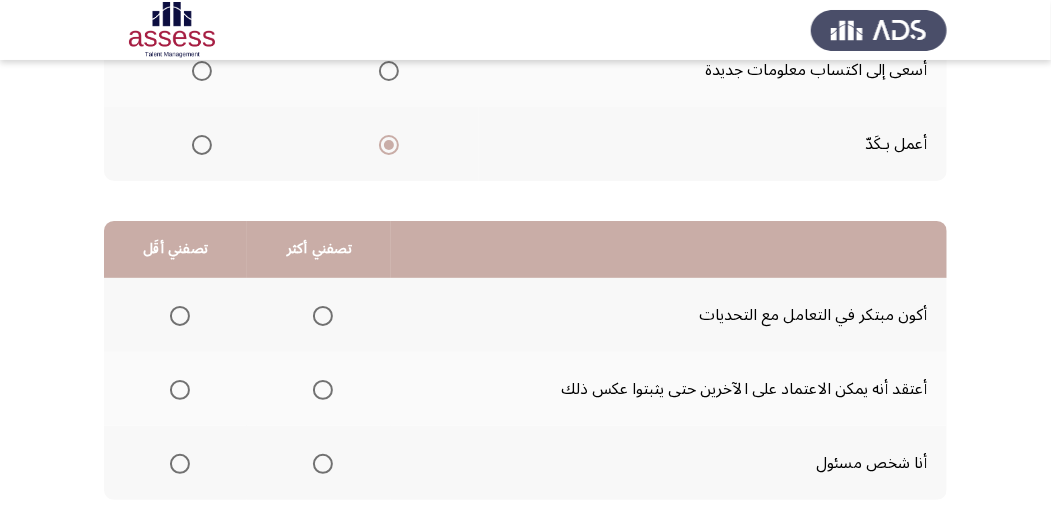 scroll, scrollTop: 400, scrollLeft: 0, axis: vertical 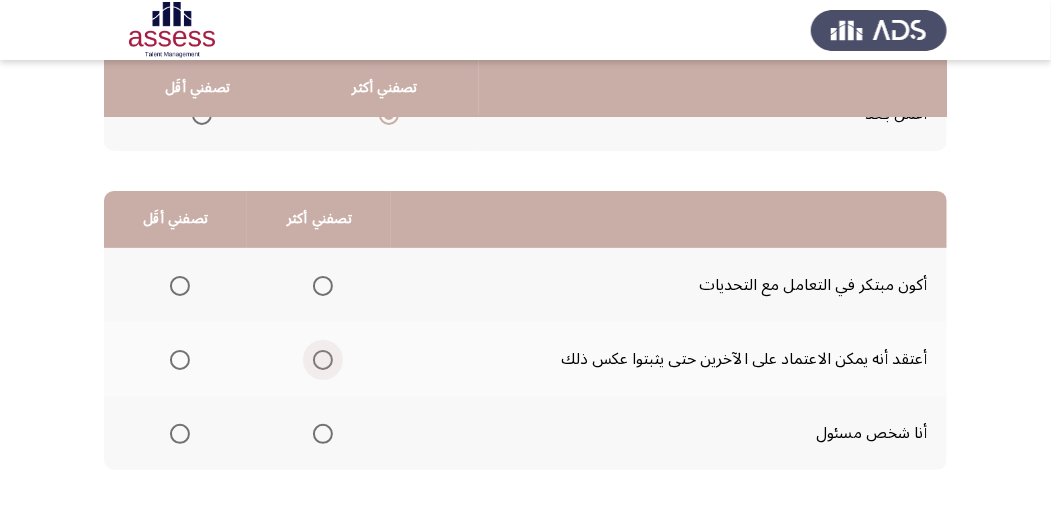 click at bounding box center (323, 360) 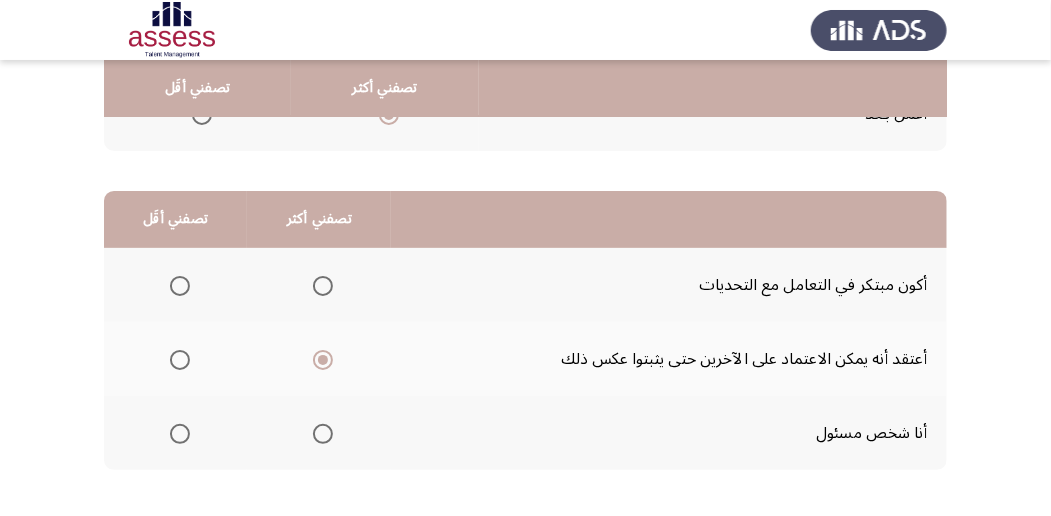 click at bounding box center [180, 286] 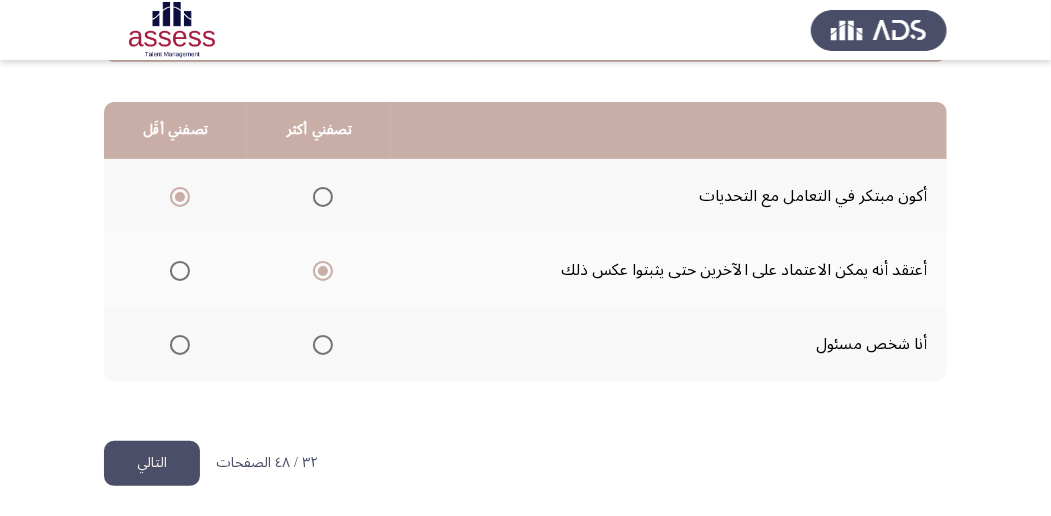 scroll, scrollTop: 494, scrollLeft: 0, axis: vertical 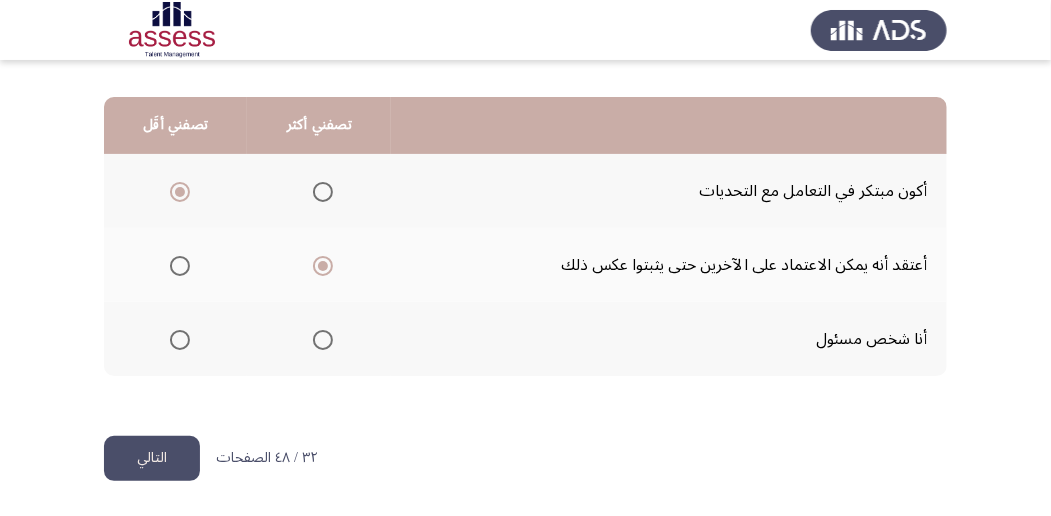 click on "التالي" 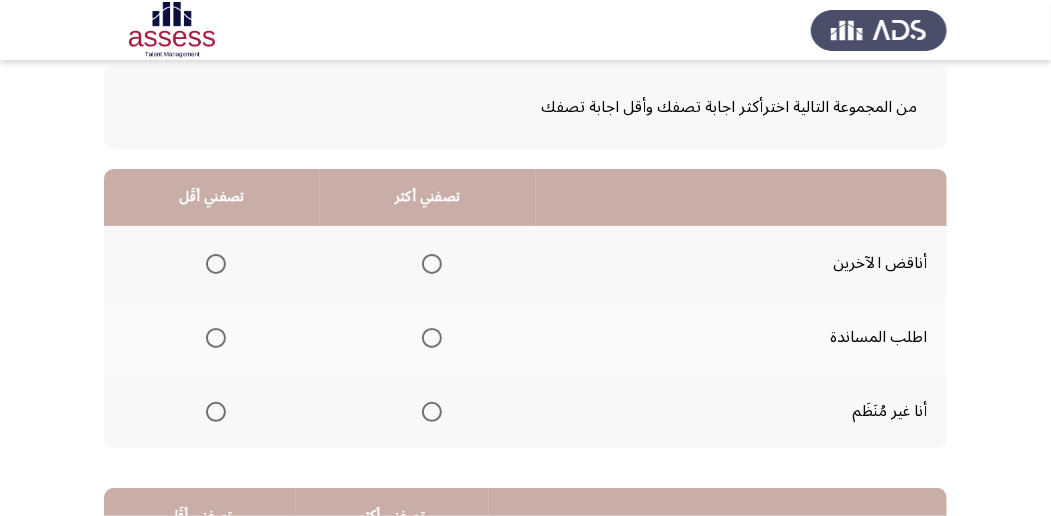 scroll, scrollTop: 133, scrollLeft: 0, axis: vertical 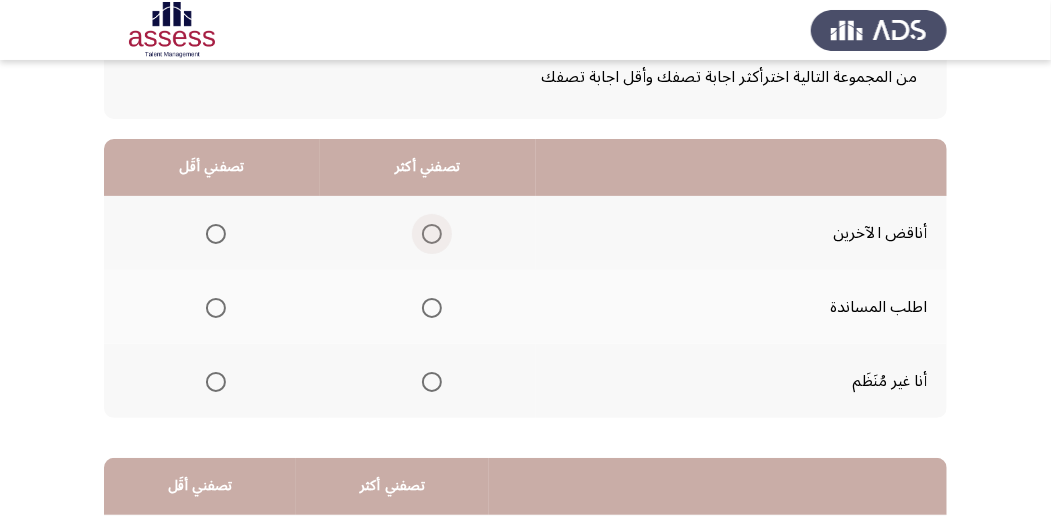 click at bounding box center [432, 234] 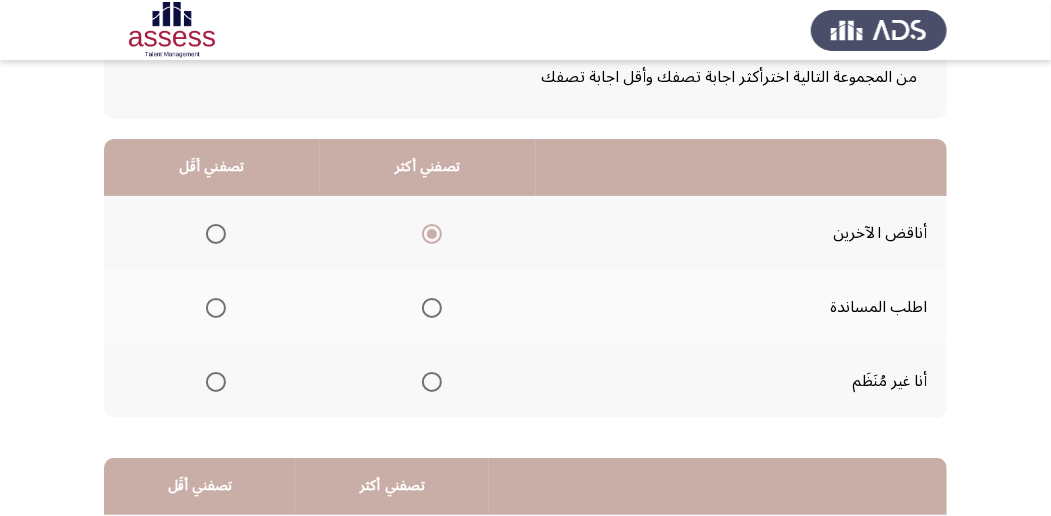 click at bounding box center [216, 382] 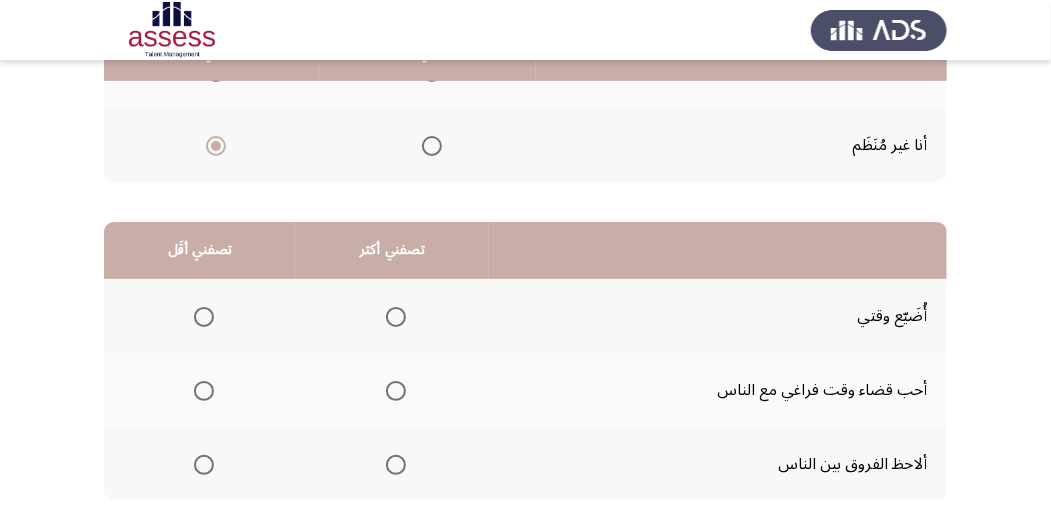 scroll, scrollTop: 400, scrollLeft: 0, axis: vertical 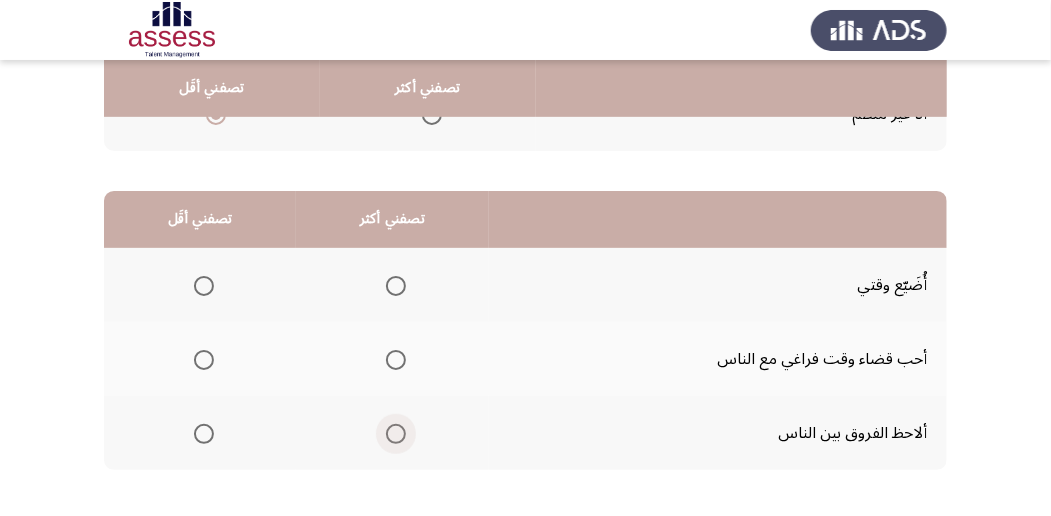 click at bounding box center (396, 434) 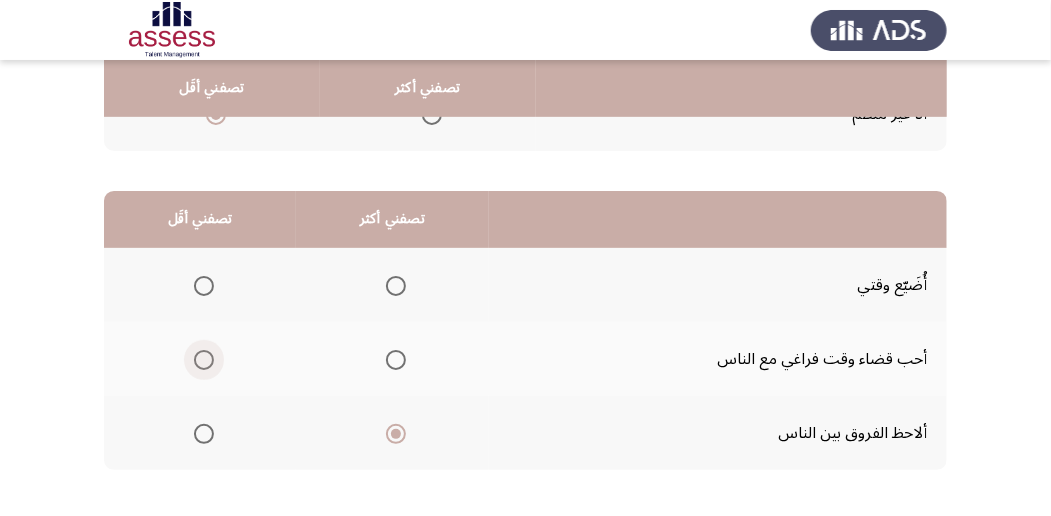 click at bounding box center [204, 360] 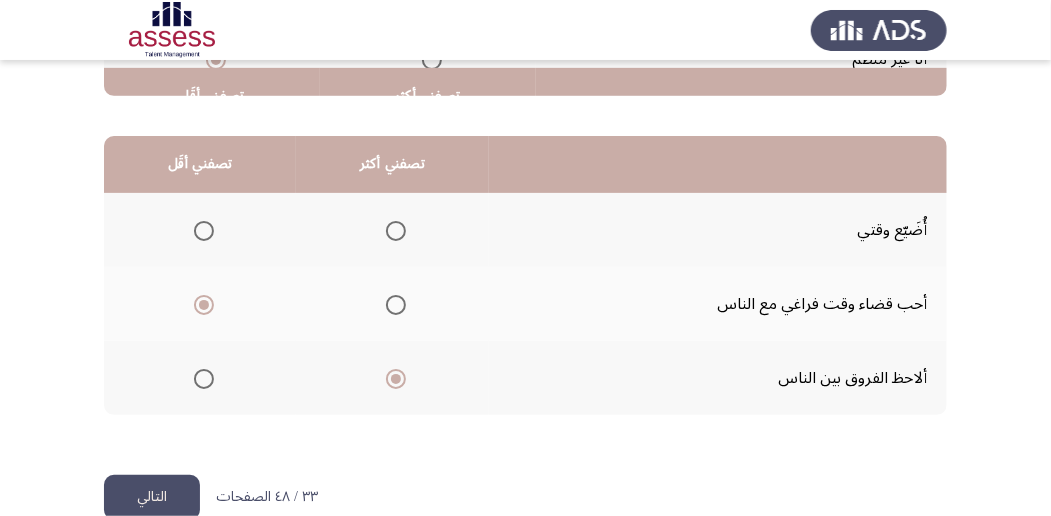 scroll, scrollTop: 466, scrollLeft: 0, axis: vertical 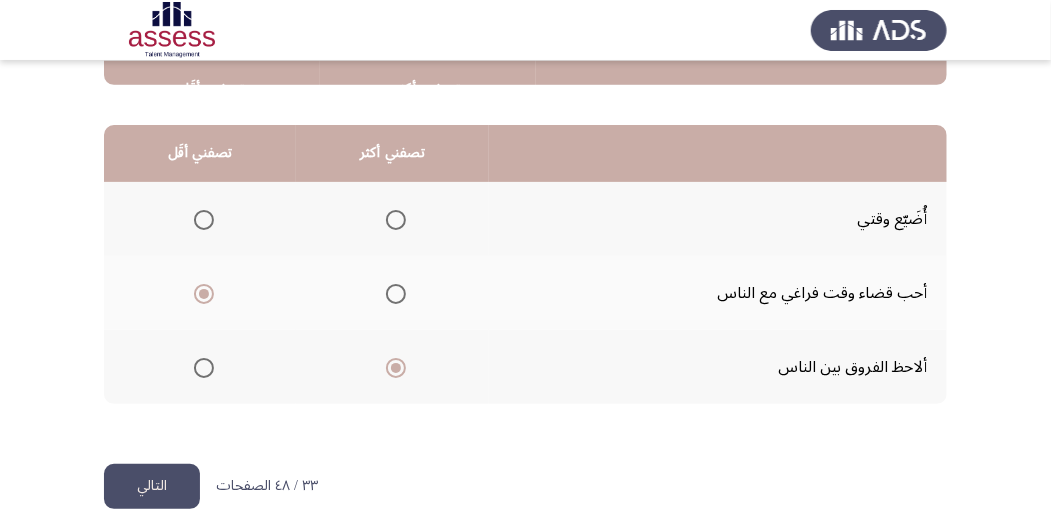 click on "التالي" 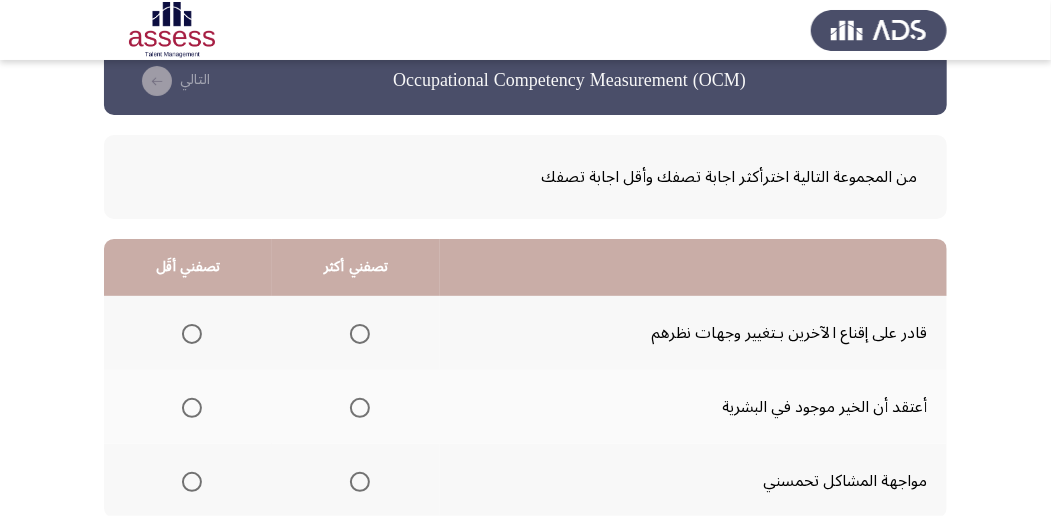scroll, scrollTop: 66, scrollLeft: 0, axis: vertical 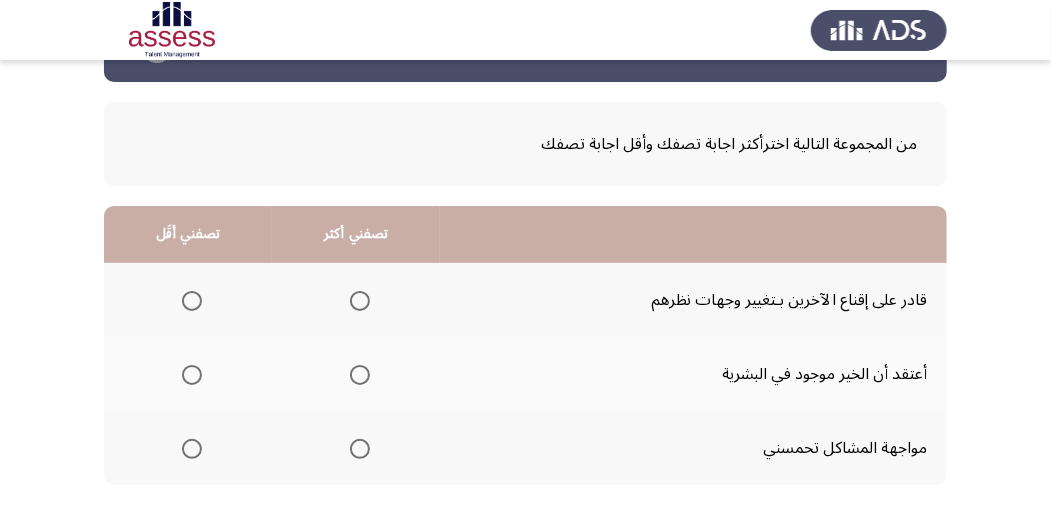 click at bounding box center [360, 449] 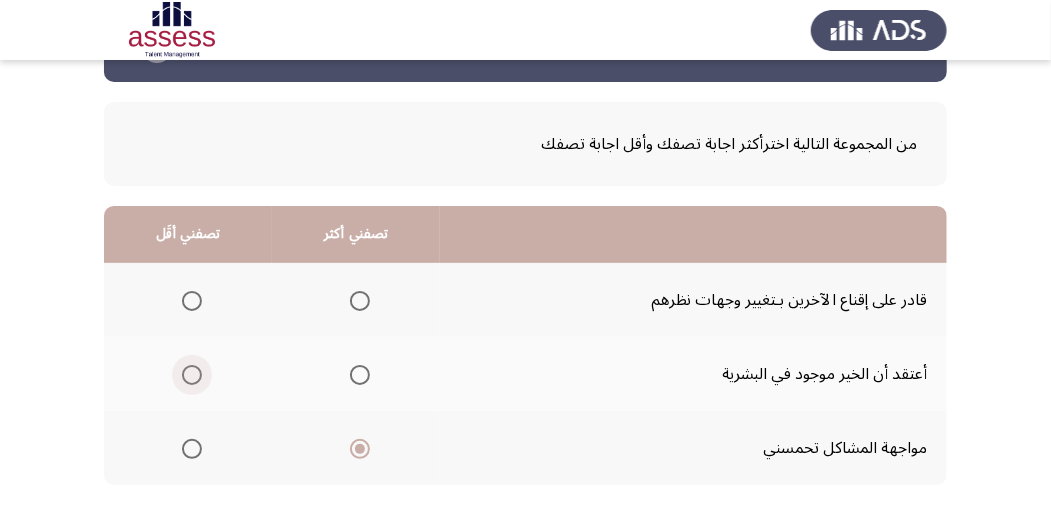 click at bounding box center (192, 375) 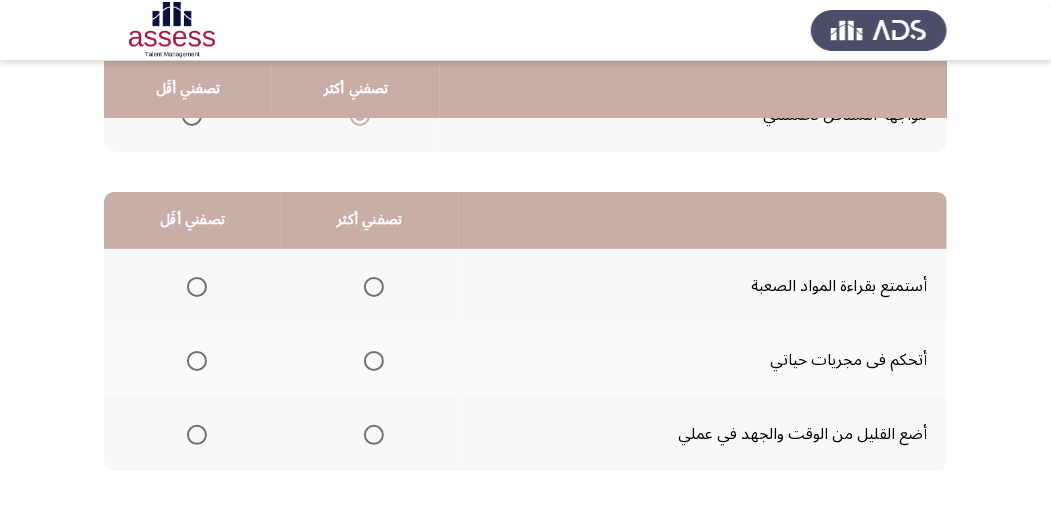 scroll, scrollTop: 400, scrollLeft: 0, axis: vertical 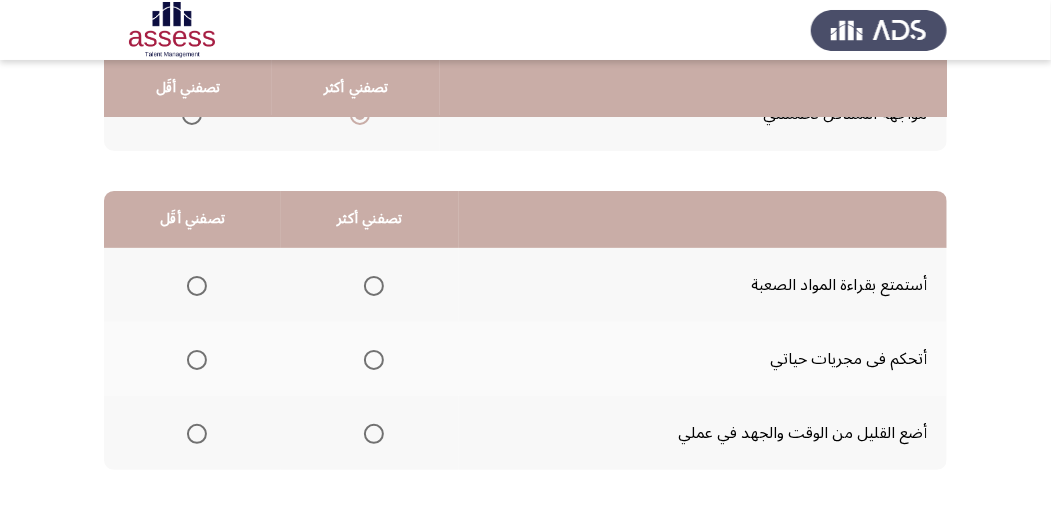 click at bounding box center (374, 434) 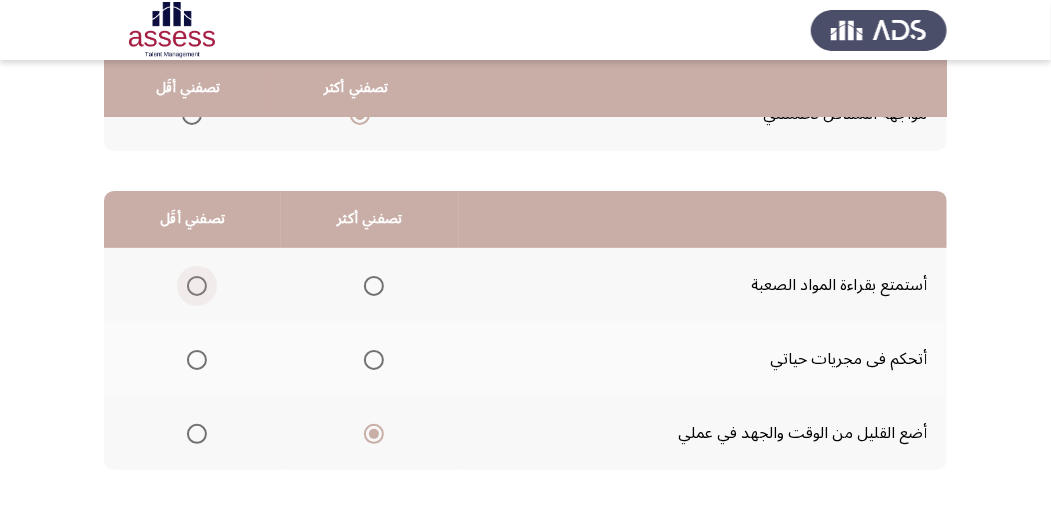 click at bounding box center [197, 286] 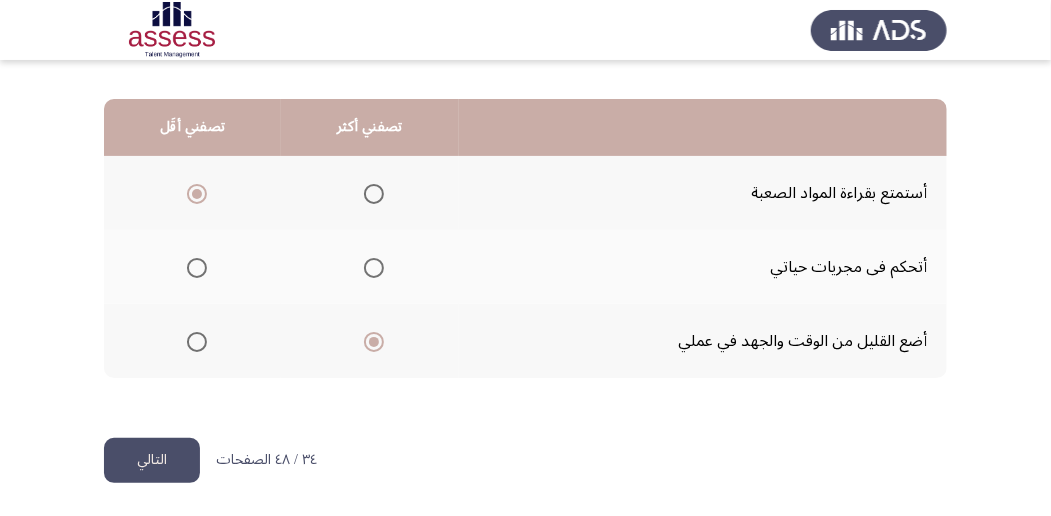 scroll, scrollTop: 494, scrollLeft: 0, axis: vertical 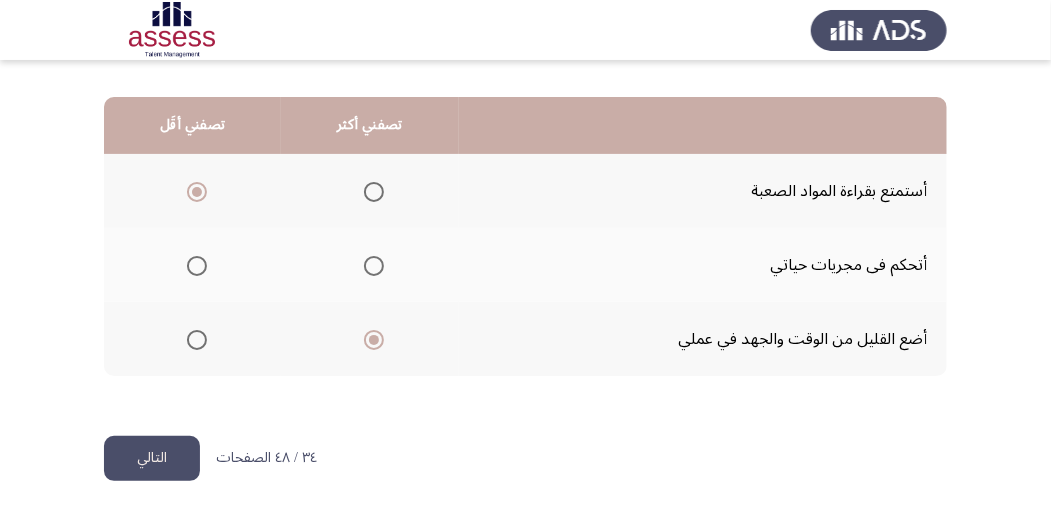click on "التالي" 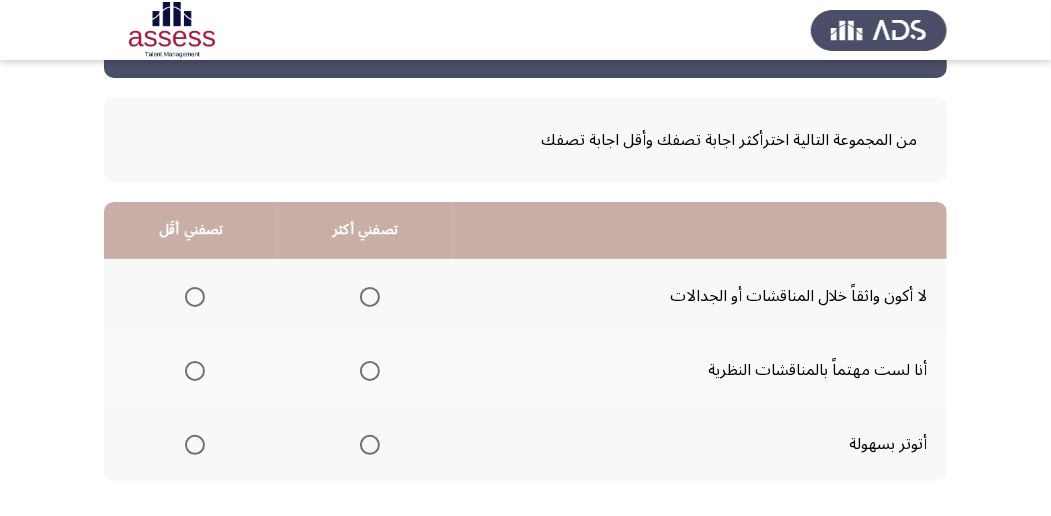 scroll, scrollTop: 133, scrollLeft: 0, axis: vertical 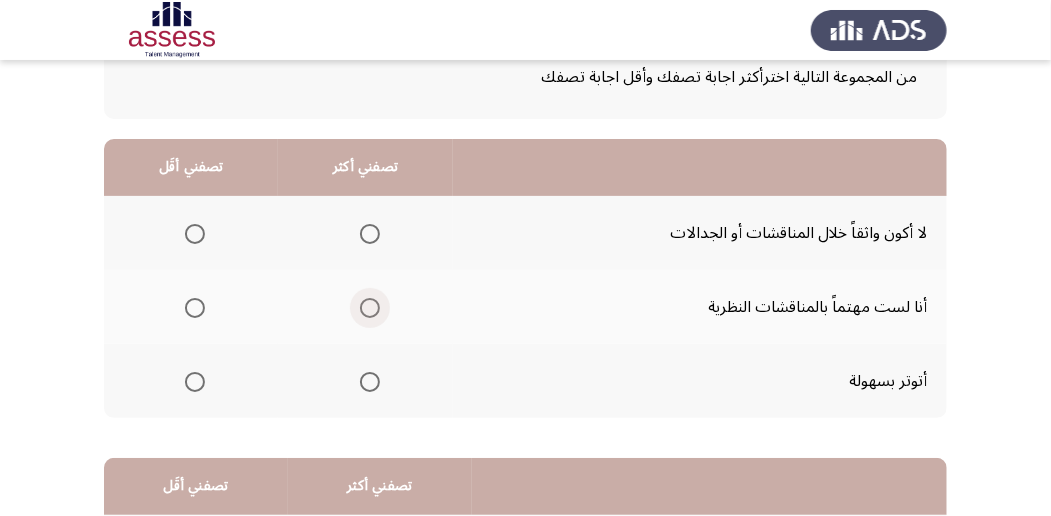 click at bounding box center [370, 308] 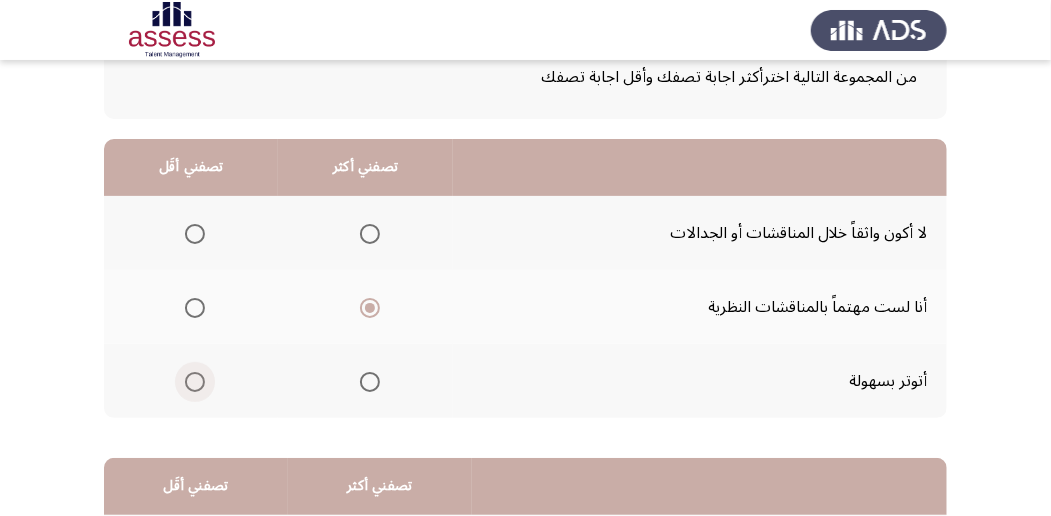 click at bounding box center (195, 382) 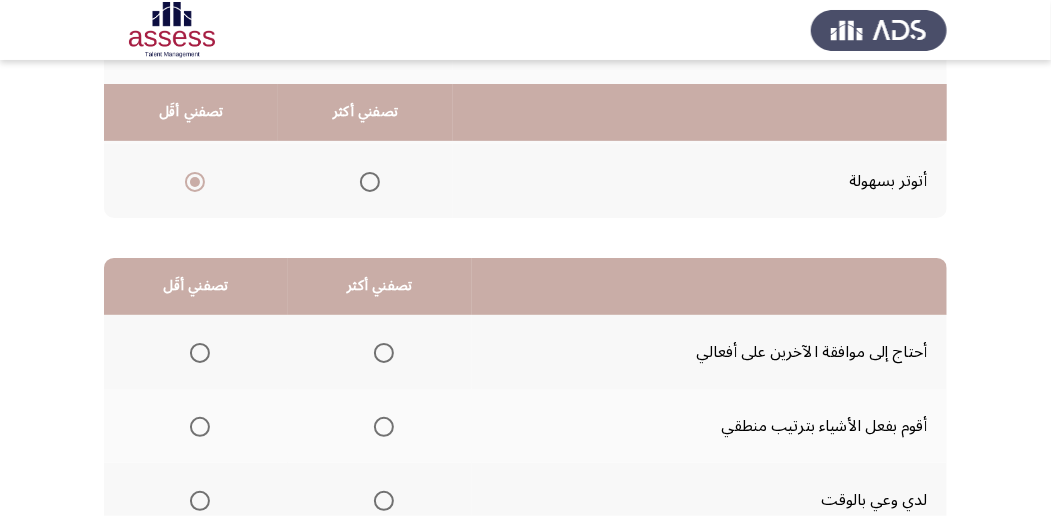 scroll, scrollTop: 400, scrollLeft: 0, axis: vertical 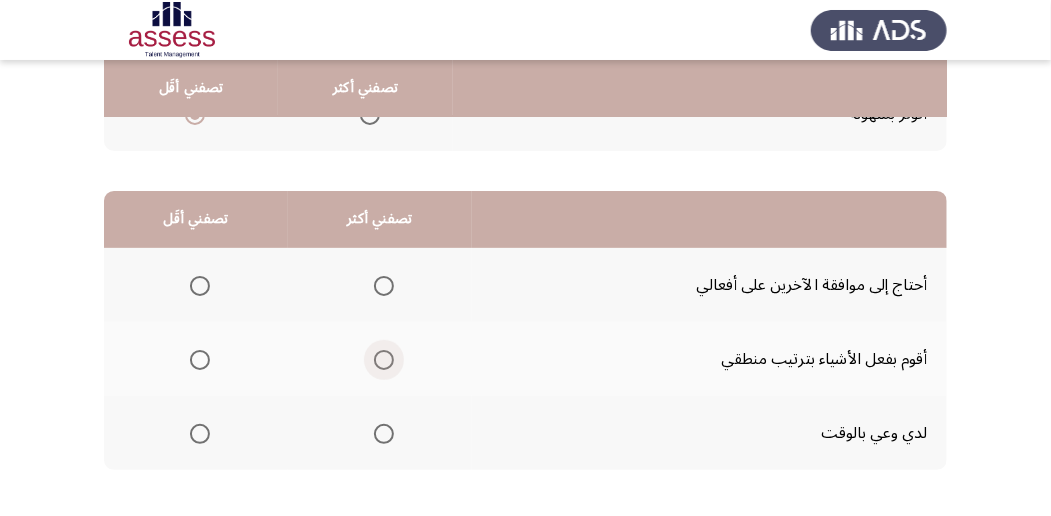 click at bounding box center [384, 360] 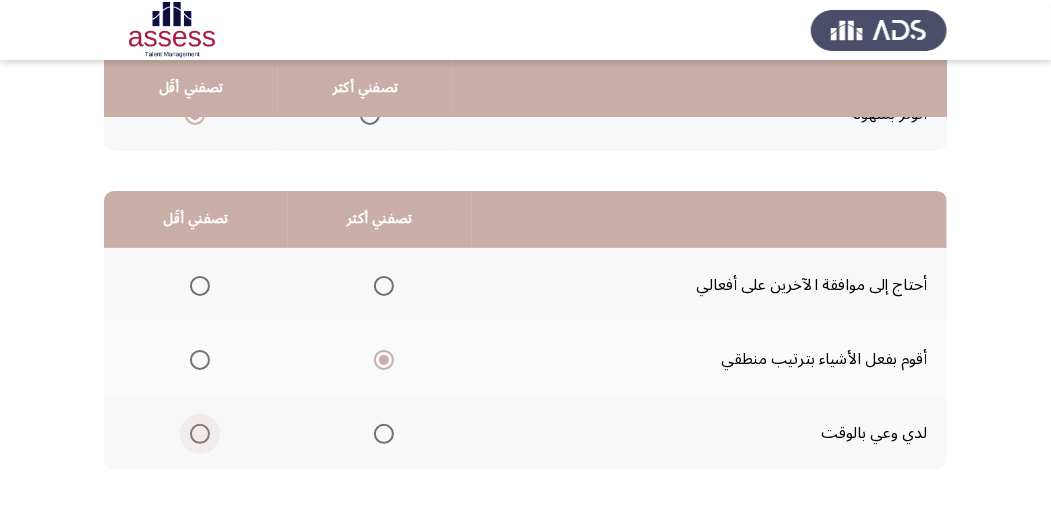click at bounding box center (200, 434) 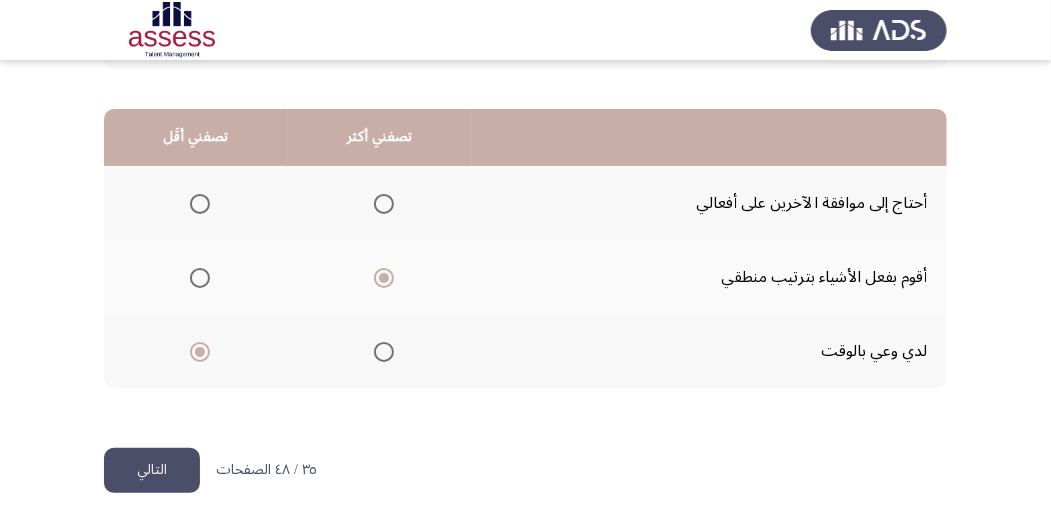 scroll, scrollTop: 494, scrollLeft: 0, axis: vertical 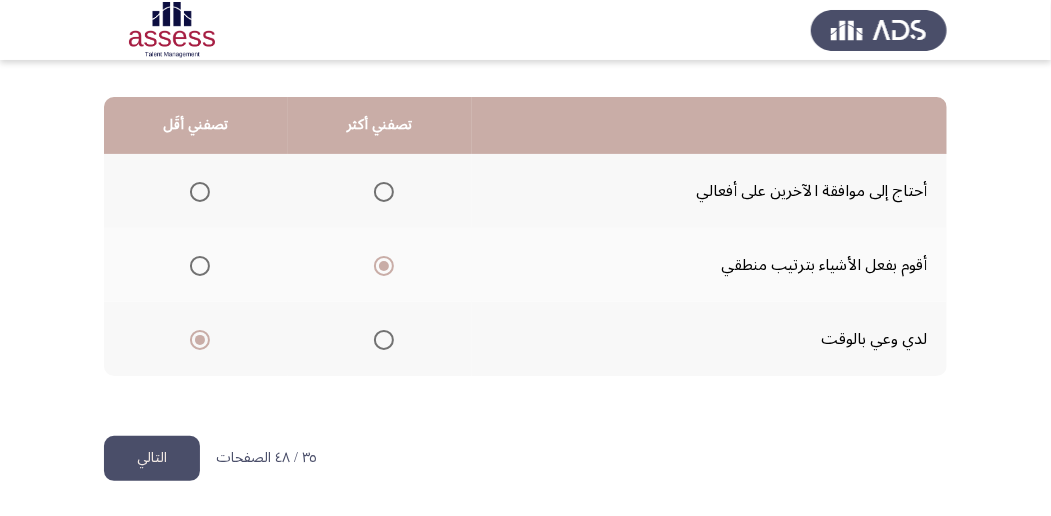 click on "التالي" 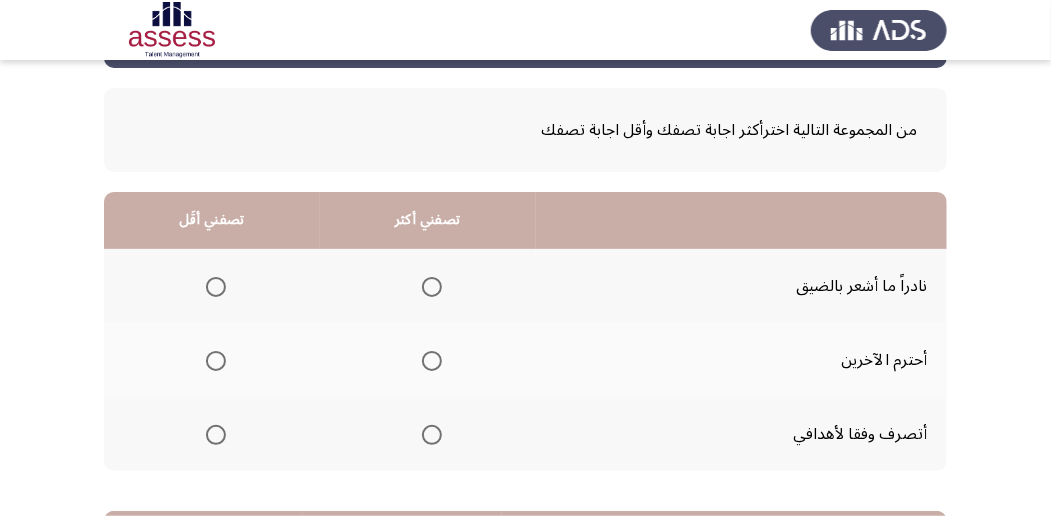 scroll, scrollTop: 133, scrollLeft: 0, axis: vertical 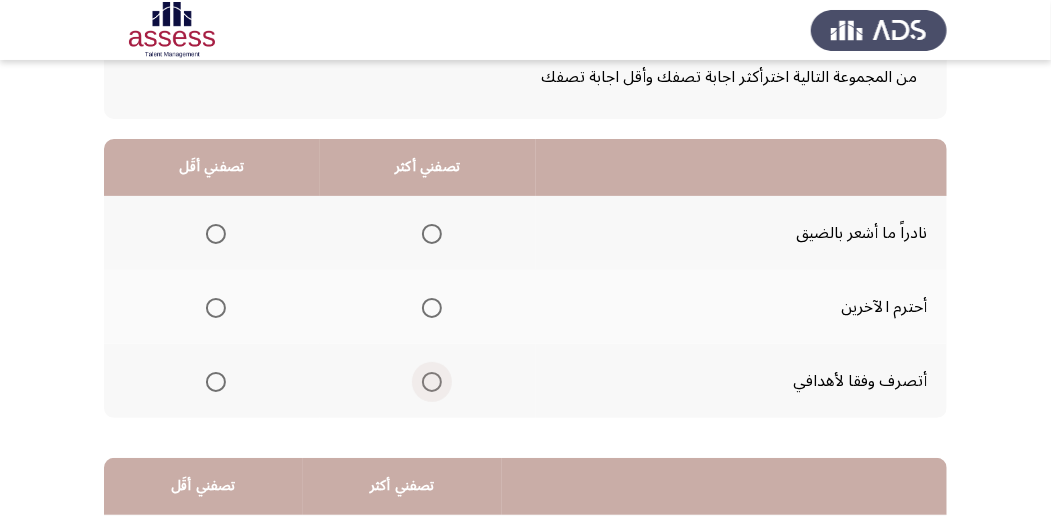 click at bounding box center [432, 382] 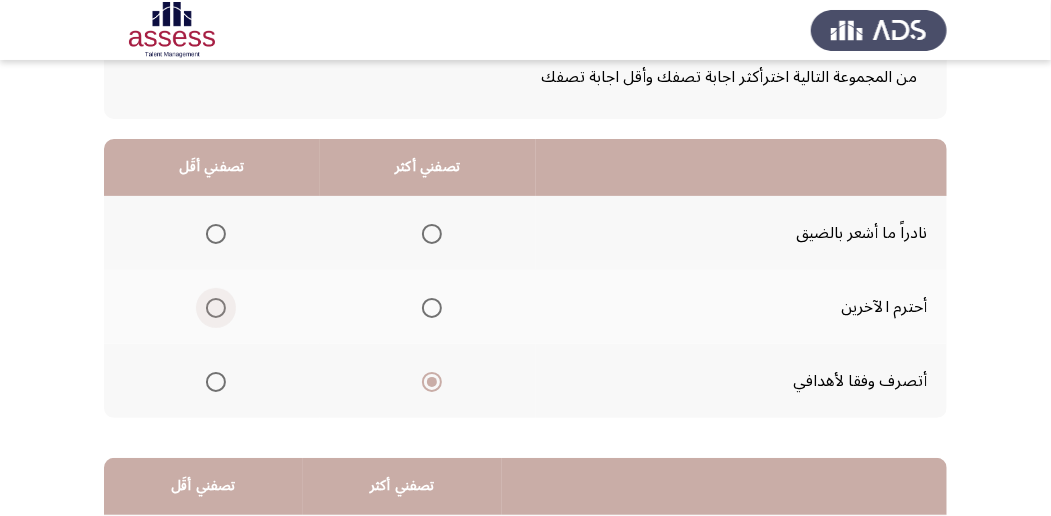 click at bounding box center (216, 308) 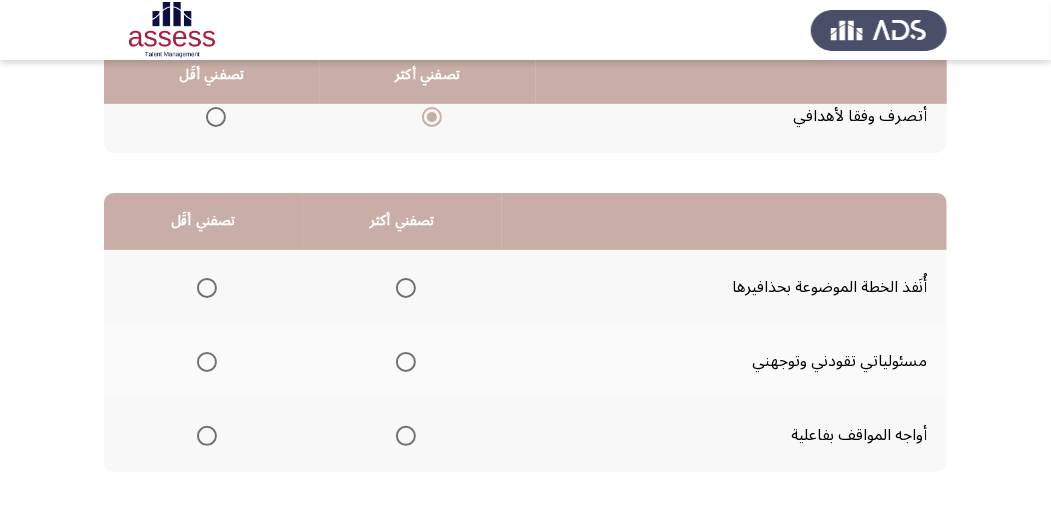 scroll, scrollTop: 400, scrollLeft: 0, axis: vertical 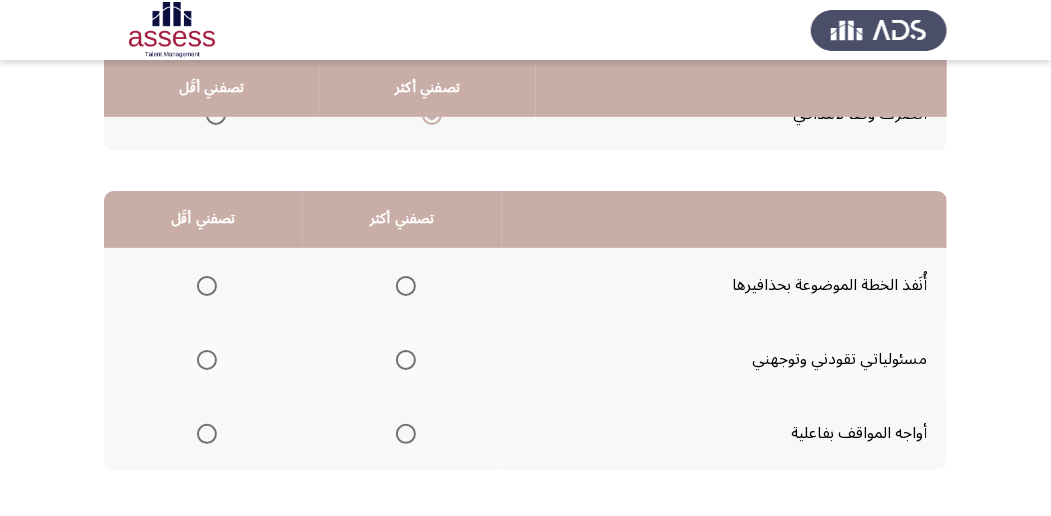 click at bounding box center [406, 286] 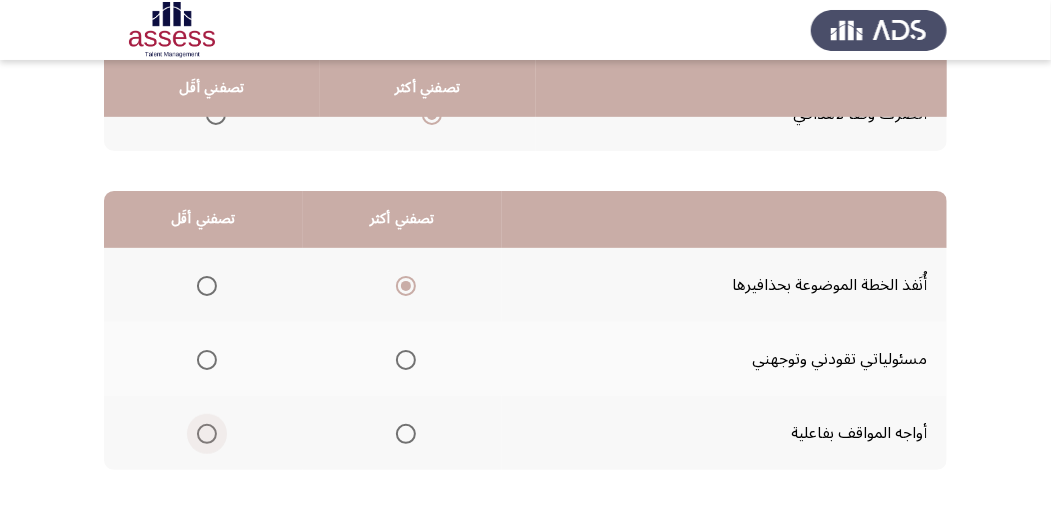 click at bounding box center [207, 434] 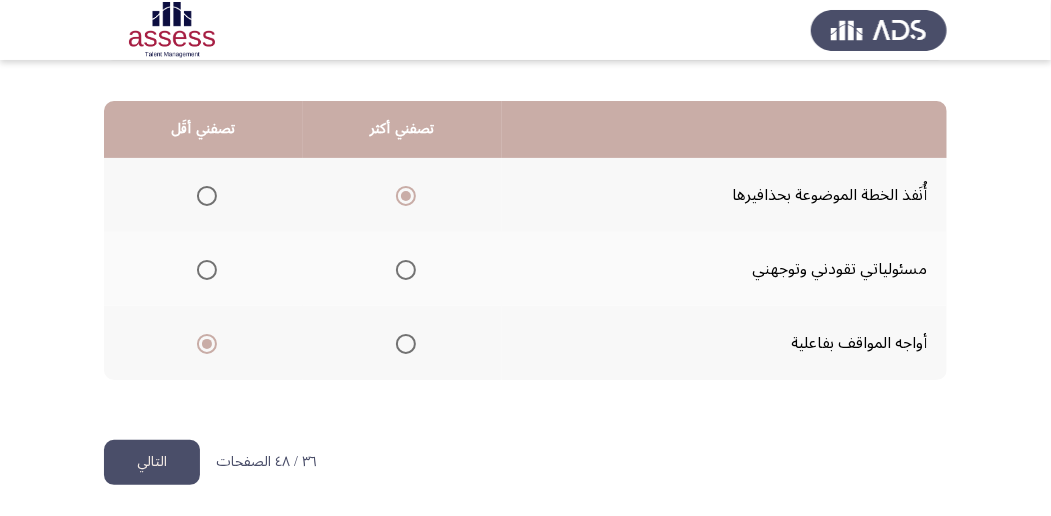 scroll, scrollTop: 494, scrollLeft: 0, axis: vertical 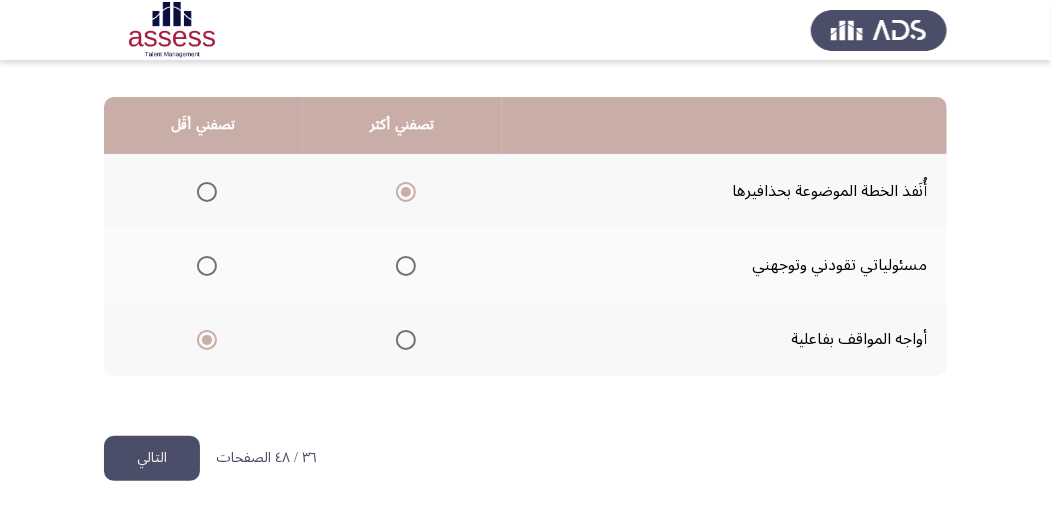 click on "التالي" 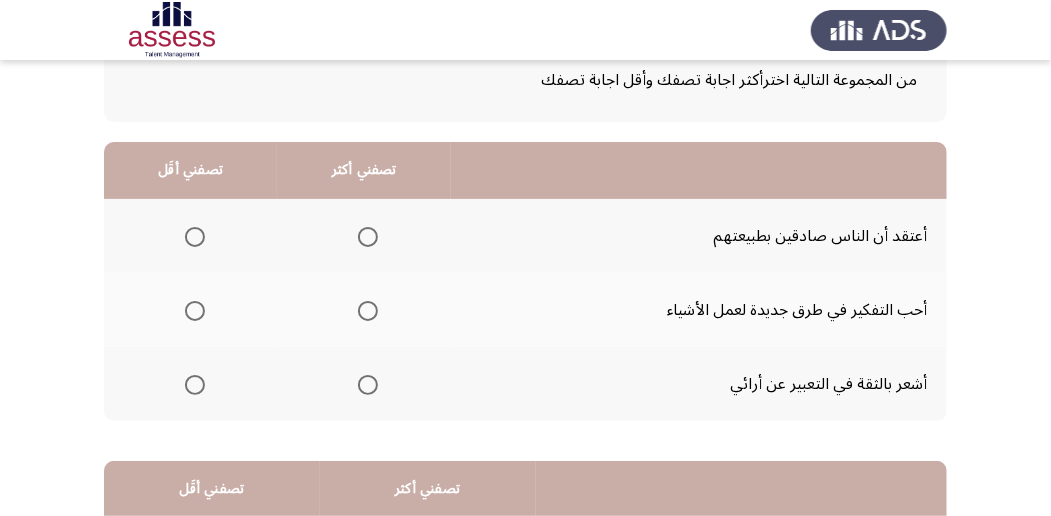 scroll, scrollTop: 133, scrollLeft: 0, axis: vertical 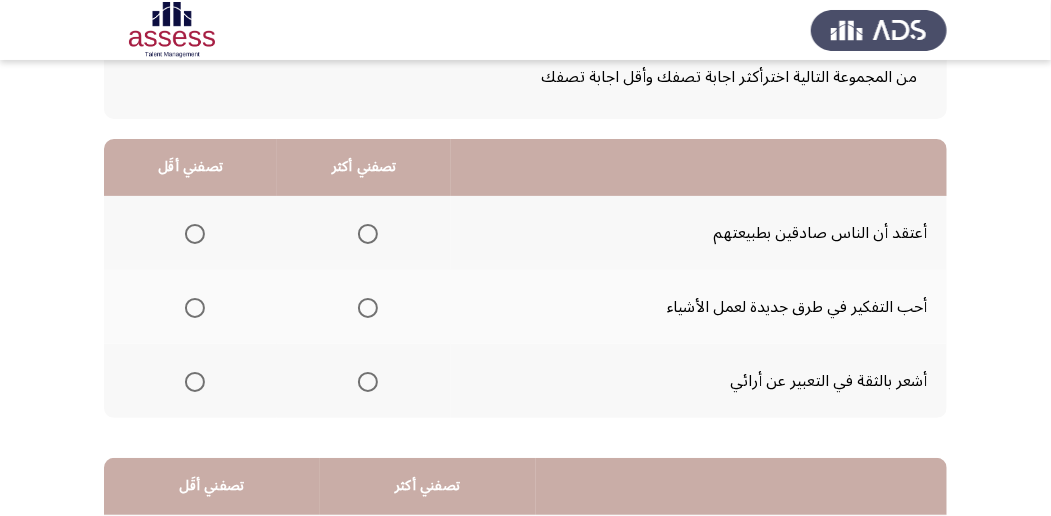 click at bounding box center (368, 382) 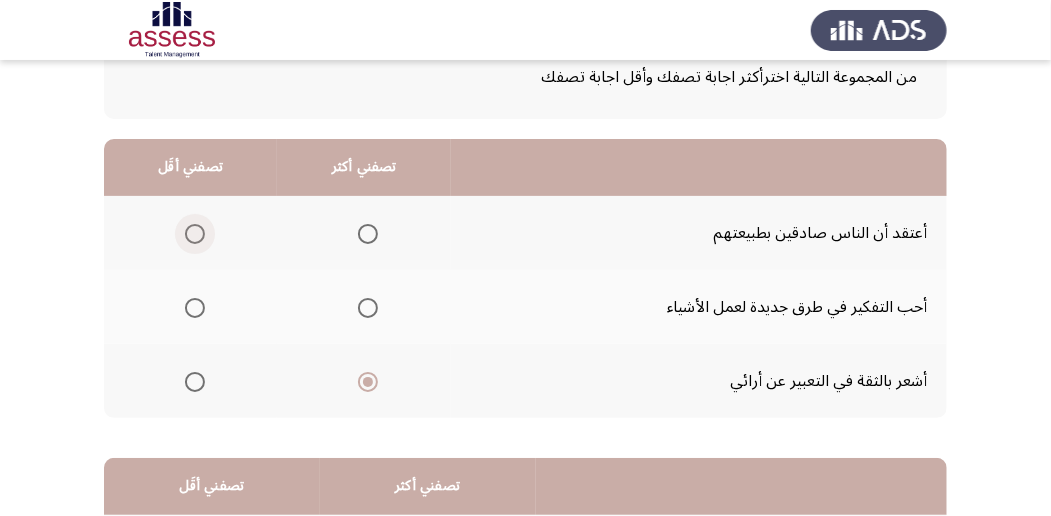 click at bounding box center [195, 234] 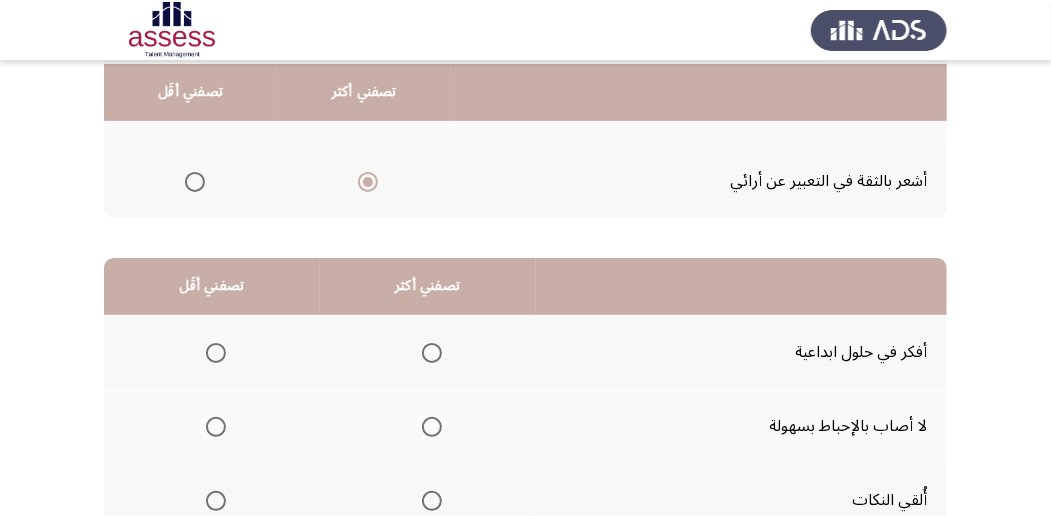 scroll, scrollTop: 400, scrollLeft: 0, axis: vertical 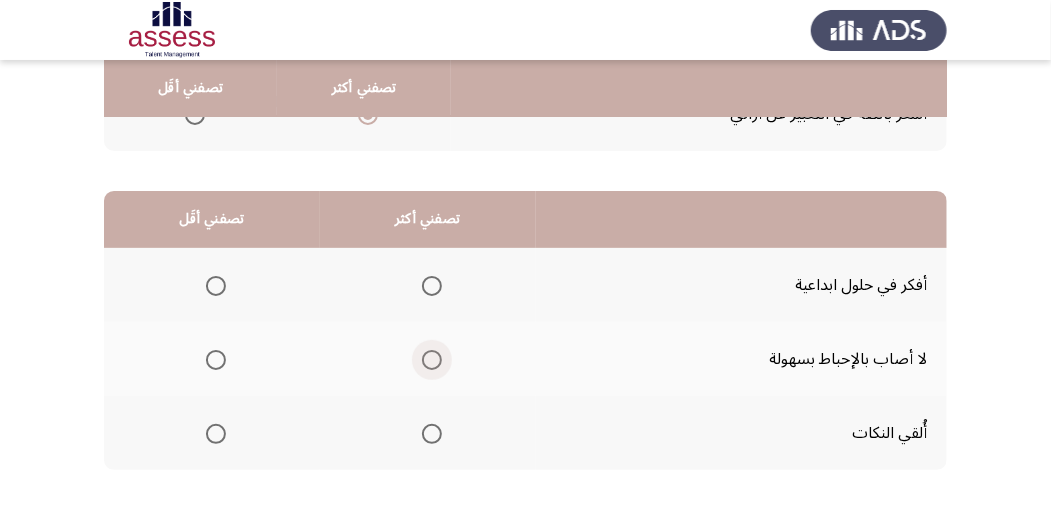 click at bounding box center [432, 360] 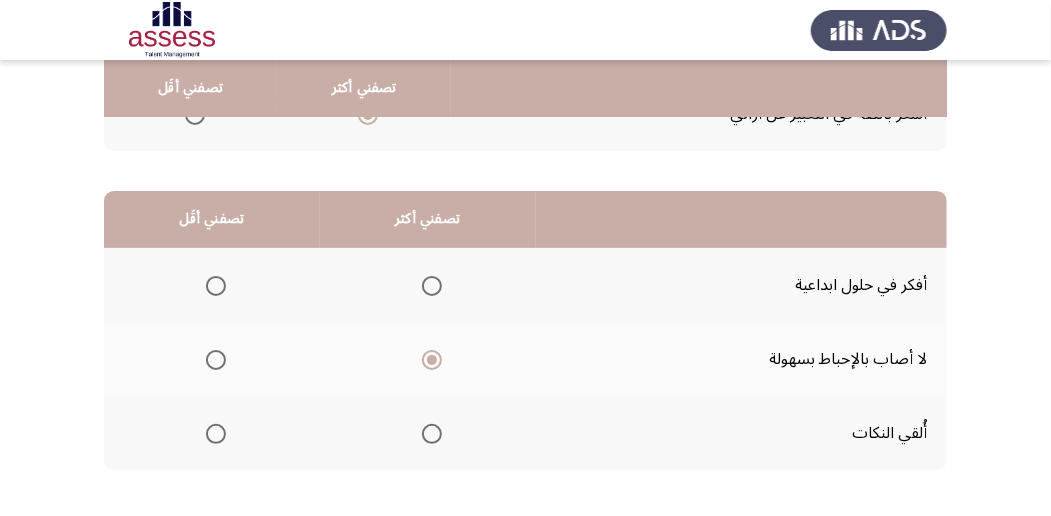click at bounding box center (216, 434) 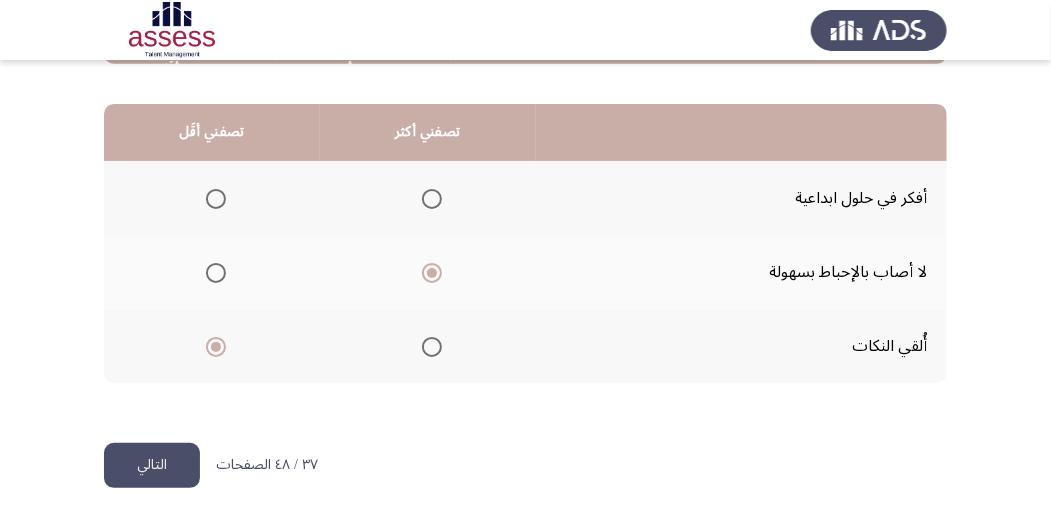 scroll, scrollTop: 494, scrollLeft: 0, axis: vertical 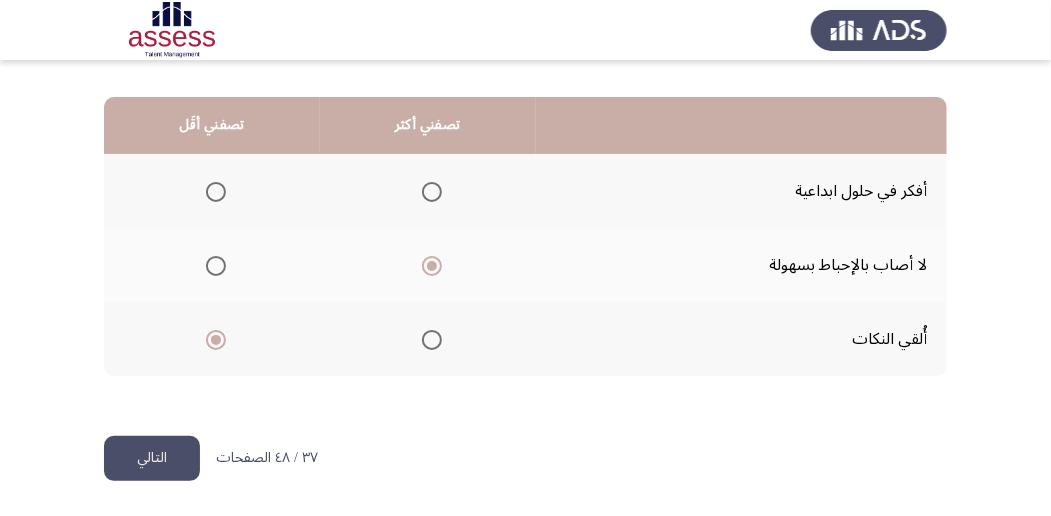 click on "التالي" 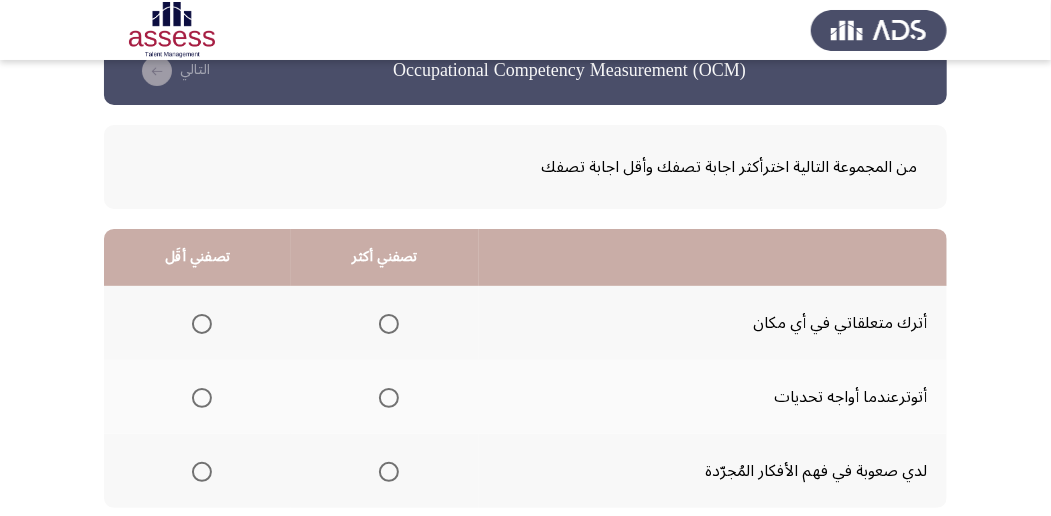scroll, scrollTop: 66, scrollLeft: 0, axis: vertical 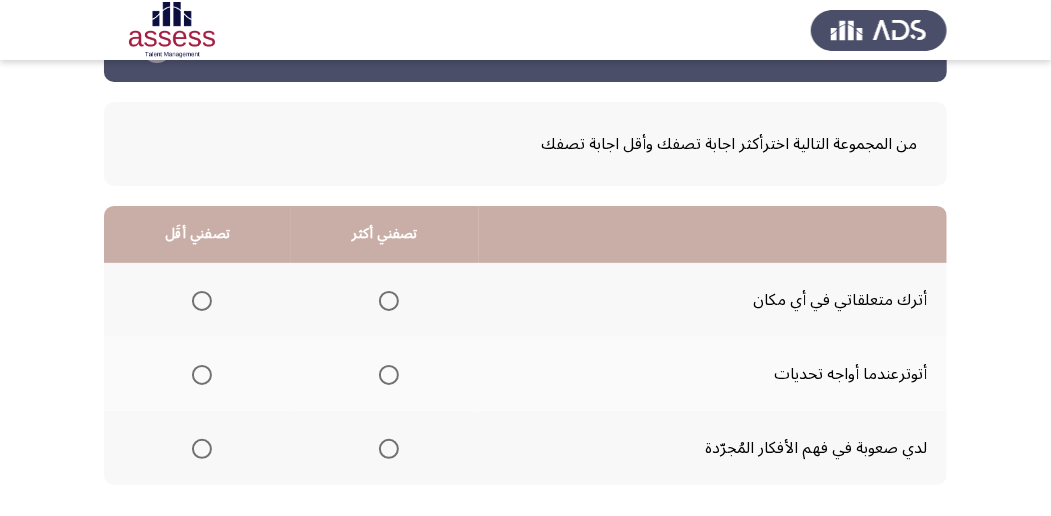 click at bounding box center [202, 375] 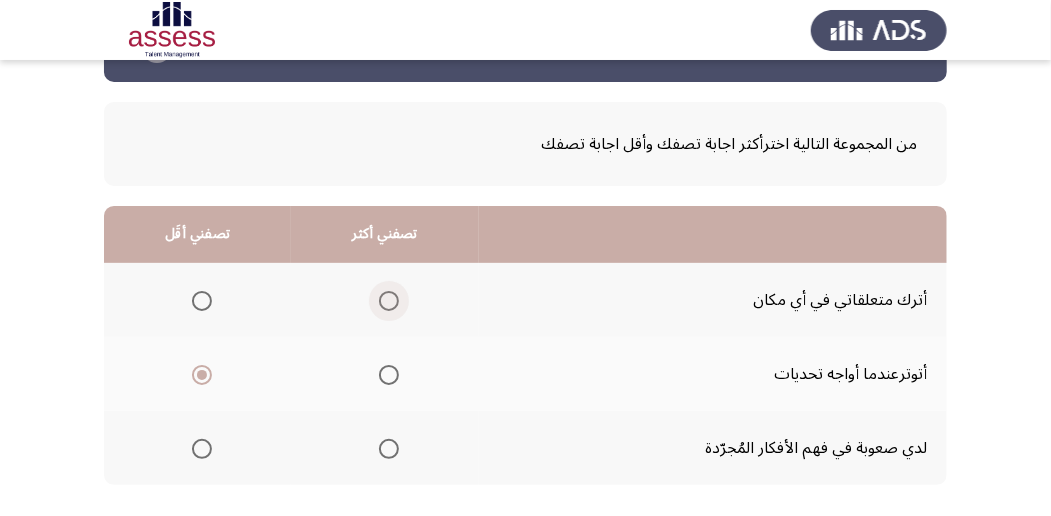 click at bounding box center [389, 301] 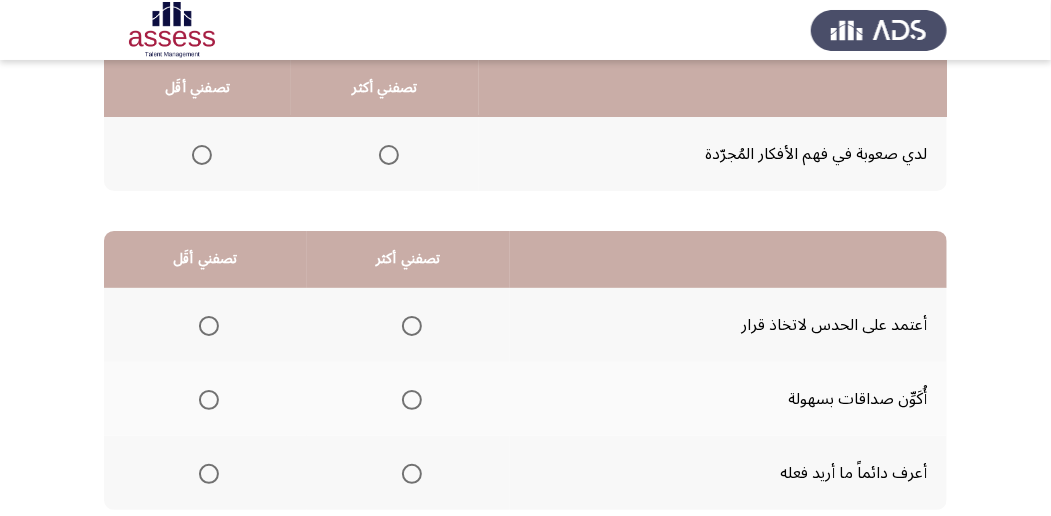 scroll, scrollTop: 400, scrollLeft: 0, axis: vertical 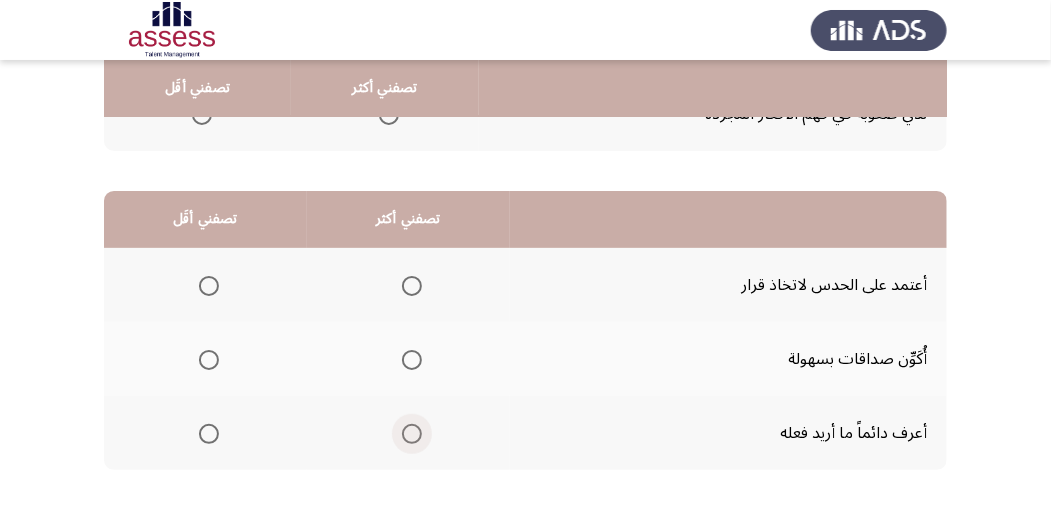click at bounding box center (412, 434) 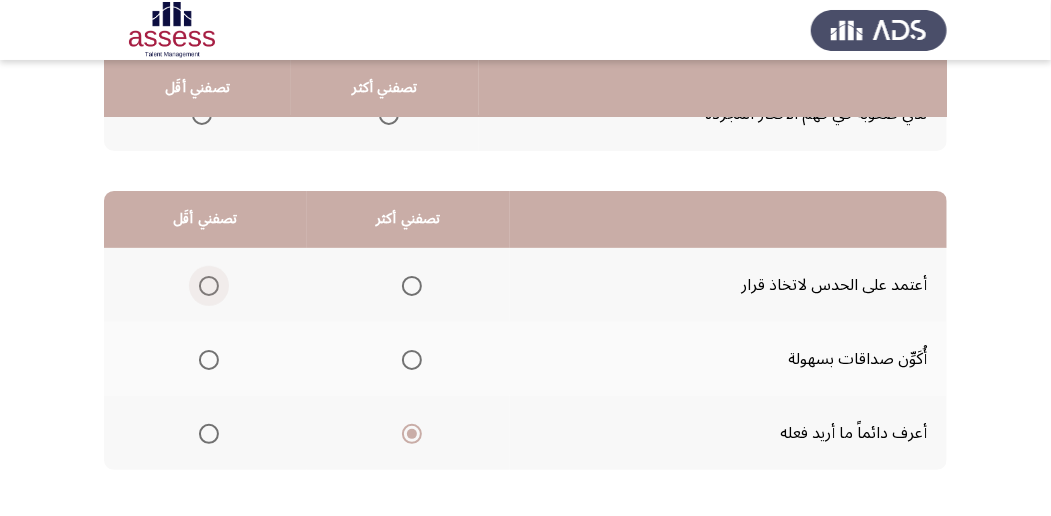 click at bounding box center [209, 286] 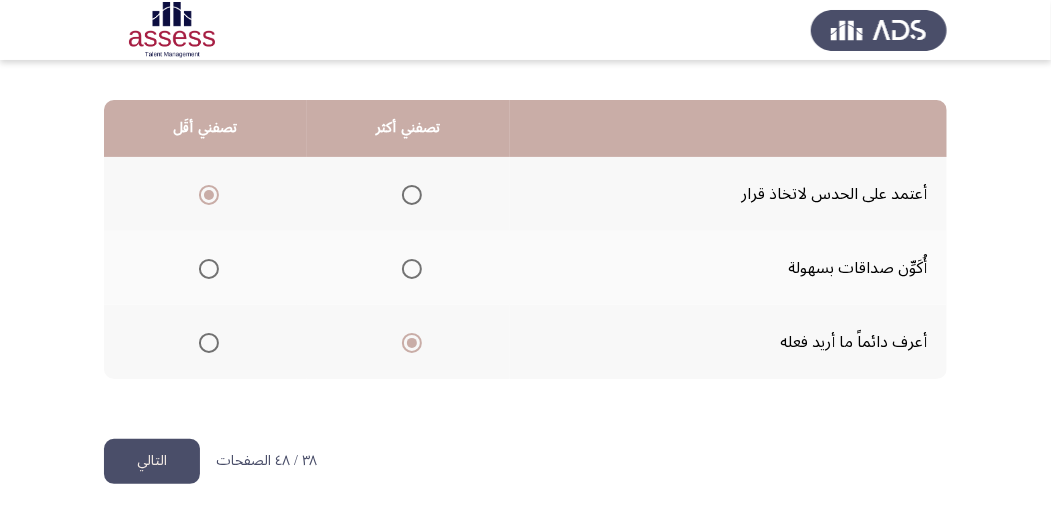 scroll, scrollTop: 494, scrollLeft: 0, axis: vertical 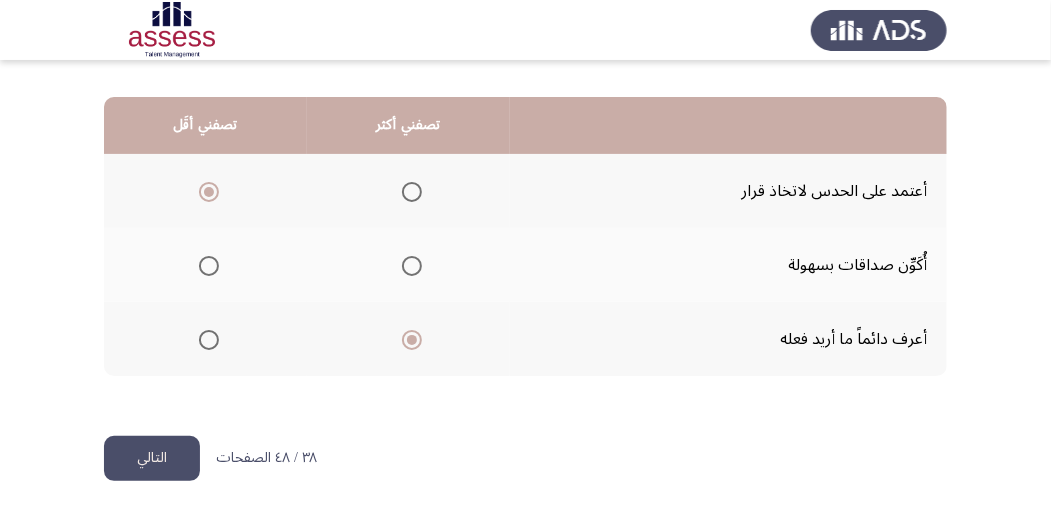 click on "التالي" 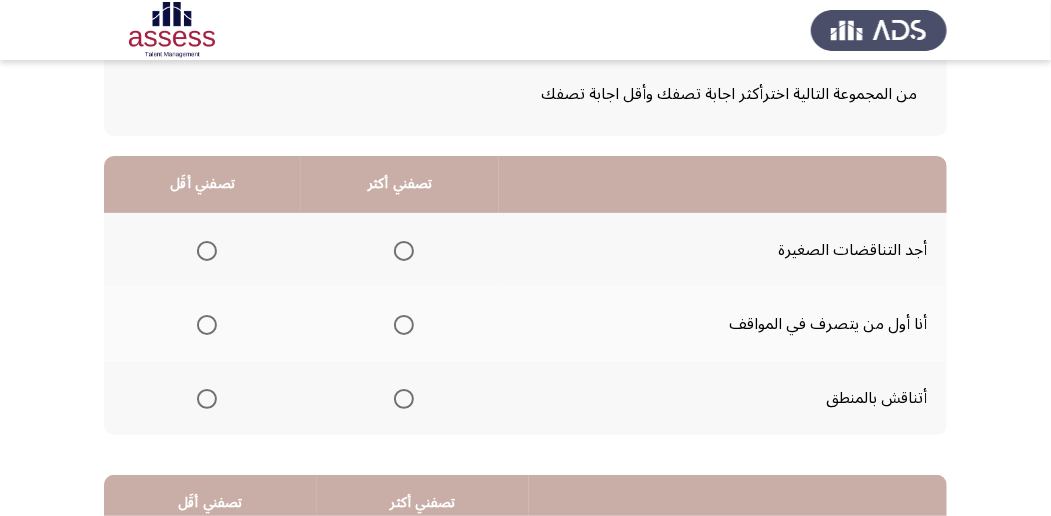 scroll, scrollTop: 133, scrollLeft: 0, axis: vertical 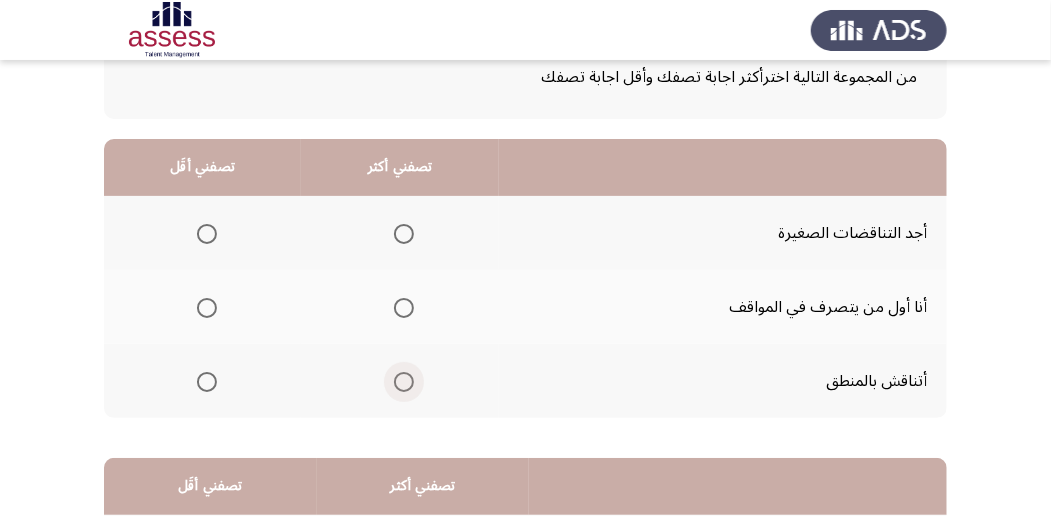 click at bounding box center (404, 382) 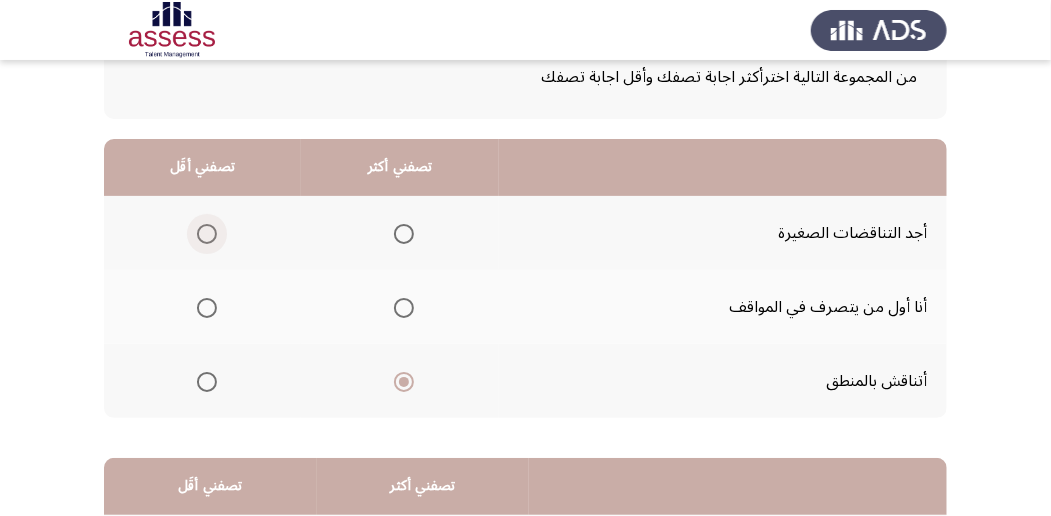 click at bounding box center (207, 234) 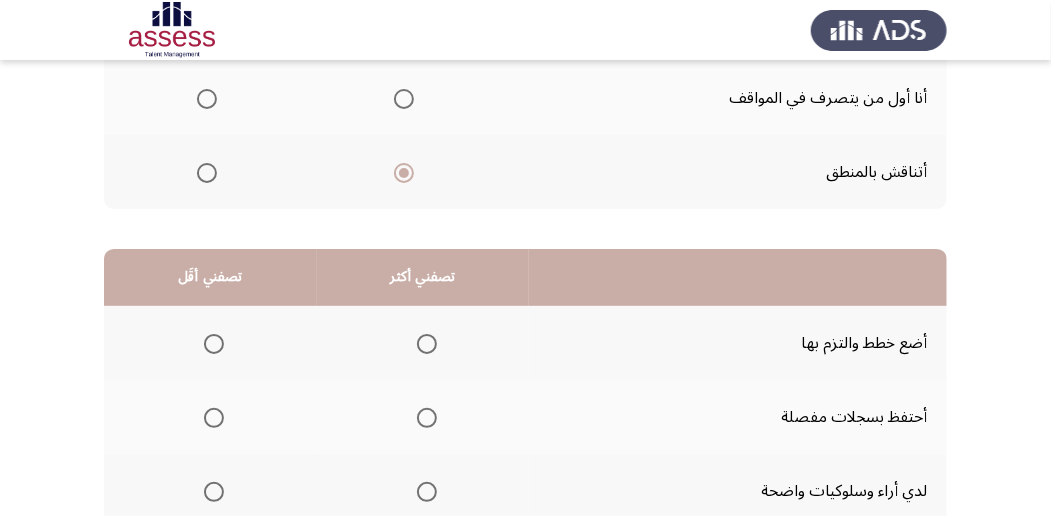 scroll, scrollTop: 400, scrollLeft: 0, axis: vertical 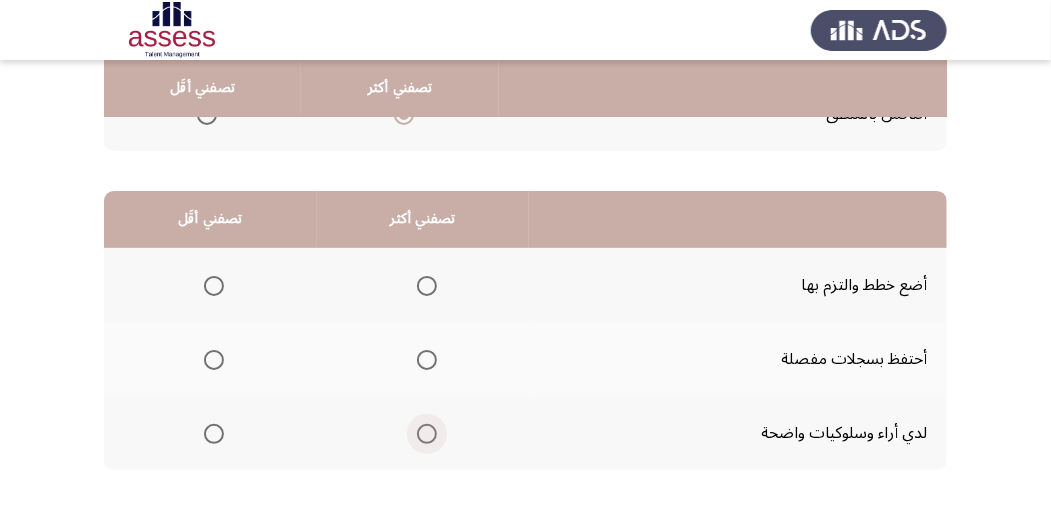 click at bounding box center (427, 434) 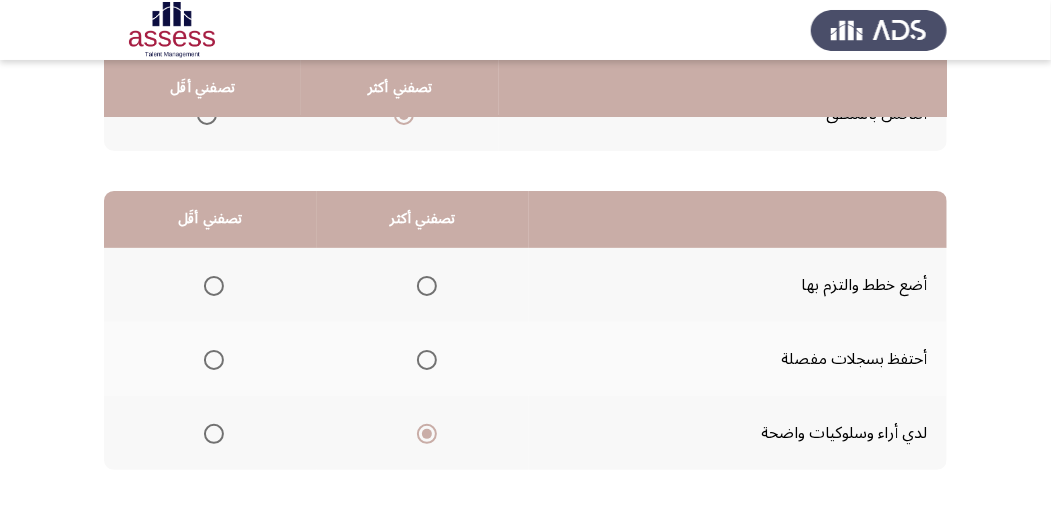 click at bounding box center [214, 360] 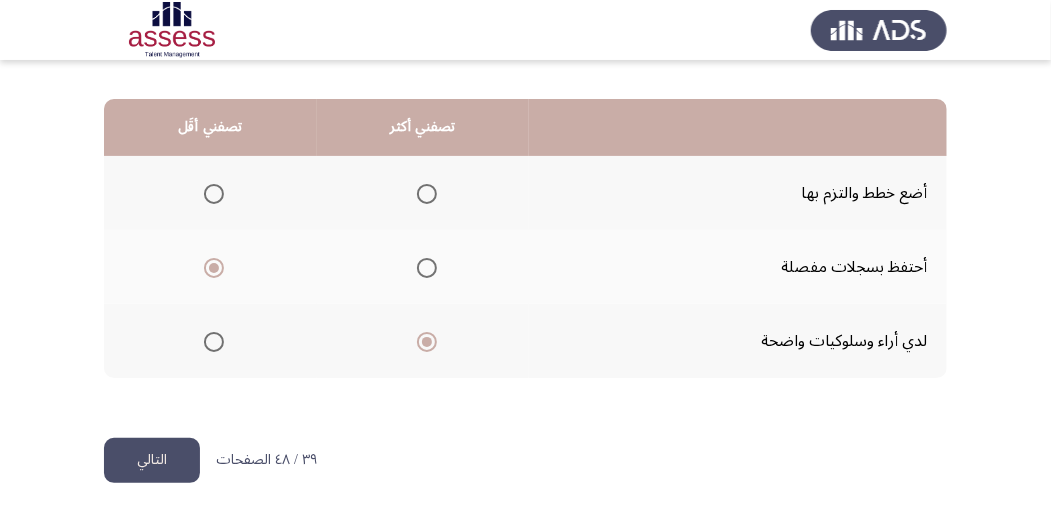 scroll, scrollTop: 494, scrollLeft: 0, axis: vertical 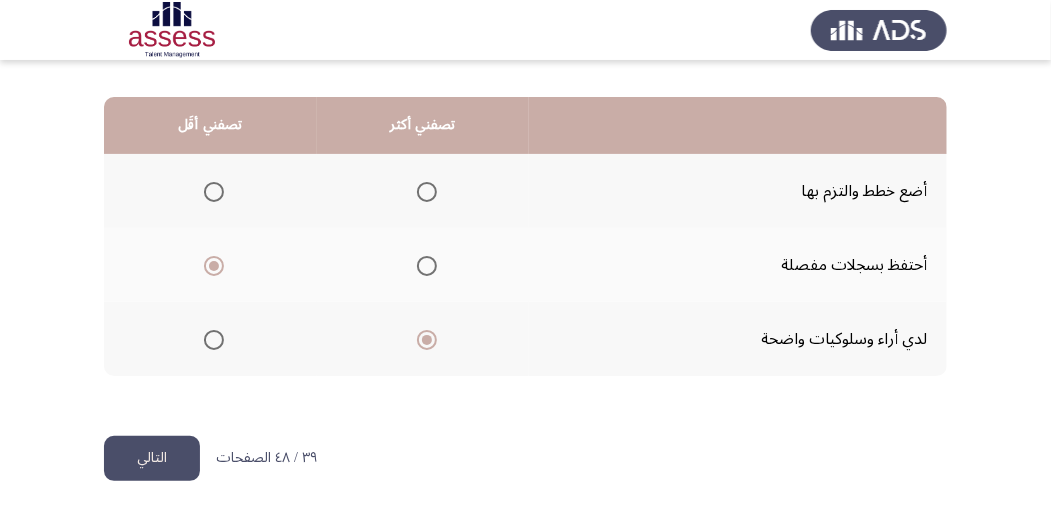 click on "التالي" 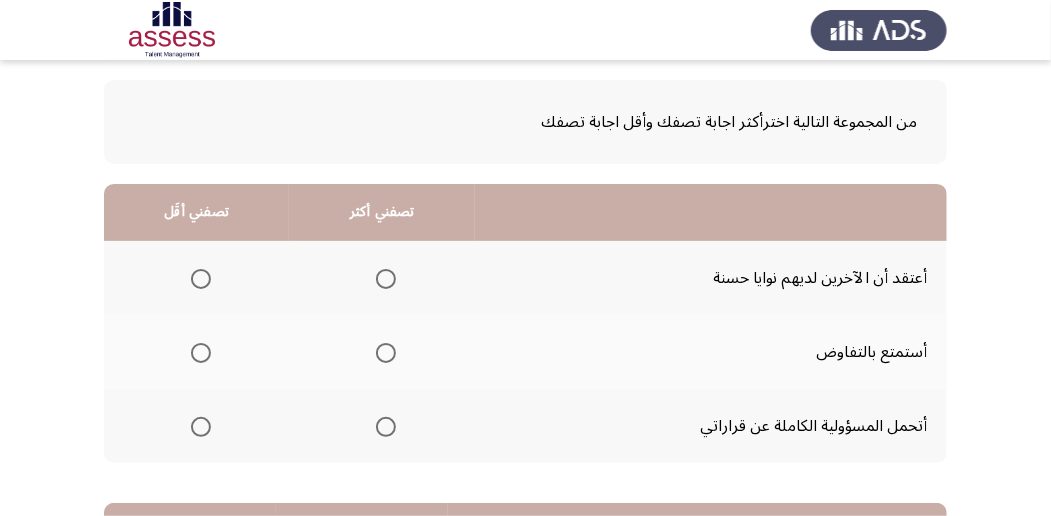 scroll, scrollTop: 133, scrollLeft: 0, axis: vertical 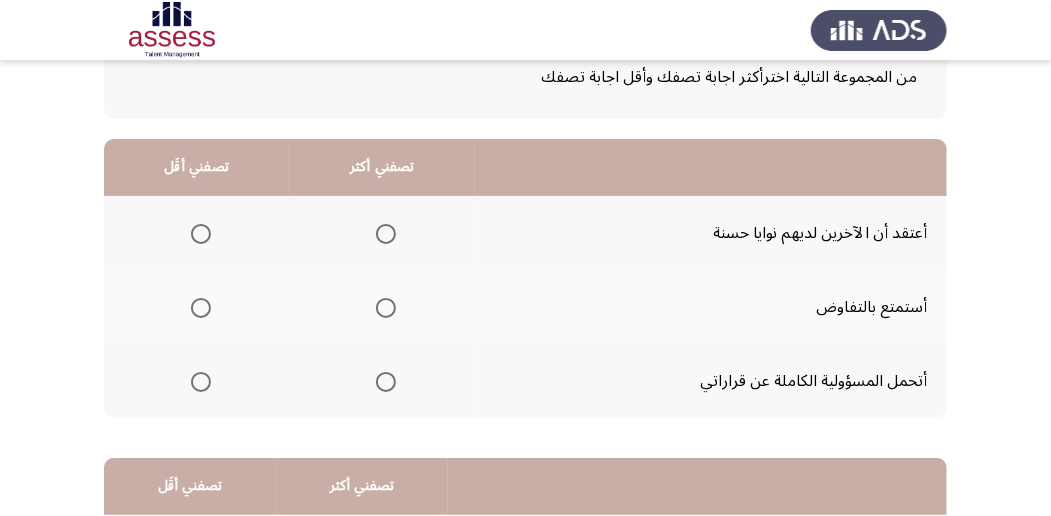click at bounding box center (386, 234) 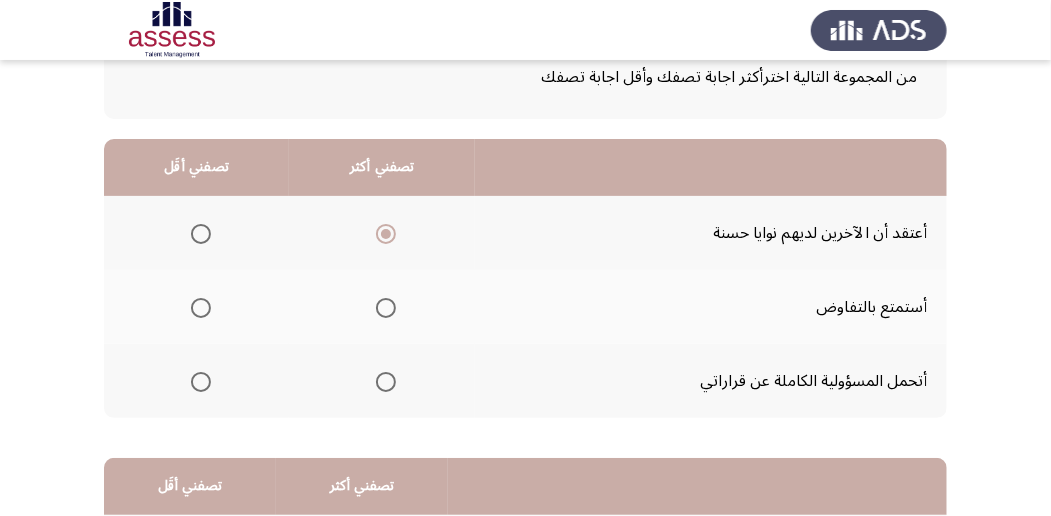 click at bounding box center (201, 382) 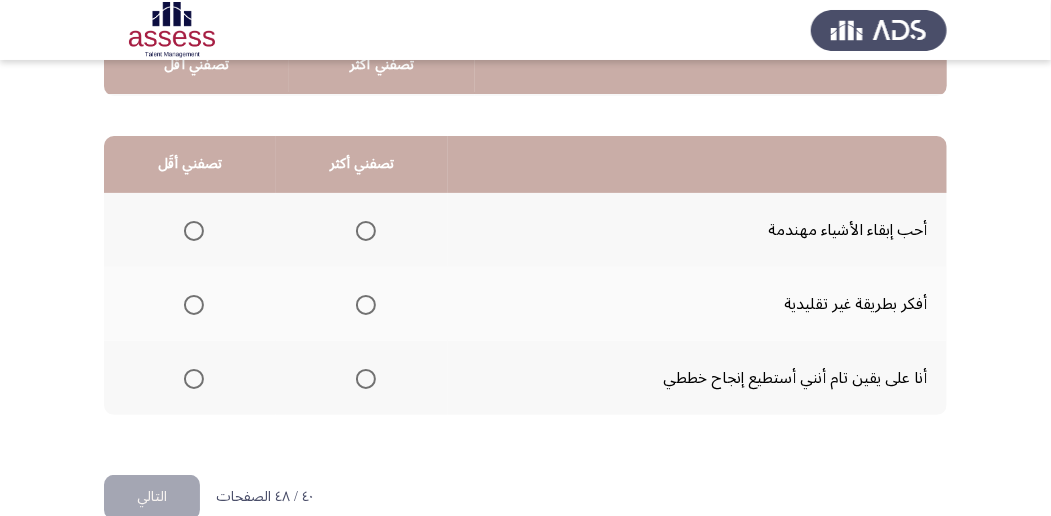 scroll, scrollTop: 466, scrollLeft: 0, axis: vertical 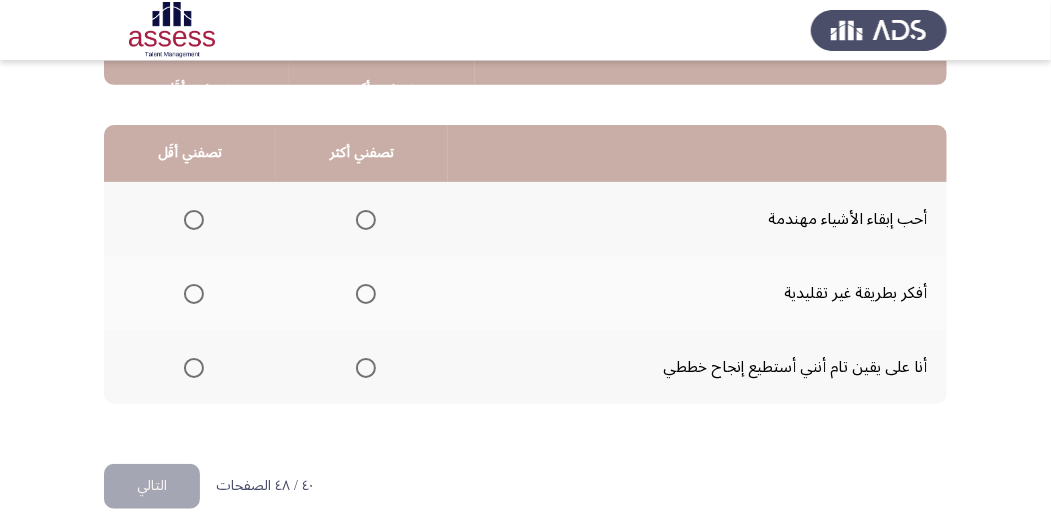 click at bounding box center (366, 220) 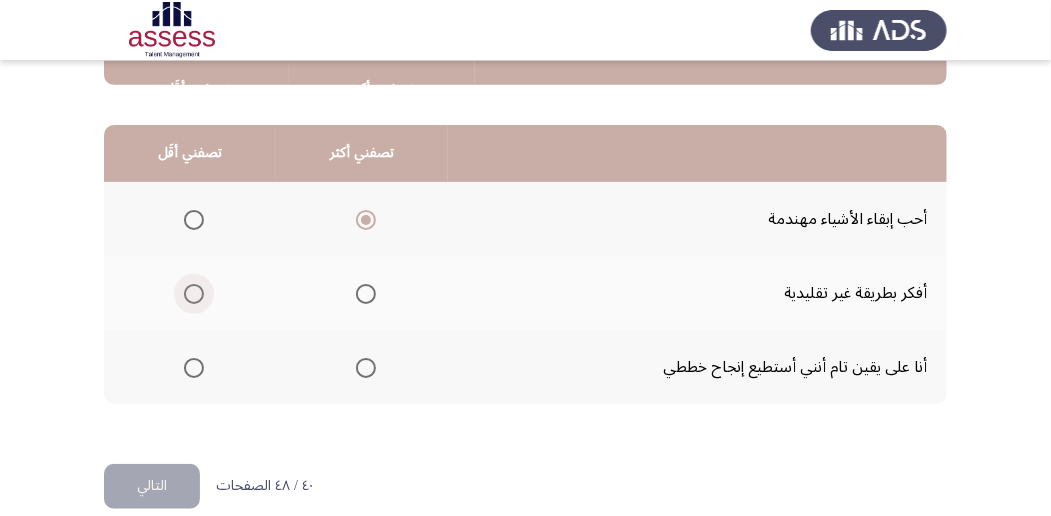 click at bounding box center [194, 294] 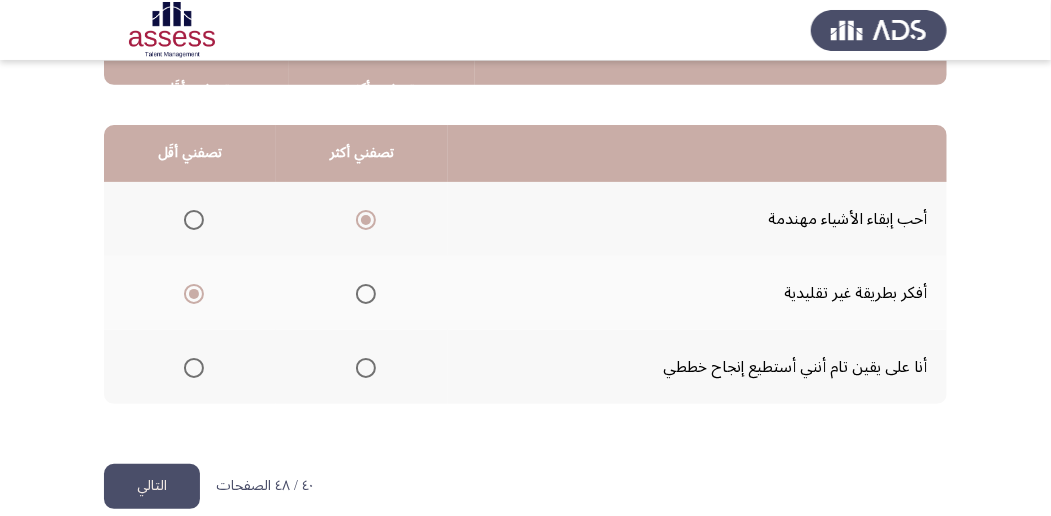 click on "التالي" 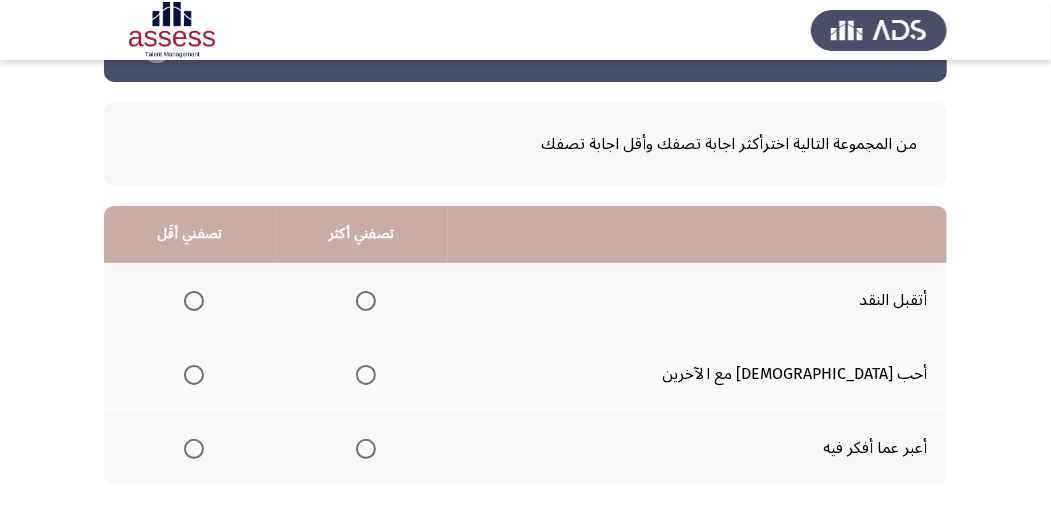 scroll, scrollTop: 133, scrollLeft: 0, axis: vertical 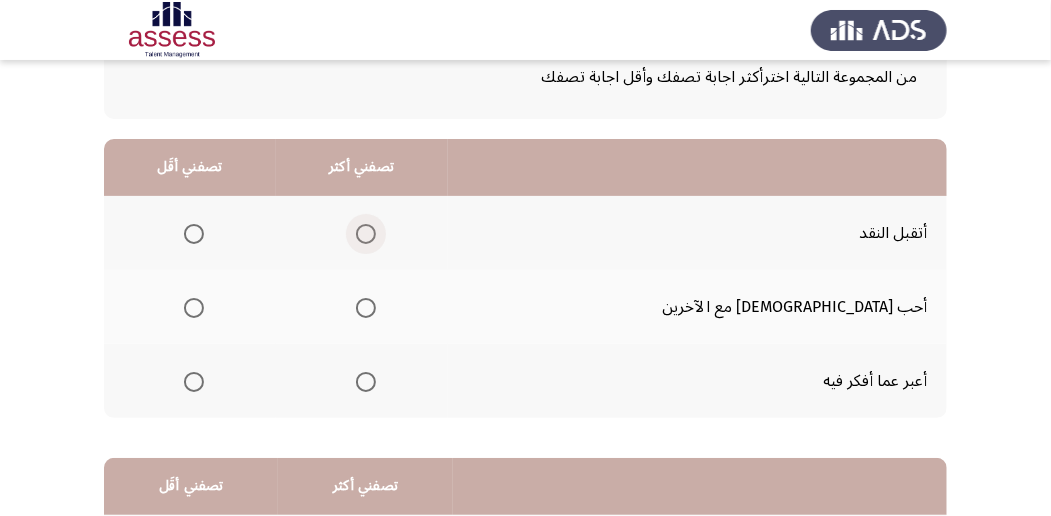 click at bounding box center [366, 234] 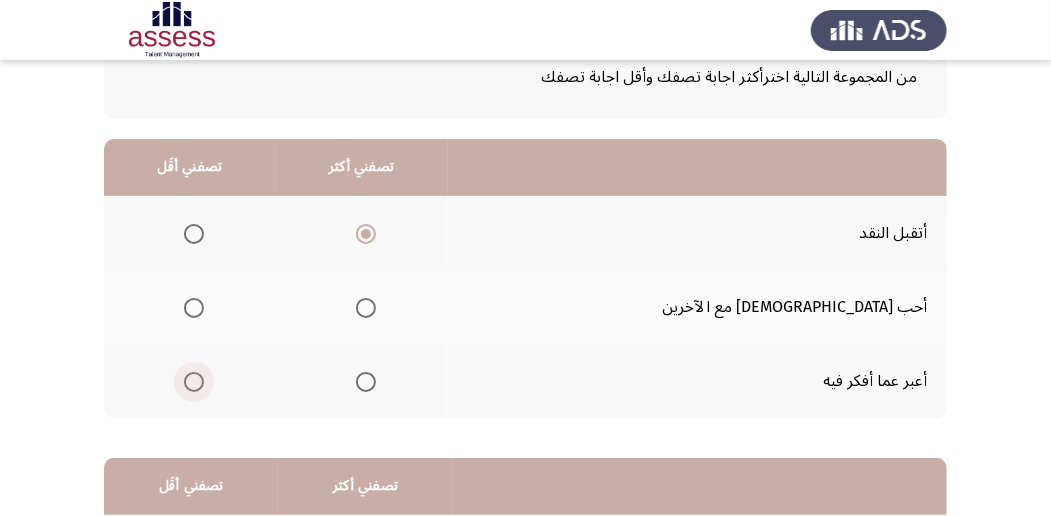 click at bounding box center (194, 382) 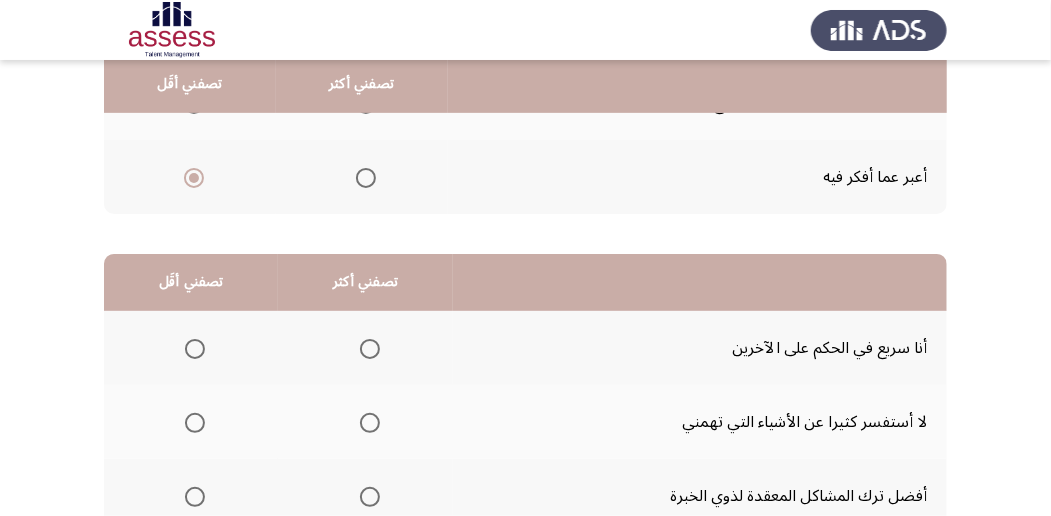 scroll, scrollTop: 400, scrollLeft: 0, axis: vertical 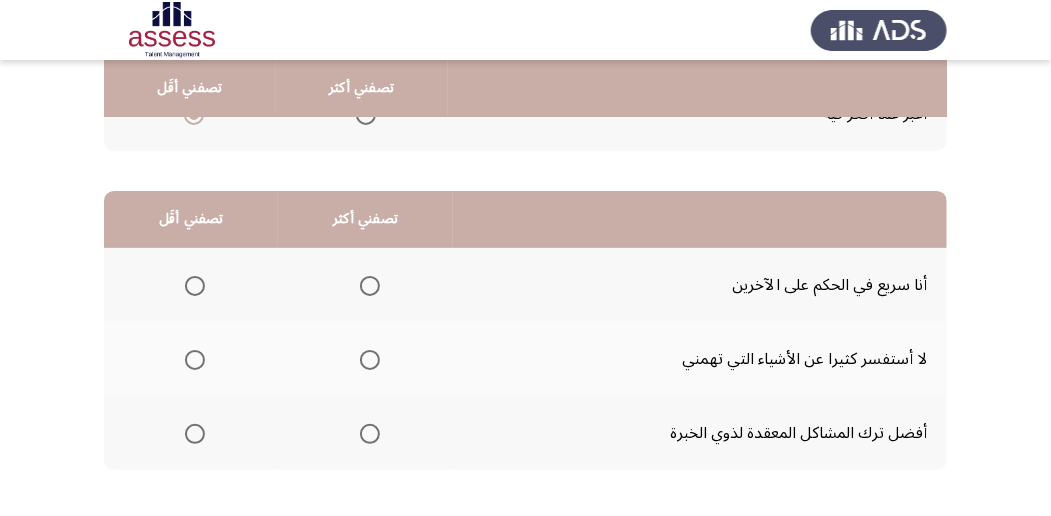 click at bounding box center (195, 434) 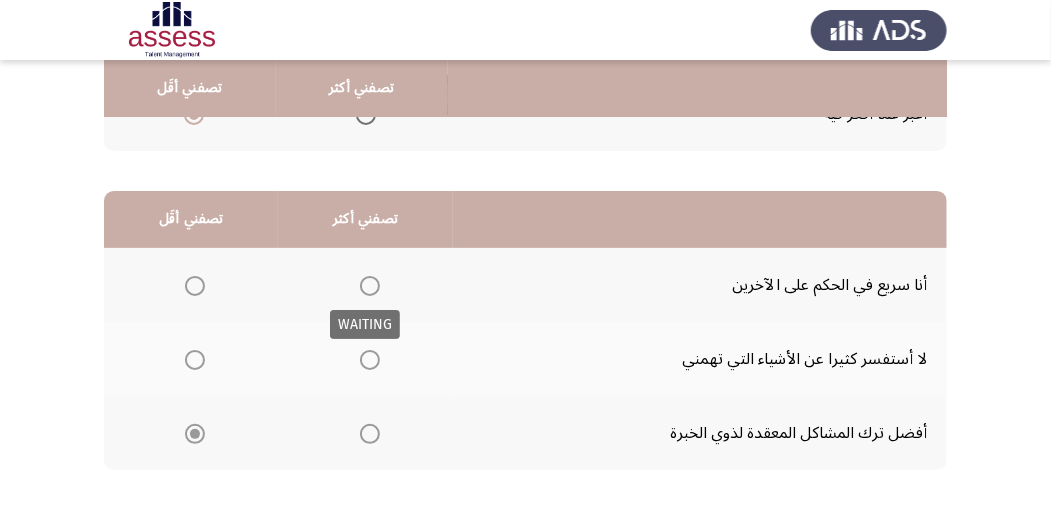 click at bounding box center [370, 286] 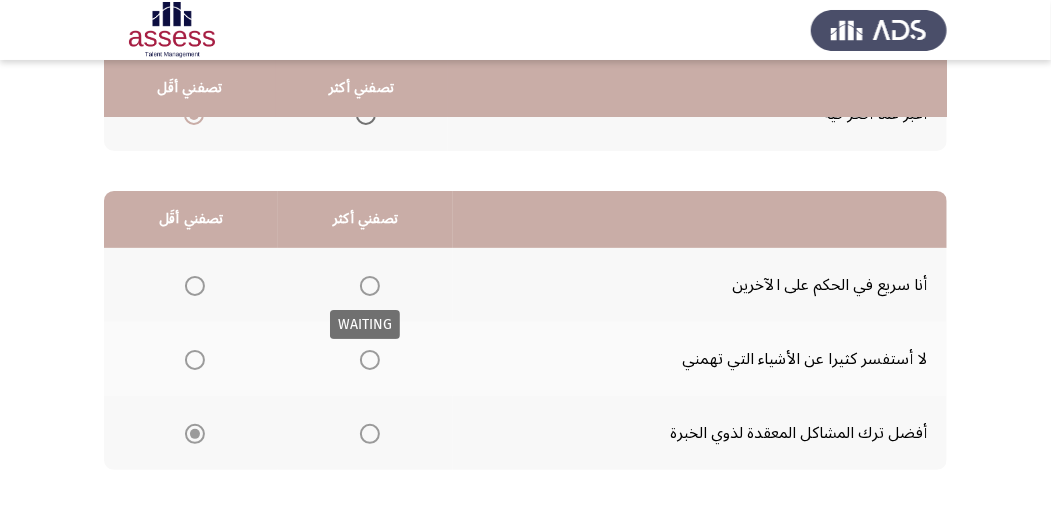 click at bounding box center [370, 286] 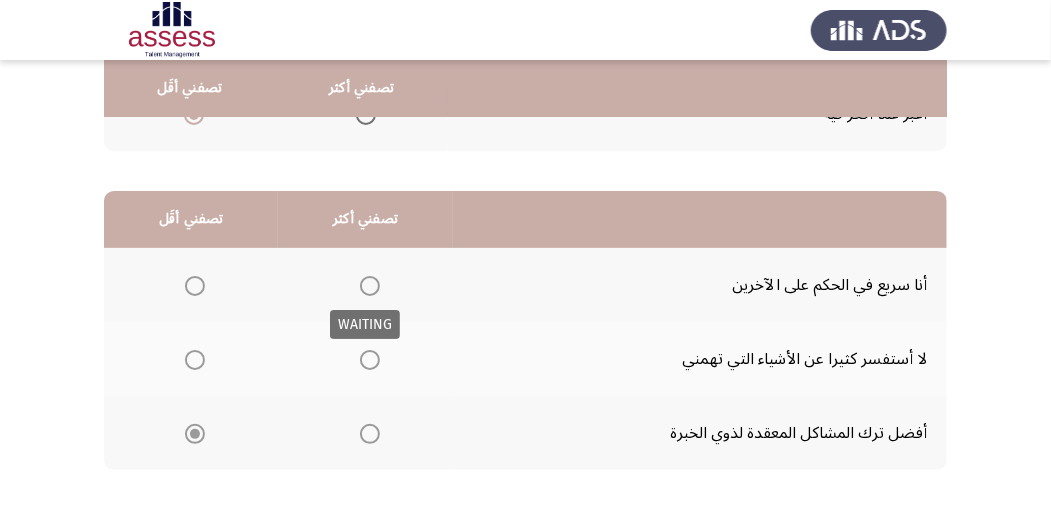 click at bounding box center (370, 286) 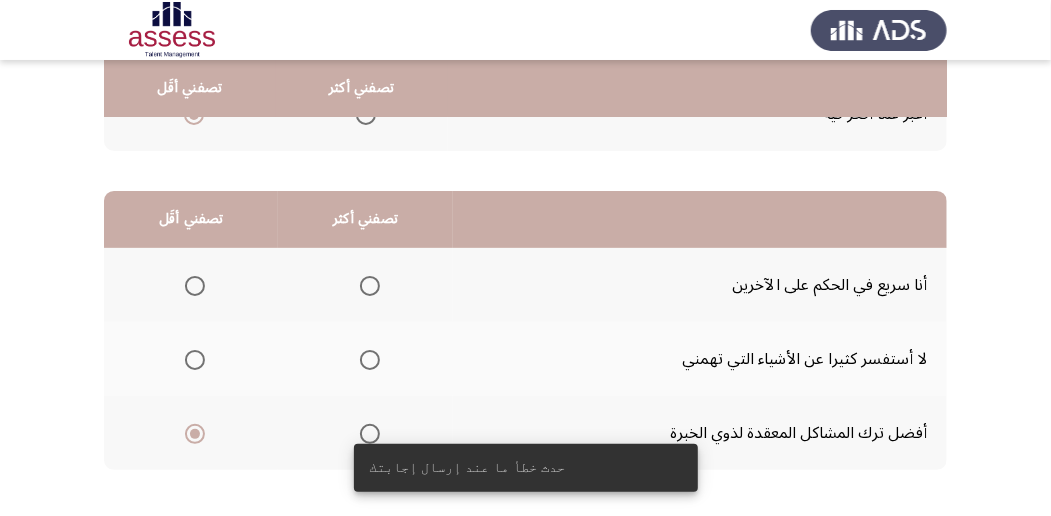 click at bounding box center [370, 286] 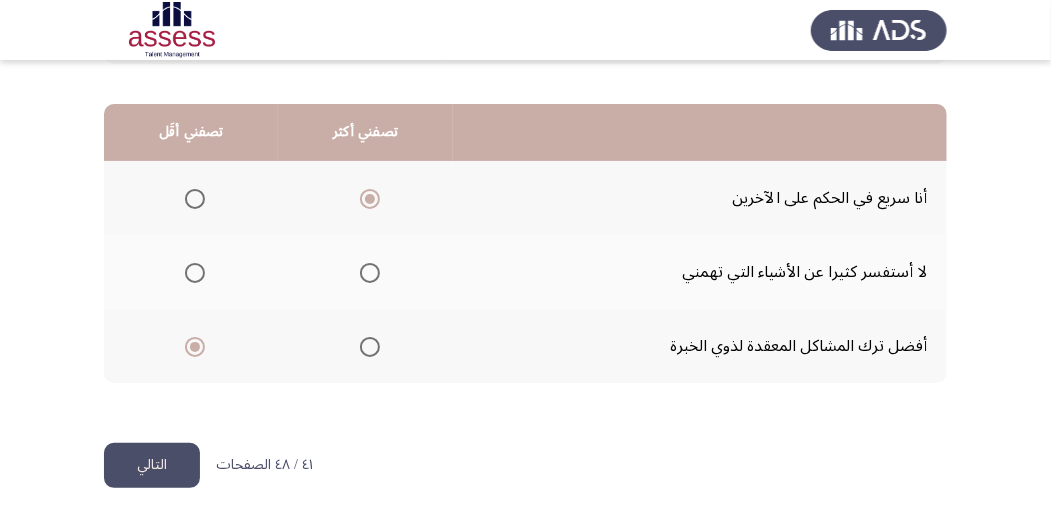 scroll, scrollTop: 494, scrollLeft: 0, axis: vertical 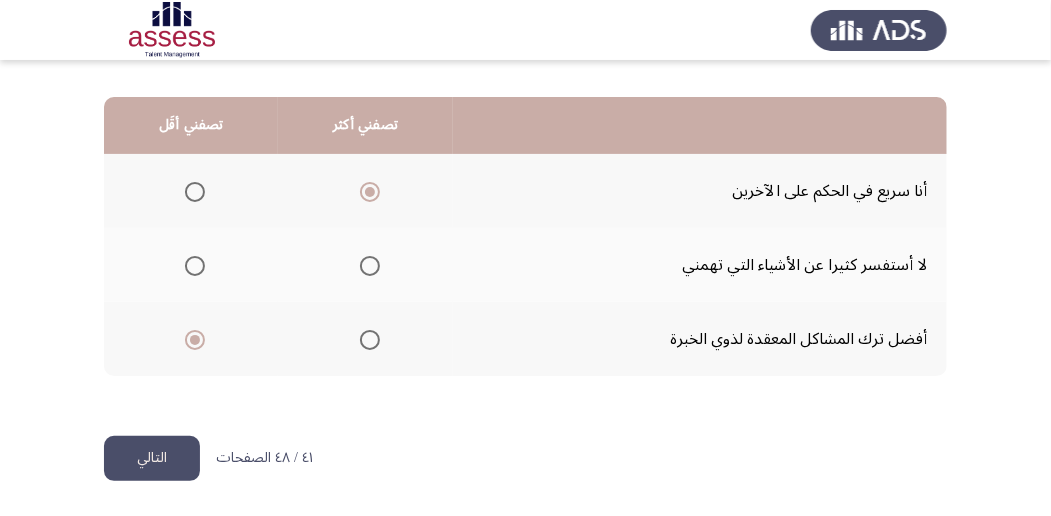 click on "التالي" 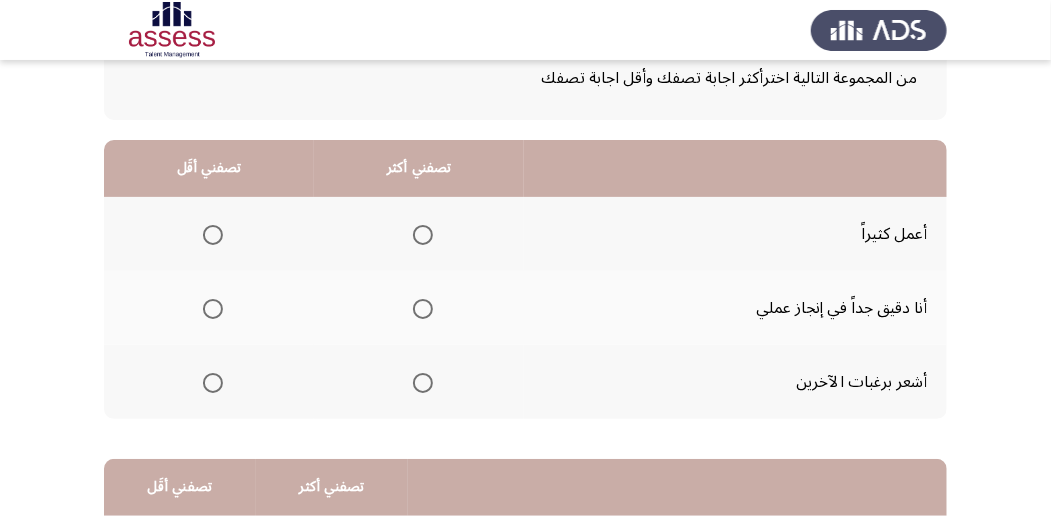 scroll, scrollTop: 133, scrollLeft: 0, axis: vertical 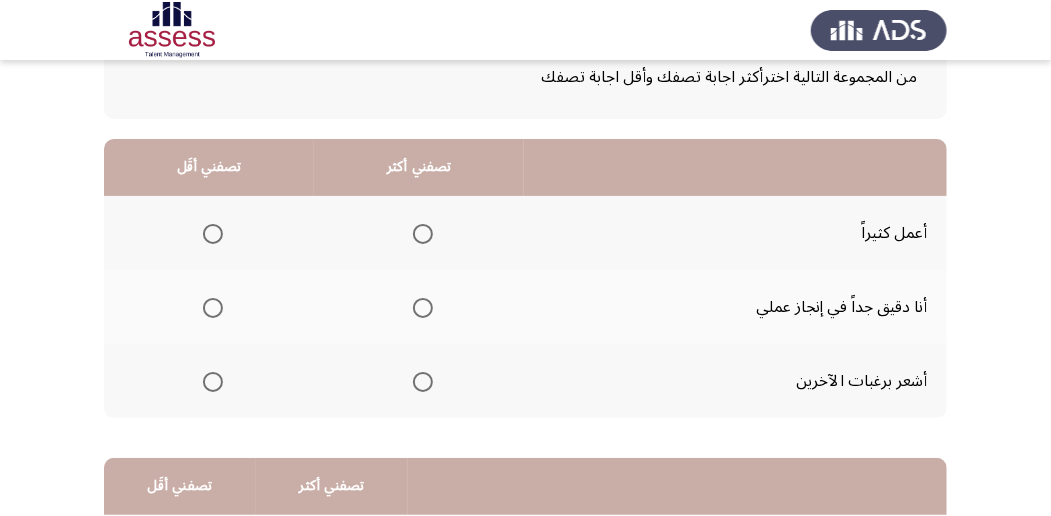 click at bounding box center [213, 382] 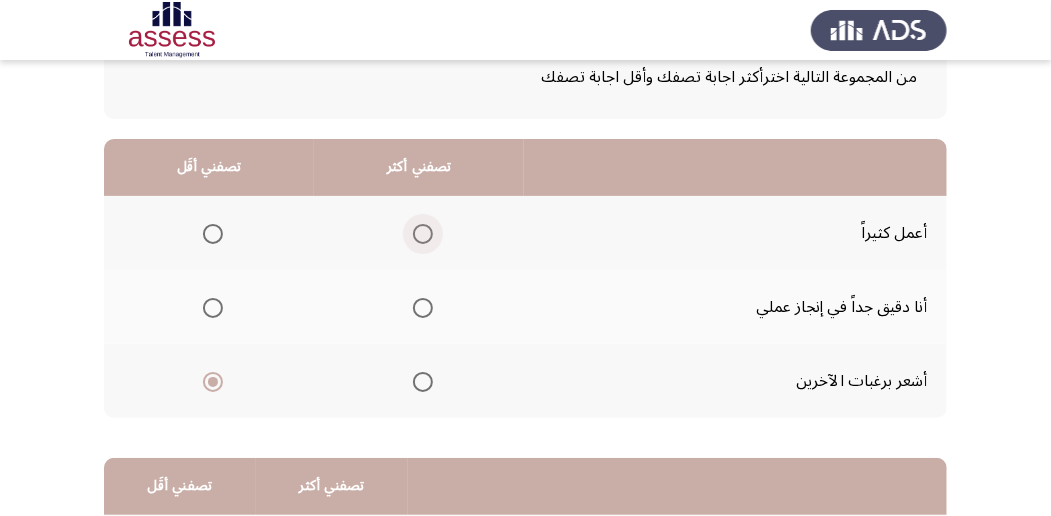 click at bounding box center (423, 234) 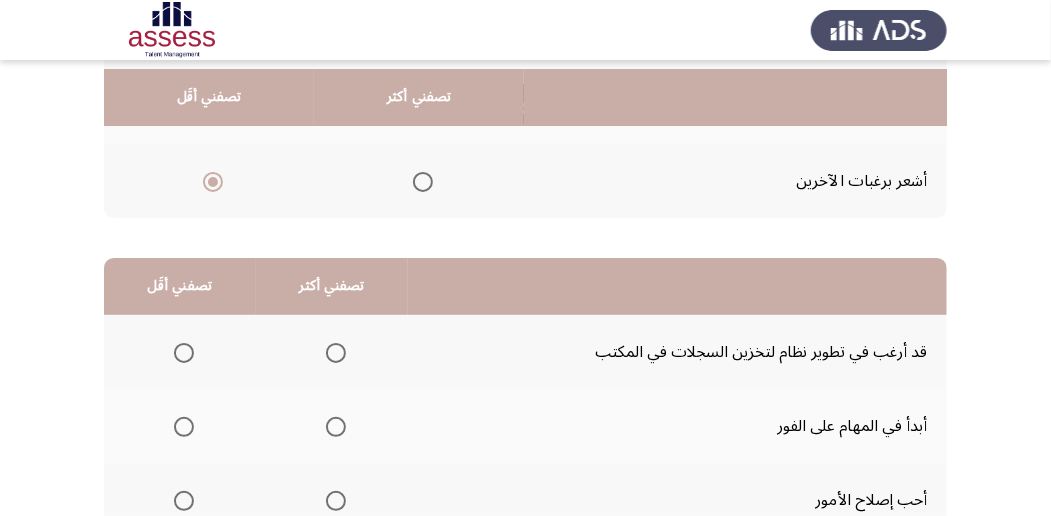 scroll, scrollTop: 400, scrollLeft: 0, axis: vertical 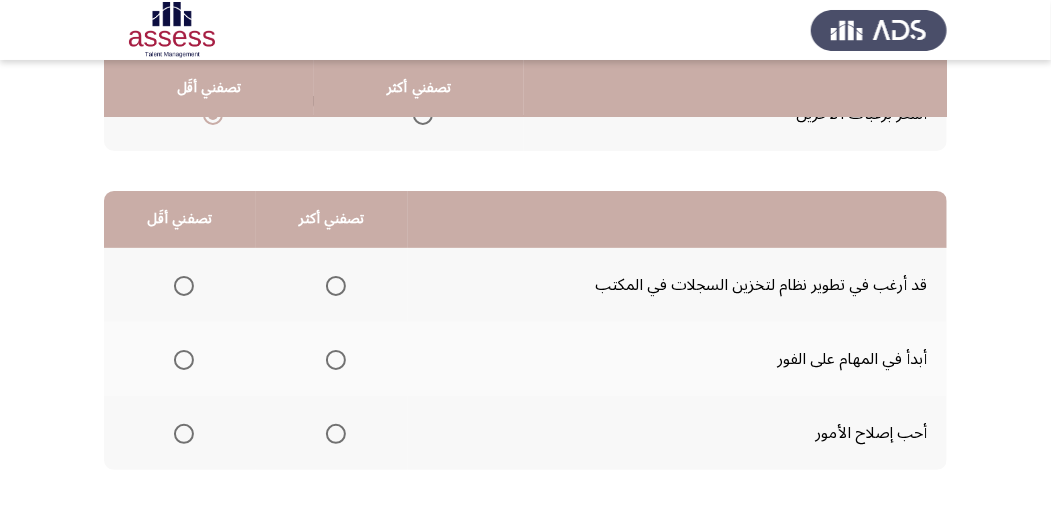 click at bounding box center (336, 434) 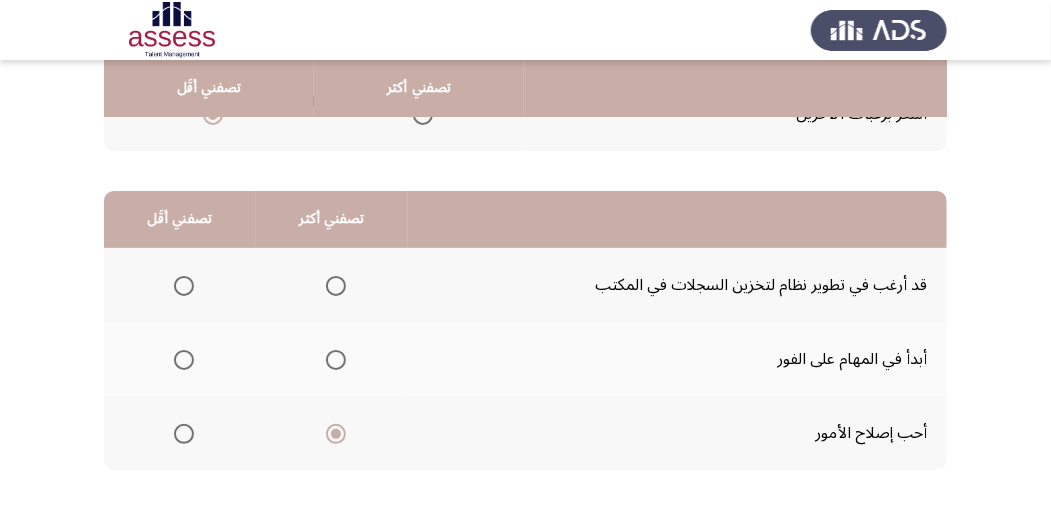 click at bounding box center (184, 286) 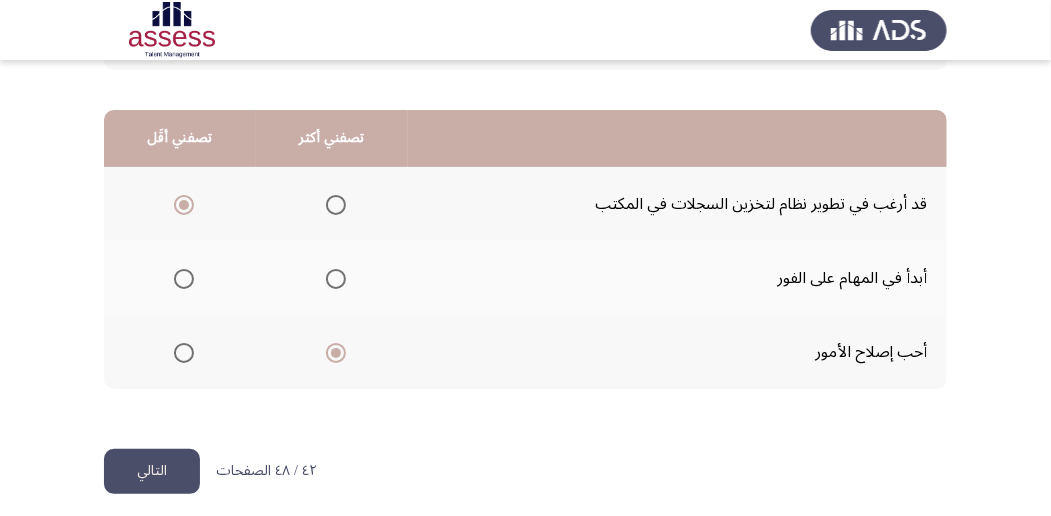 scroll, scrollTop: 494, scrollLeft: 0, axis: vertical 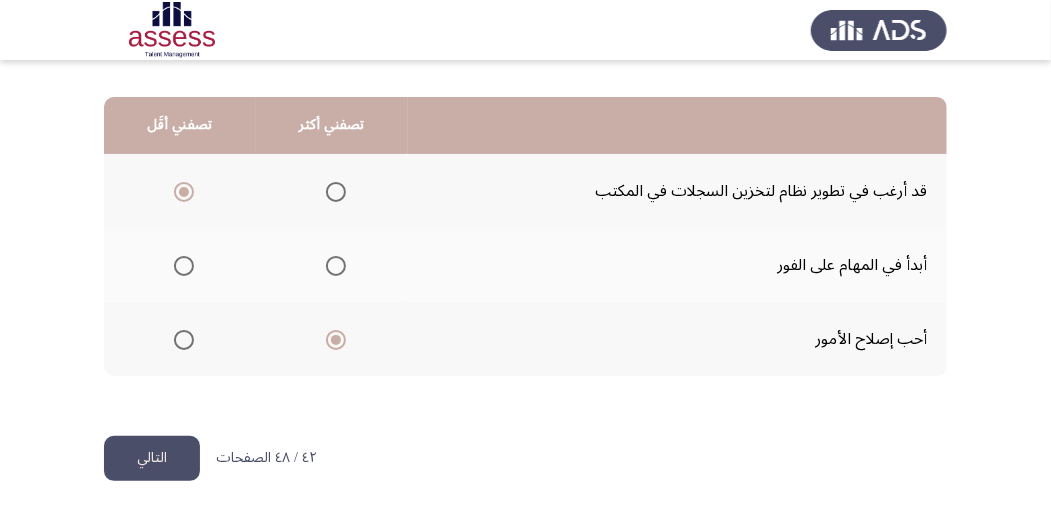 click on "التالي" 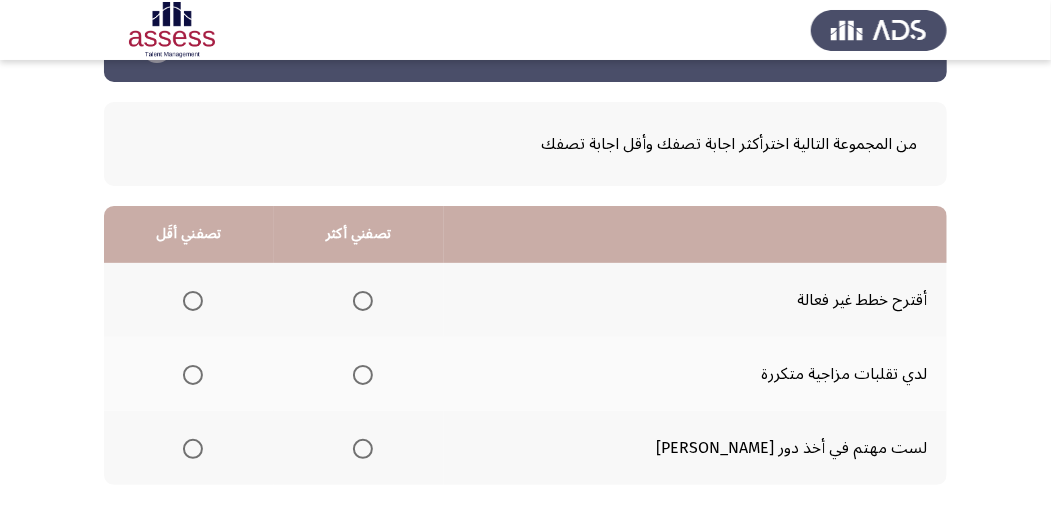 scroll, scrollTop: 133, scrollLeft: 0, axis: vertical 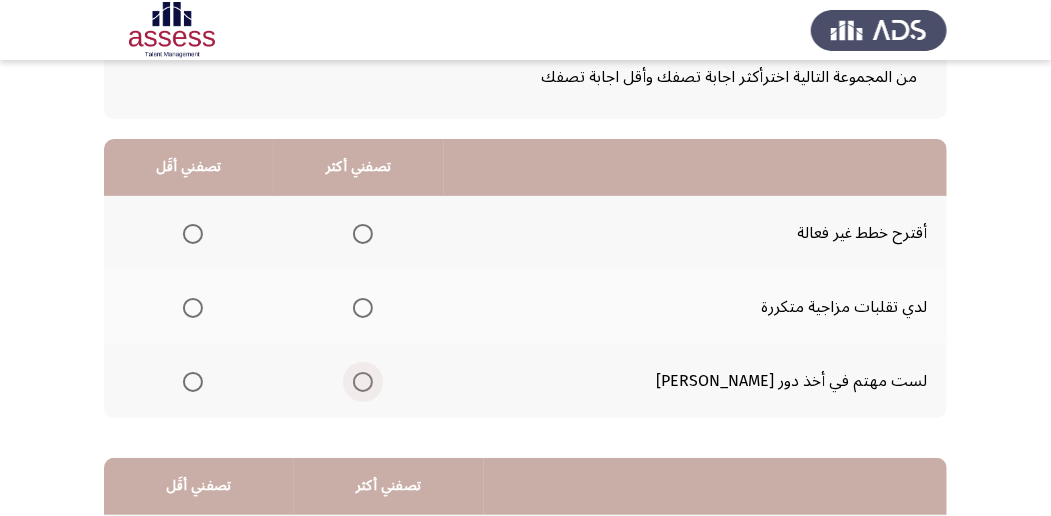 click at bounding box center (363, 382) 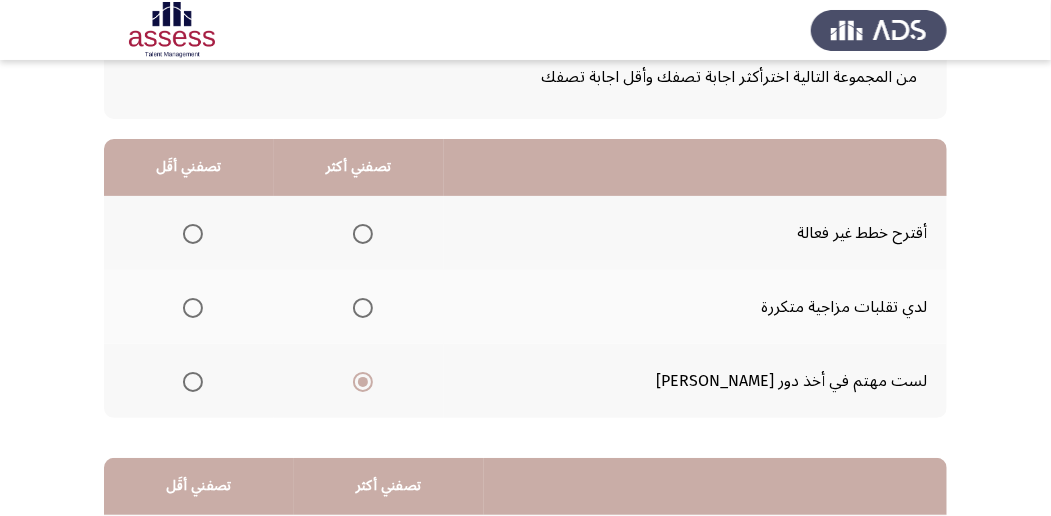 click at bounding box center (193, 234) 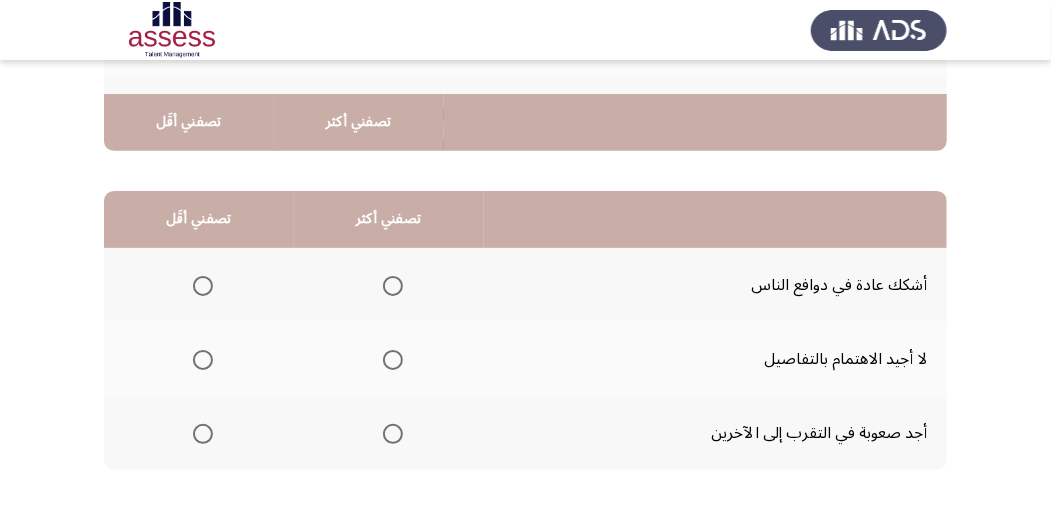 scroll, scrollTop: 466, scrollLeft: 0, axis: vertical 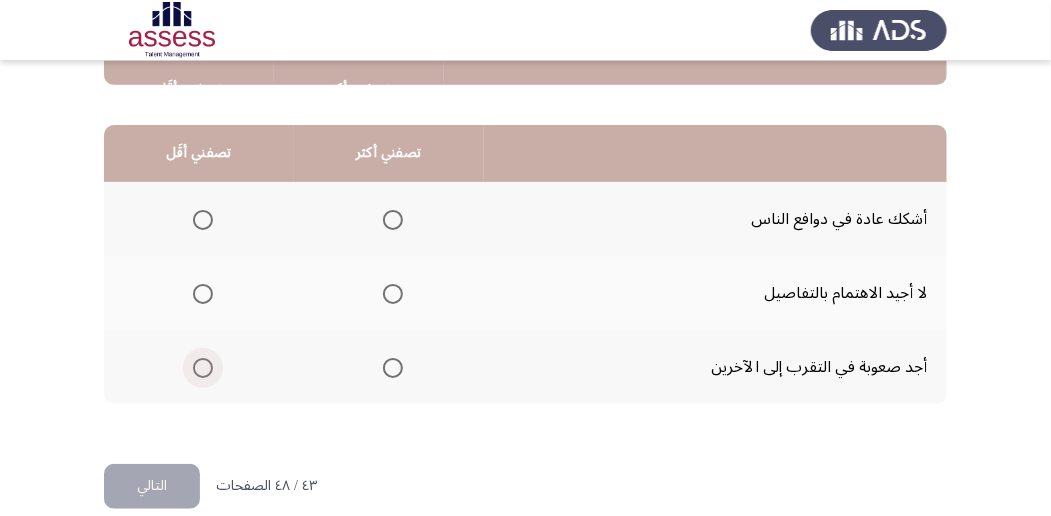 click at bounding box center [203, 368] 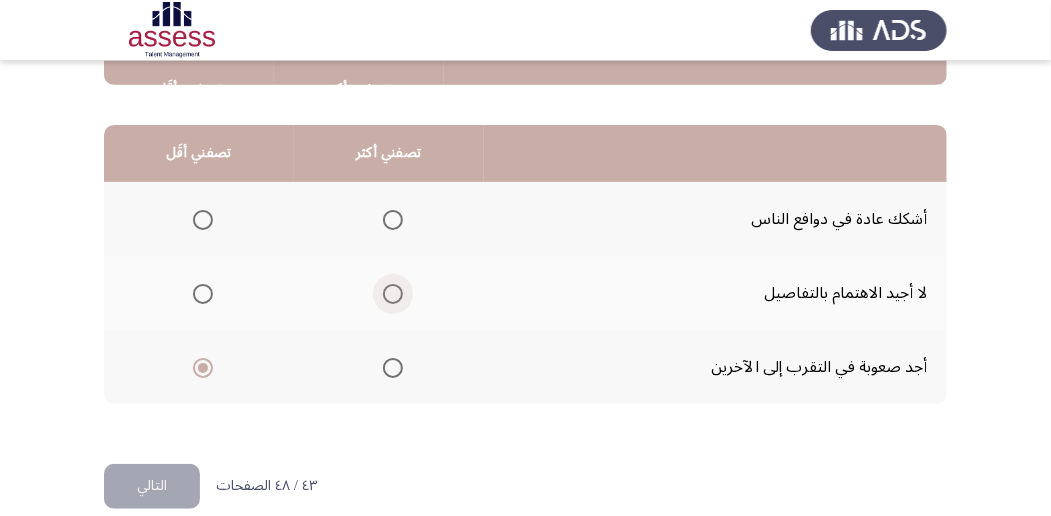 click at bounding box center (393, 294) 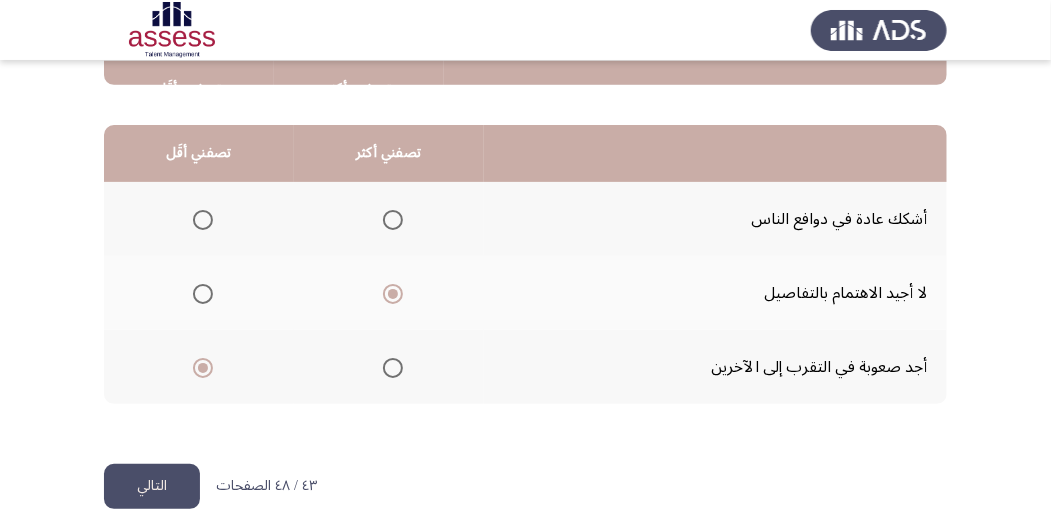 click on "التالي" 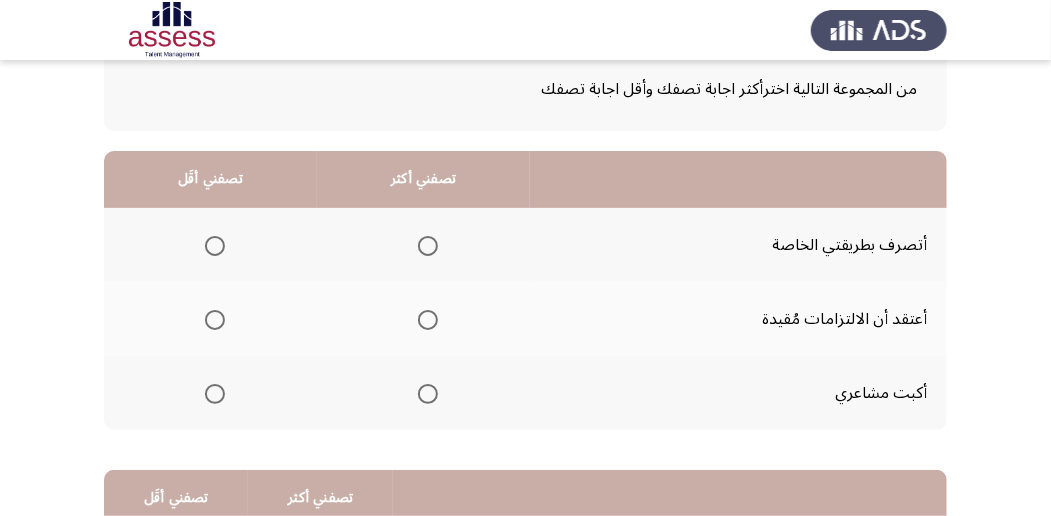 scroll, scrollTop: 133, scrollLeft: 0, axis: vertical 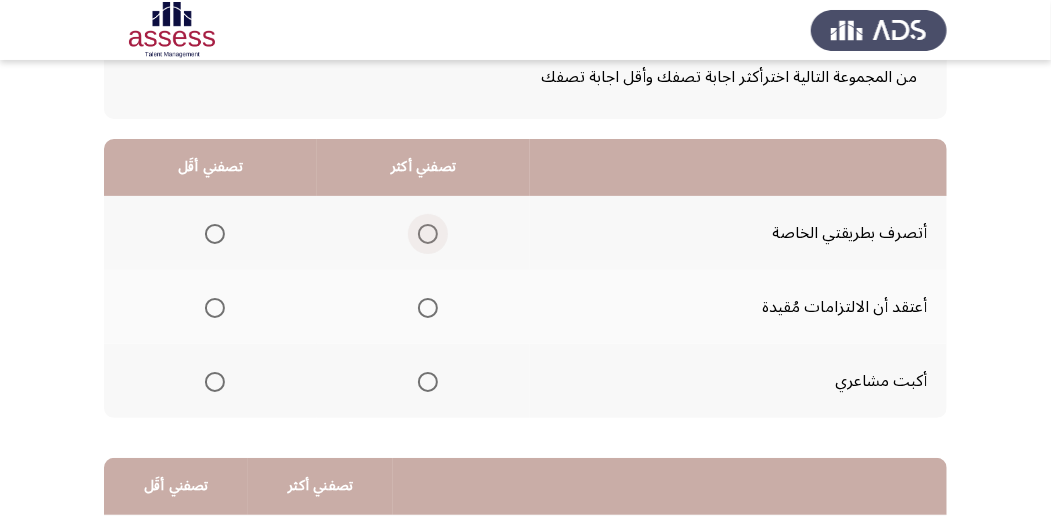 click at bounding box center [428, 234] 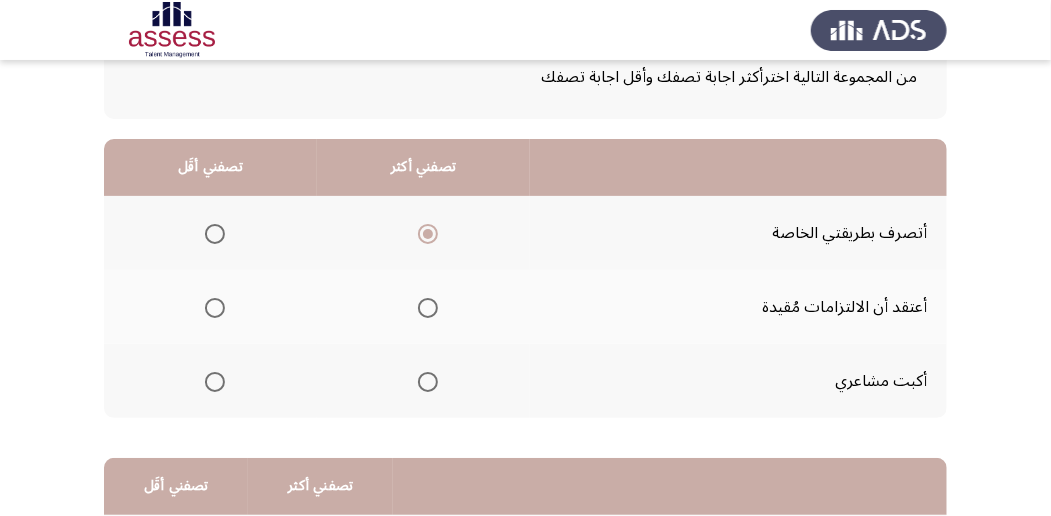 click at bounding box center (215, 382) 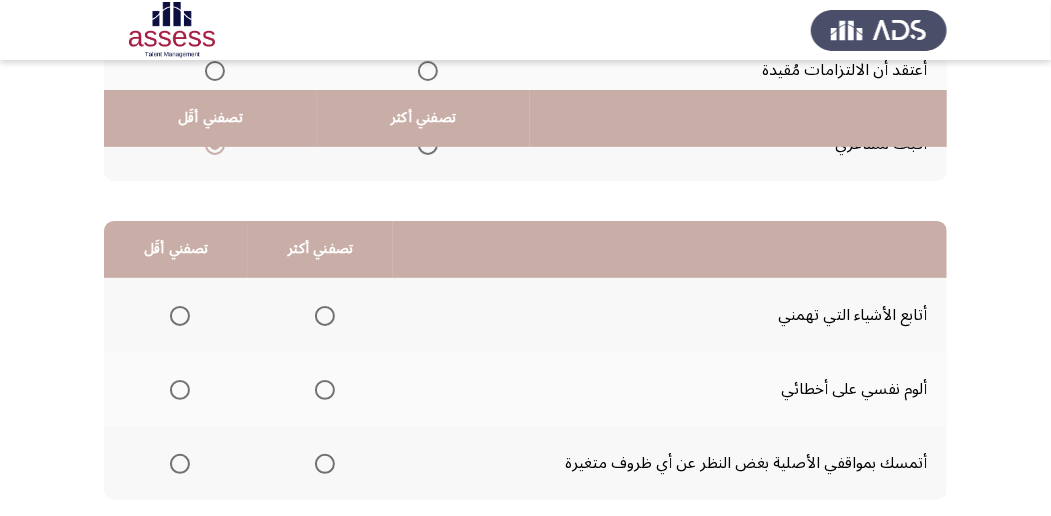 scroll, scrollTop: 400, scrollLeft: 0, axis: vertical 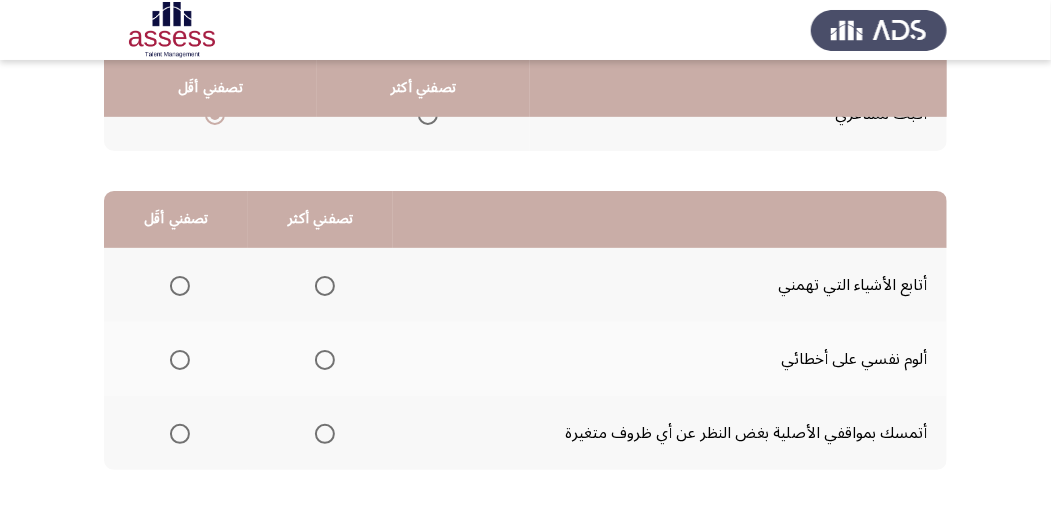 click at bounding box center (325, 360) 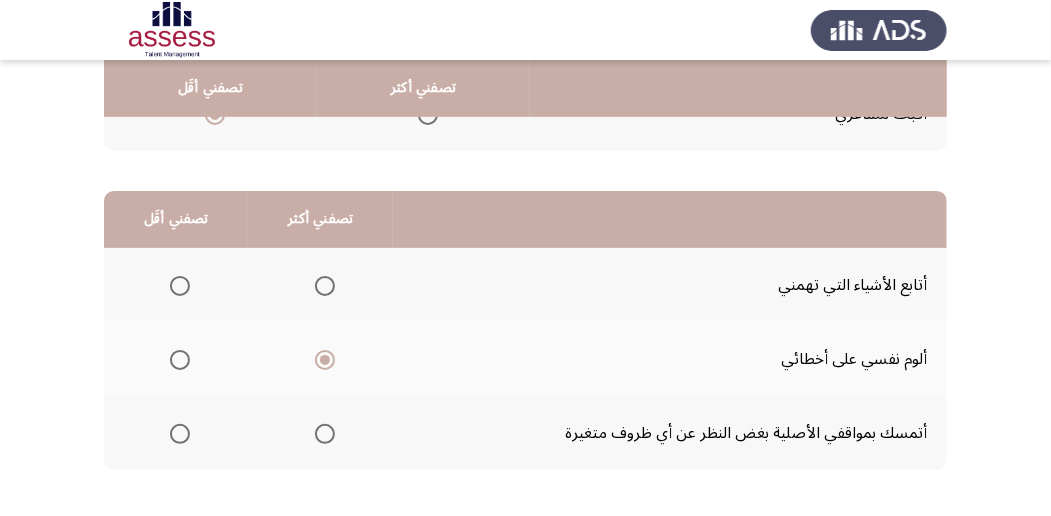 click at bounding box center (180, 434) 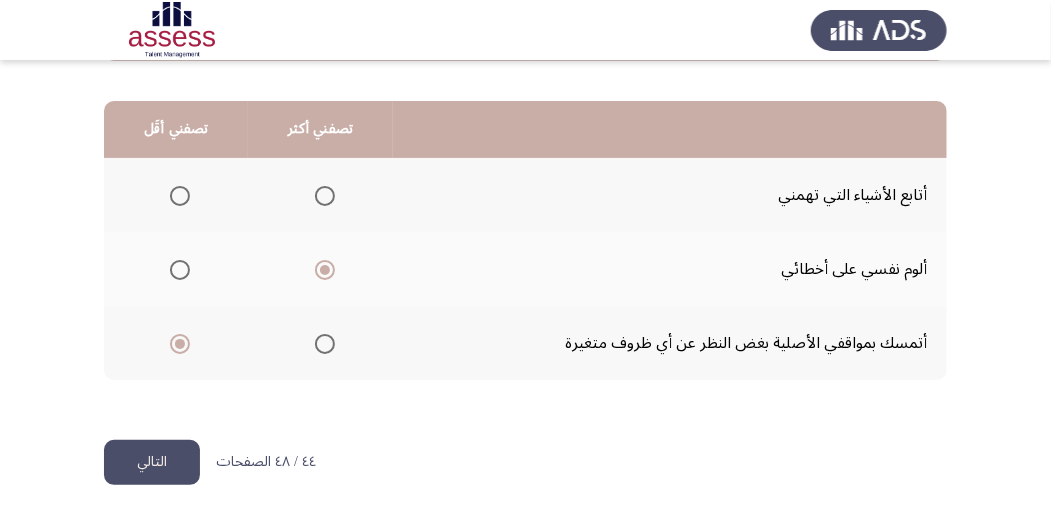 scroll, scrollTop: 494, scrollLeft: 0, axis: vertical 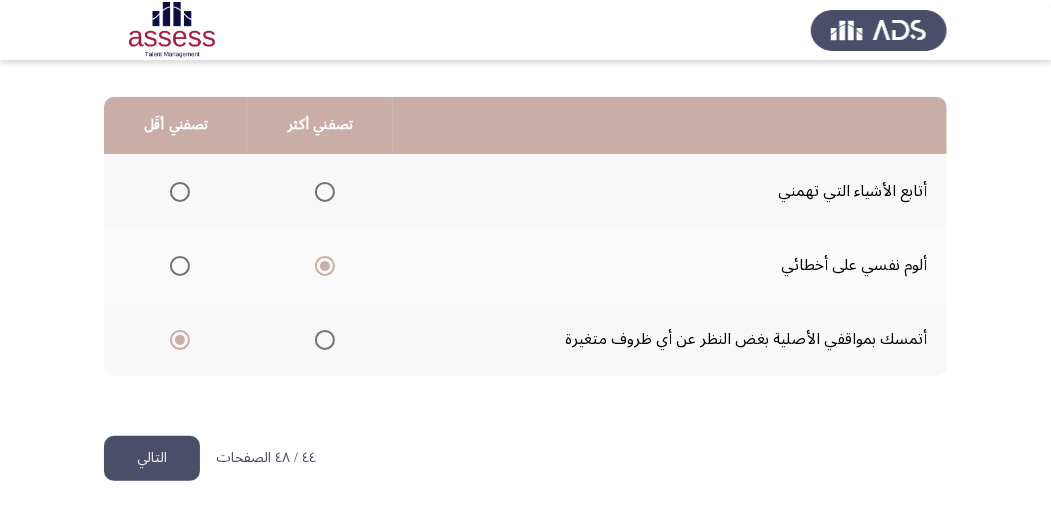 click on "التالي" 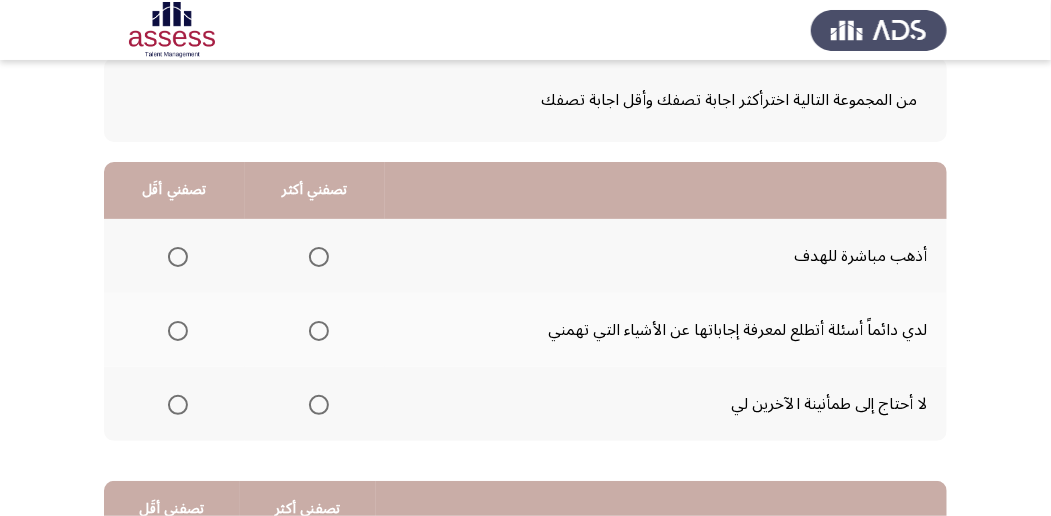 scroll, scrollTop: 133, scrollLeft: 0, axis: vertical 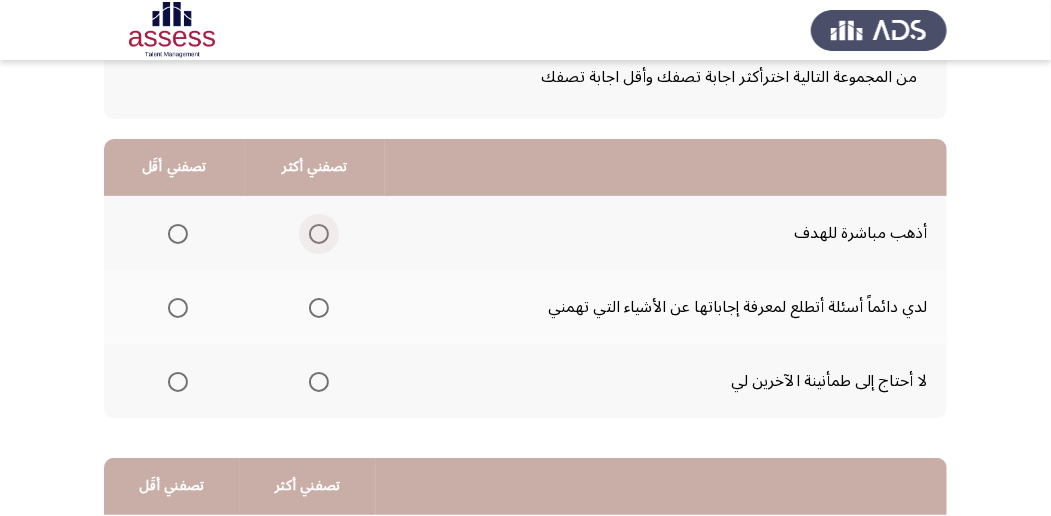 click at bounding box center [319, 234] 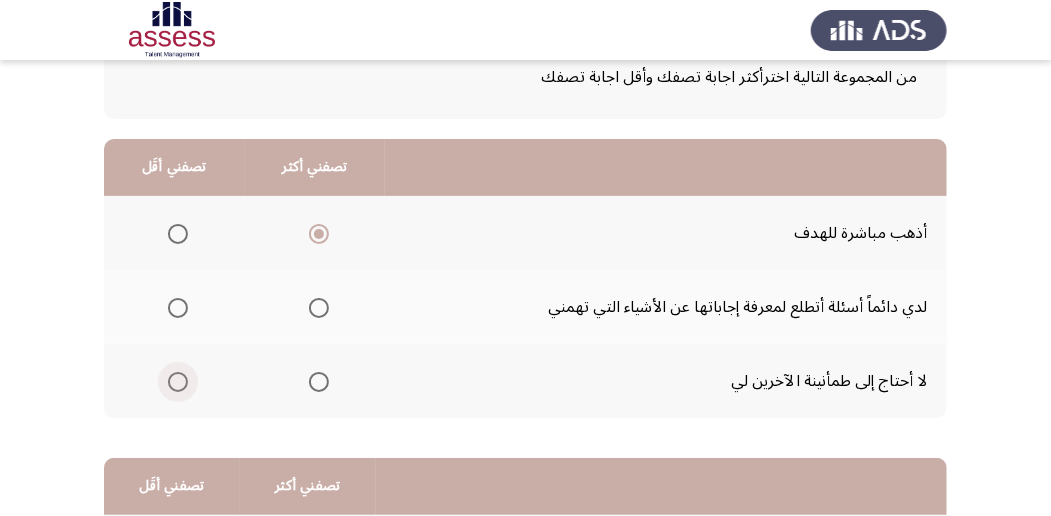 click at bounding box center [178, 382] 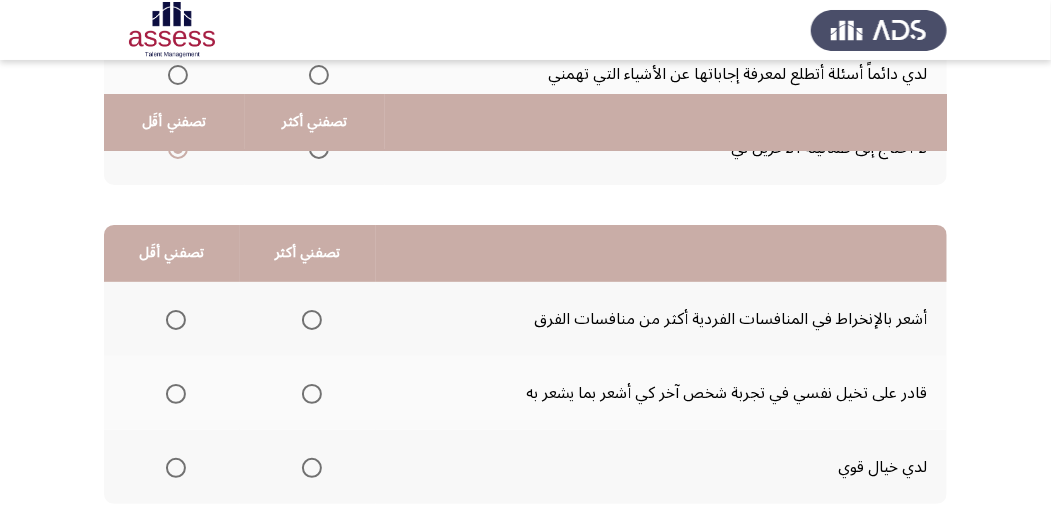 scroll, scrollTop: 400, scrollLeft: 0, axis: vertical 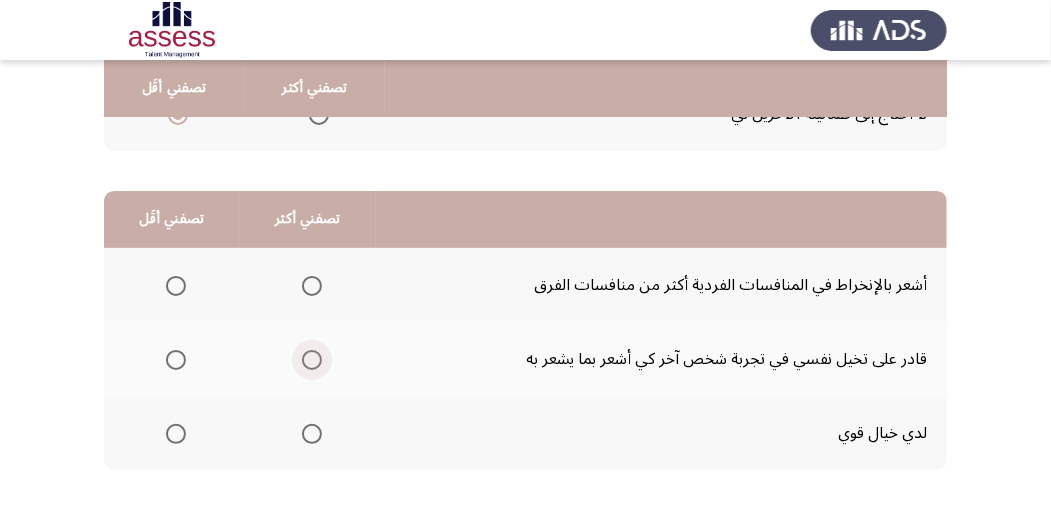 click at bounding box center (312, 360) 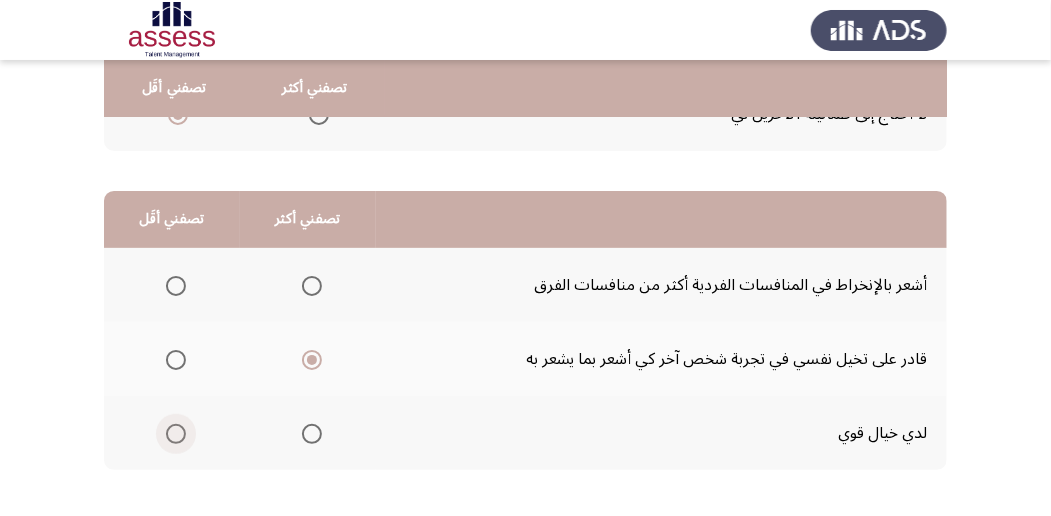 click at bounding box center (176, 434) 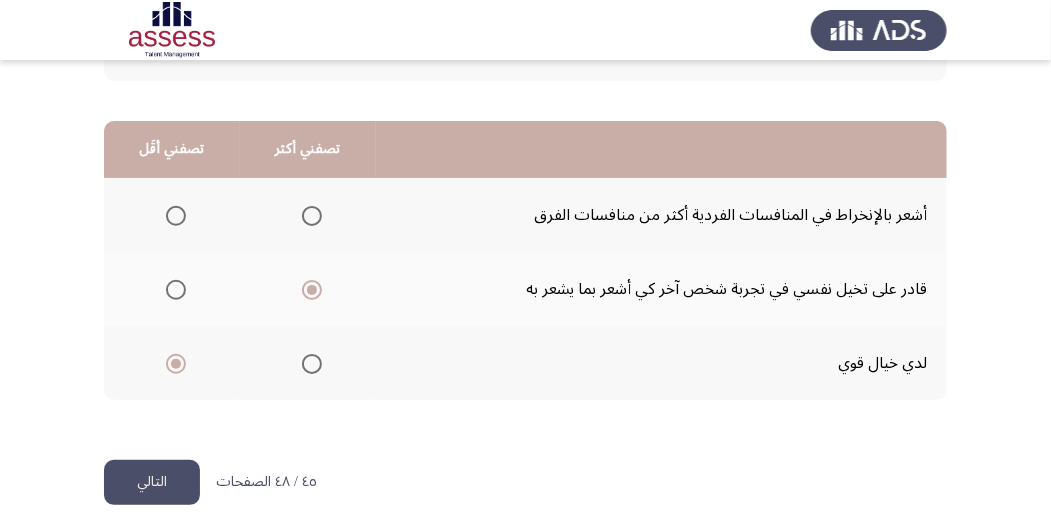 scroll, scrollTop: 494, scrollLeft: 0, axis: vertical 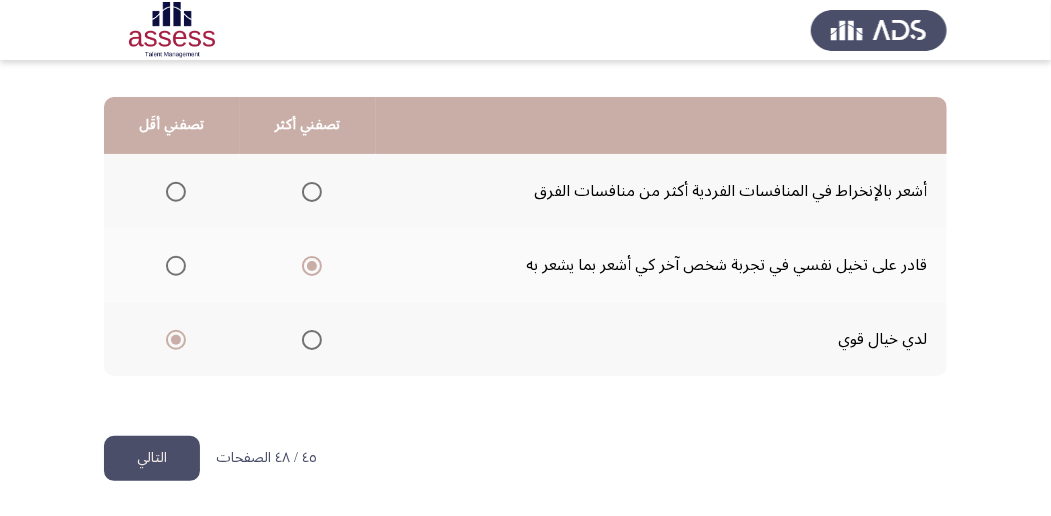 click on "التالي" 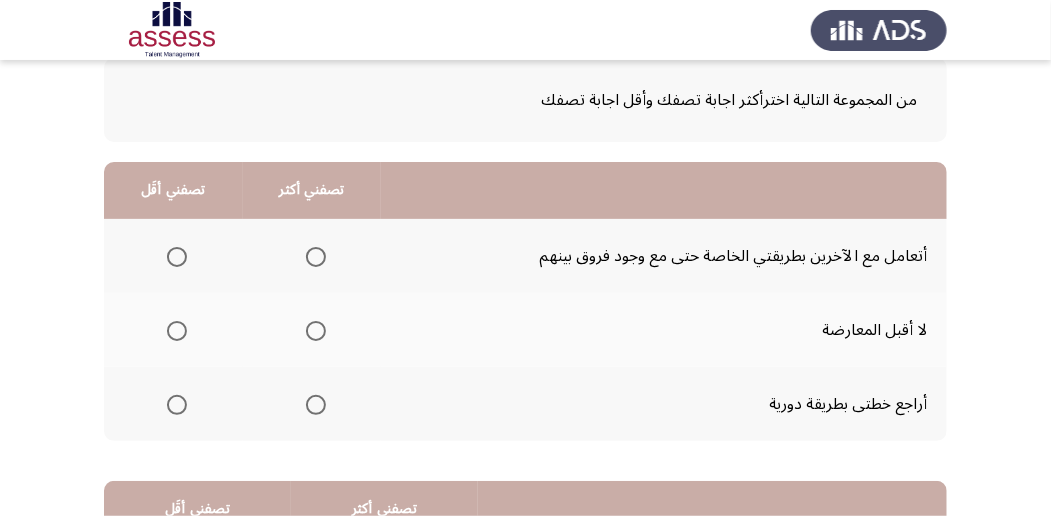 scroll, scrollTop: 133, scrollLeft: 0, axis: vertical 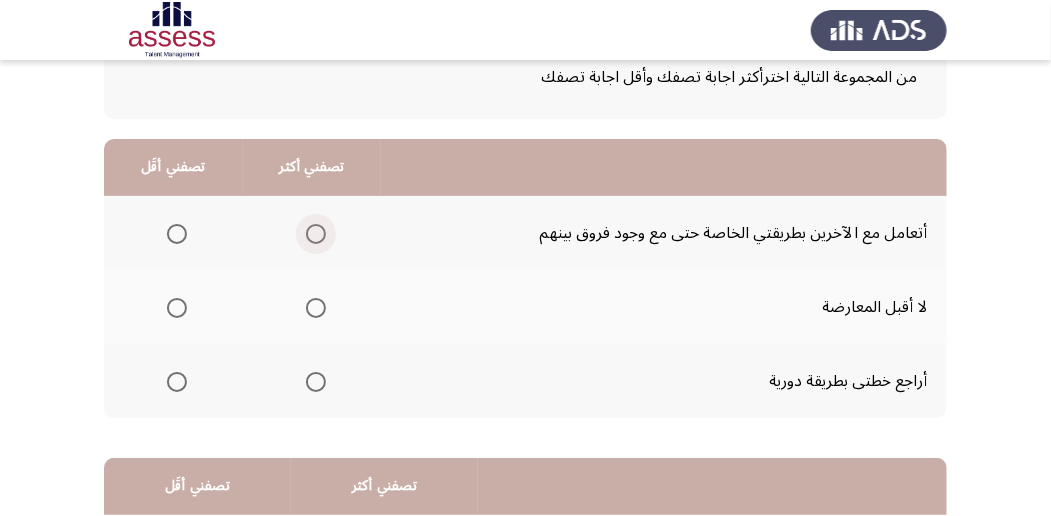 click at bounding box center [316, 234] 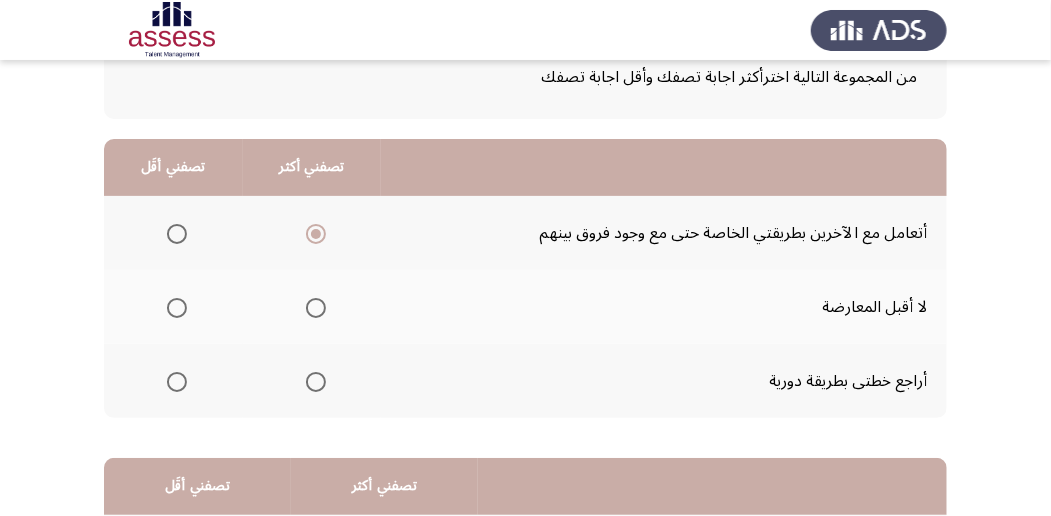 click at bounding box center [177, 382] 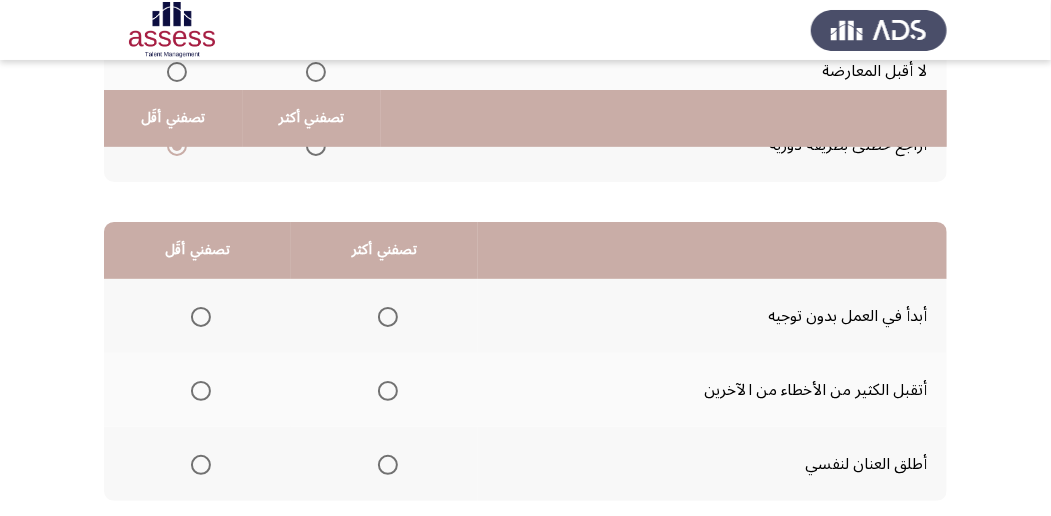 scroll, scrollTop: 400, scrollLeft: 0, axis: vertical 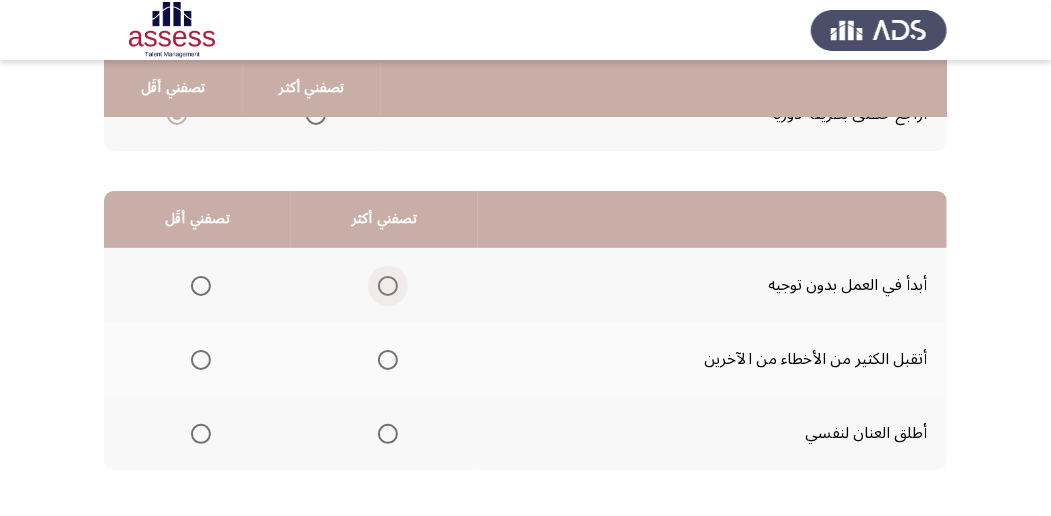 click at bounding box center [388, 286] 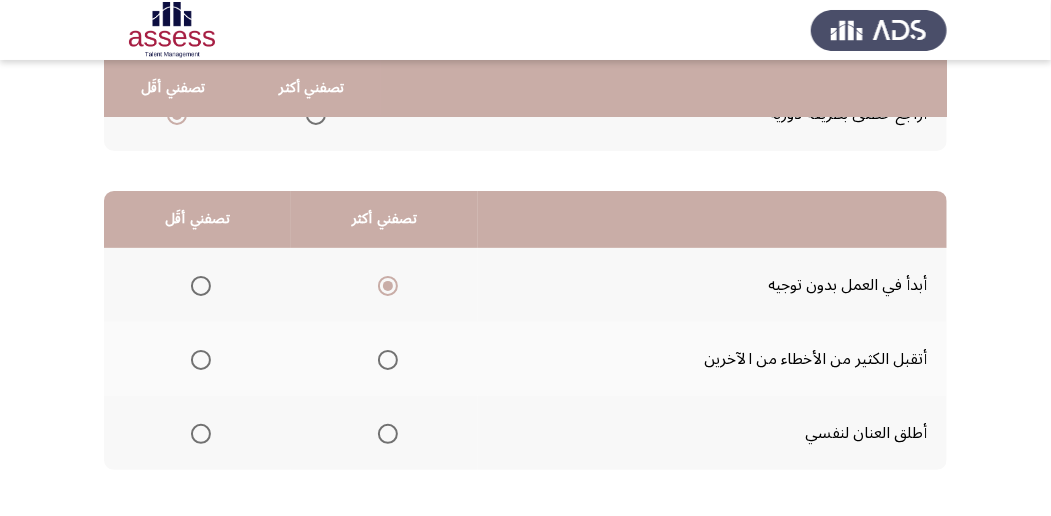 click at bounding box center [201, 434] 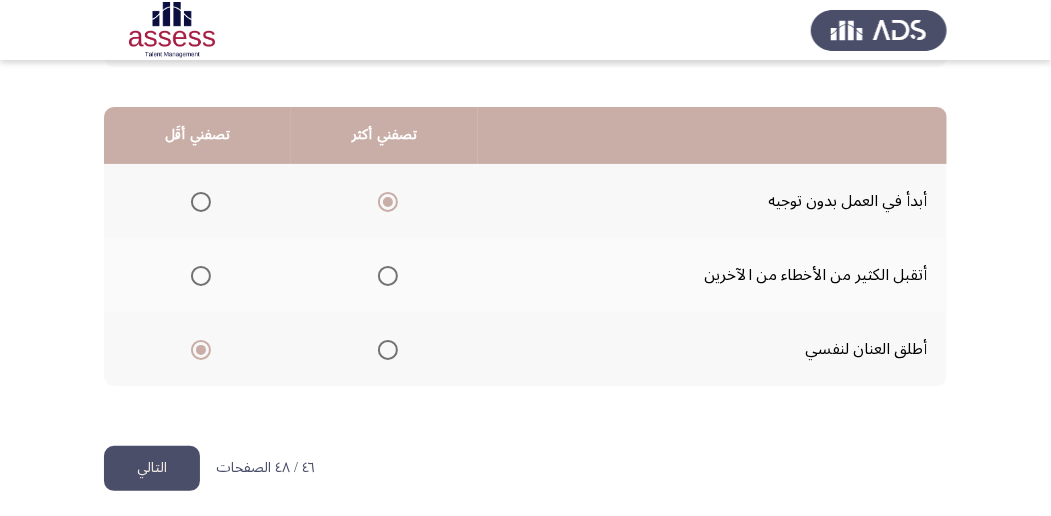 scroll, scrollTop: 494, scrollLeft: 0, axis: vertical 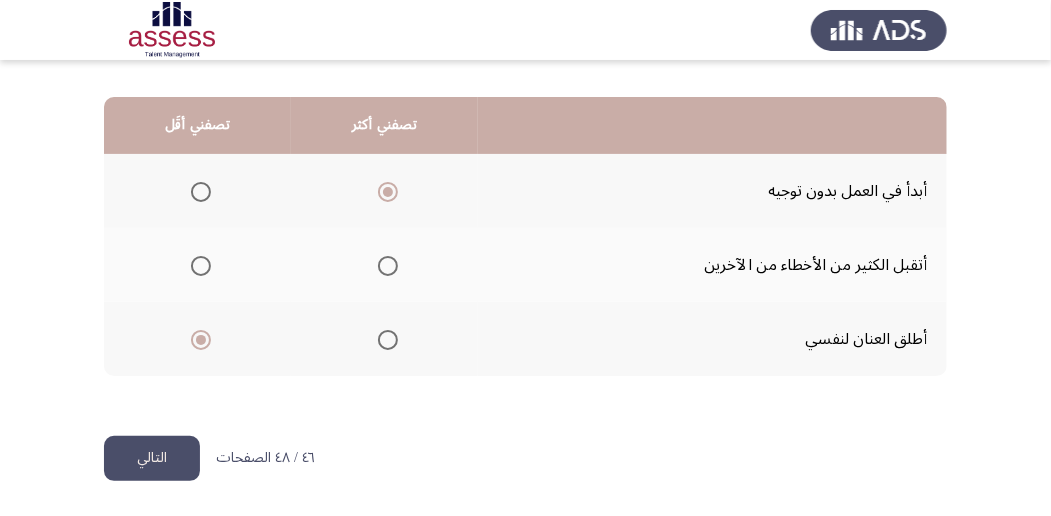 click on "التالي" 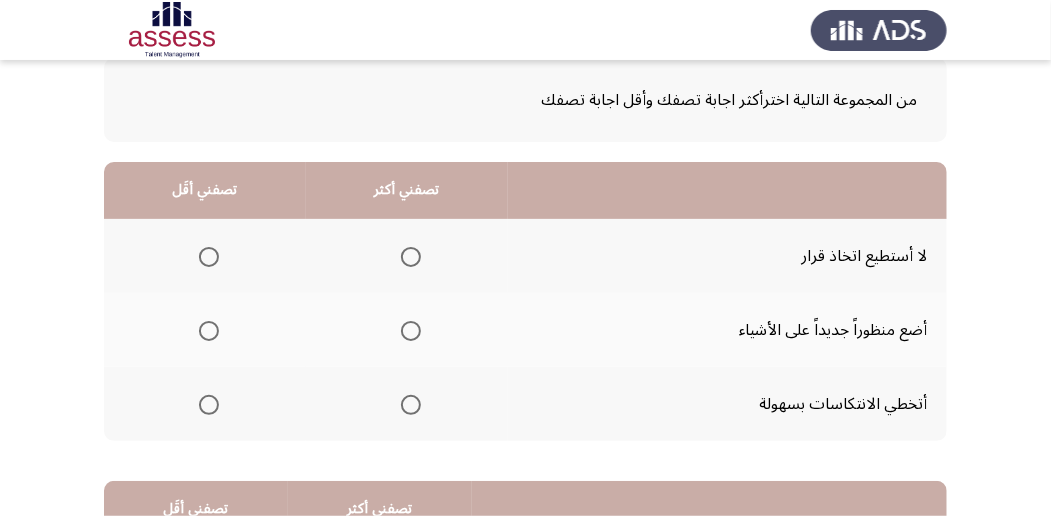 scroll, scrollTop: 133, scrollLeft: 0, axis: vertical 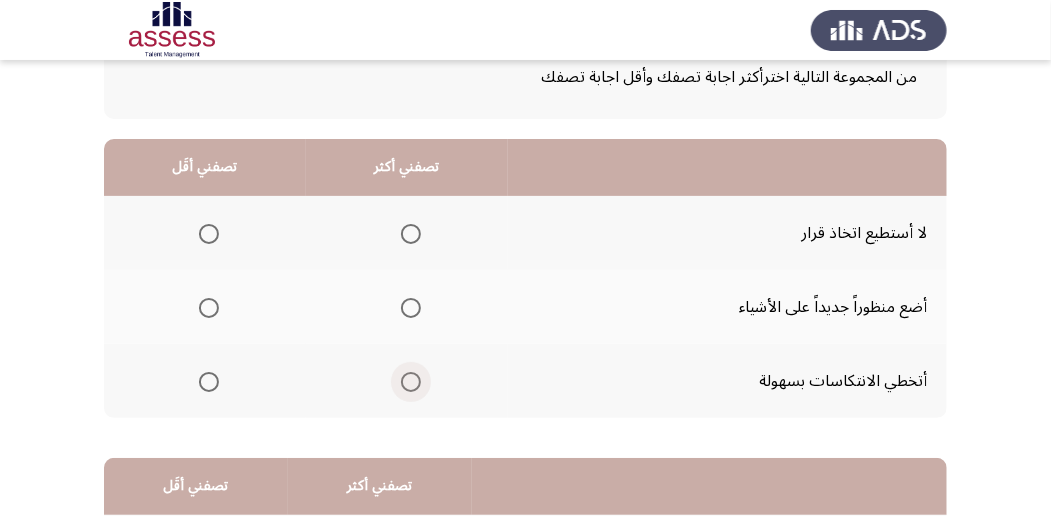 click at bounding box center (411, 382) 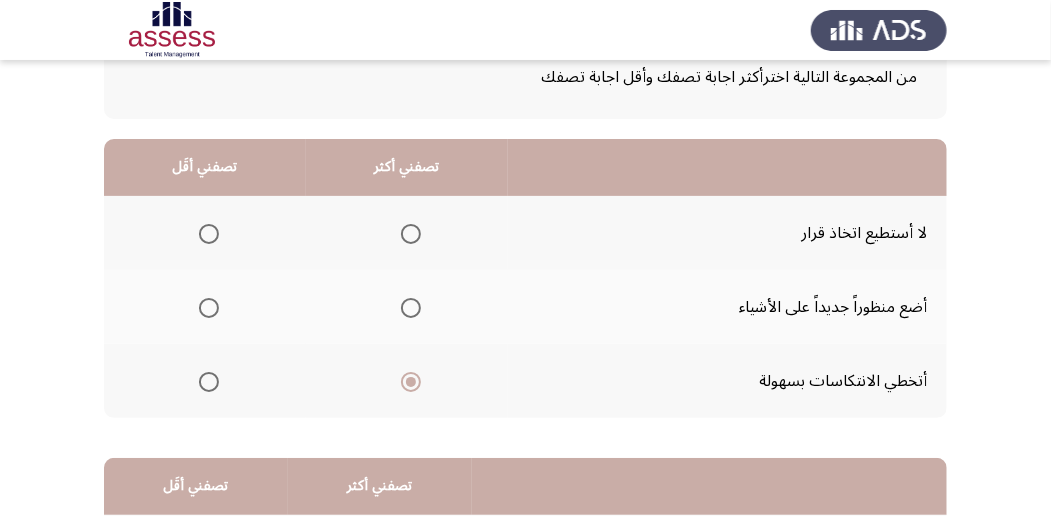 click at bounding box center (209, 308) 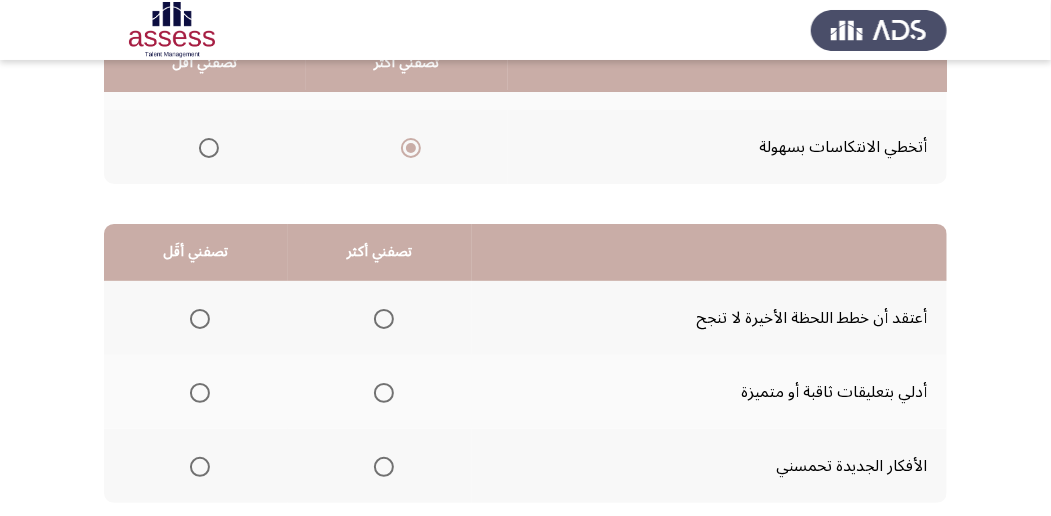 scroll, scrollTop: 400, scrollLeft: 0, axis: vertical 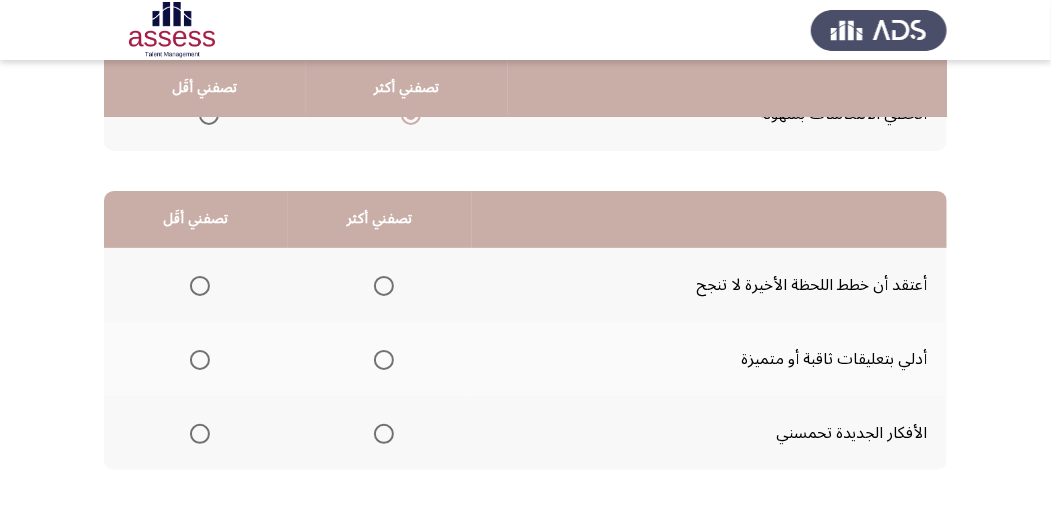 click at bounding box center (384, 286) 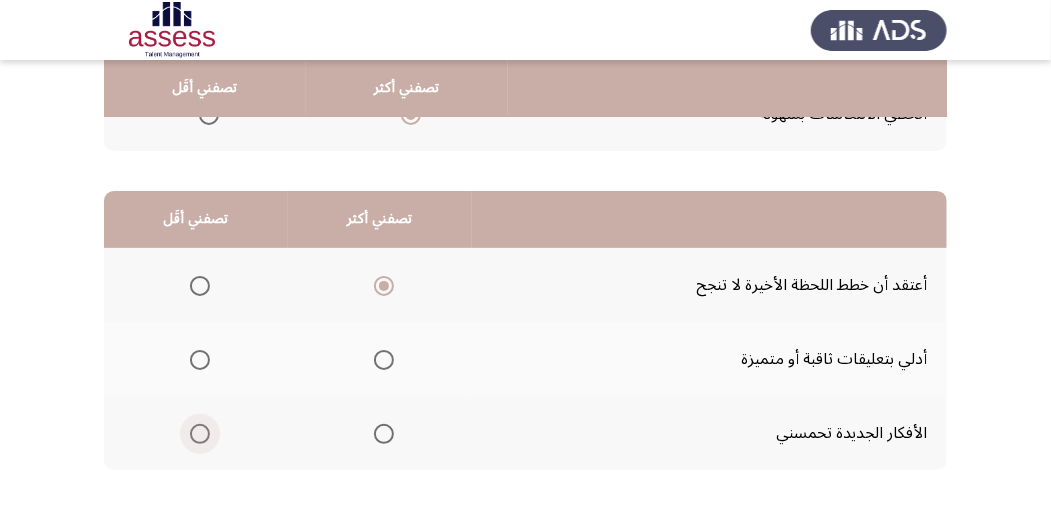 click at bounding box center (200, 434) 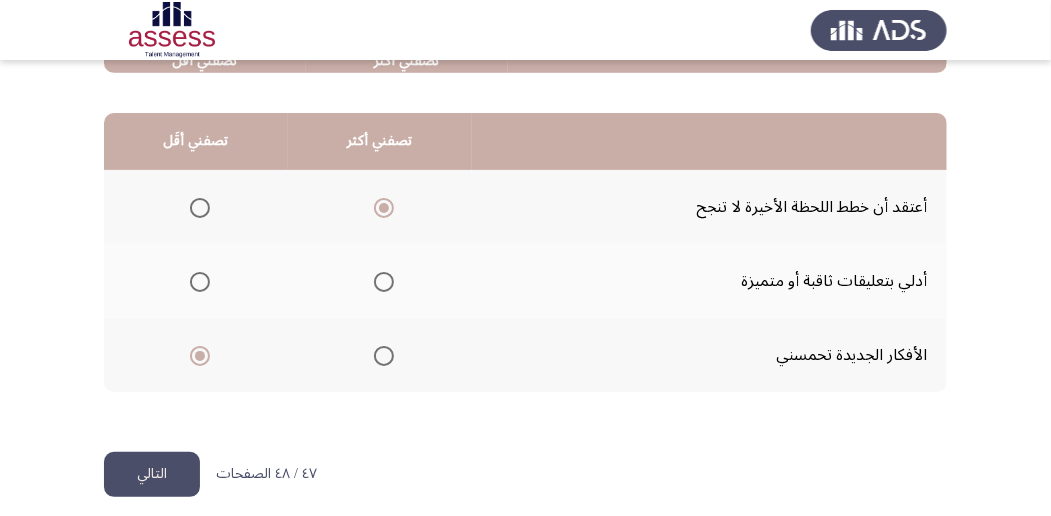 scroll, scrollTop: 494, scrollLeft: 0, axis: vertical 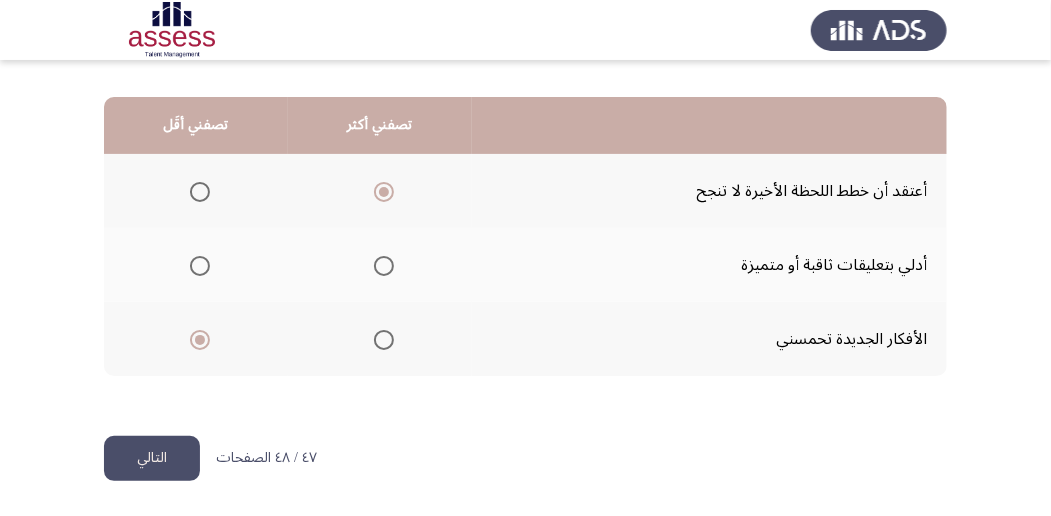 click on "التالي" 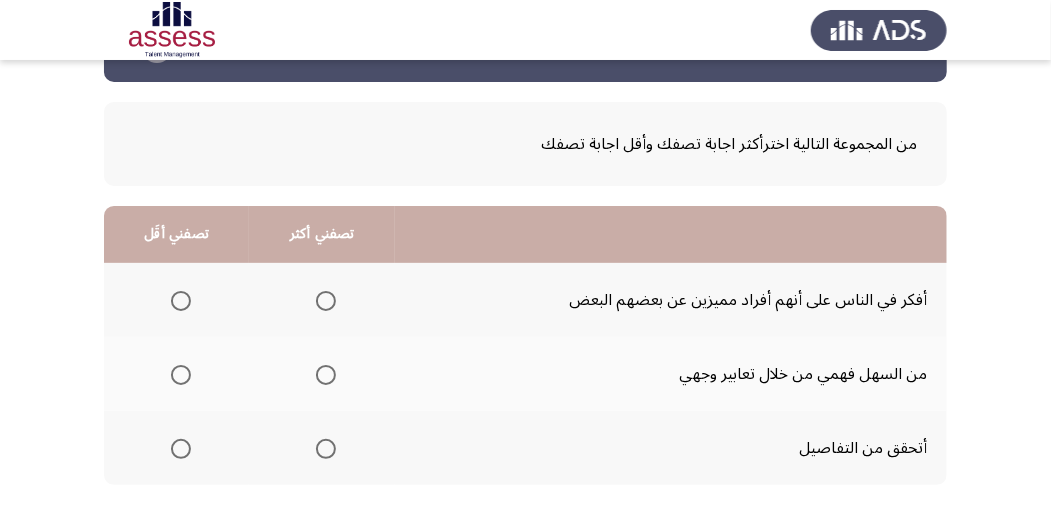 scroll, scrollTop: 133, scrollLeft: 0, axis: vertical 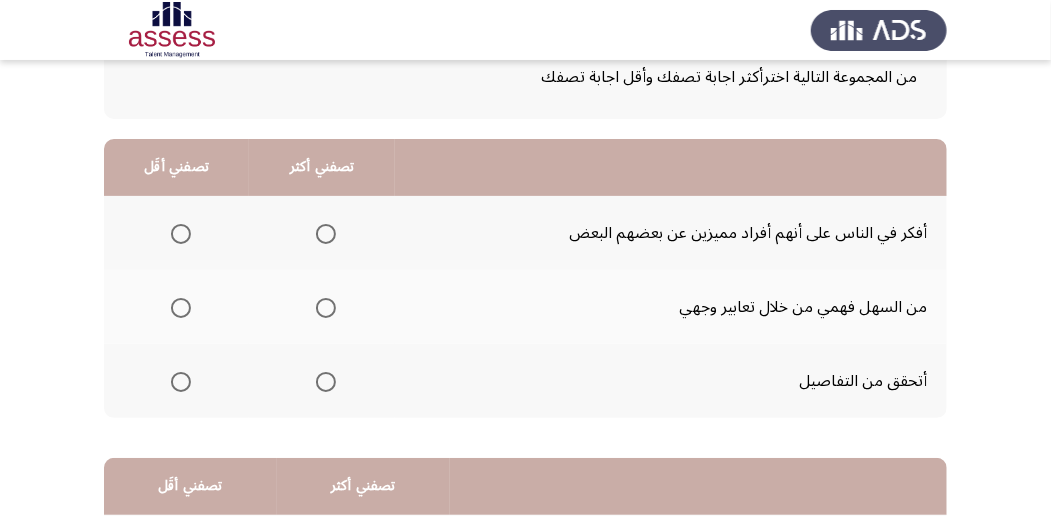 click at bounding box center (326, 382) 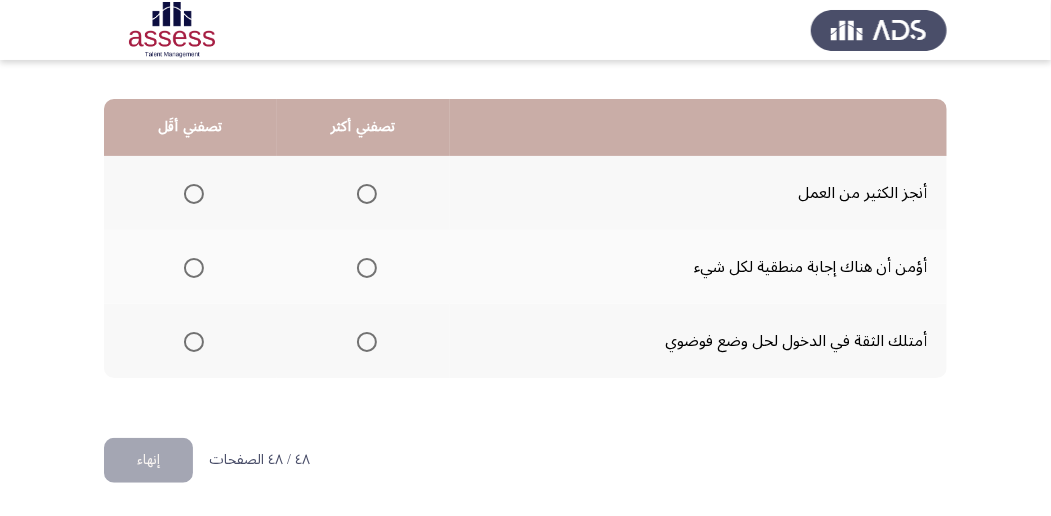 scroll, scrollTop: 494, scrollLeft: 0, axis: vertical 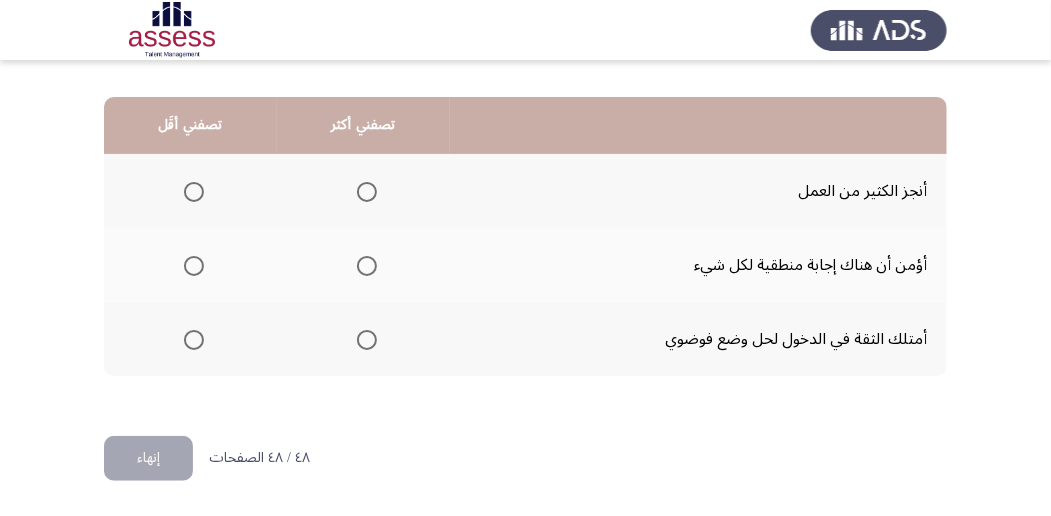 click at bounding box center [367, 266] 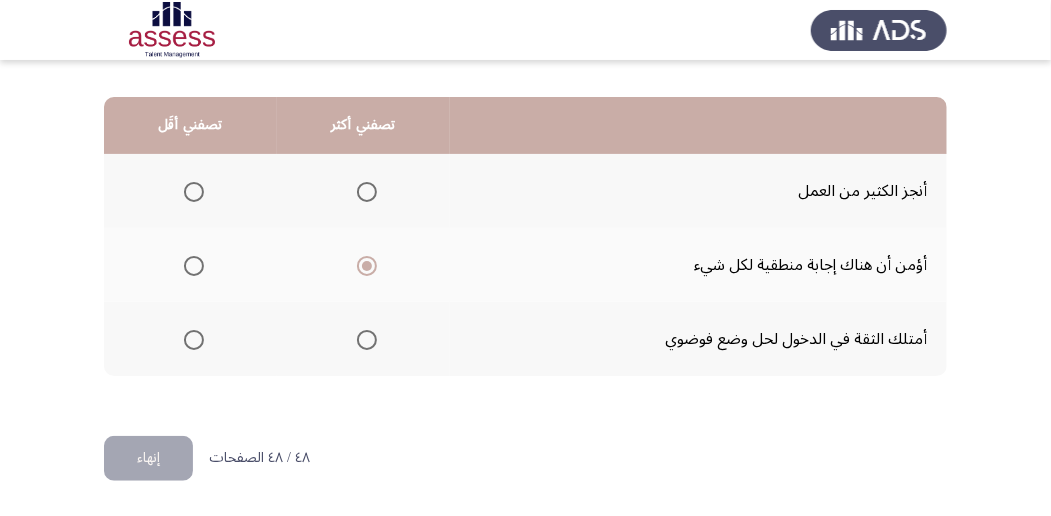 click at bounding box center (367, 192) 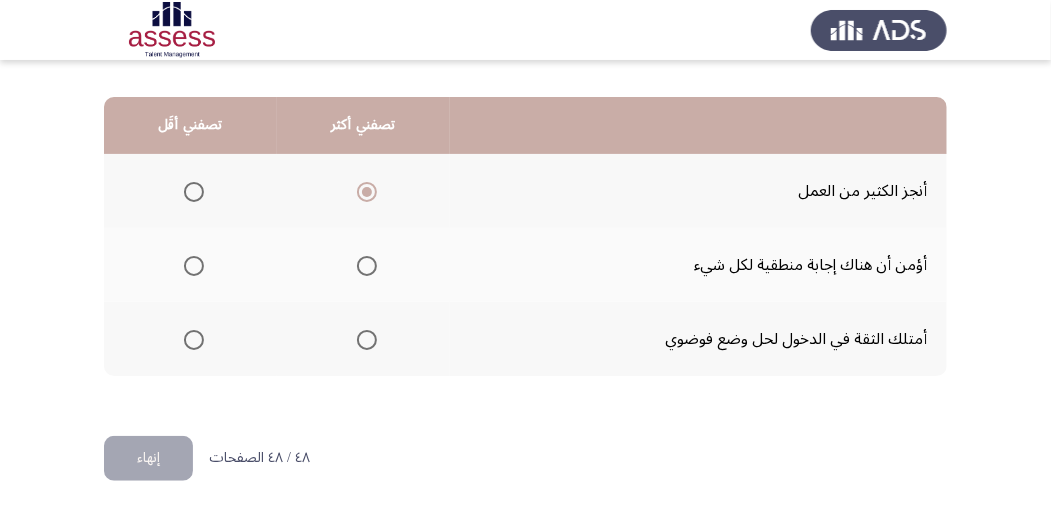 click at bounding box center (194, 266) 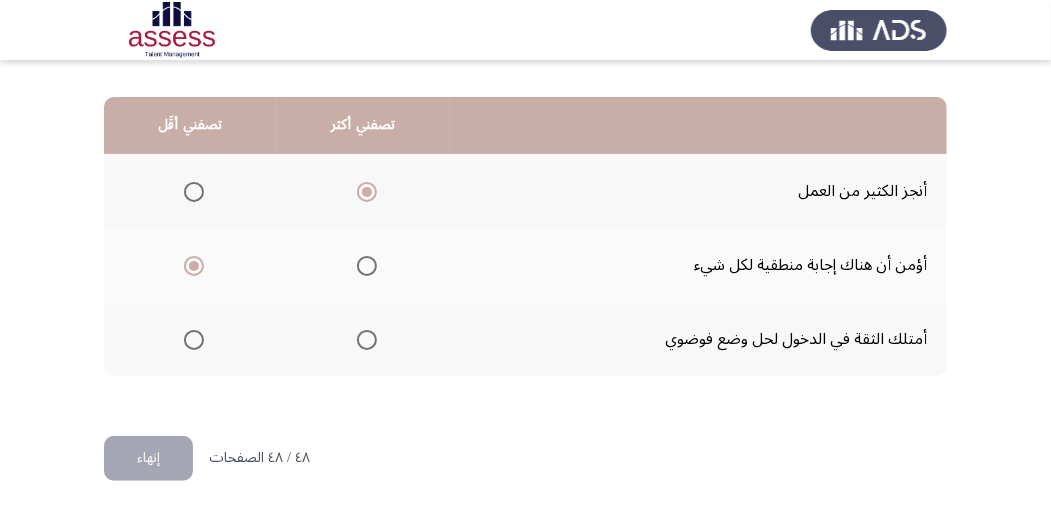 click on "إنهاء" 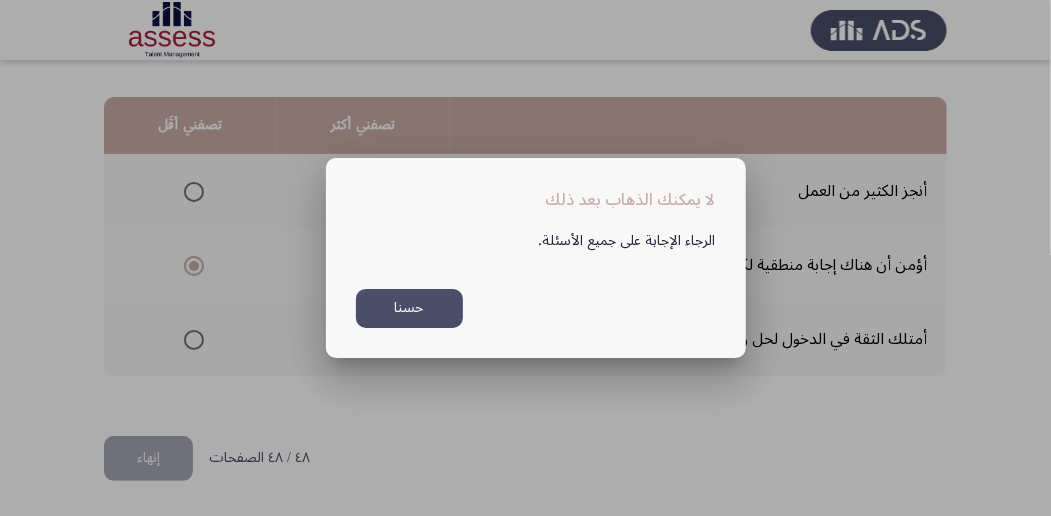 click on "حسنا" at bounding box center (409, 308) 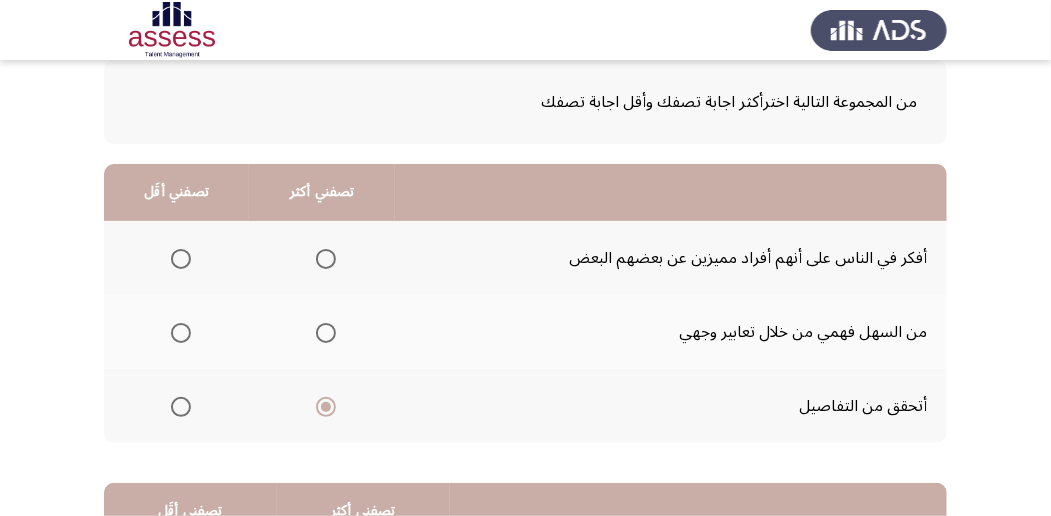 scroll, scrollTop: 94, scrollLeft: 0, axis: vertical 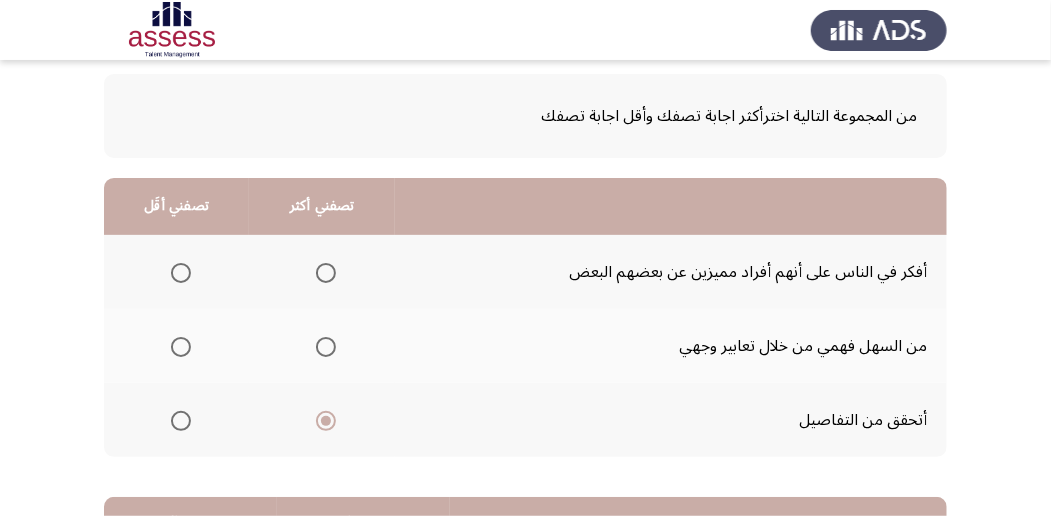 click at bounding box center [181, 273] 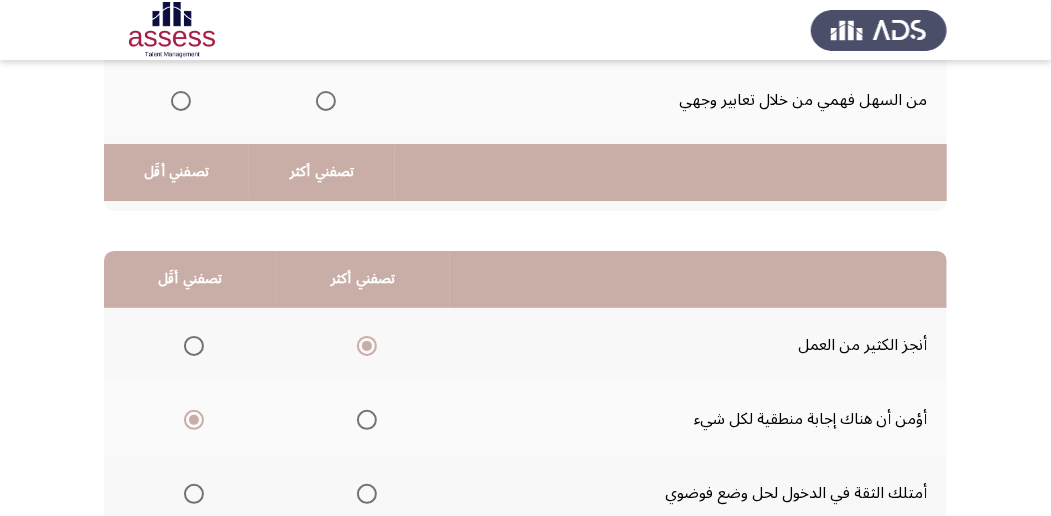 scroll, scrollTop: 494, scrollLeft: 0, axis: vertical 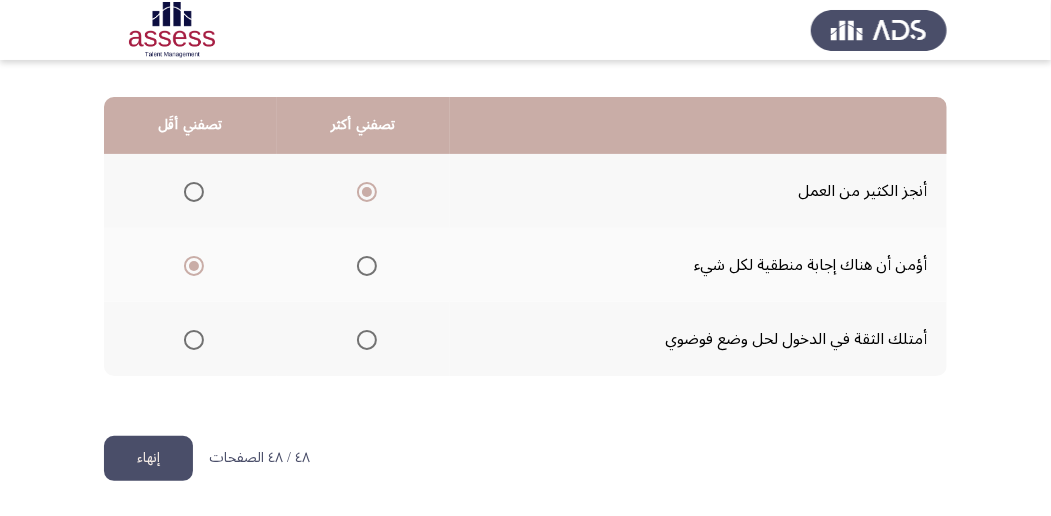 click on "إنهاء" 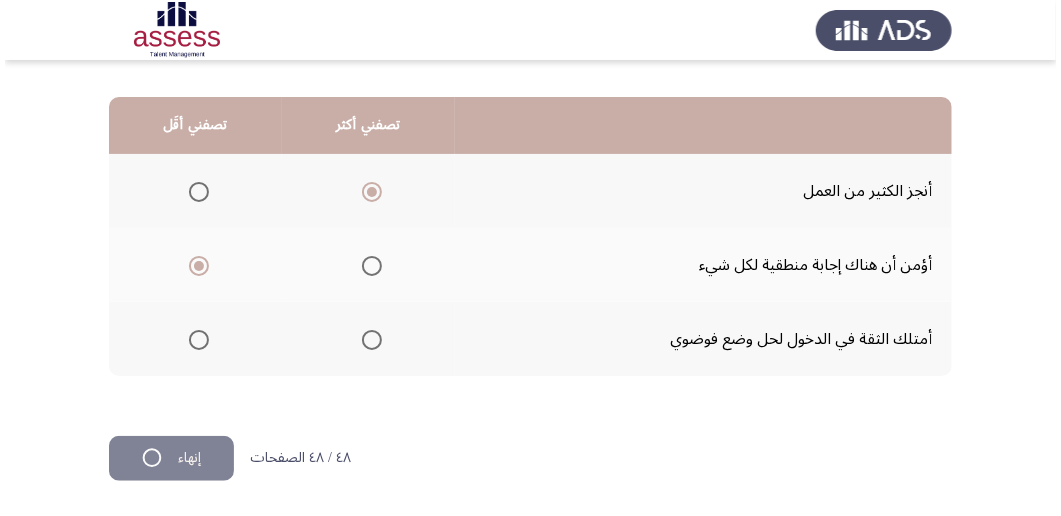 scroll, scrollTop: 0, scrollLeft: 0, axis: both 